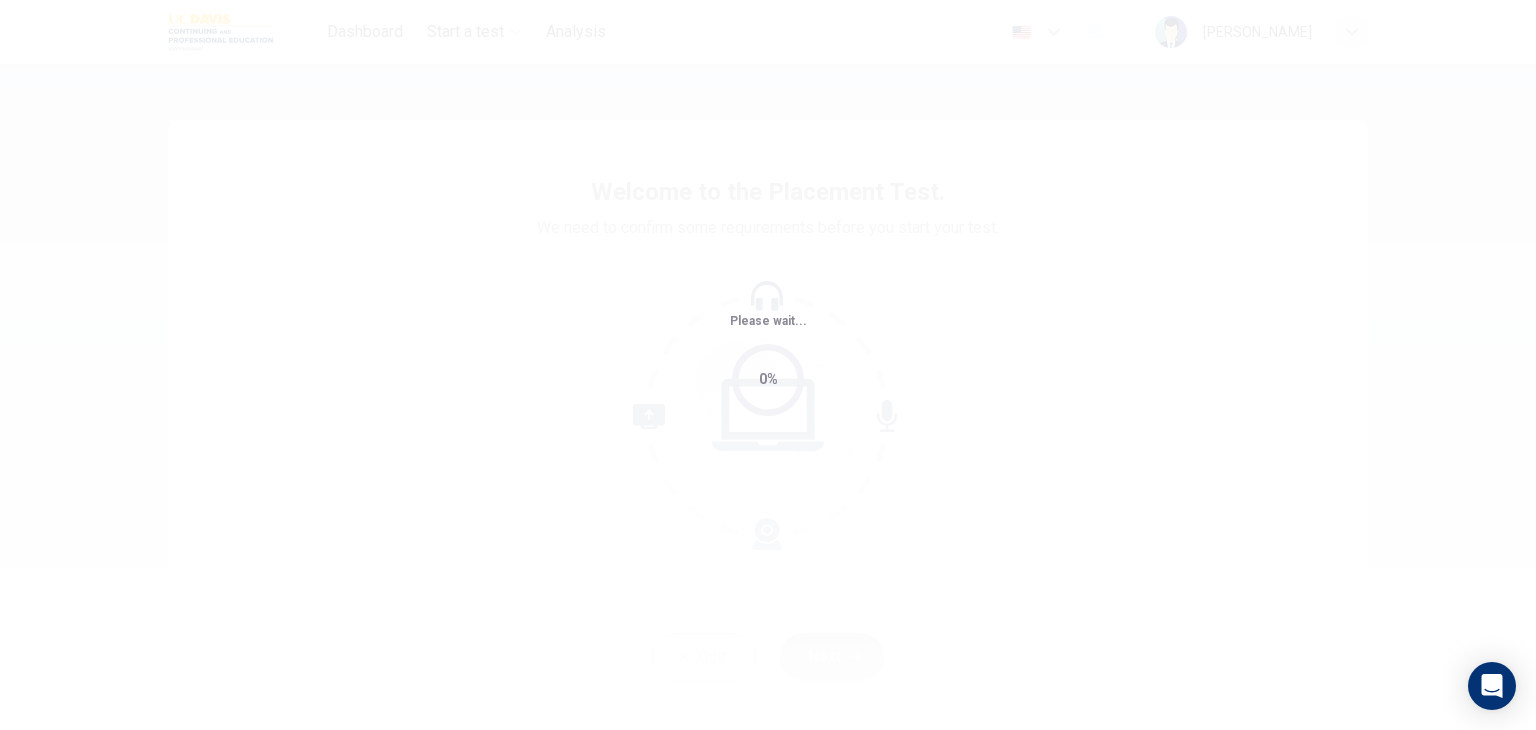 scroll, scrollTop: 0, scrollLeft: 0, axis: both 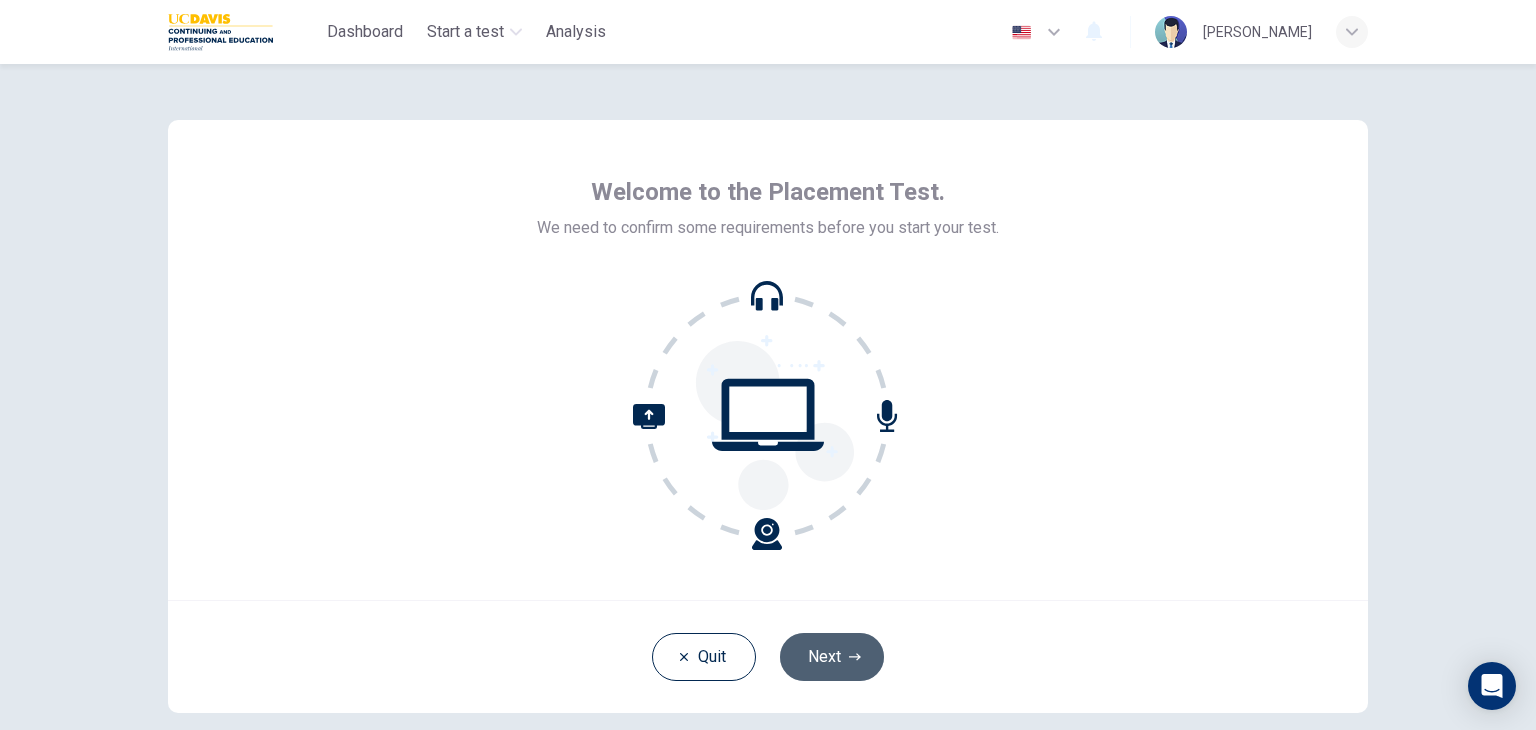 click on "Next" at bounding box center [832, 657] 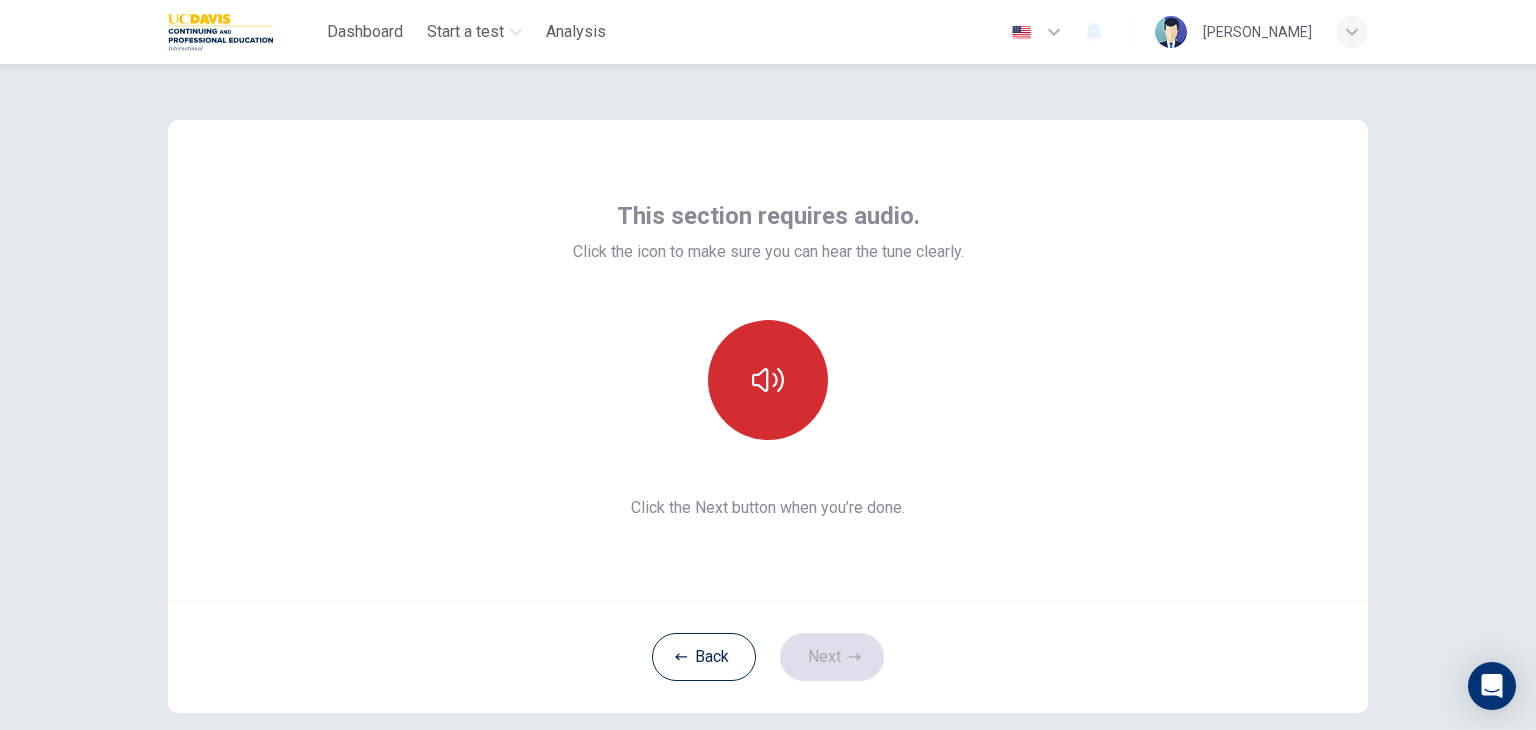 click at bounding box center [768, 380] 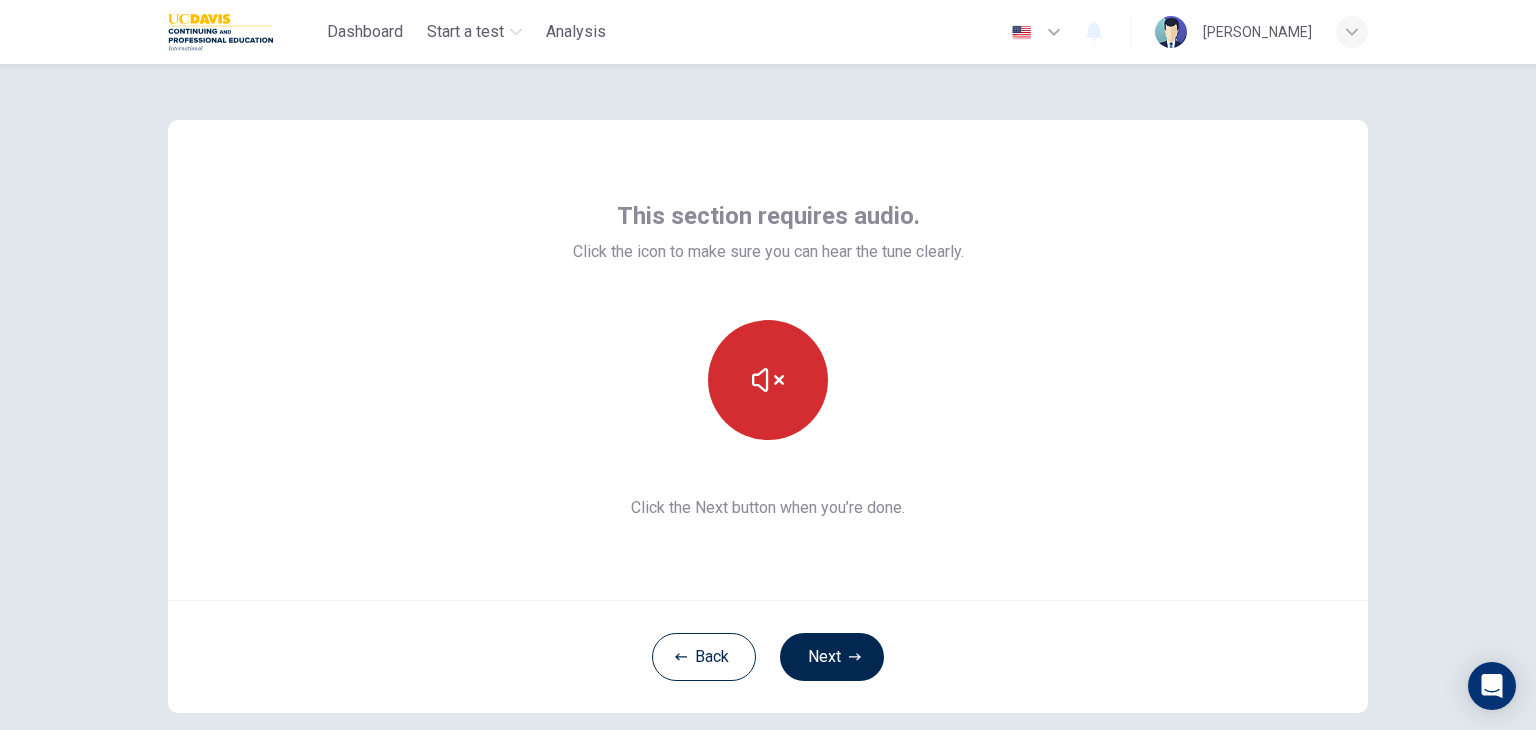 click 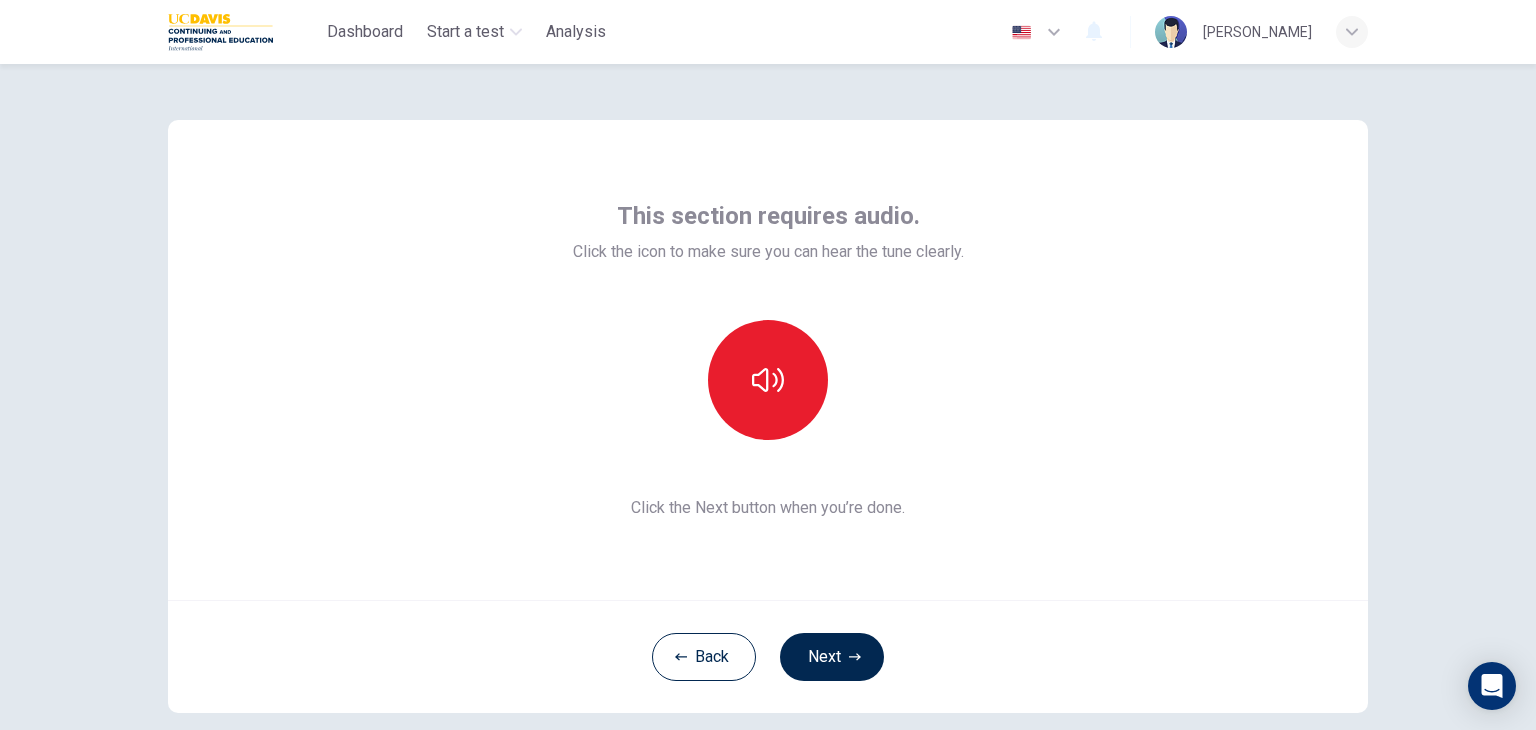 click on "Back Next" at bounding box center [768, 656] 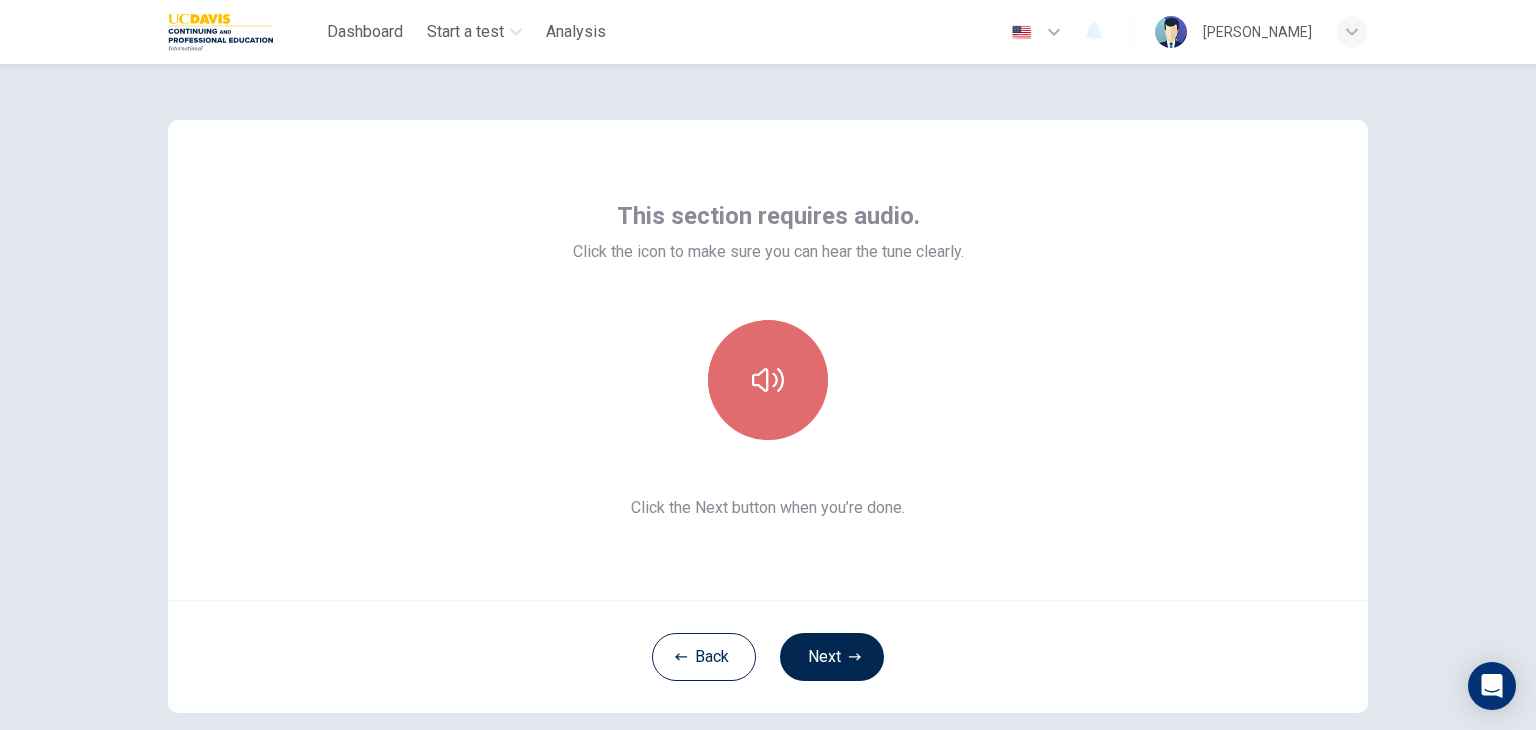 click 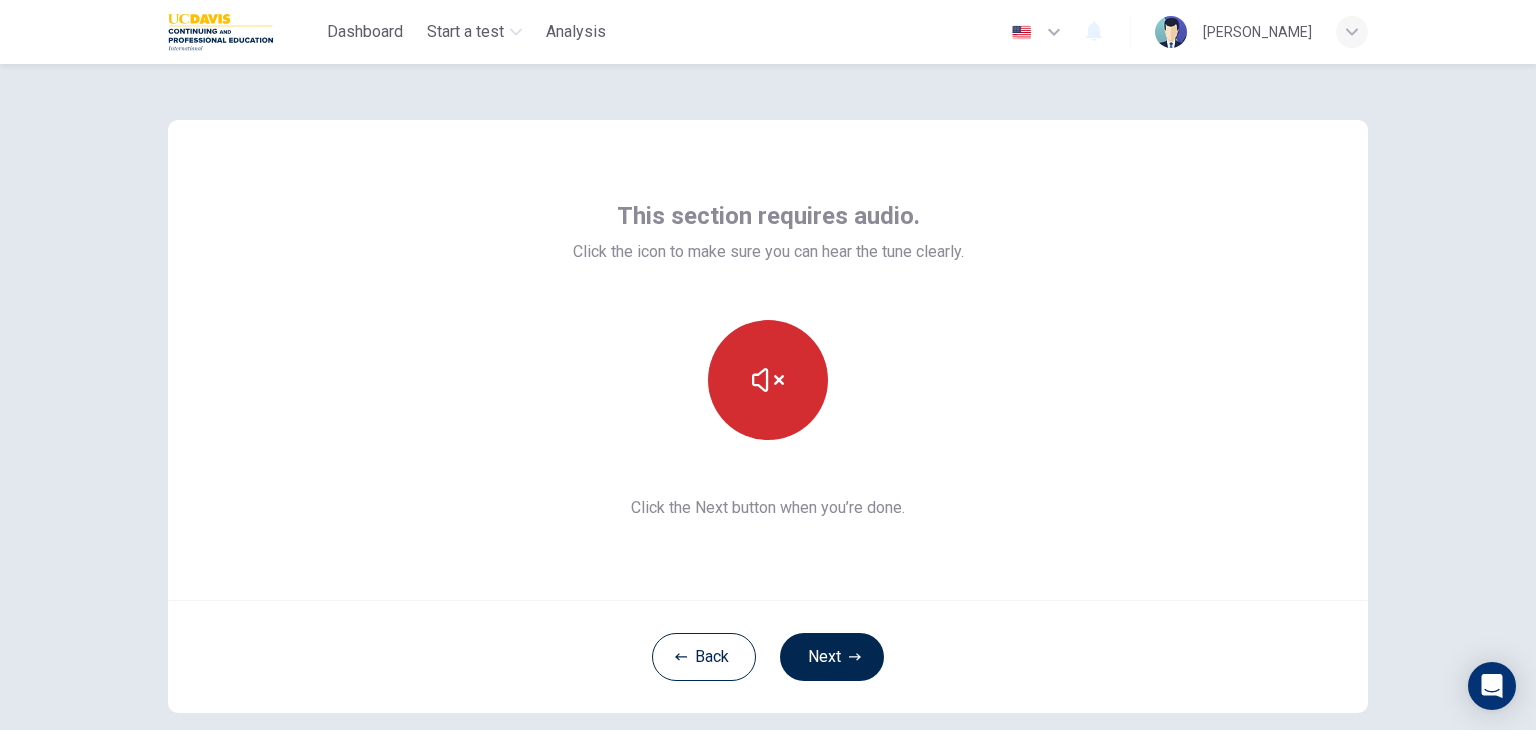 click 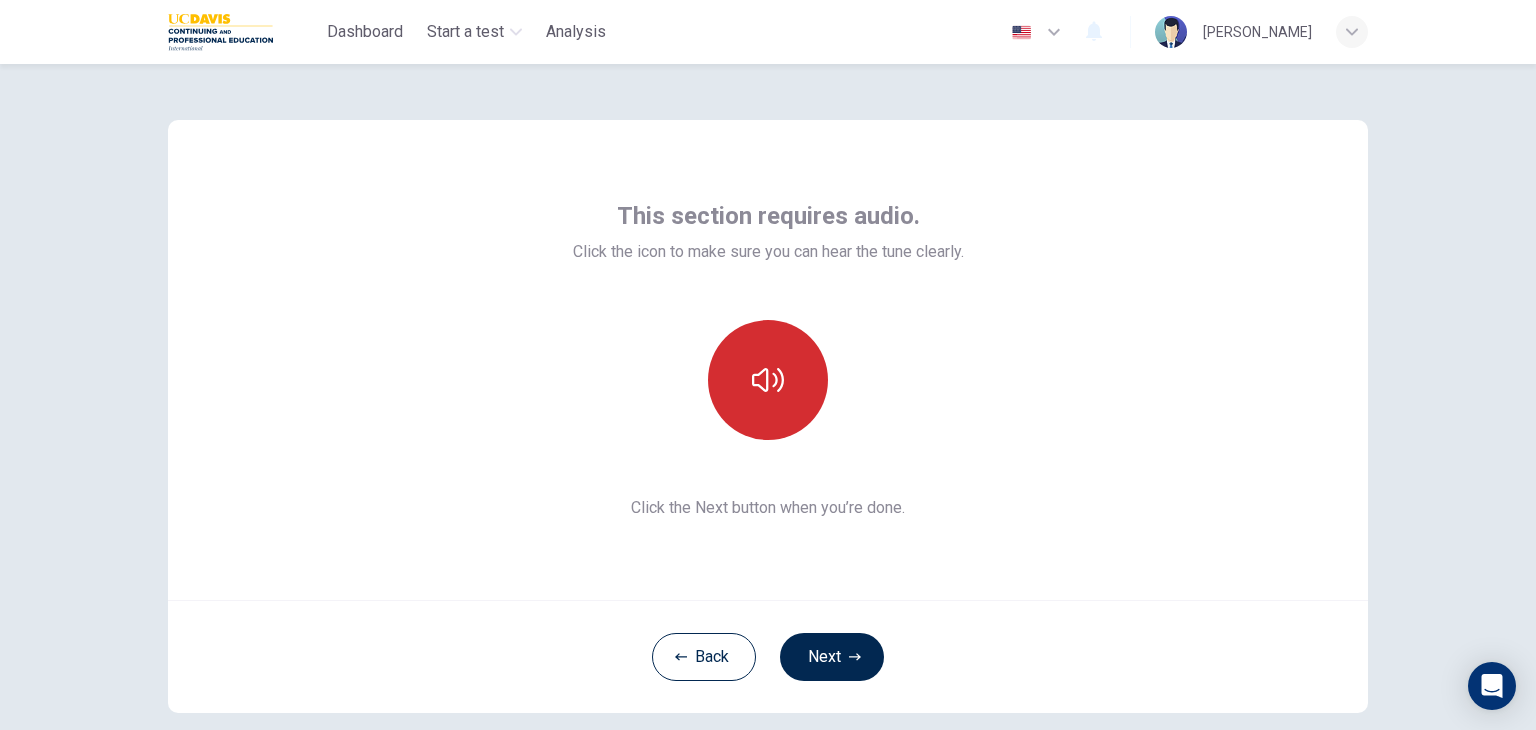 click on "This section requires audio. Click the icon to make sure you can hear the tune clearly. Click the Next button when you’re done." at bounding box center (768, 360) 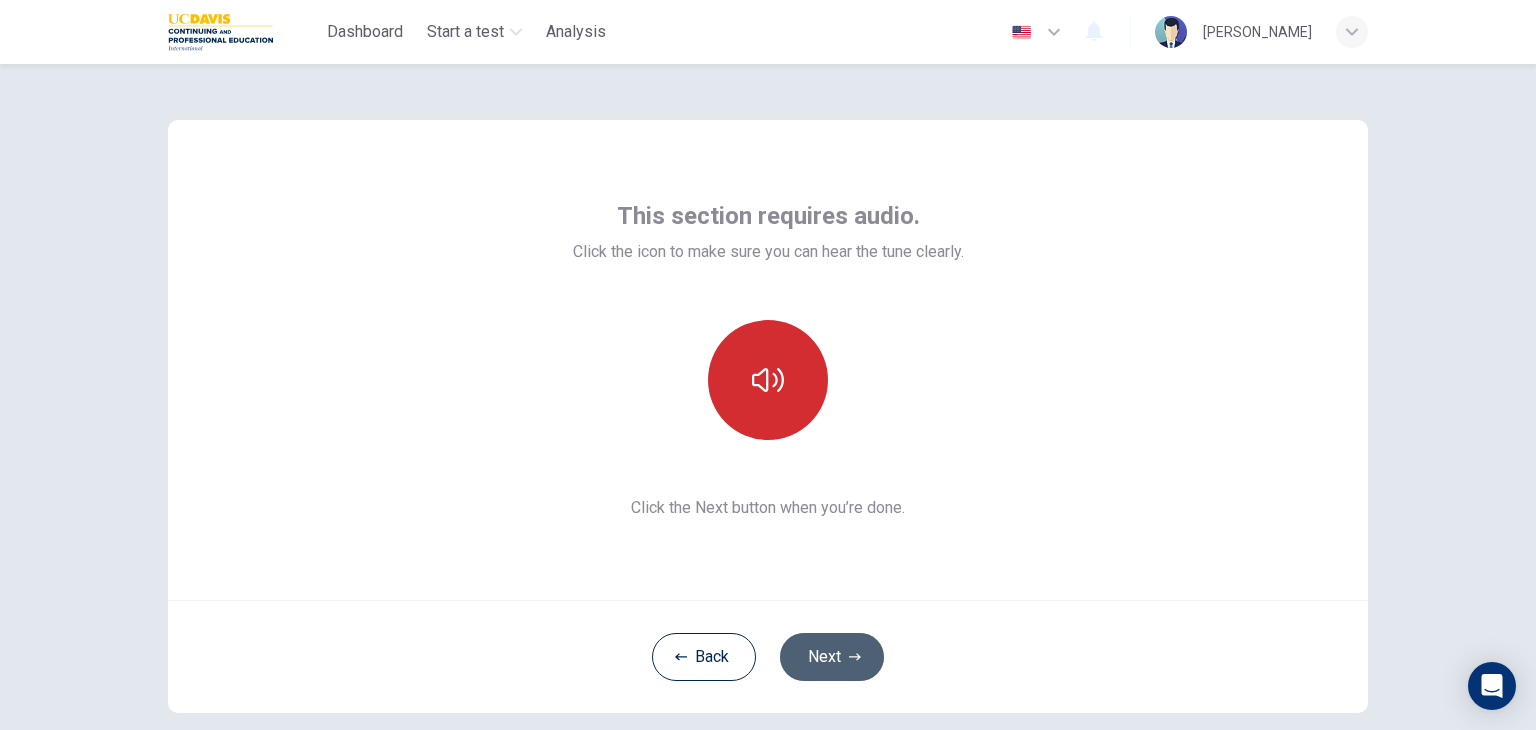click on "Next" at bounding box center [832, 657] 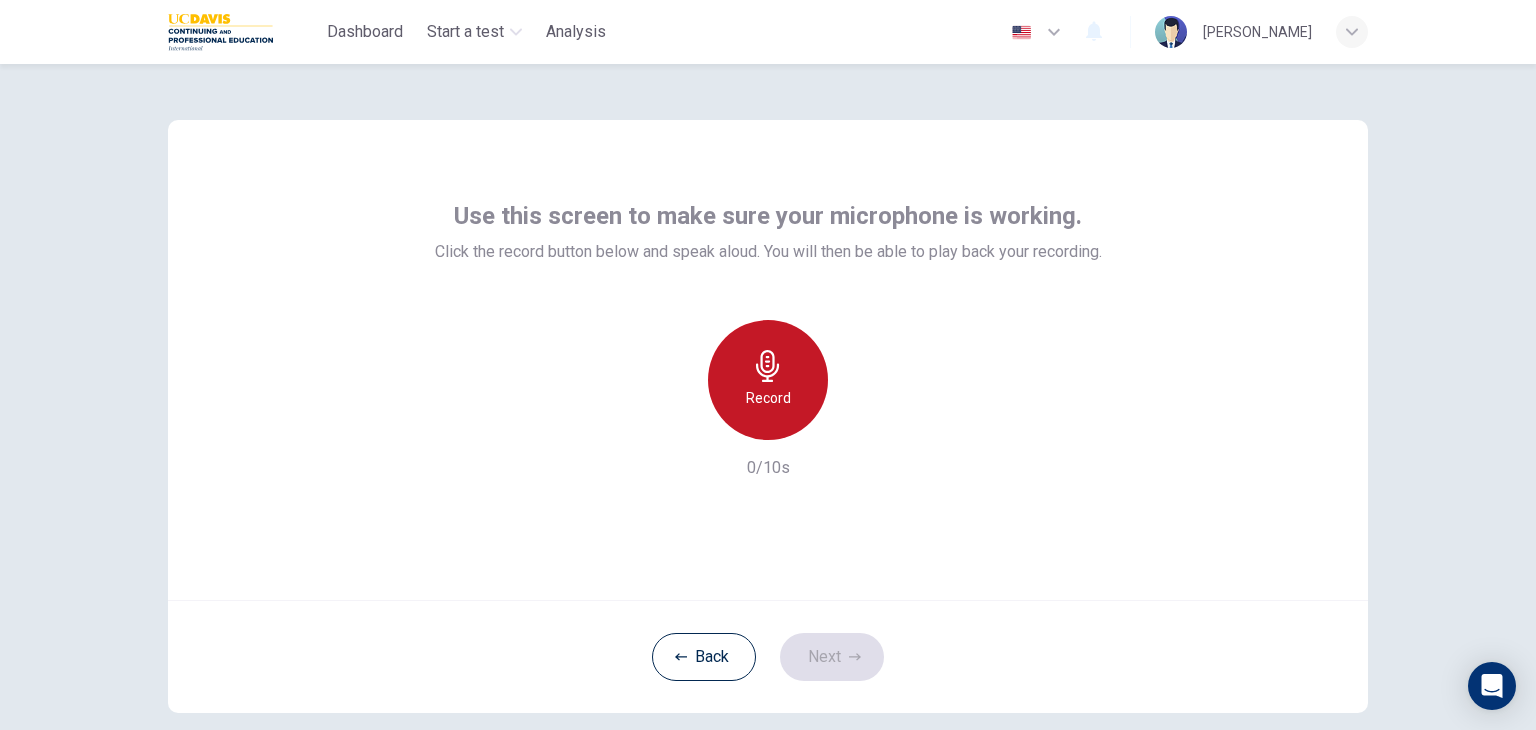 click on "Record" at bounding box center [768, 398] 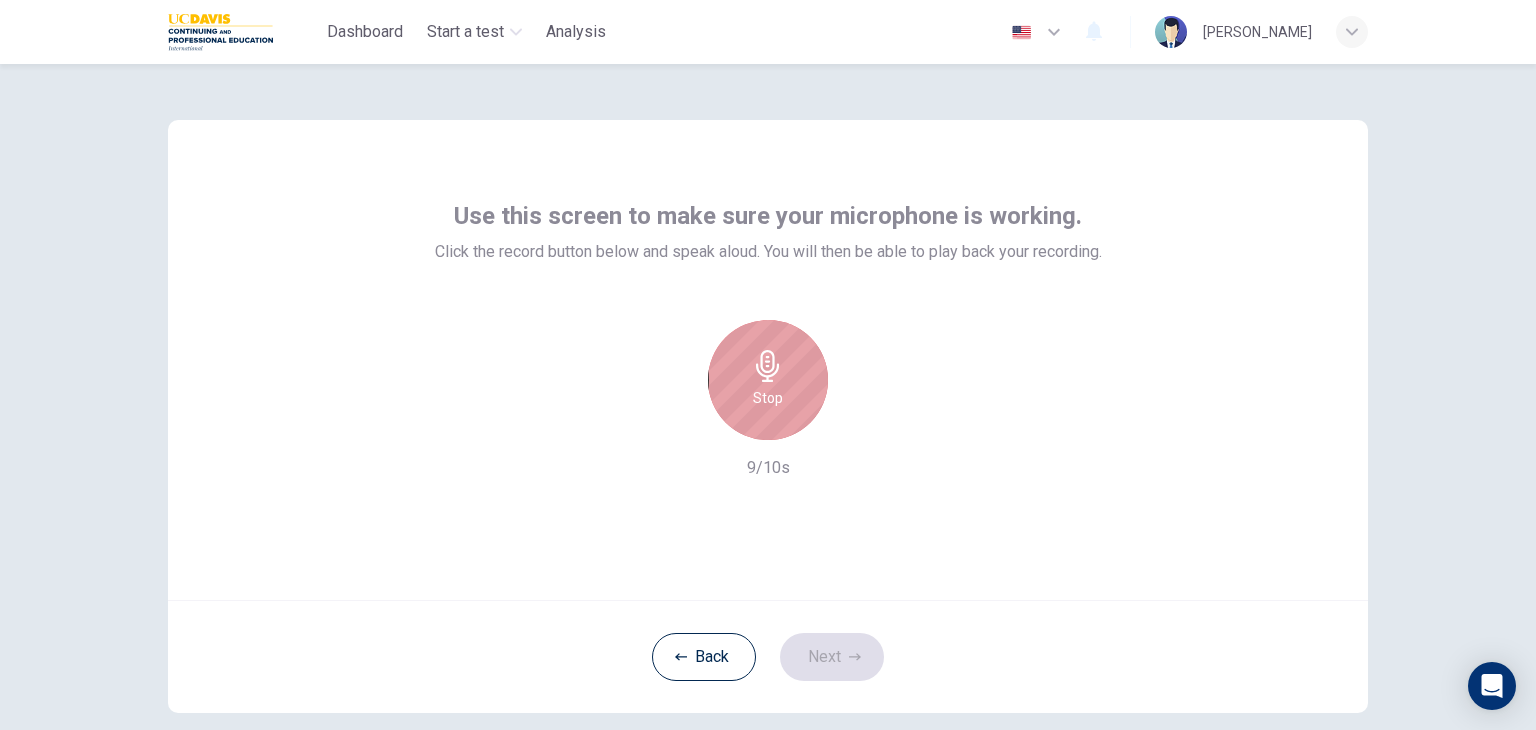 click on "Stop" at bounding box center (768, 380) 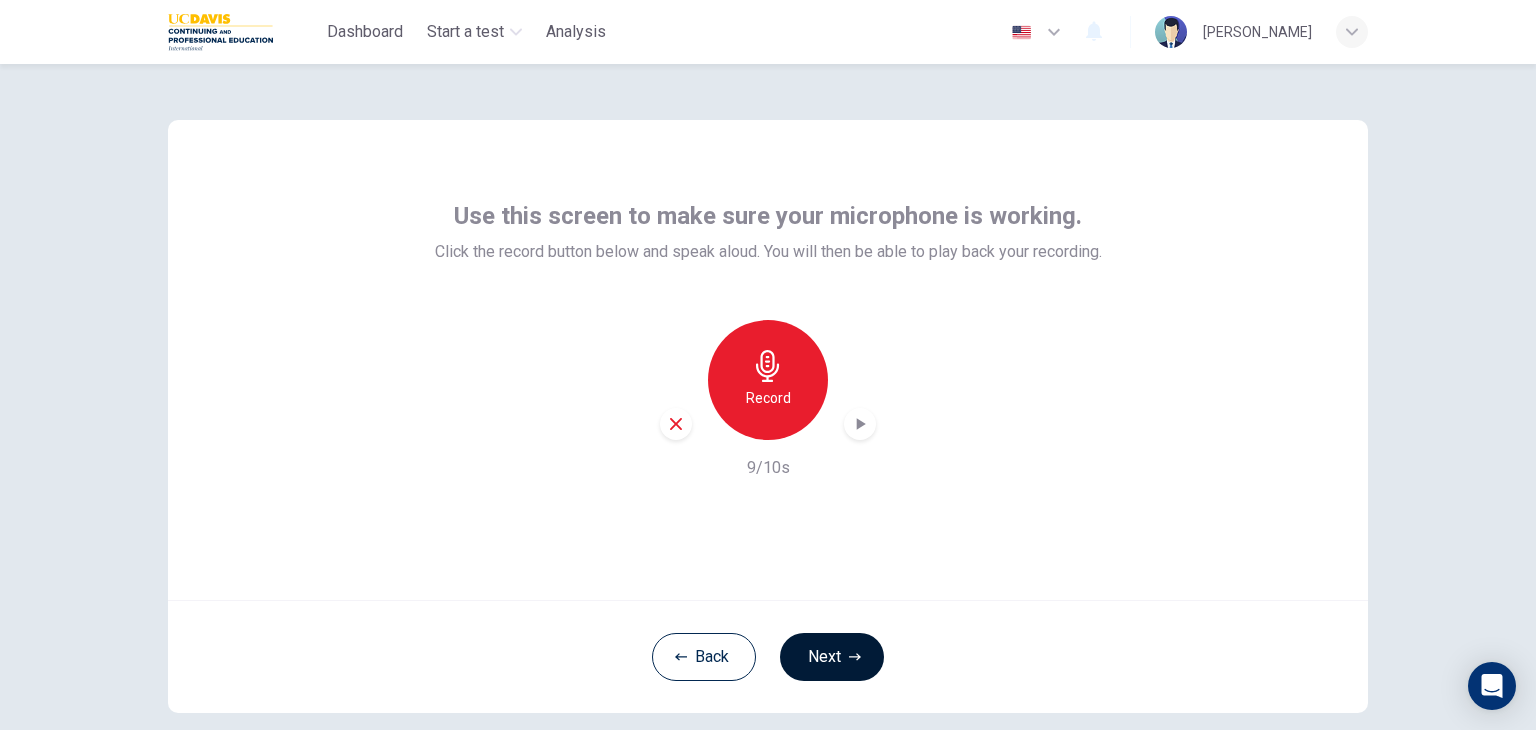 click on "Next" at bounding box center (832, 657) 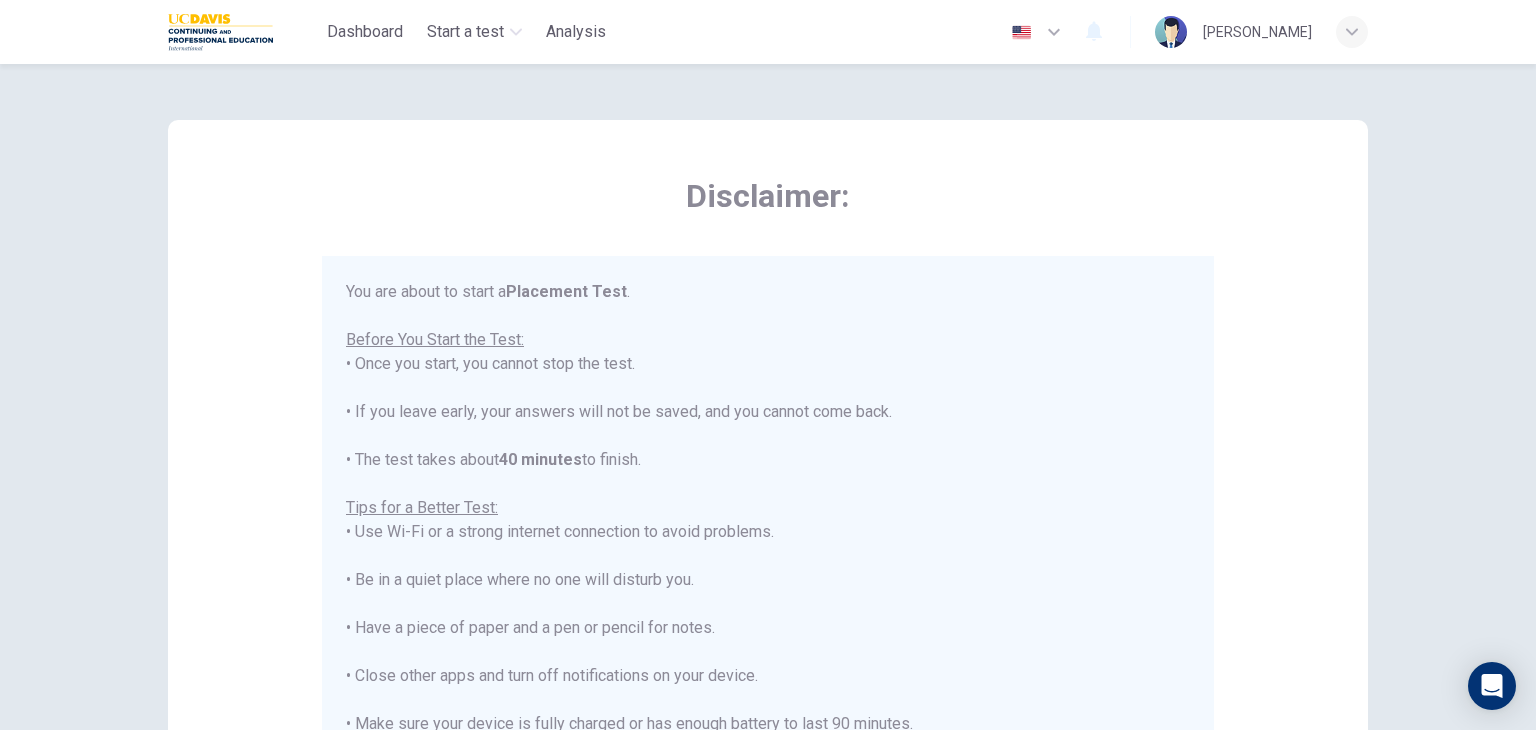 drag, startPoint x: 841, startPoint y: 666, endPoint x: 676, endPoint y: 361, distance: 346.7708 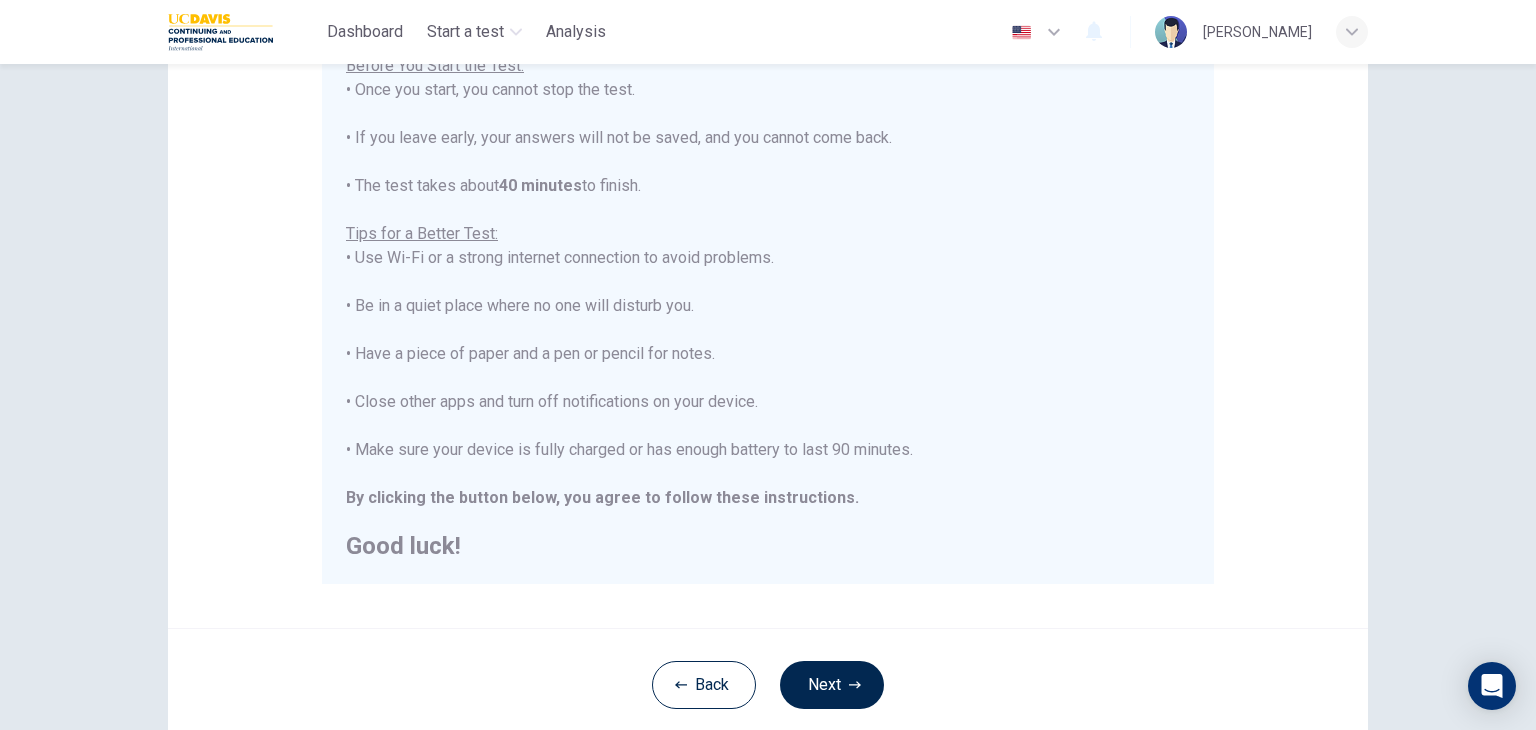 scroll, scrollTop: 300, scrollLeft: 0, axis: vertical 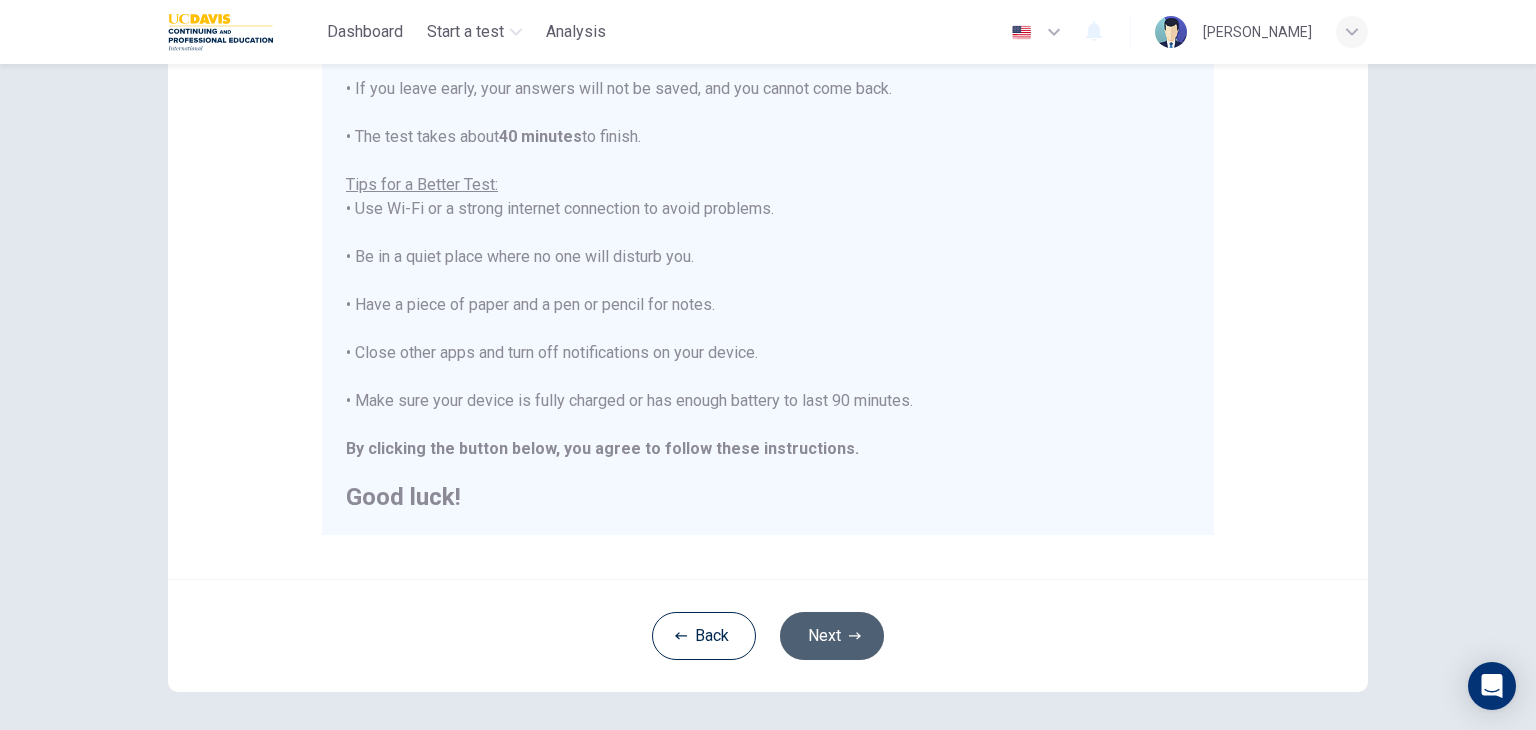 click 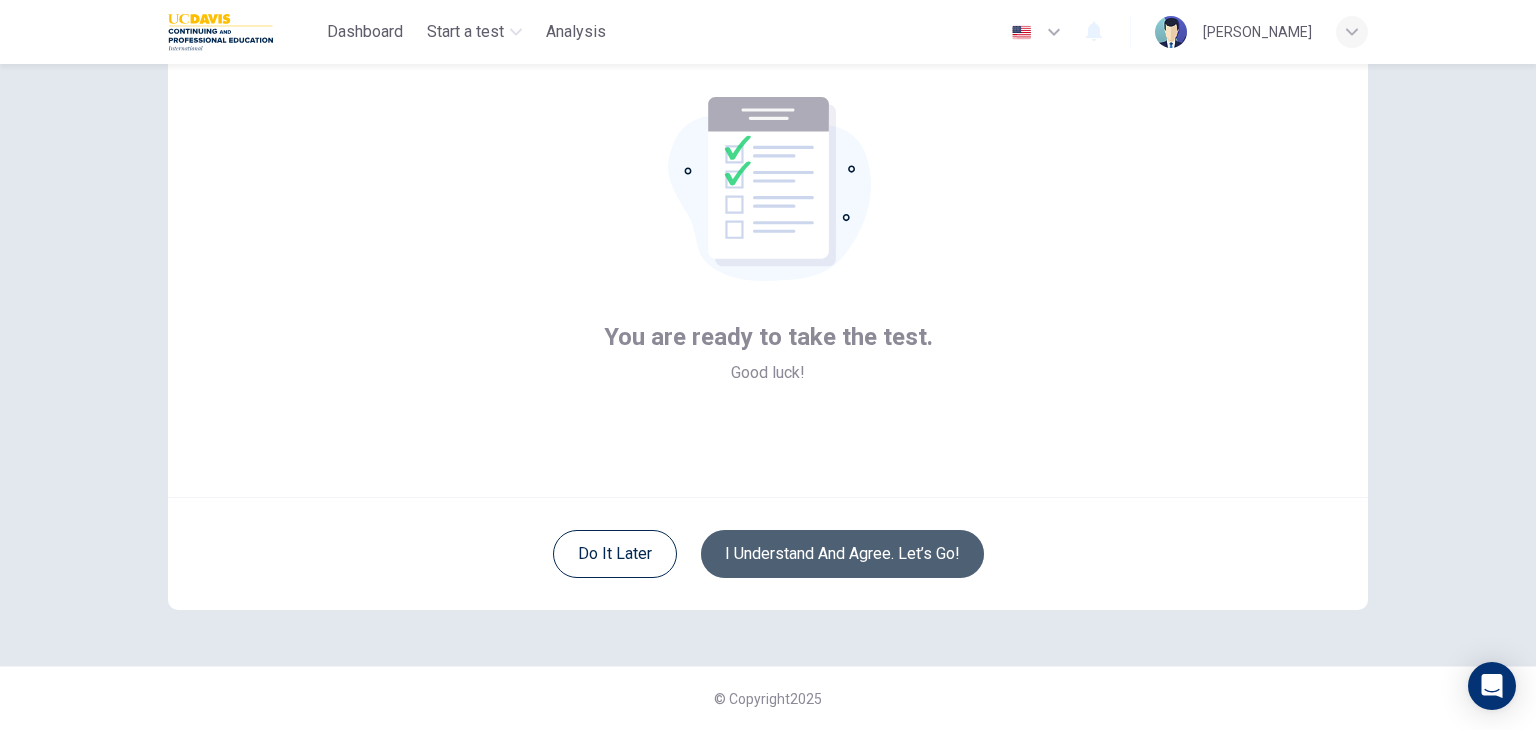 click on "I understand and agree. Let’s go!" at bounding box center [842, 554] 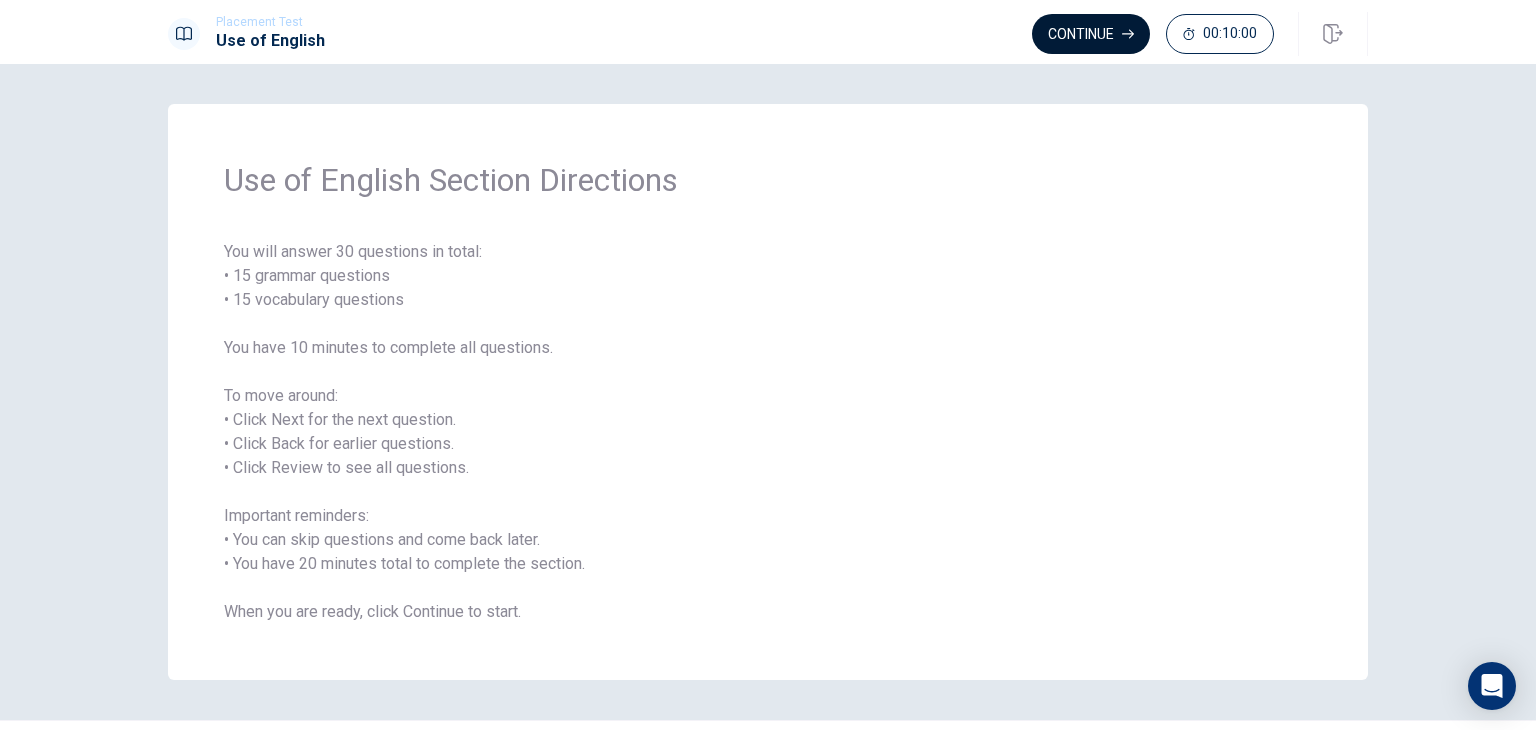 click on "Continue" at bounding box center (1091, 34) 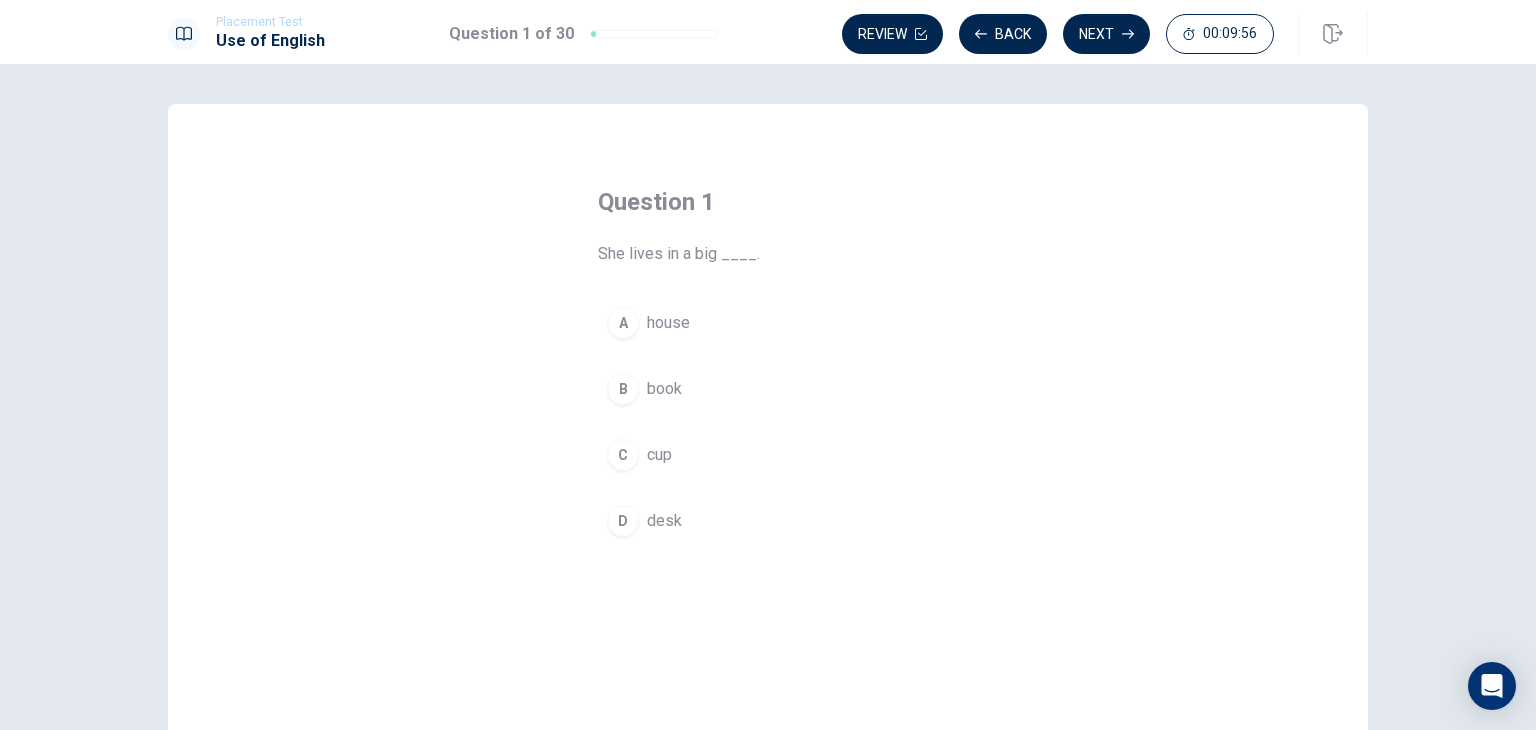 click on "A" at bounding box center (623, 323) 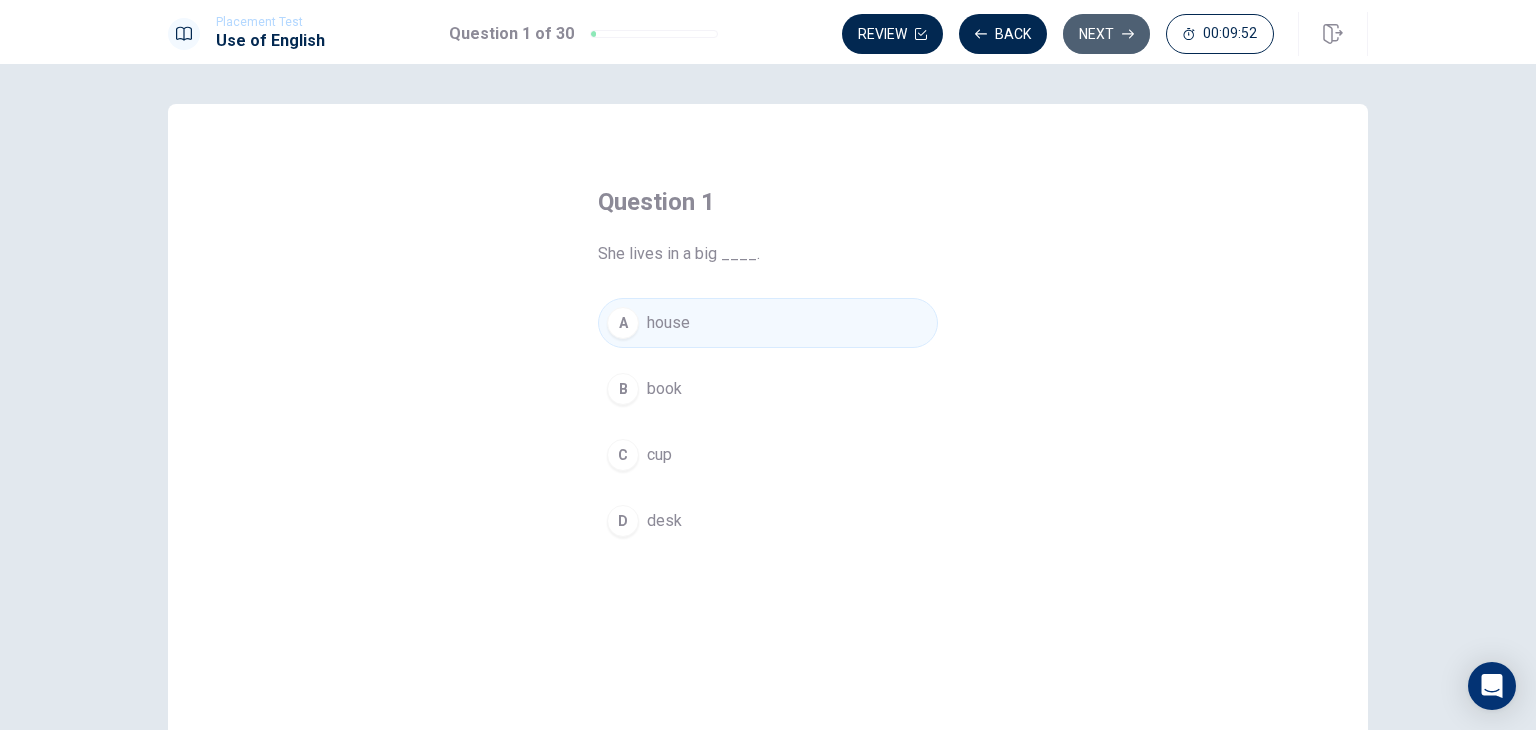 click on "Next" at bounding box center [1106, 34] 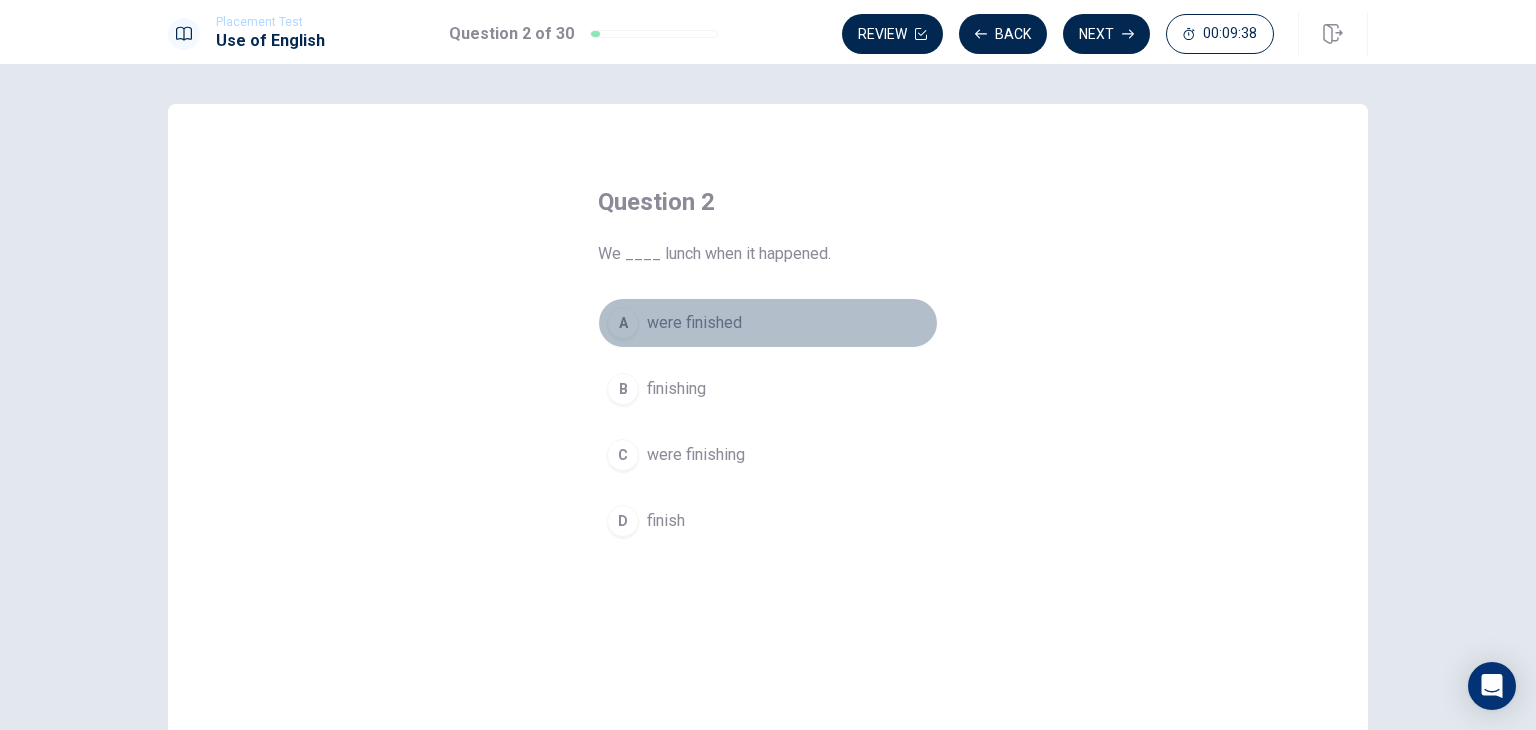 click on "A" at bounding box center (623, 323) 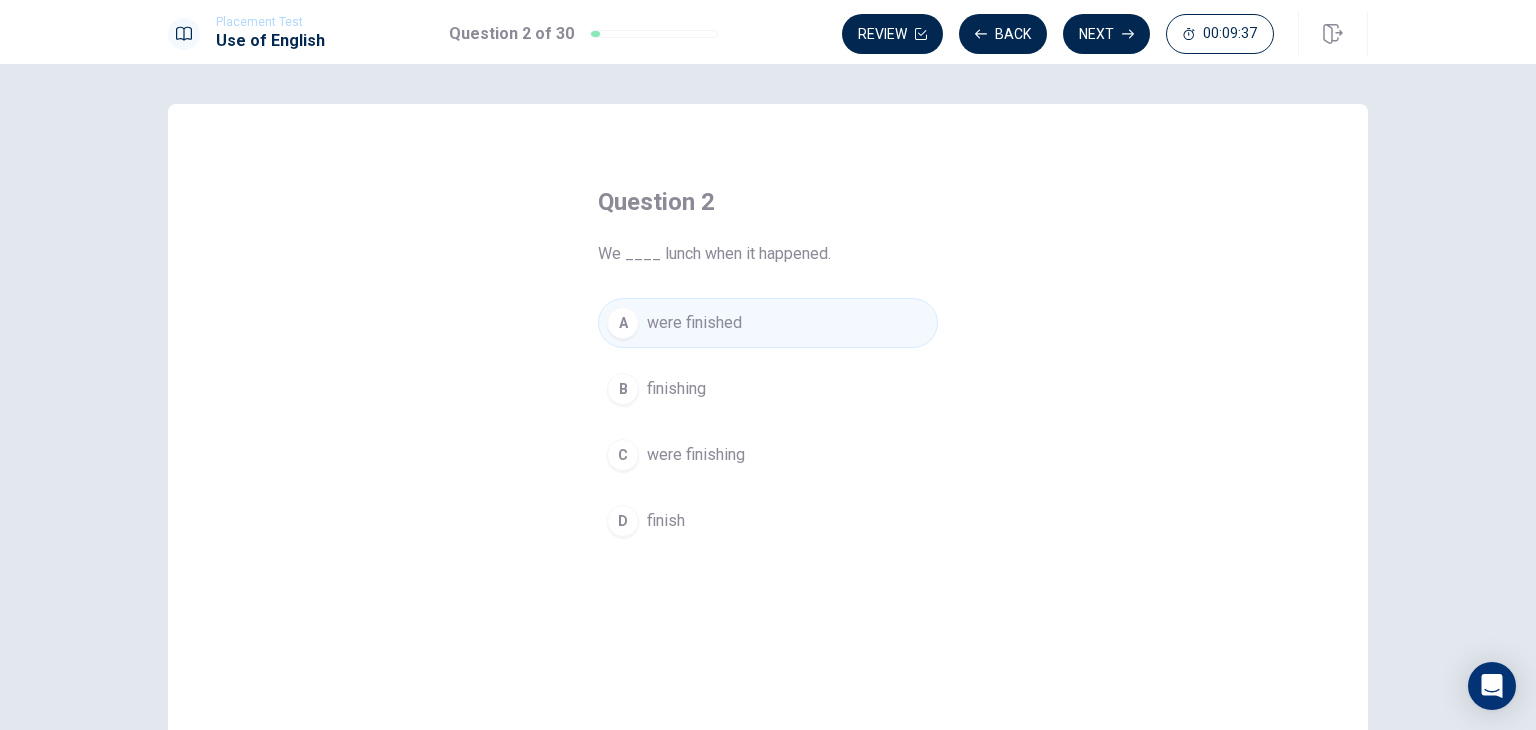 click on "Next" at bounding box center (1106, 34) 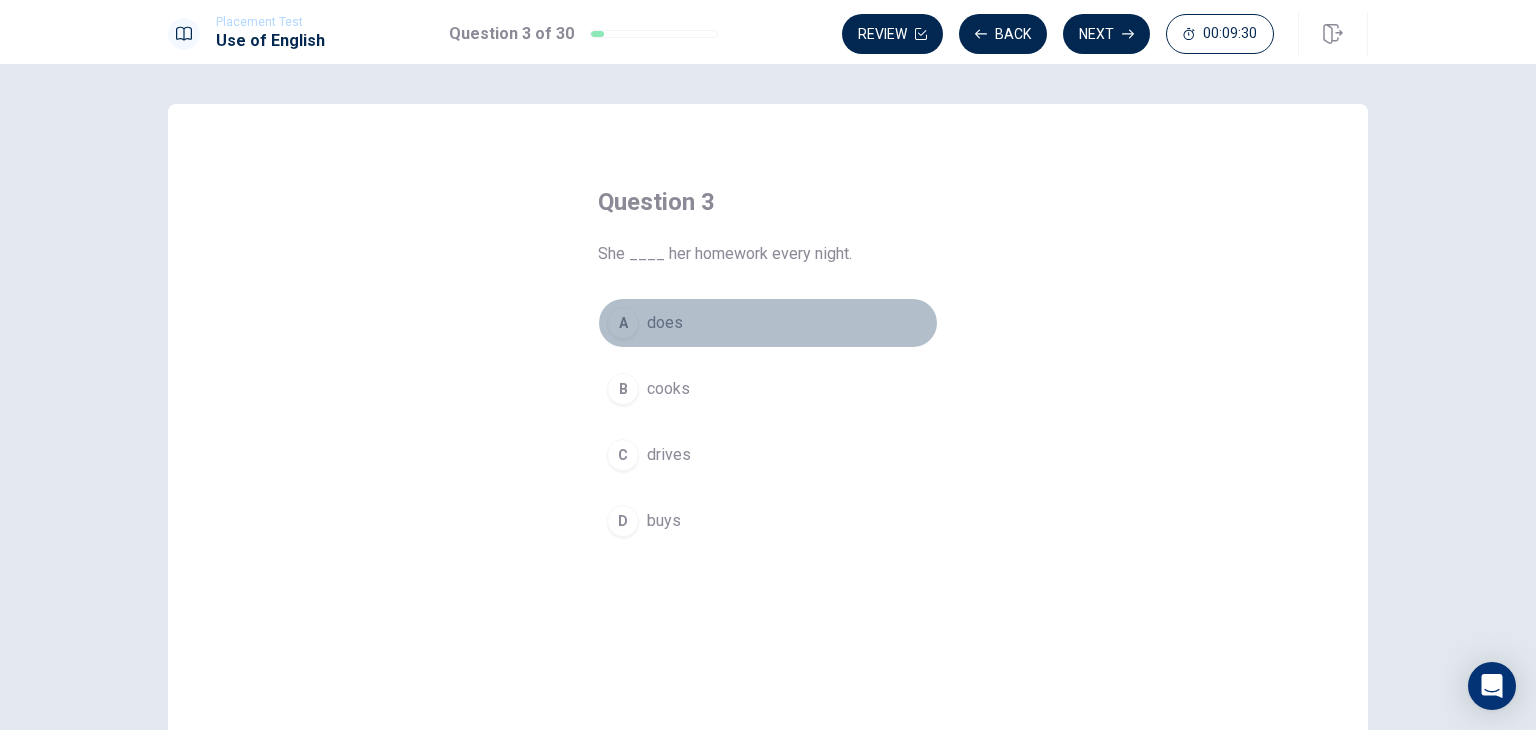 click on "A" at bounding box center (623, 323) 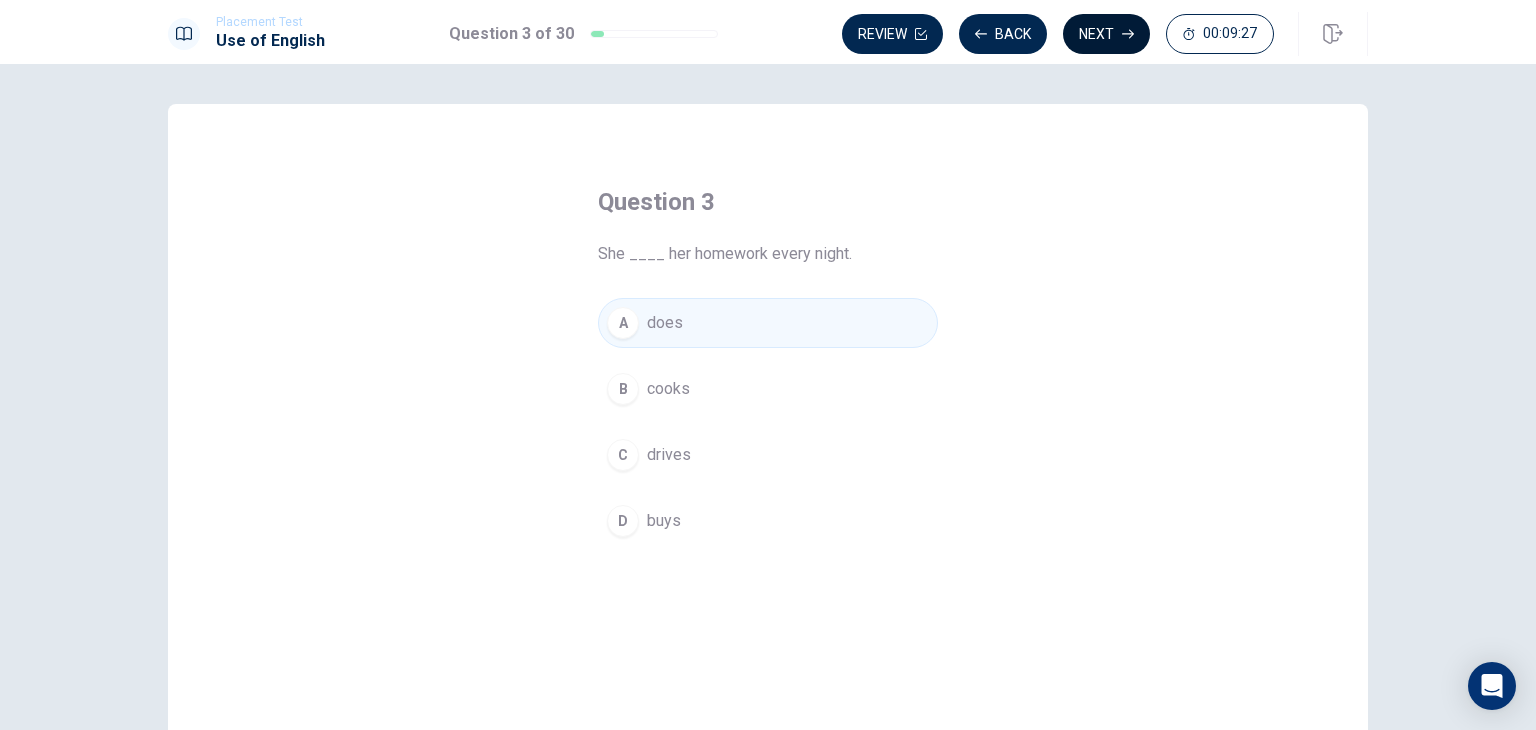click 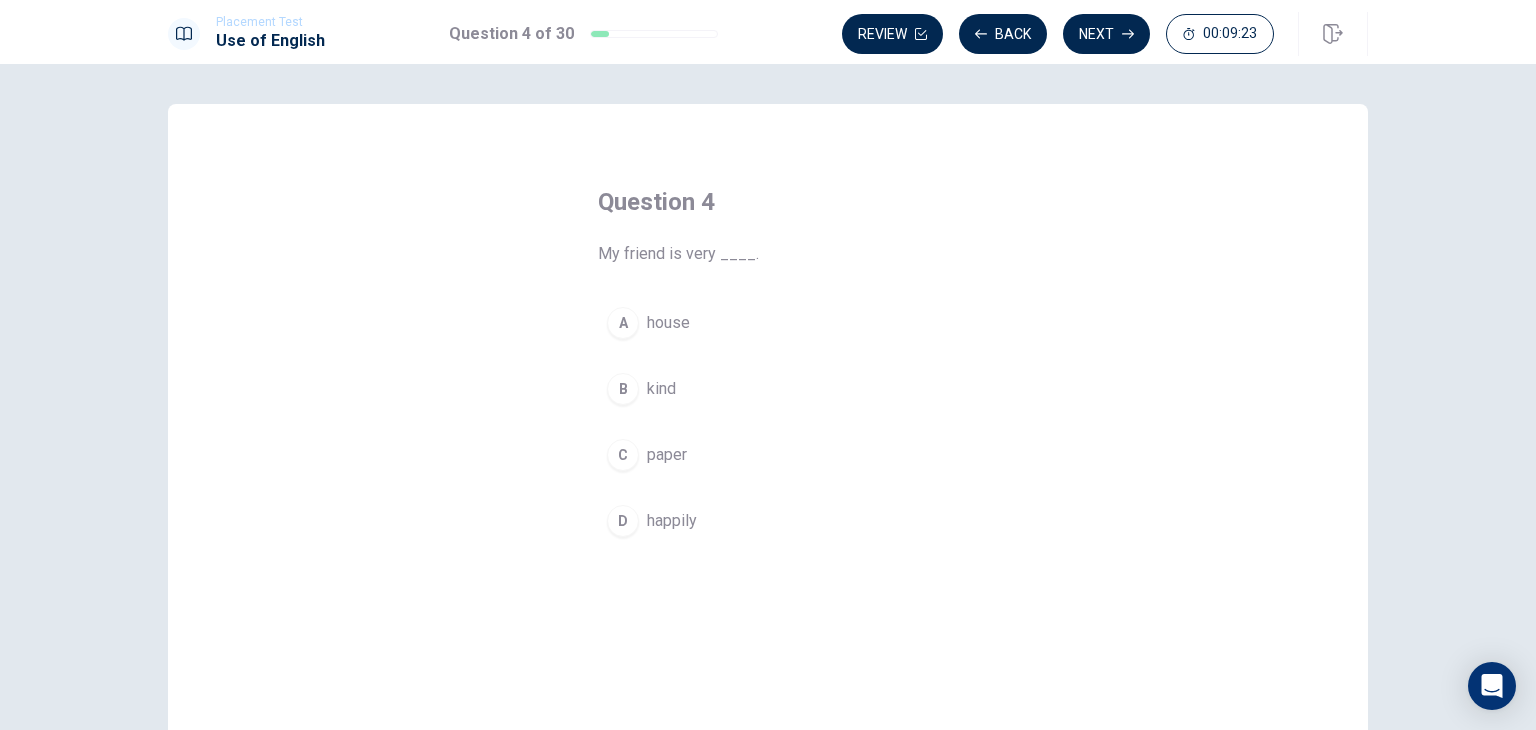 click on "B" at bounding box center (623, 389) 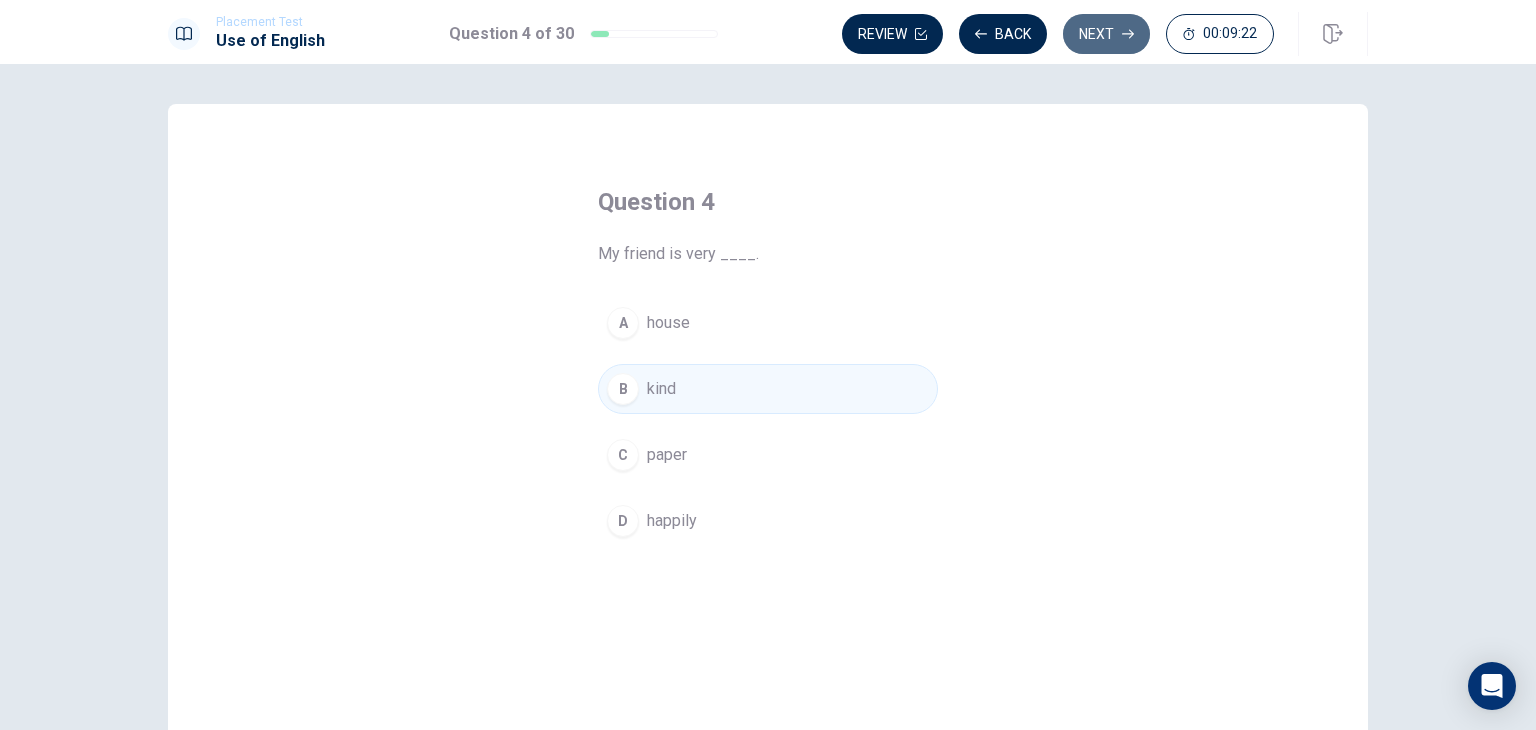 click on "Next" at bounding box center [1106, 34] 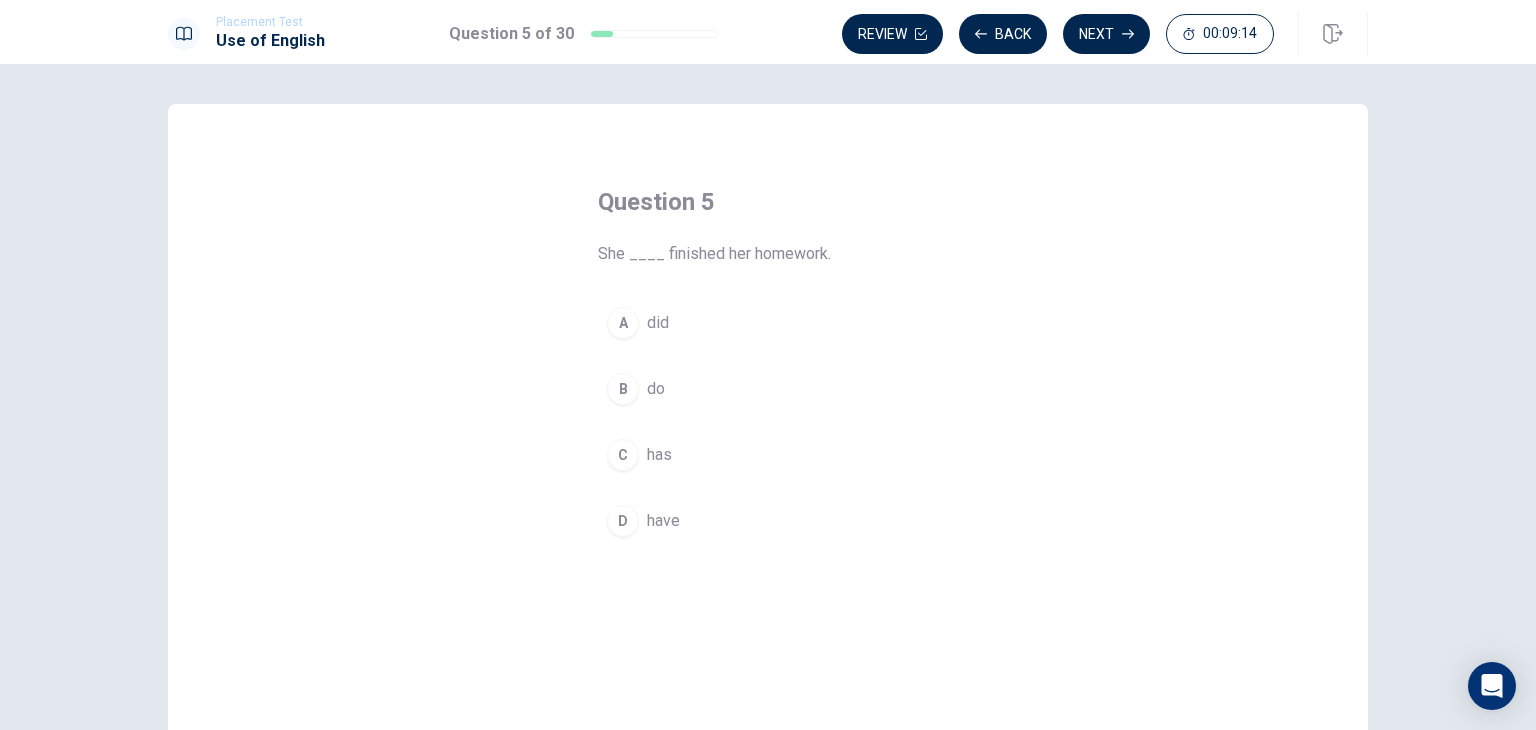 click on "C" at bounding box center [623, 455] 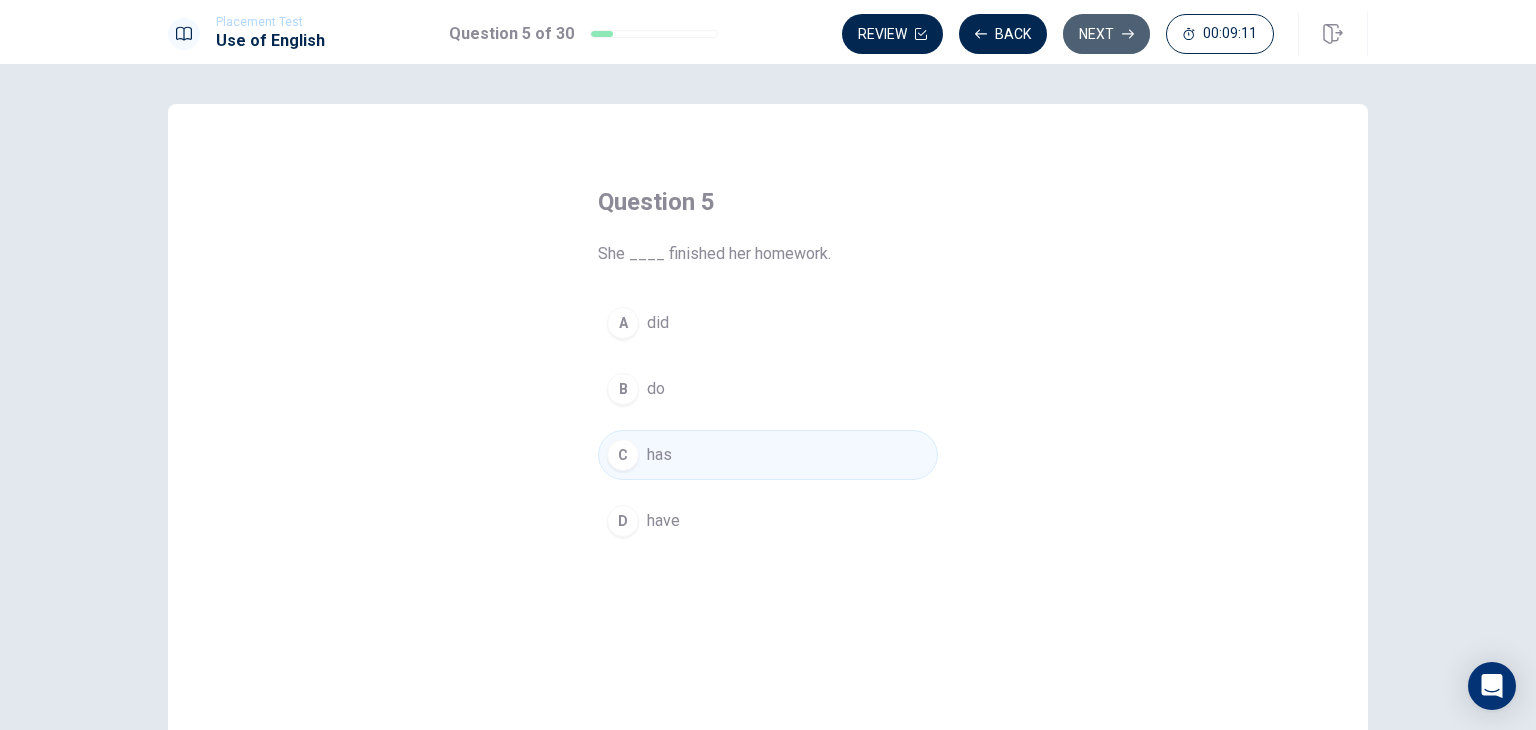 click on "Next" at bounding box center [1106, 34] 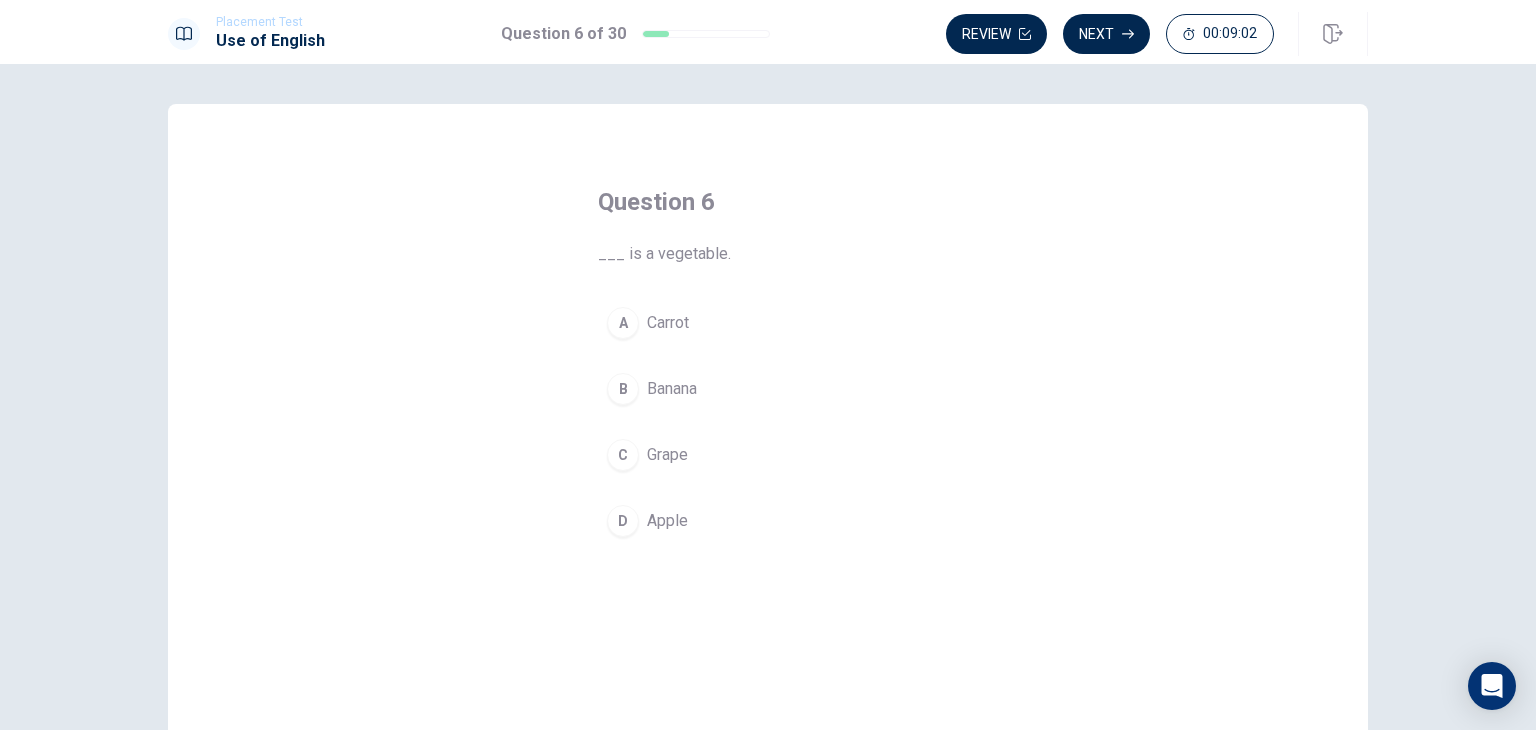 click on "A" at bounding box center (623, 323) 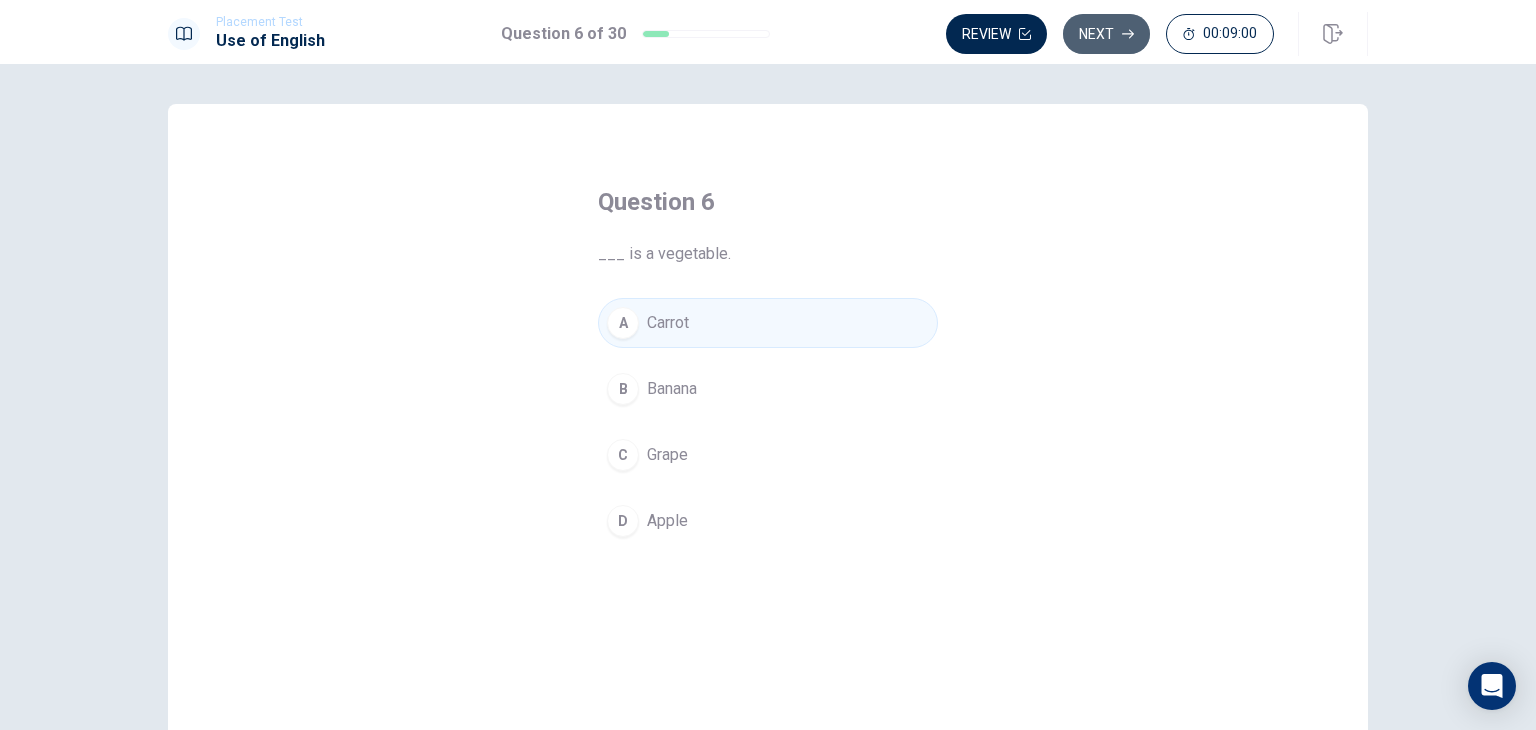 click on "Next" at bounding box center (1106, 34) 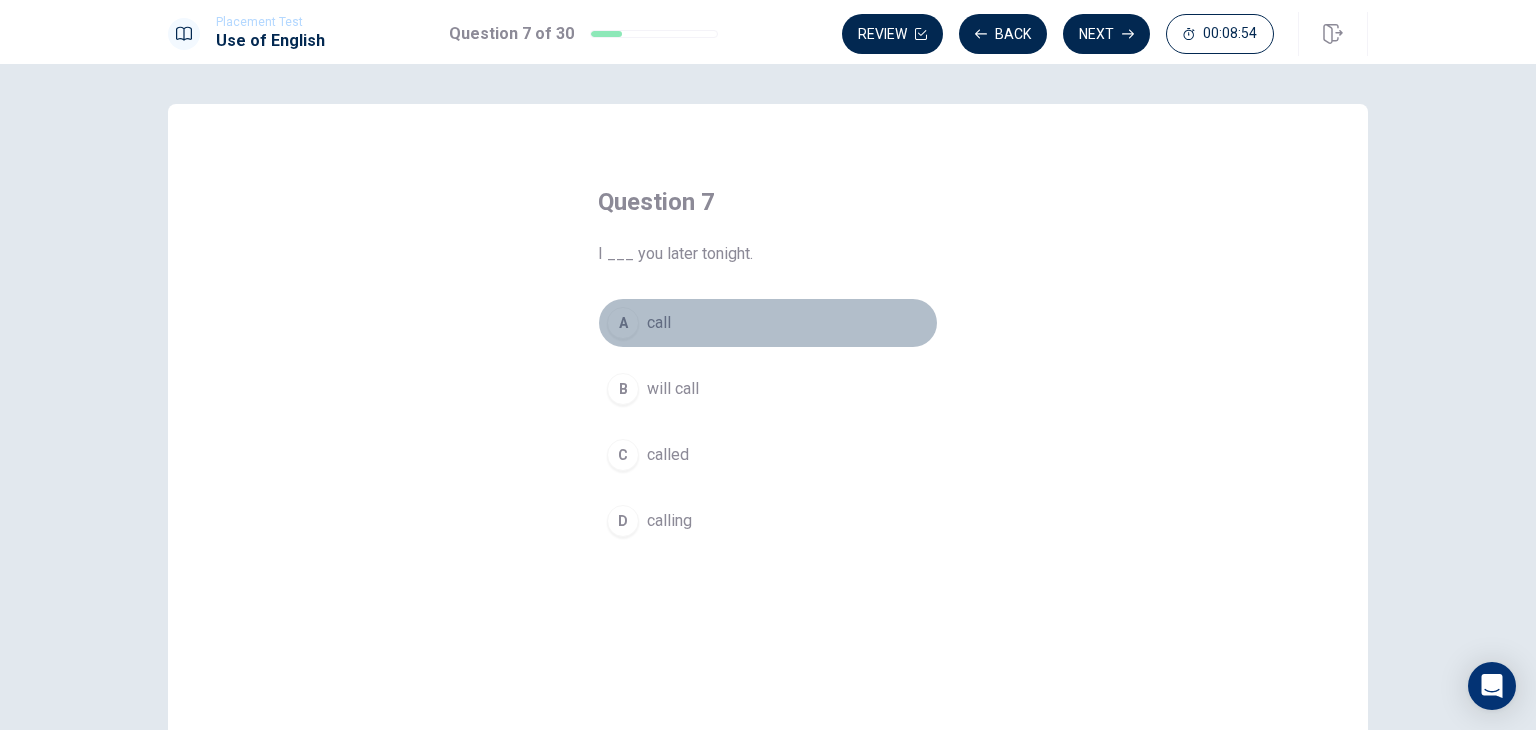 click on "A" at bounding box center (623, 323) 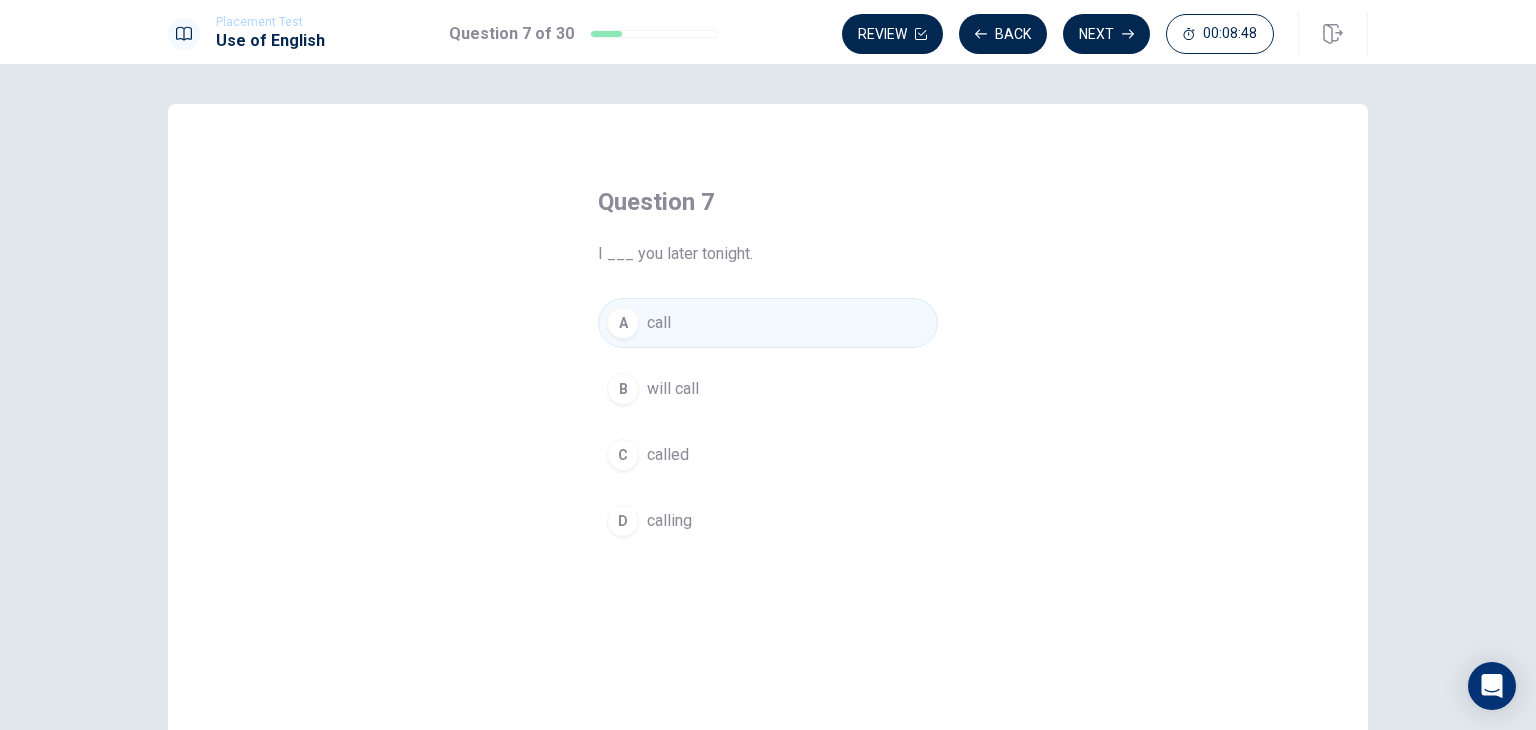 click on "B" at bounding box center [623, 389] 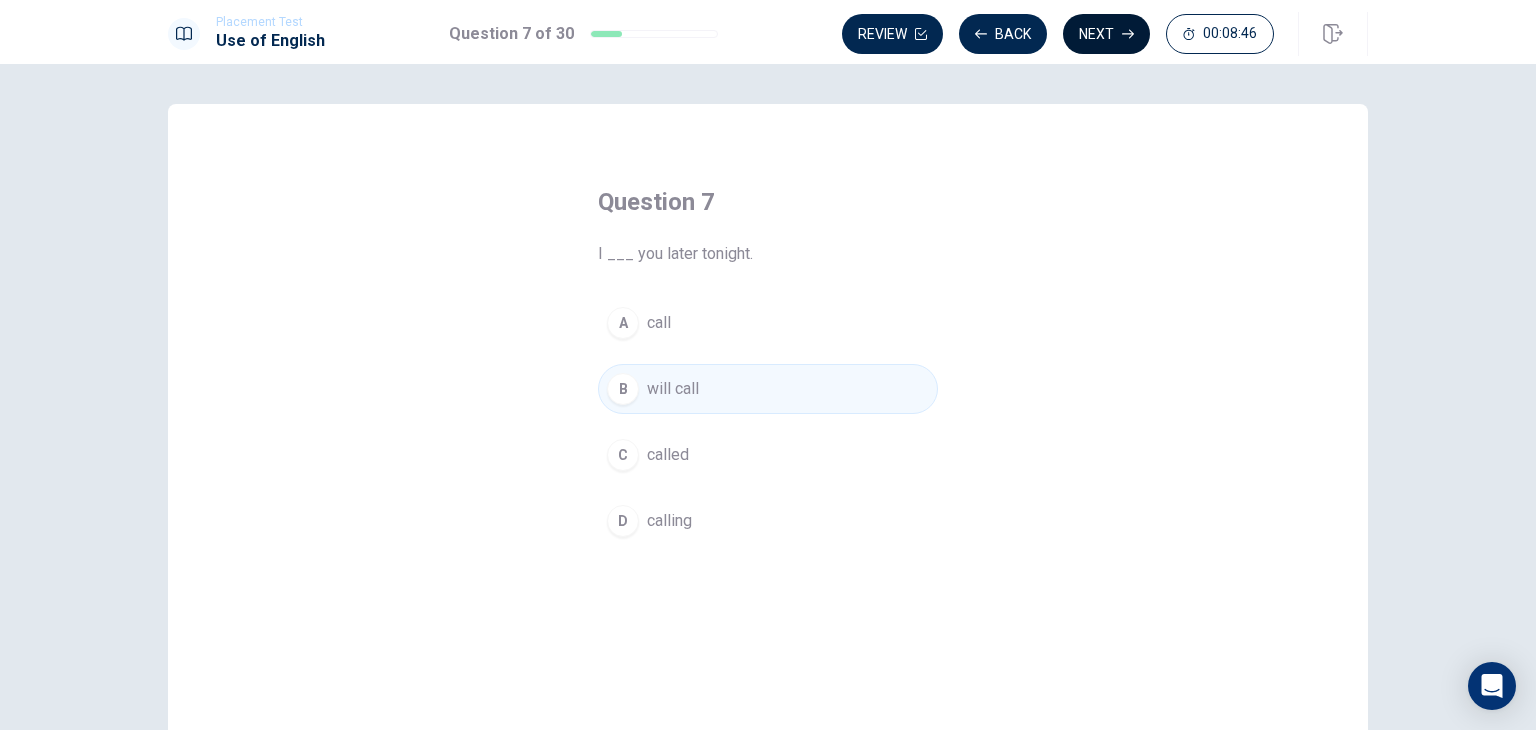 click on "Next" at bounding box center [1106, 34] 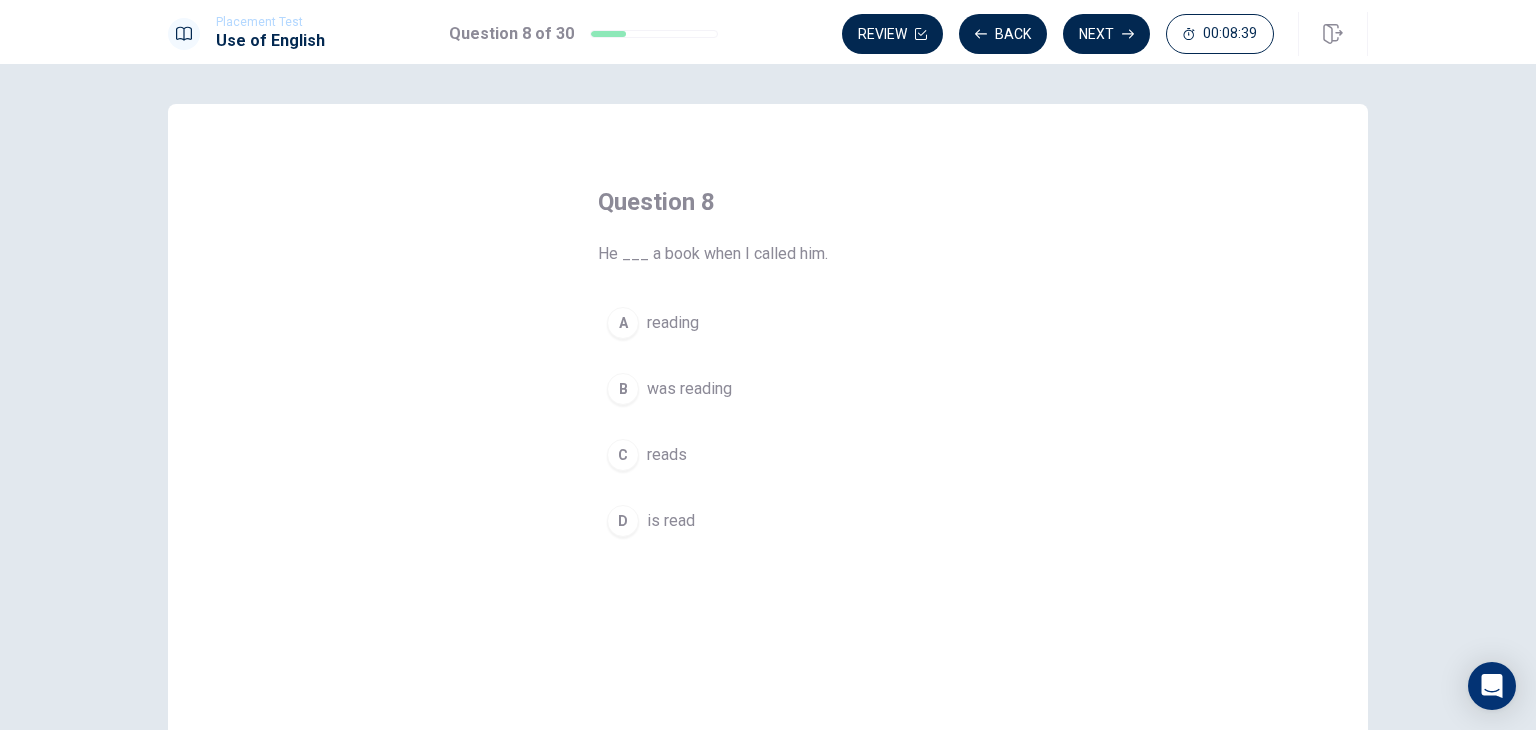 click on "B" at bounding box center [623, 389] 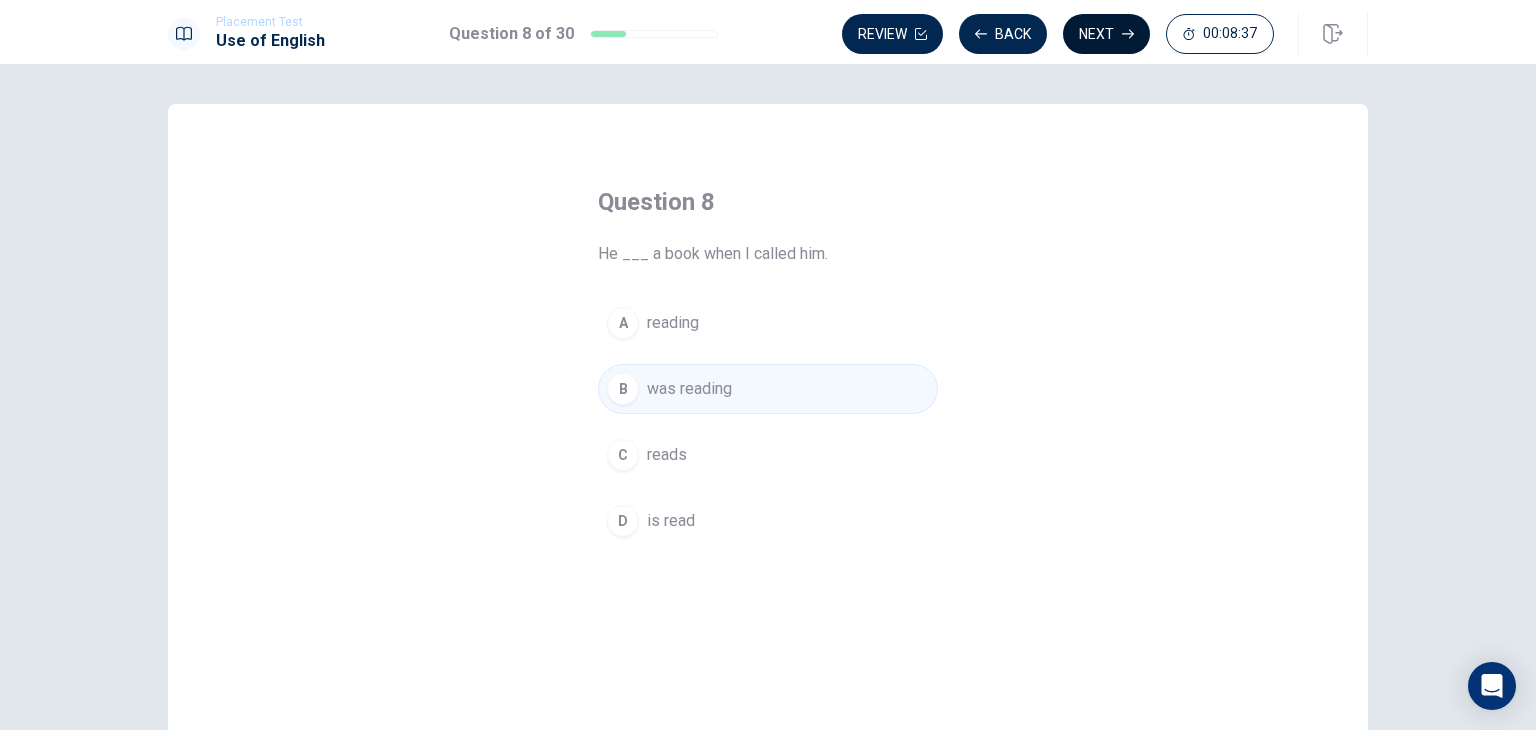 click on "Next" at bounding box center (1106, 34) 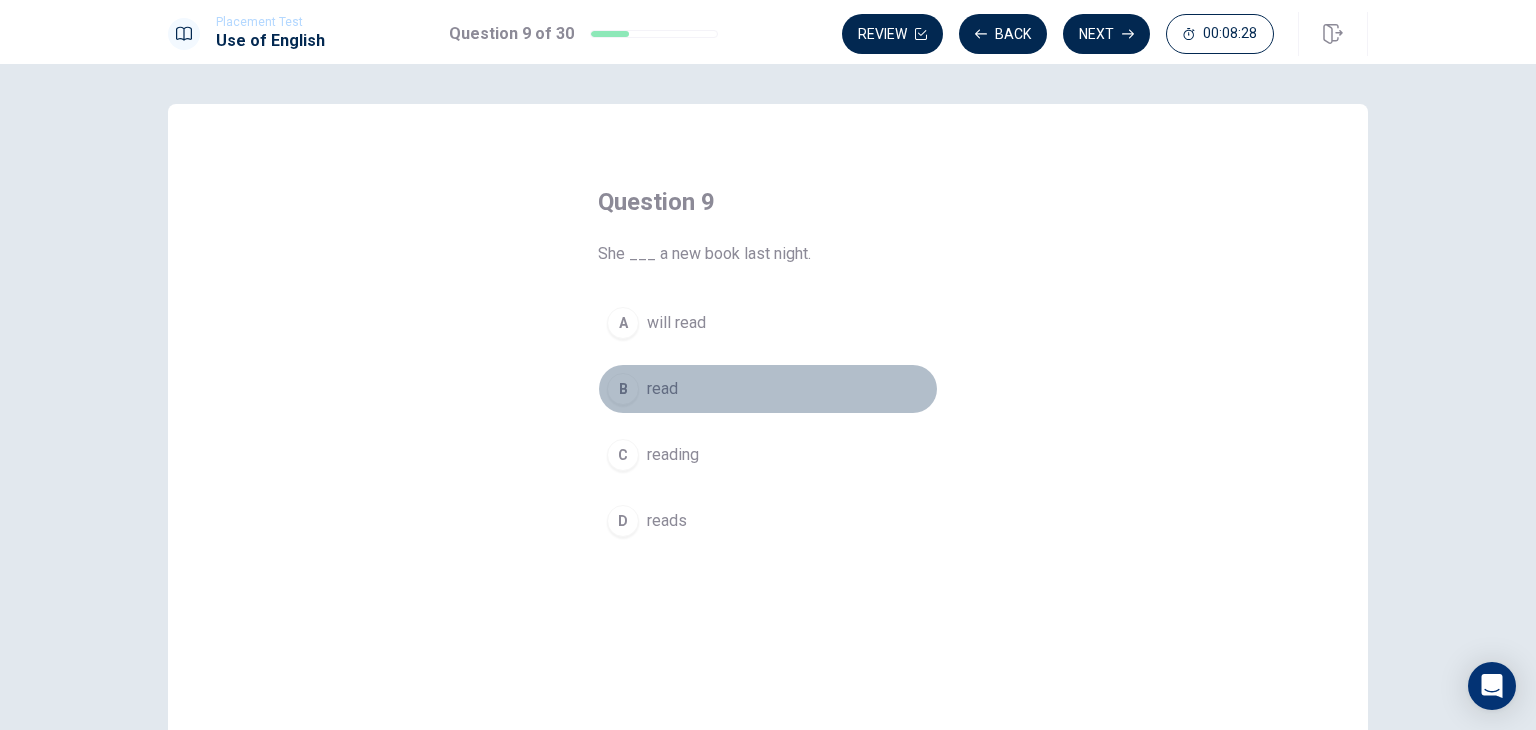 click on "B" at bounding box center [623, 389] 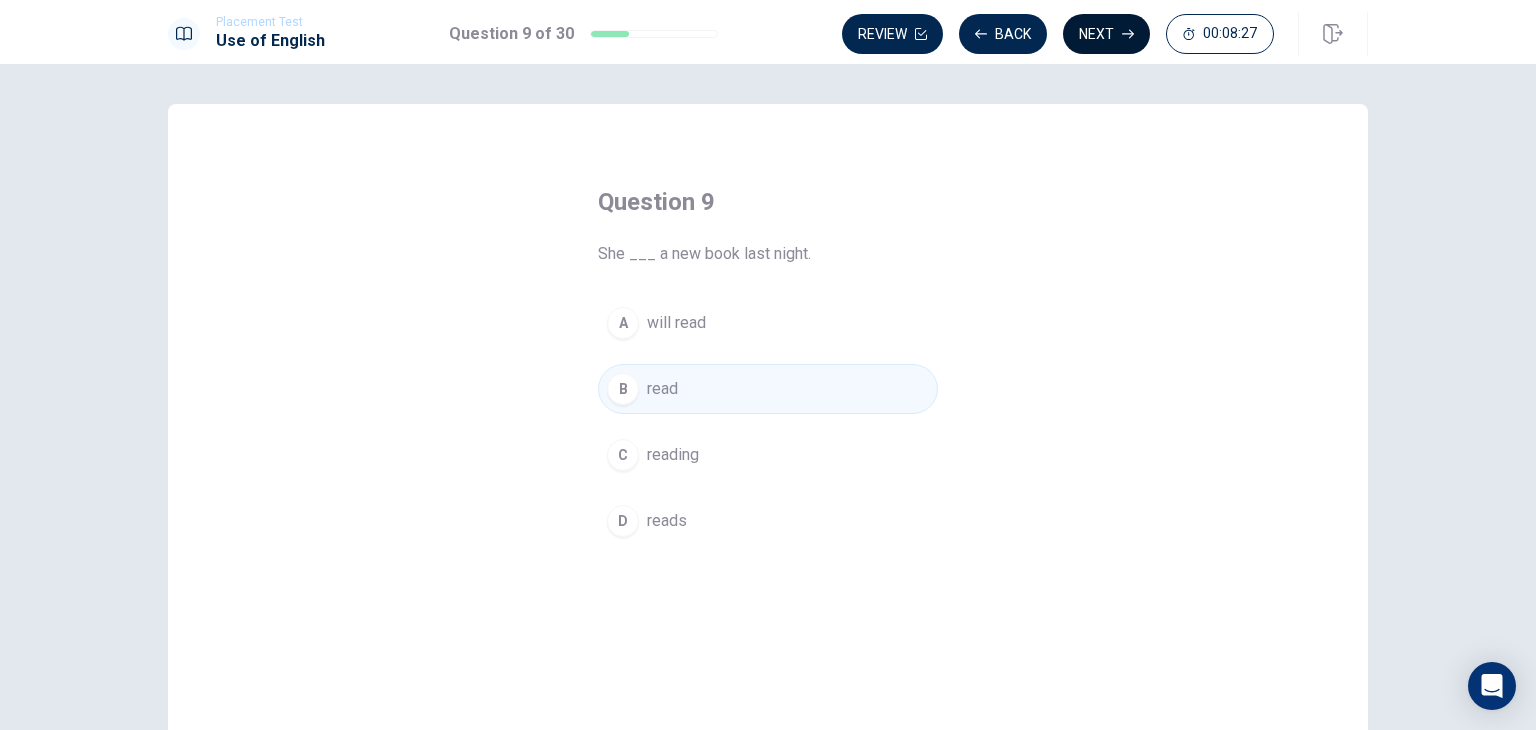 click on "Next" at bounding box center (1106, 34) 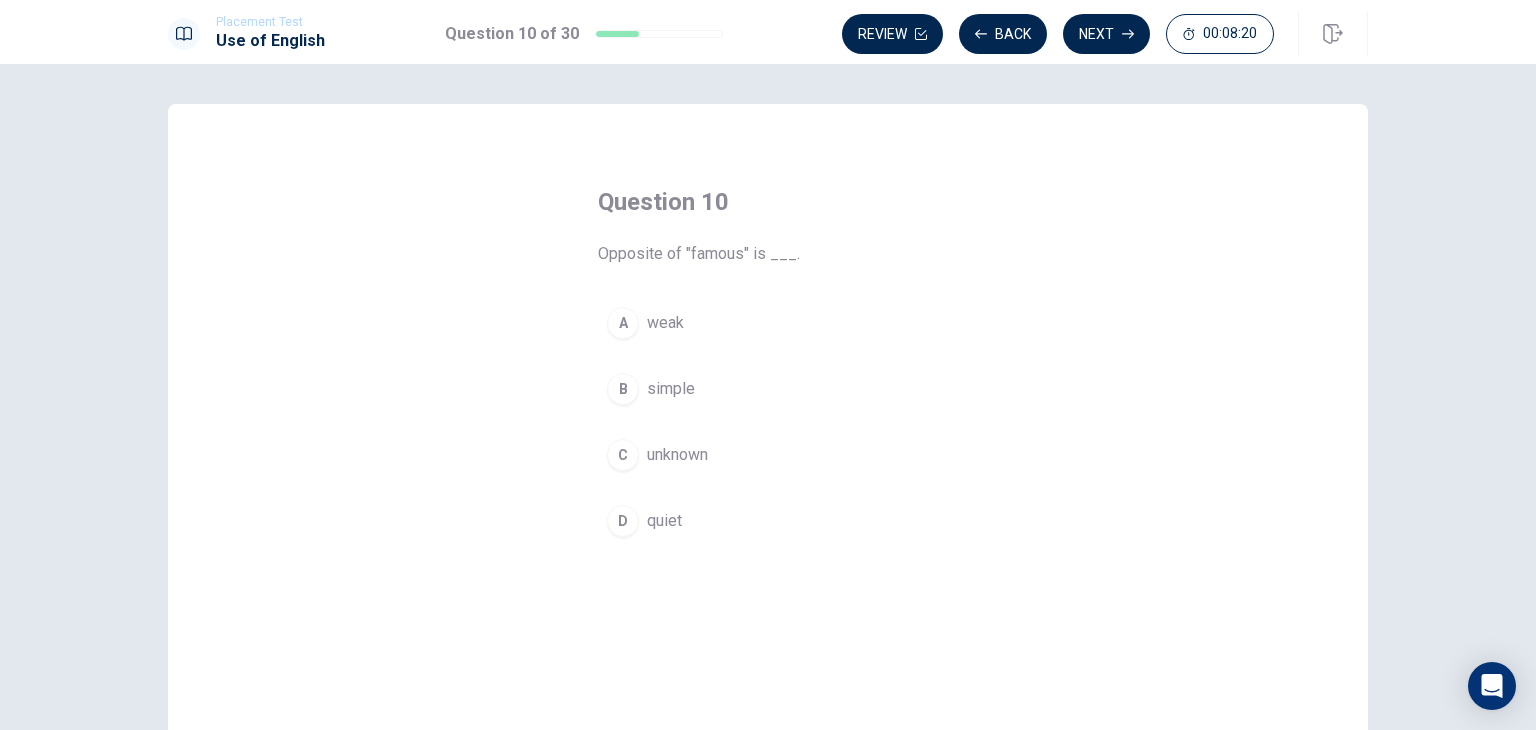 click on "C" at bounding box center (623, 455) 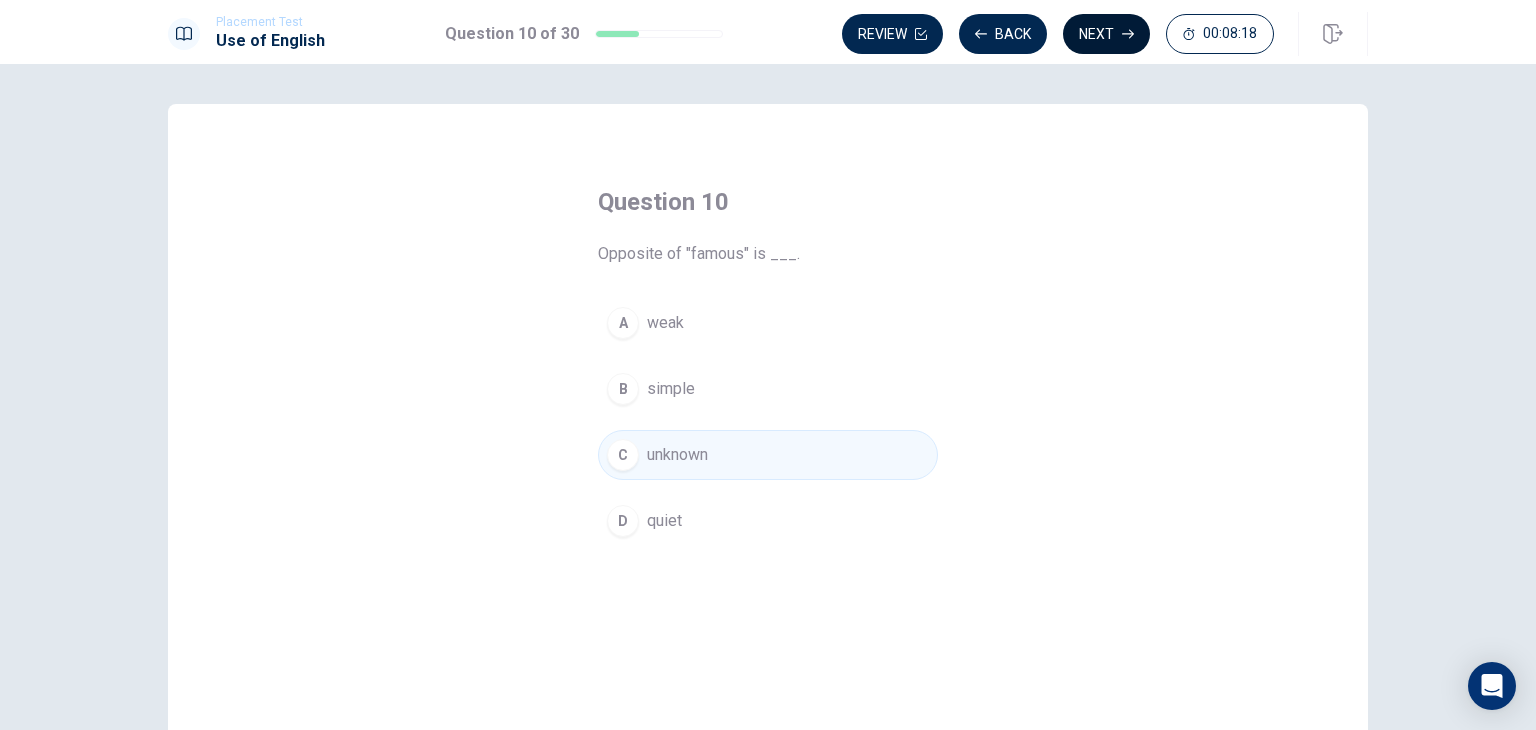 click on "Next" at bounding box center [1106, 34] 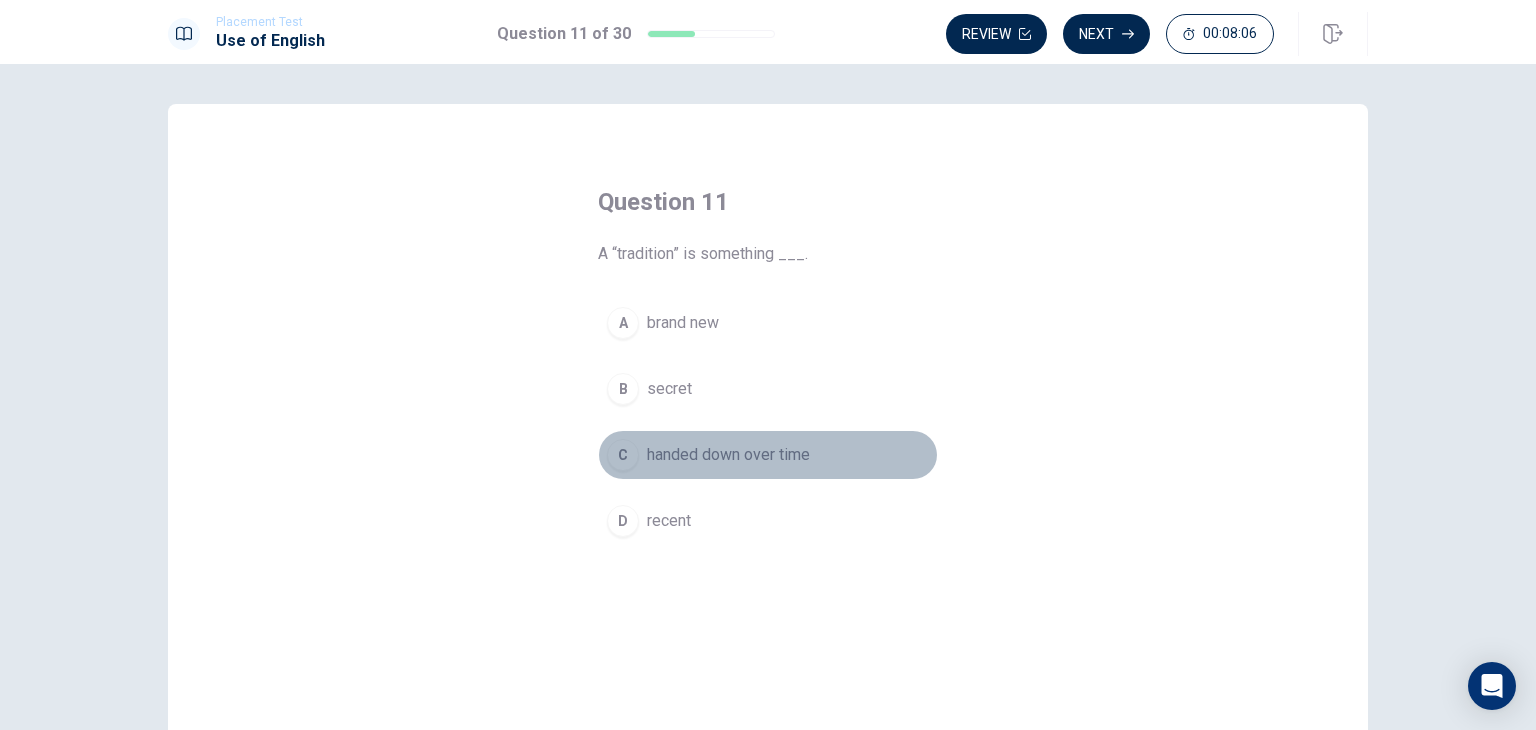 click on "C" at bounding box center [623, 455] 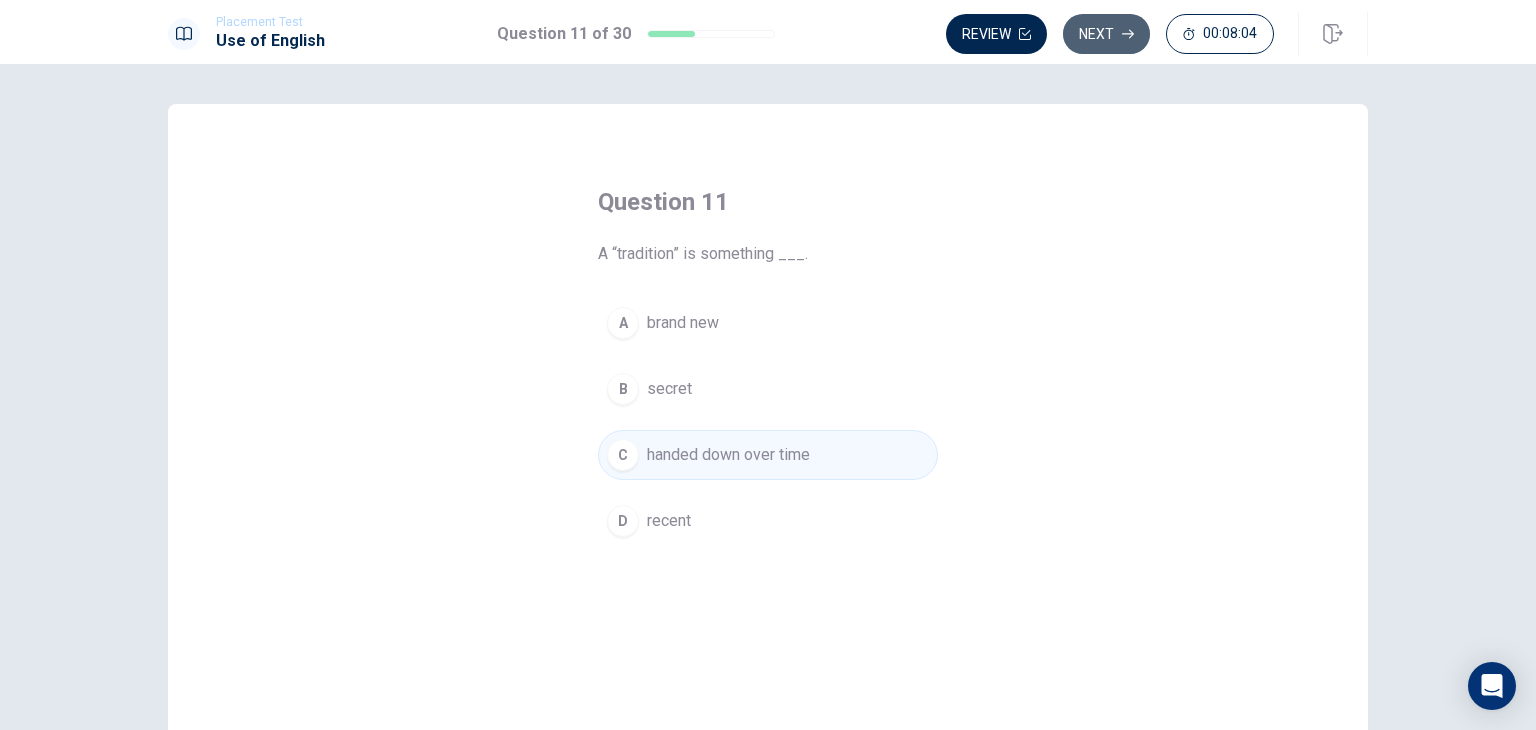 click on "Next" at bounding box center [1106, 34] 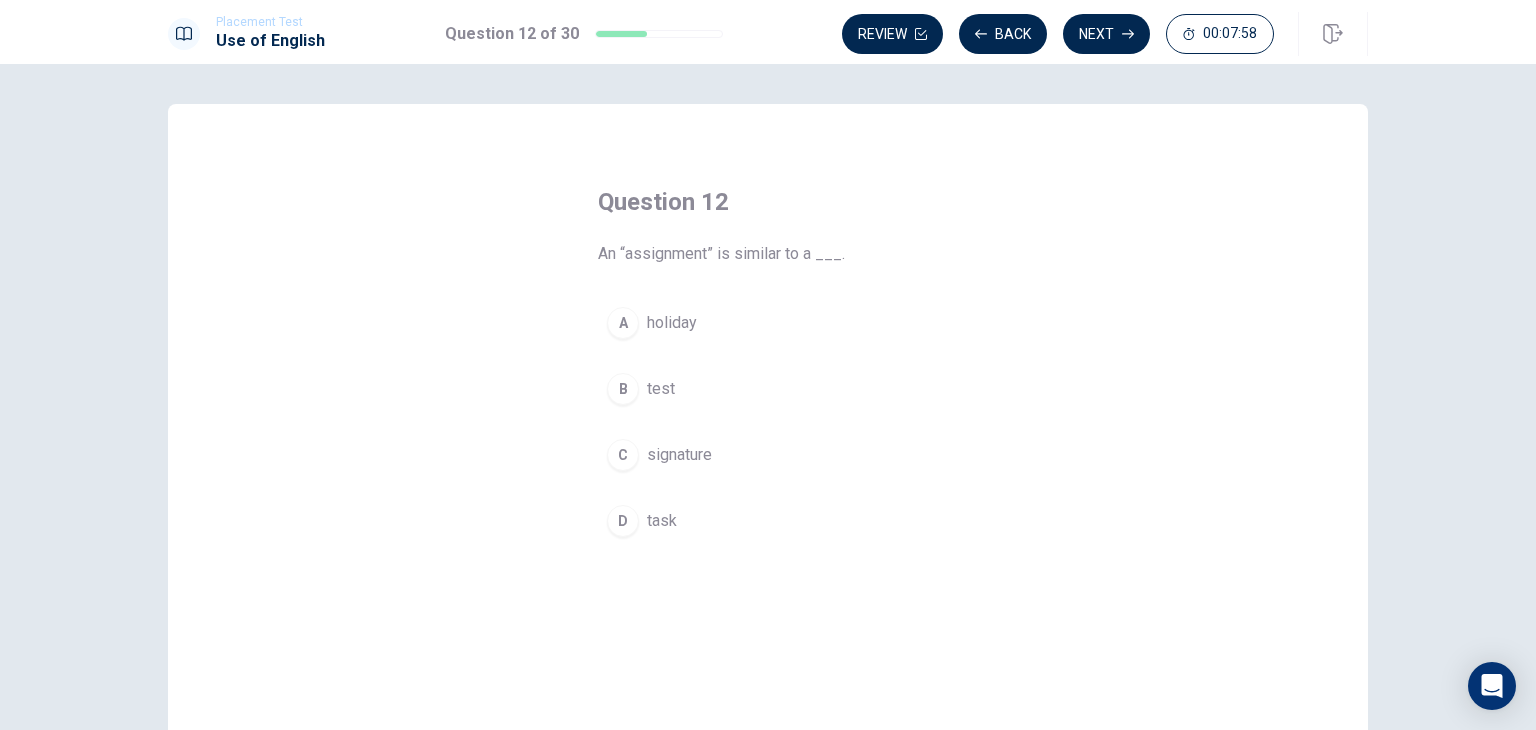 click on "D" at bounding box center [623, 521] 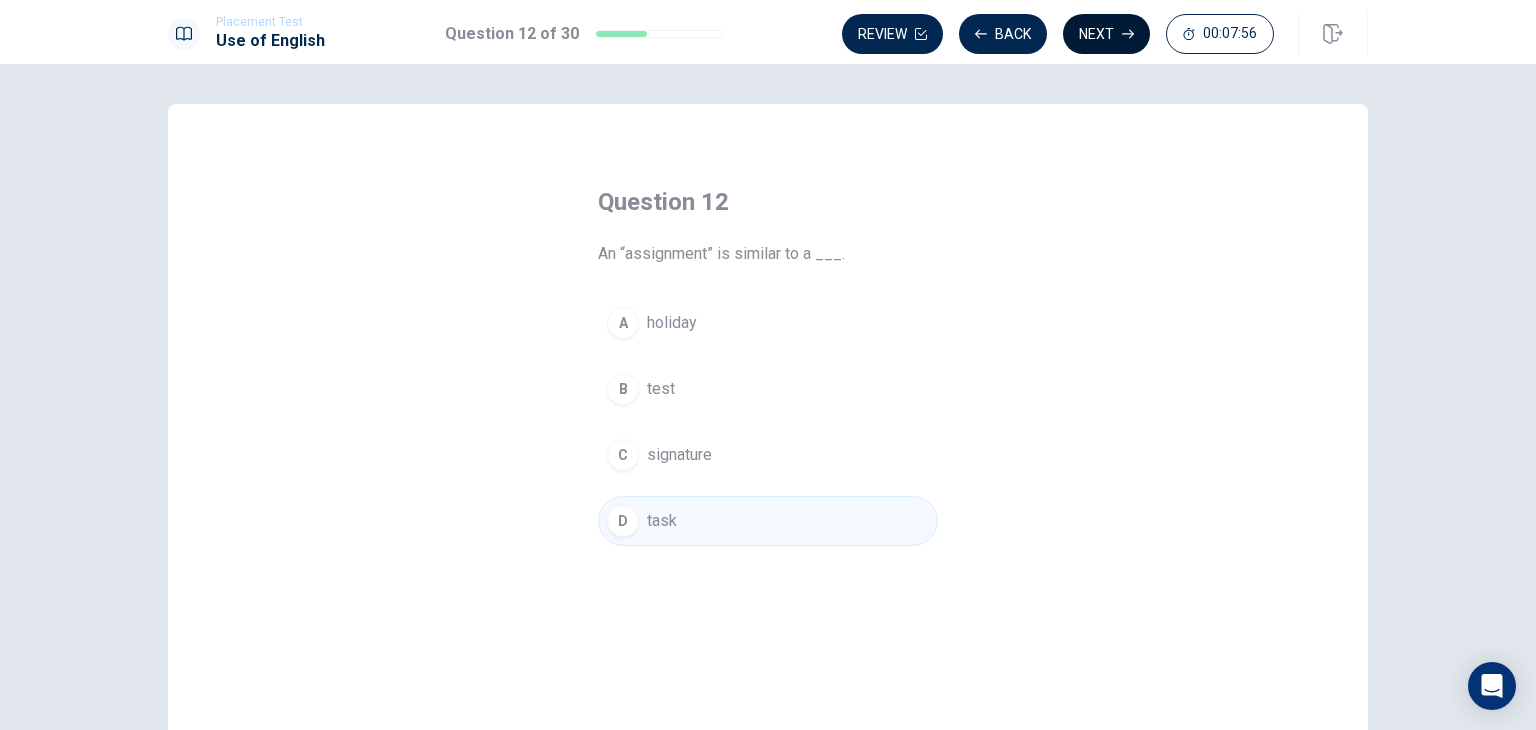 click on "Next" at bounding box center (1106, 34) 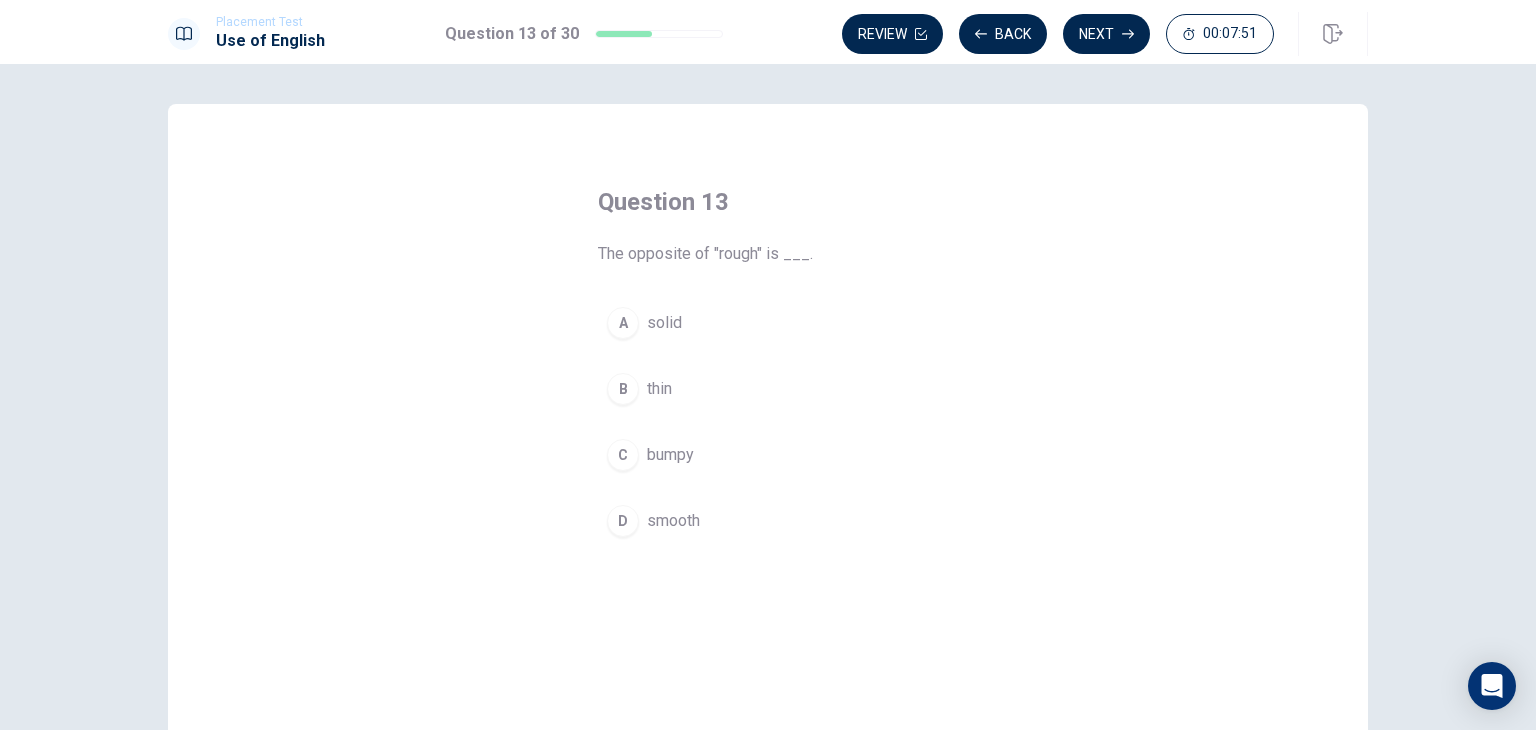 click on "D" at bounding box center [623, 521] 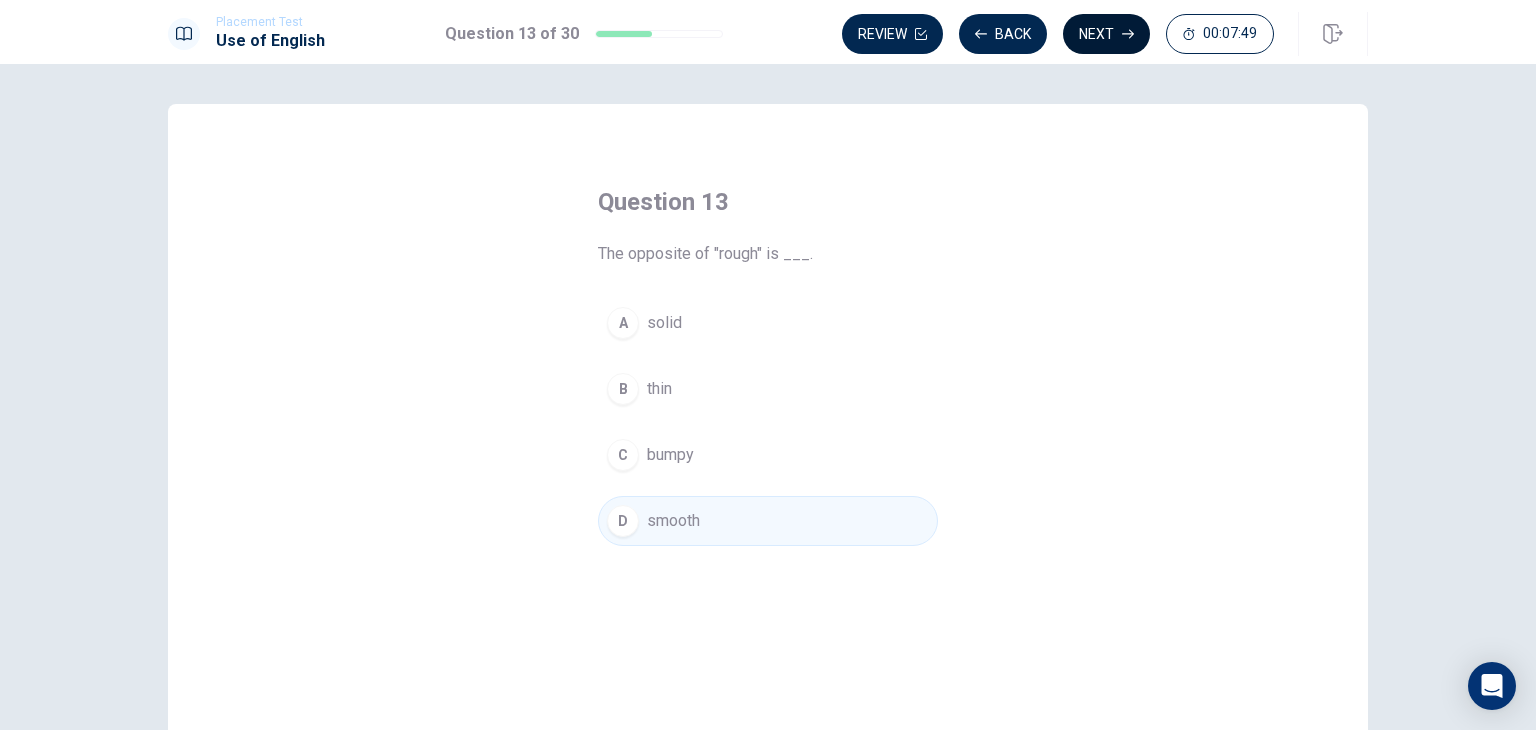 click on "Next" at bounding box center [1106, 34] 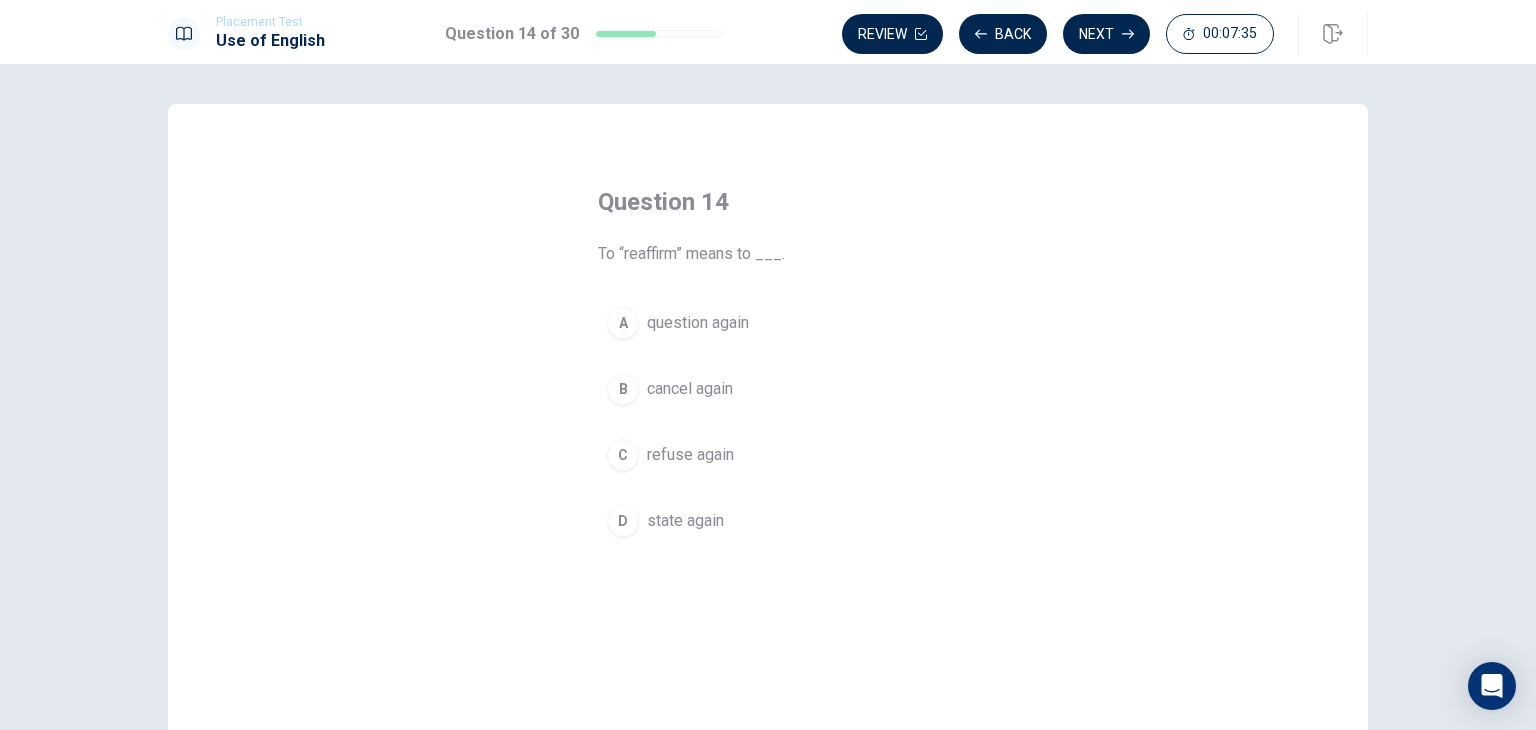 click on "B" at bounding box center (623, 389) 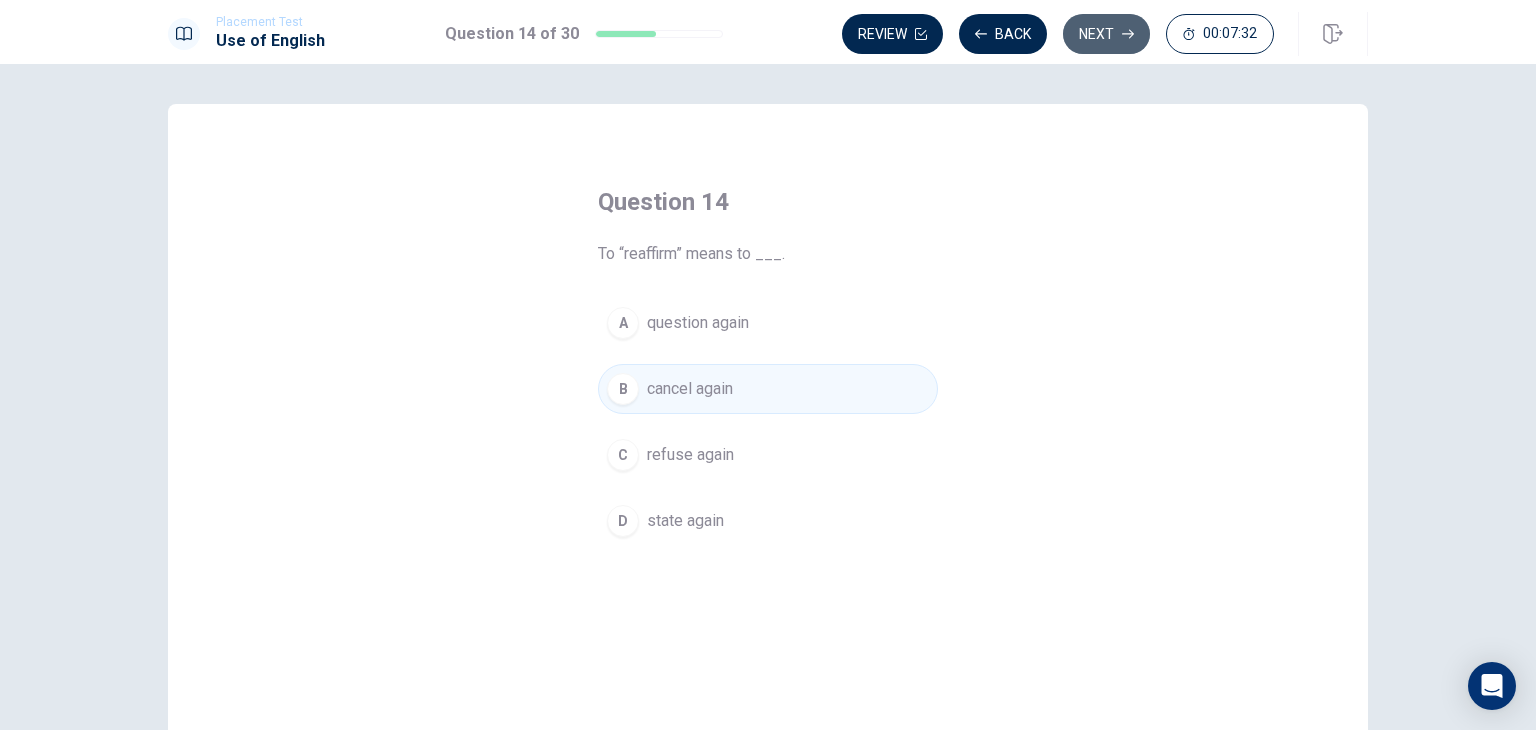 click on "Next" at bounding box center (1106, 34) 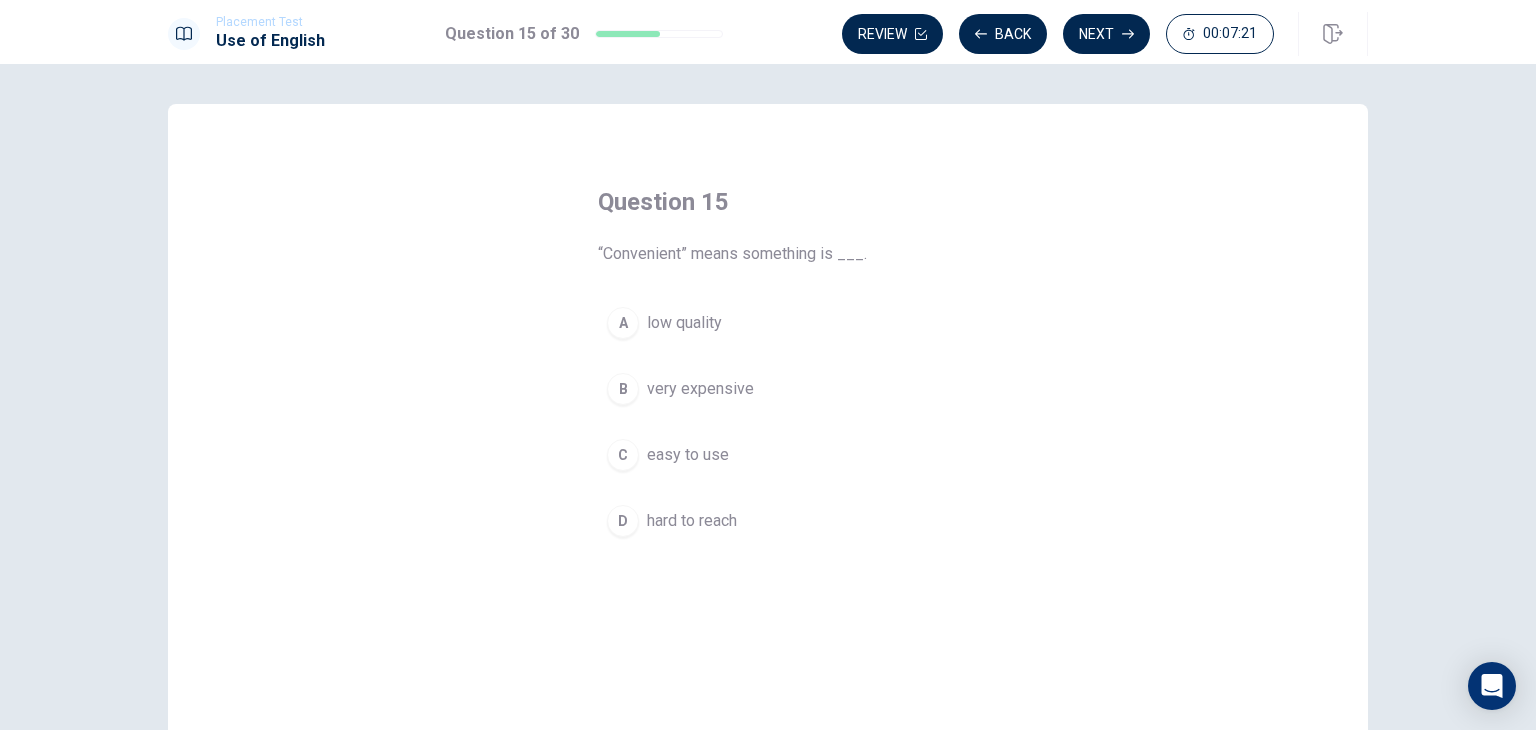 click on "C" at bounding box center [623, 455] 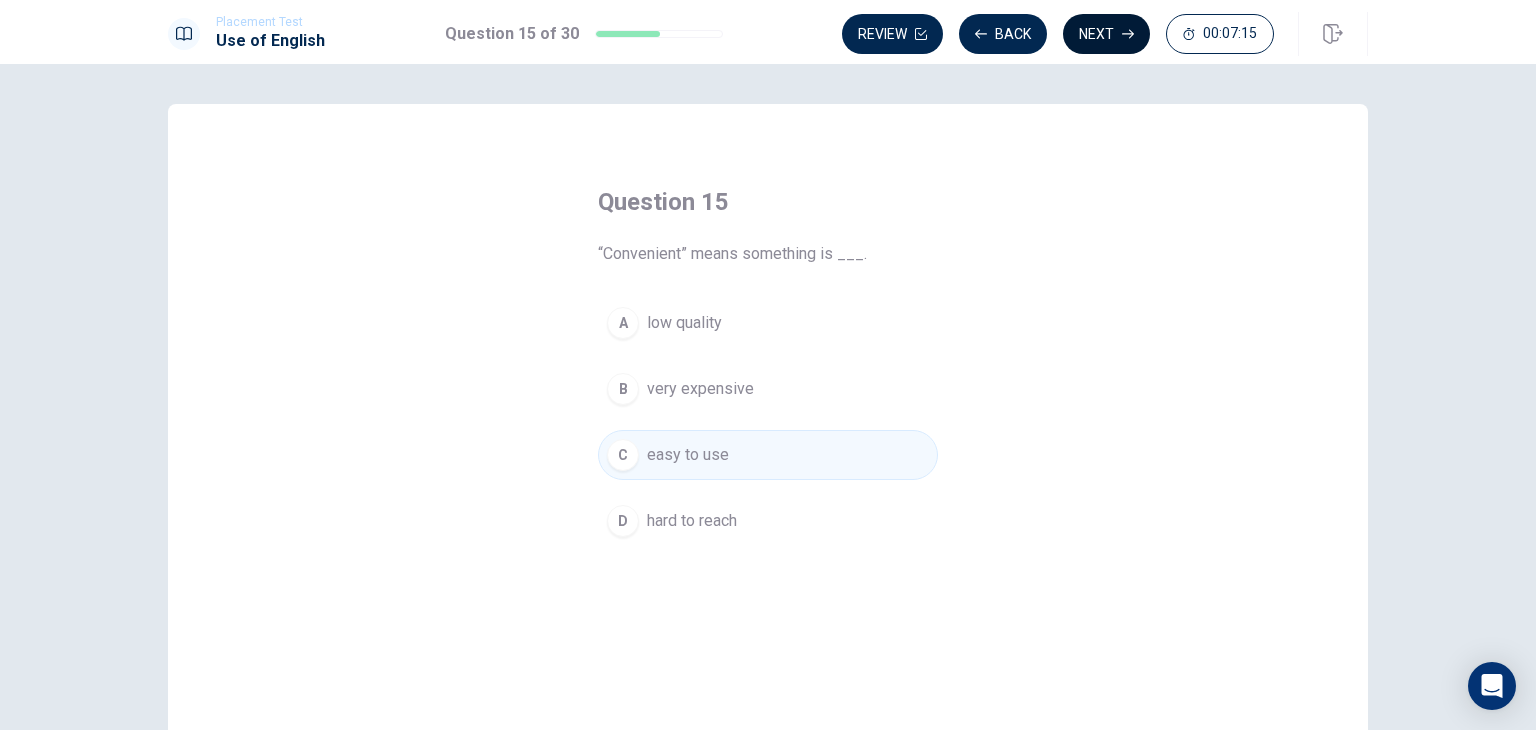 click on "Next" at bounding box center (1106, 34) 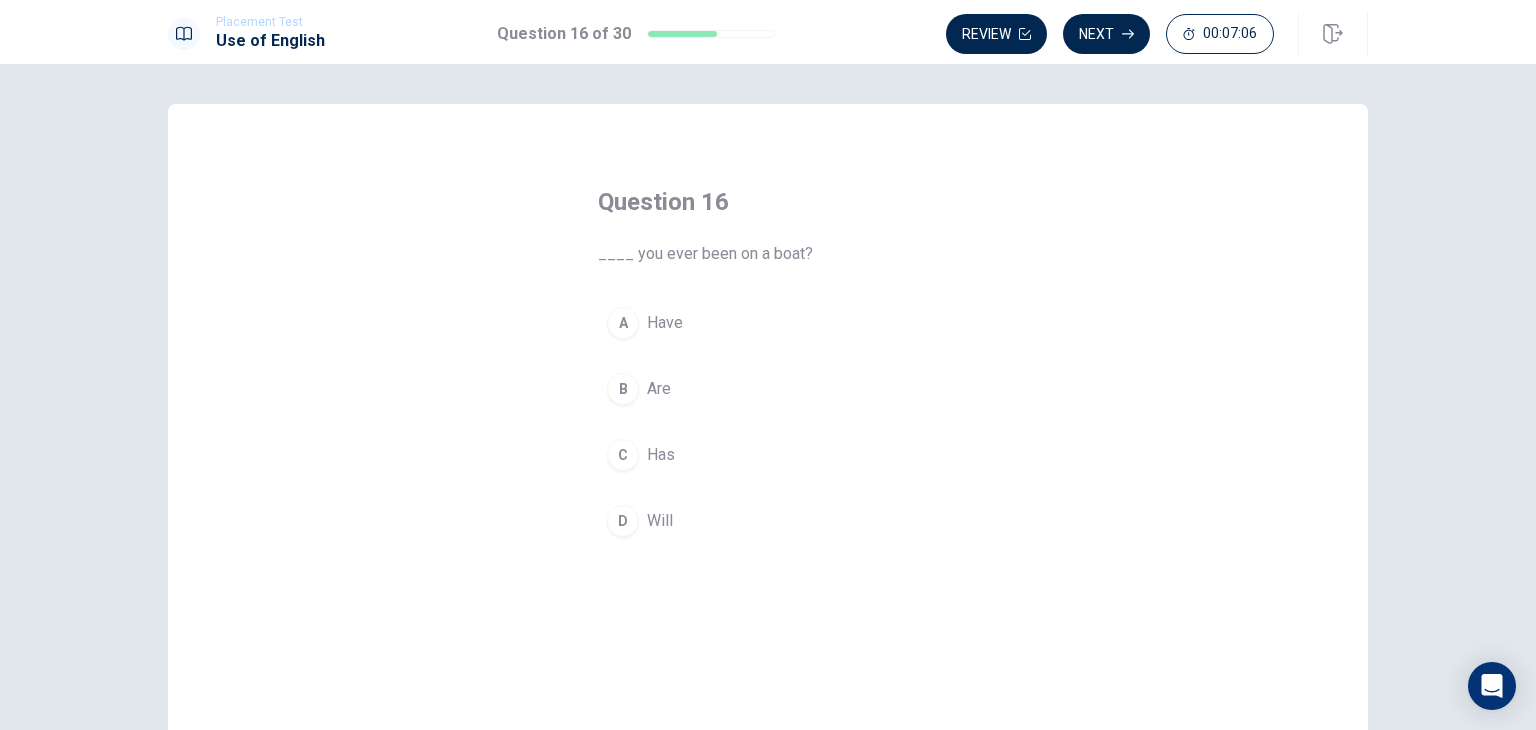 click on "A" at bounding box center [623, 323] 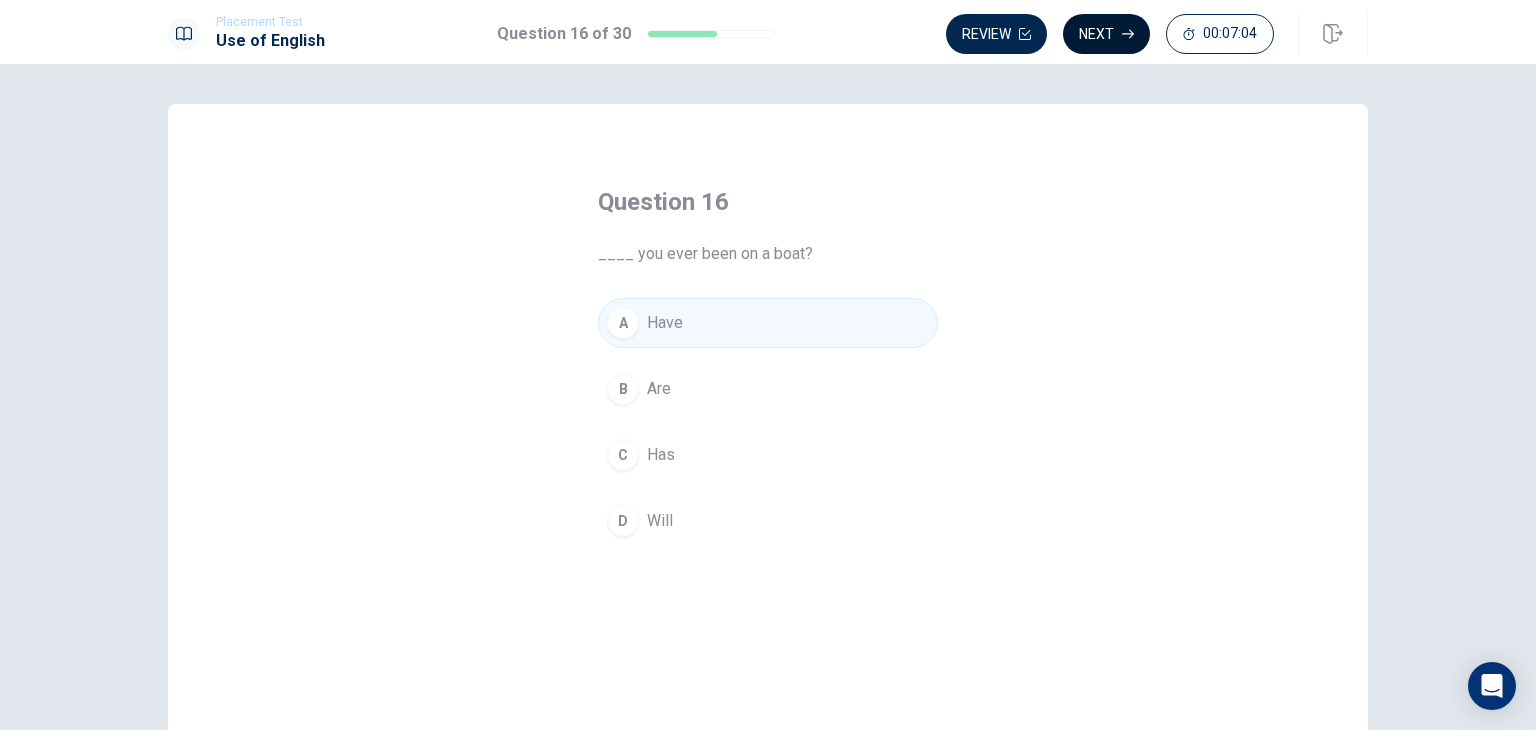 click 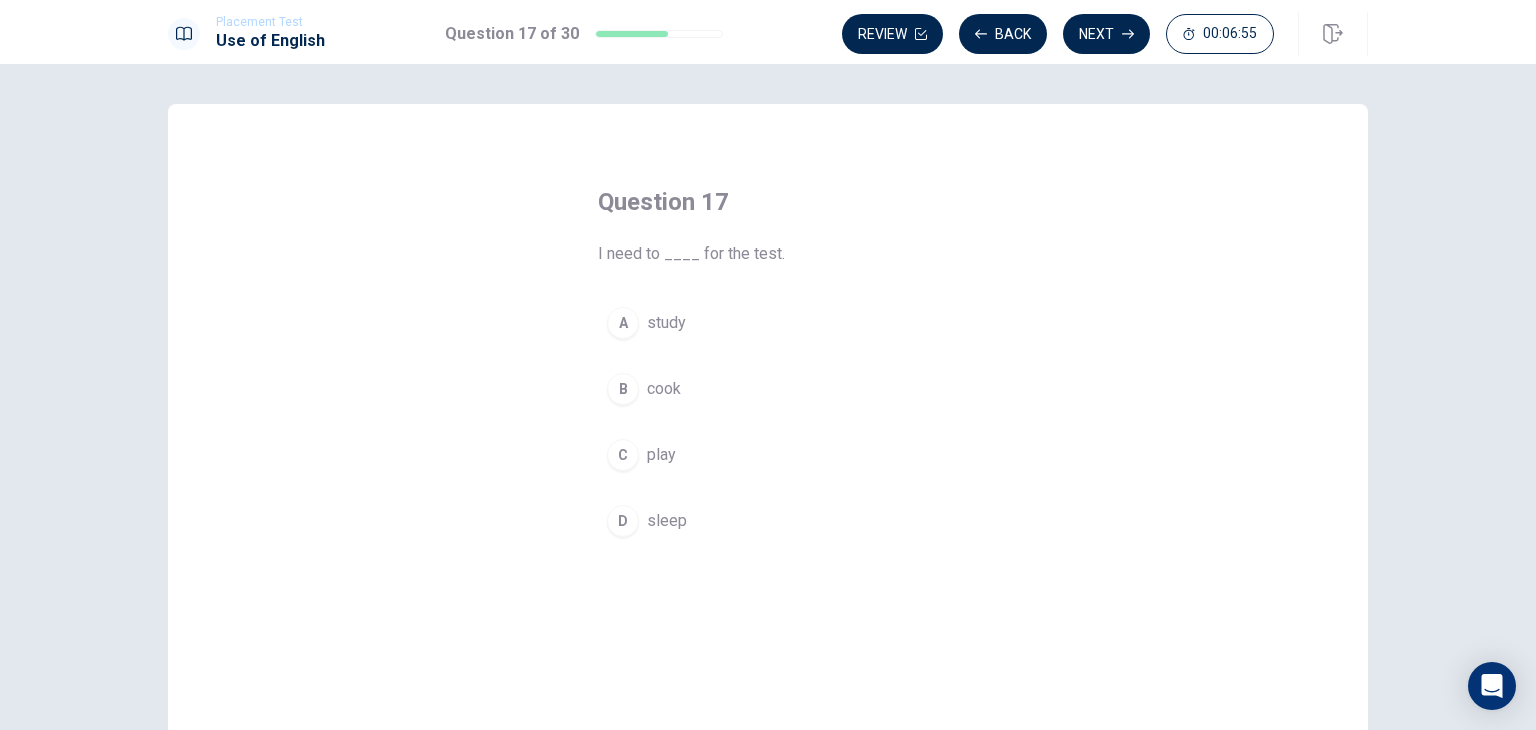 click on "A" at bounding box center [623, 323] 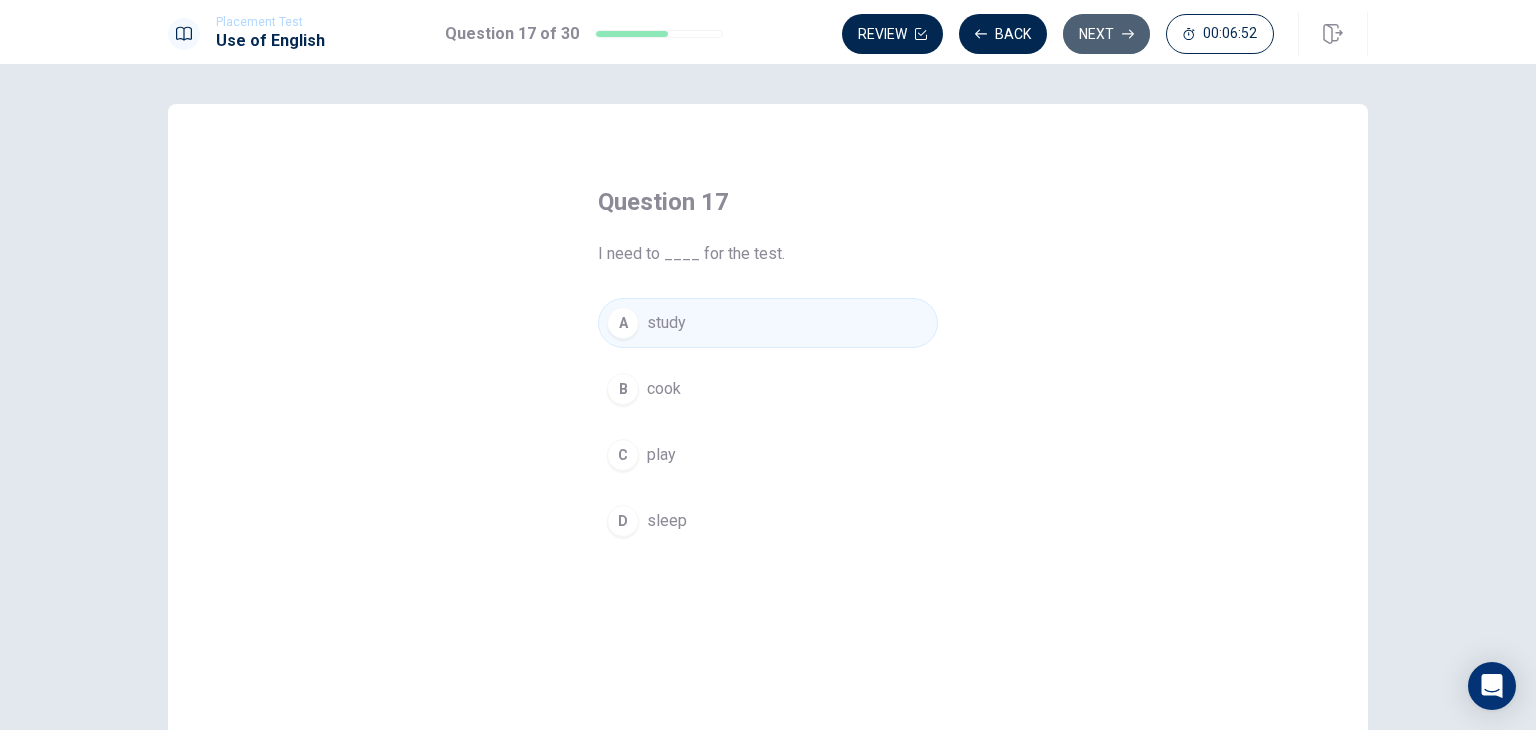 click on "Next" at bounding box center [1106, 34] 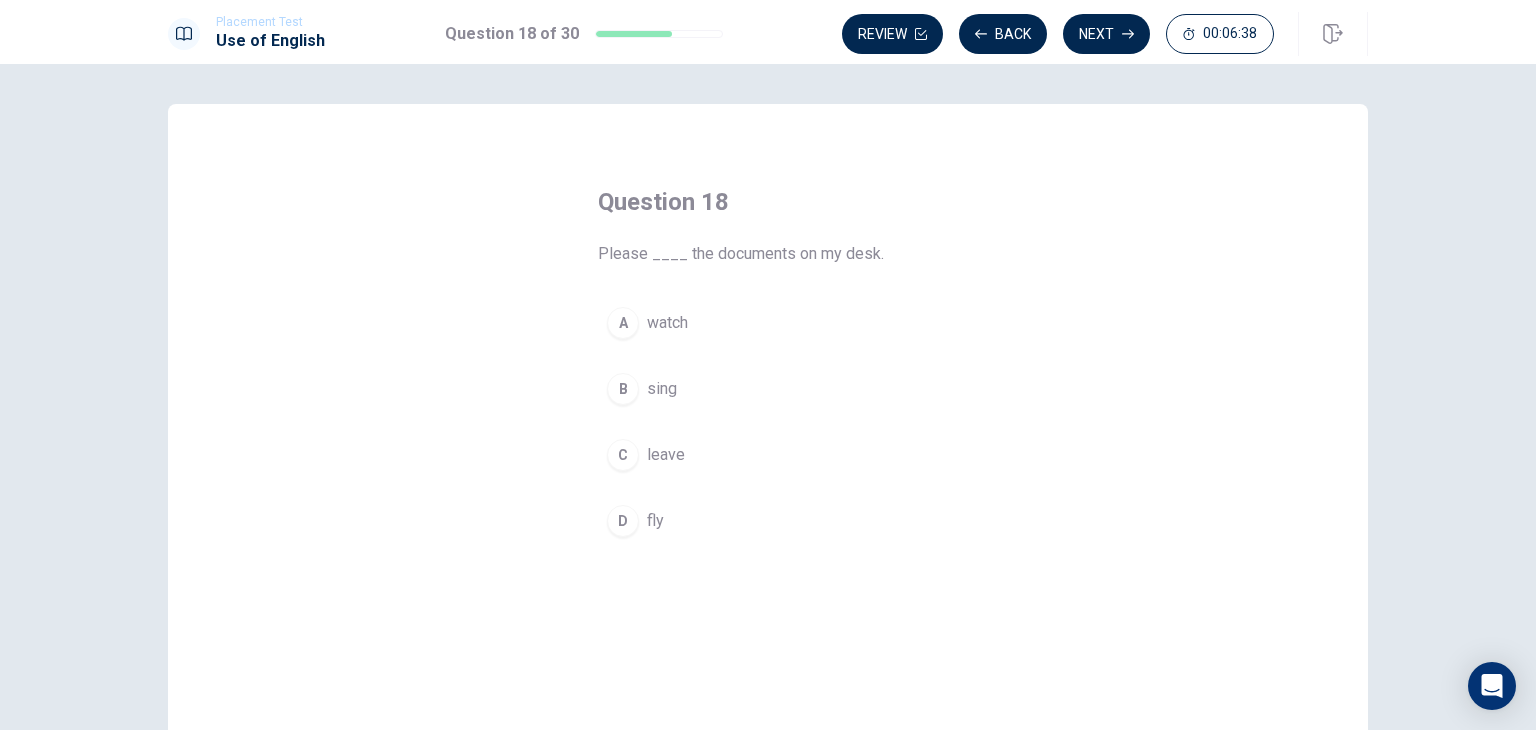 click on "C leave" at bounding box center (768, 455) 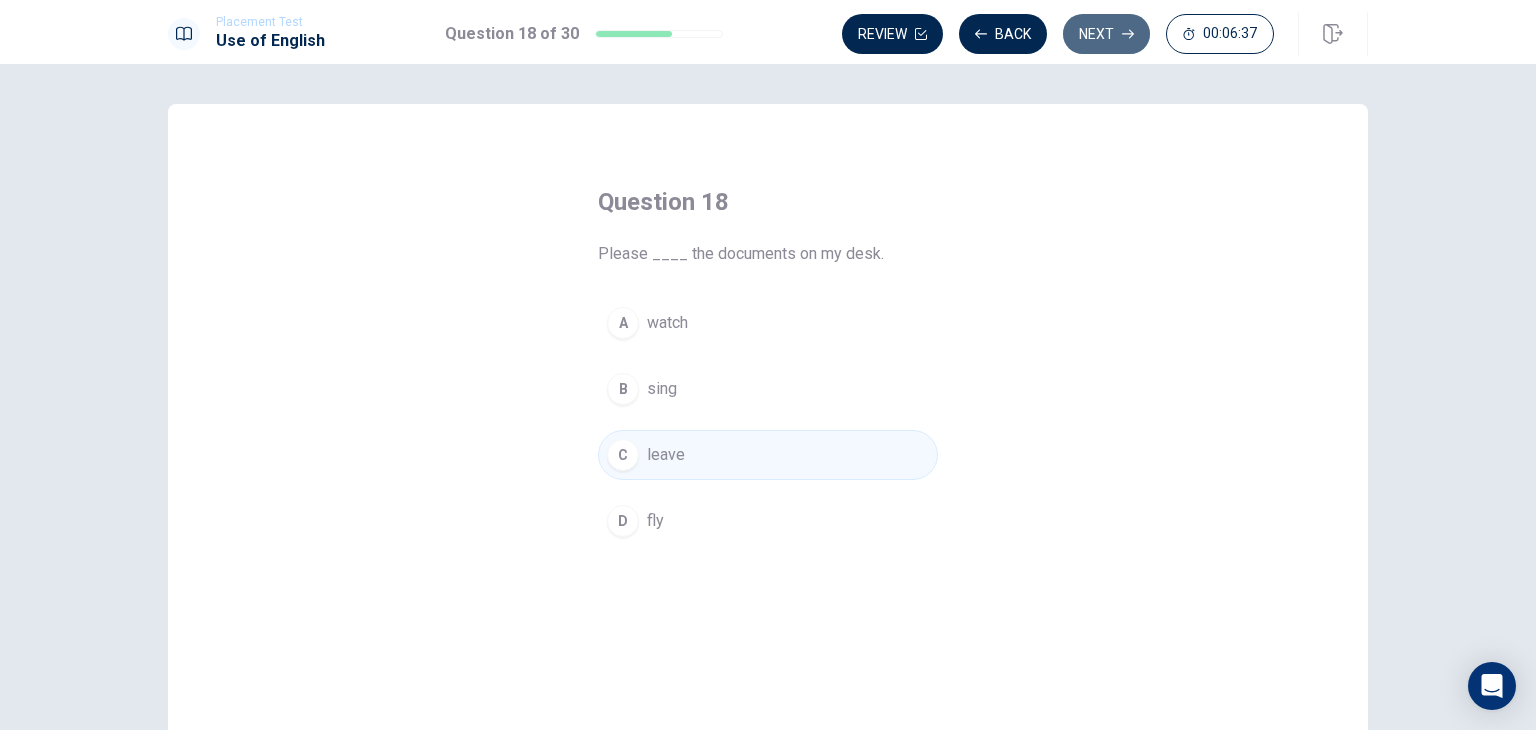 click on "Next" at bounding box center [1106, 34] 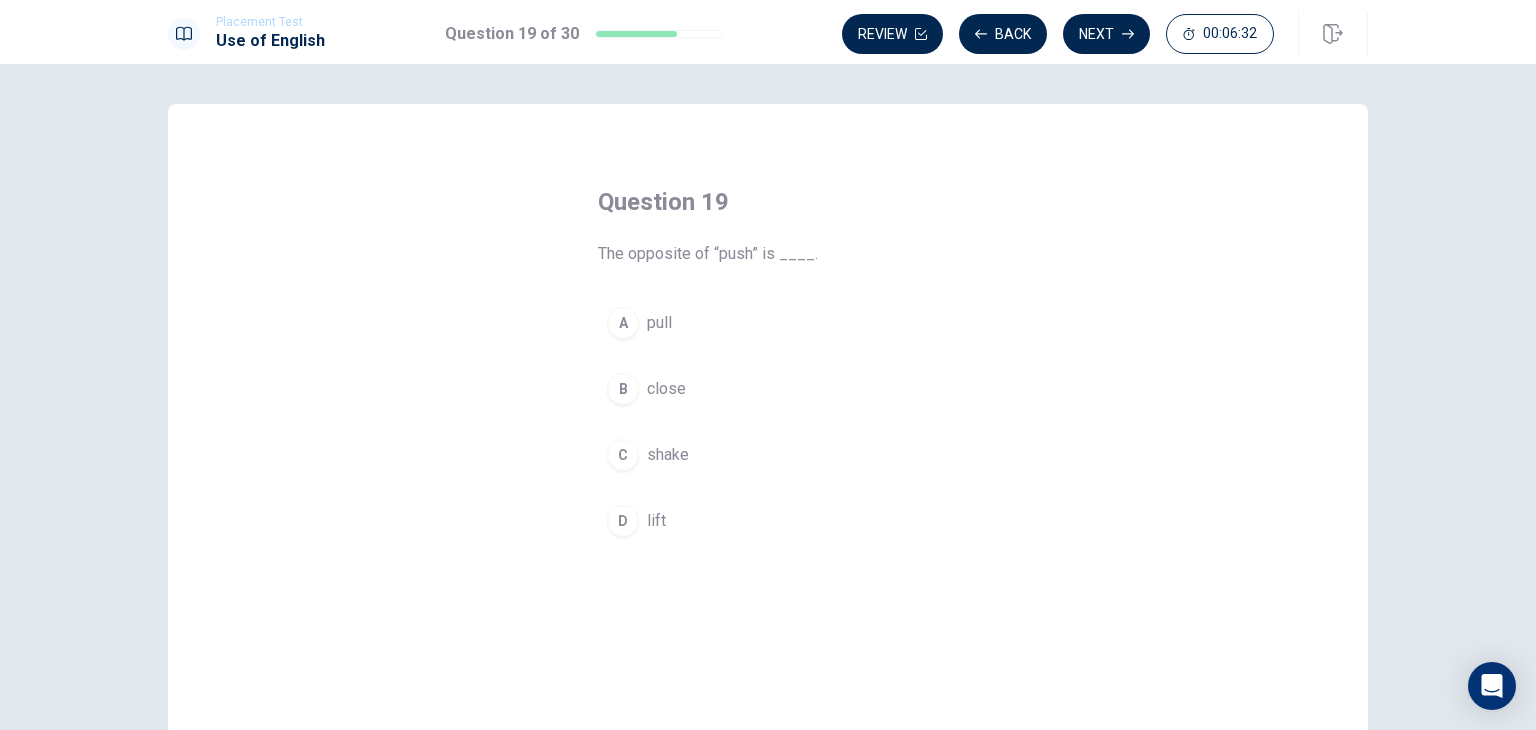 click on "A" at bounding box center (623, 323) 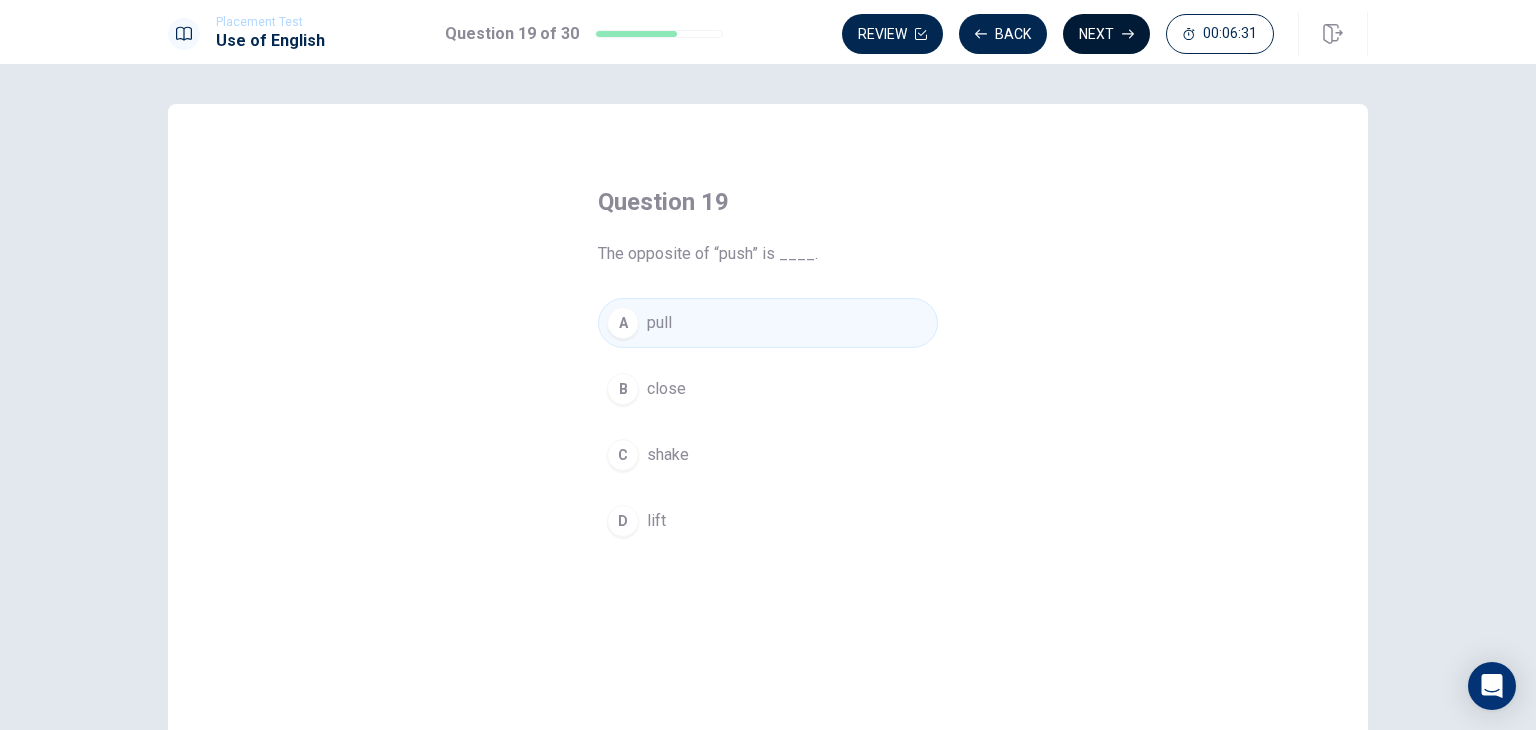 click on "Next" at bounding box center (1106, 34) 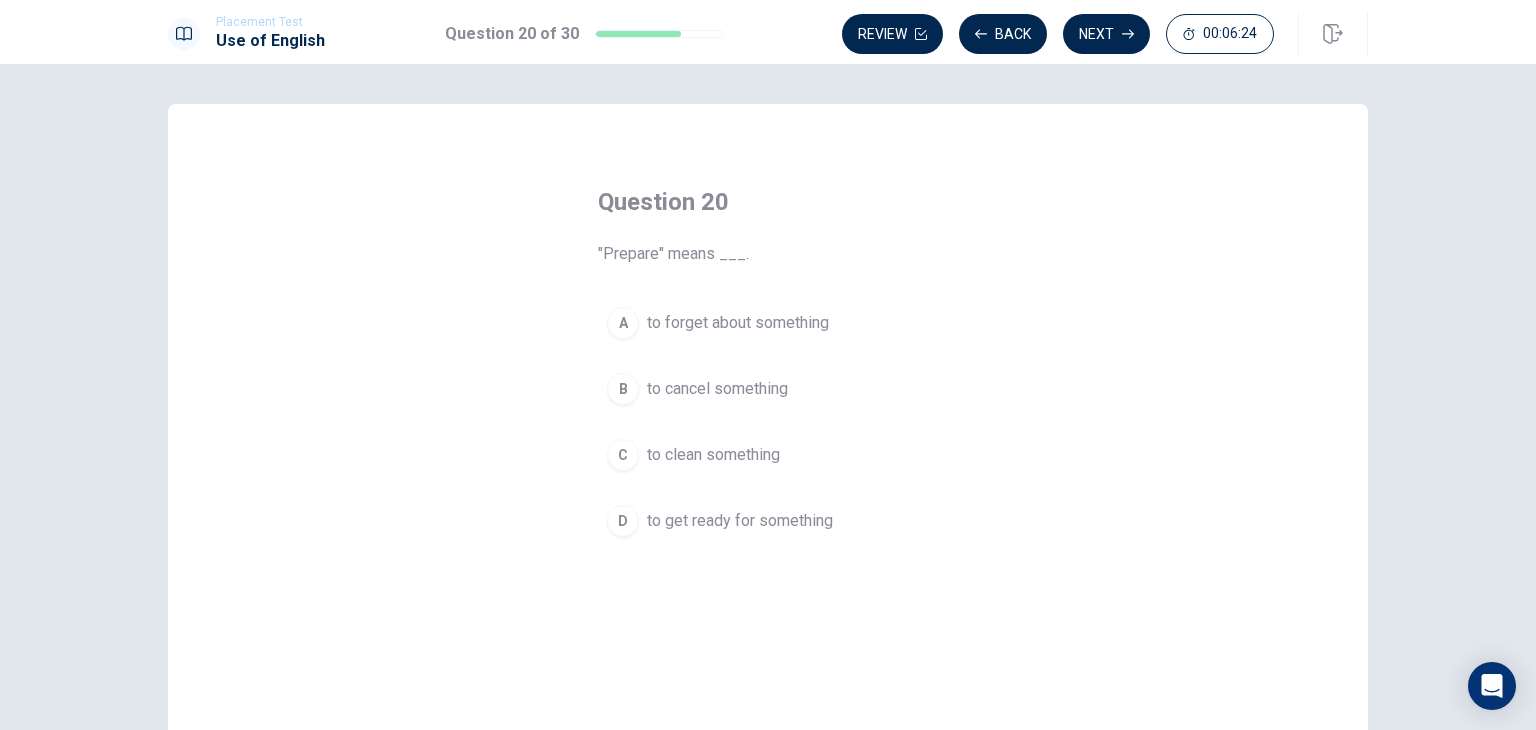 click on "D" at bounding box center (623, 521) 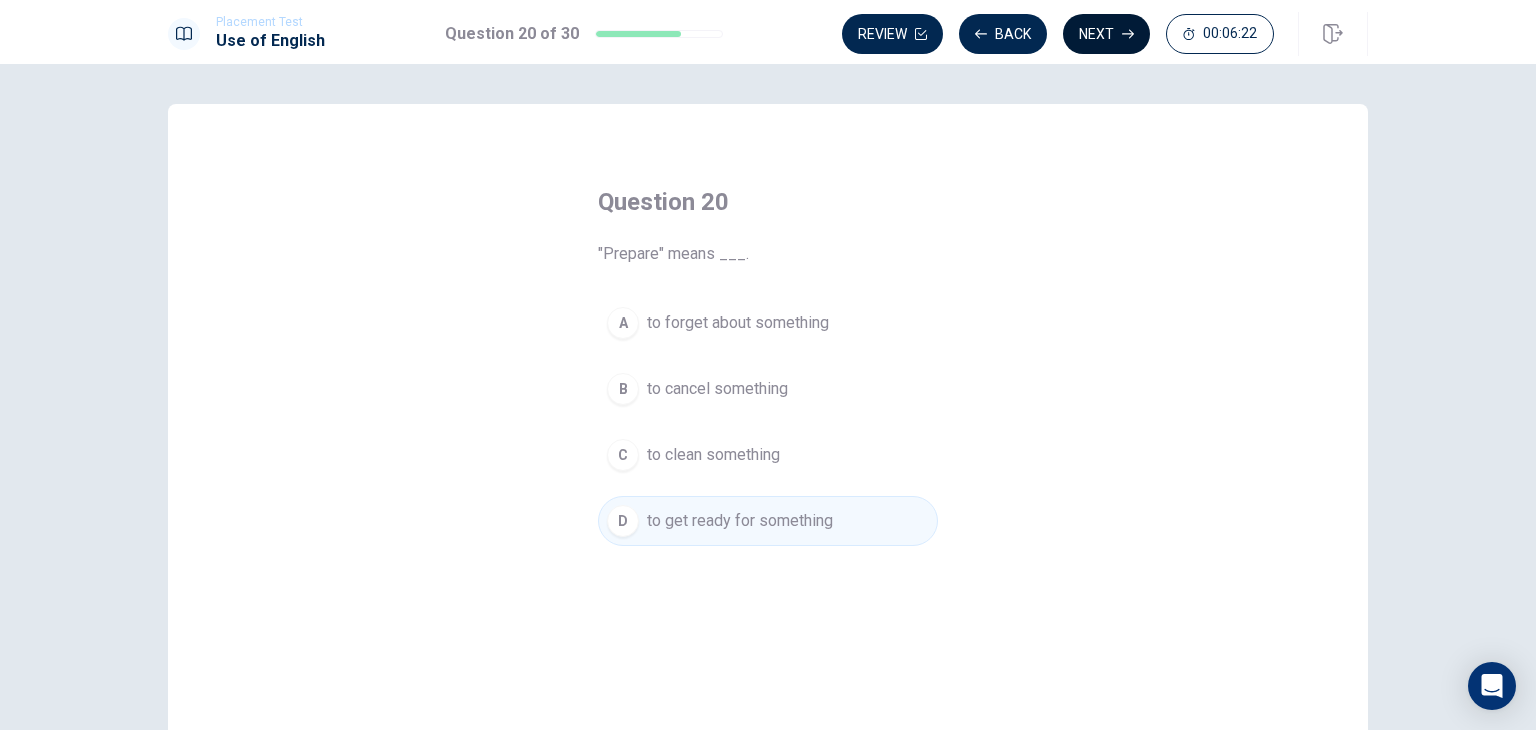 click on "Review Back Next 00:06:22" at bounding box center (1058, 34) 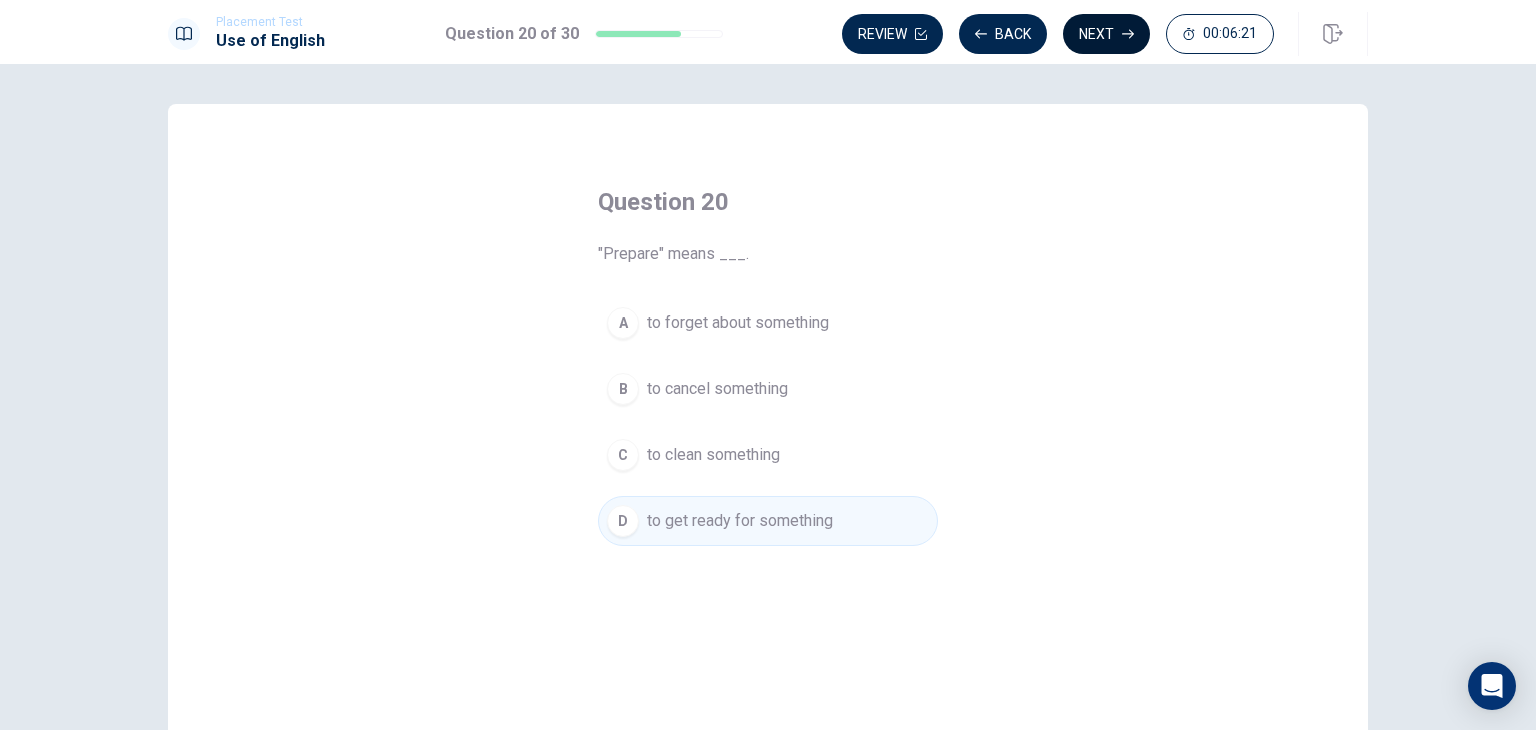 click on "Next" at bounding box center [1106, 34] 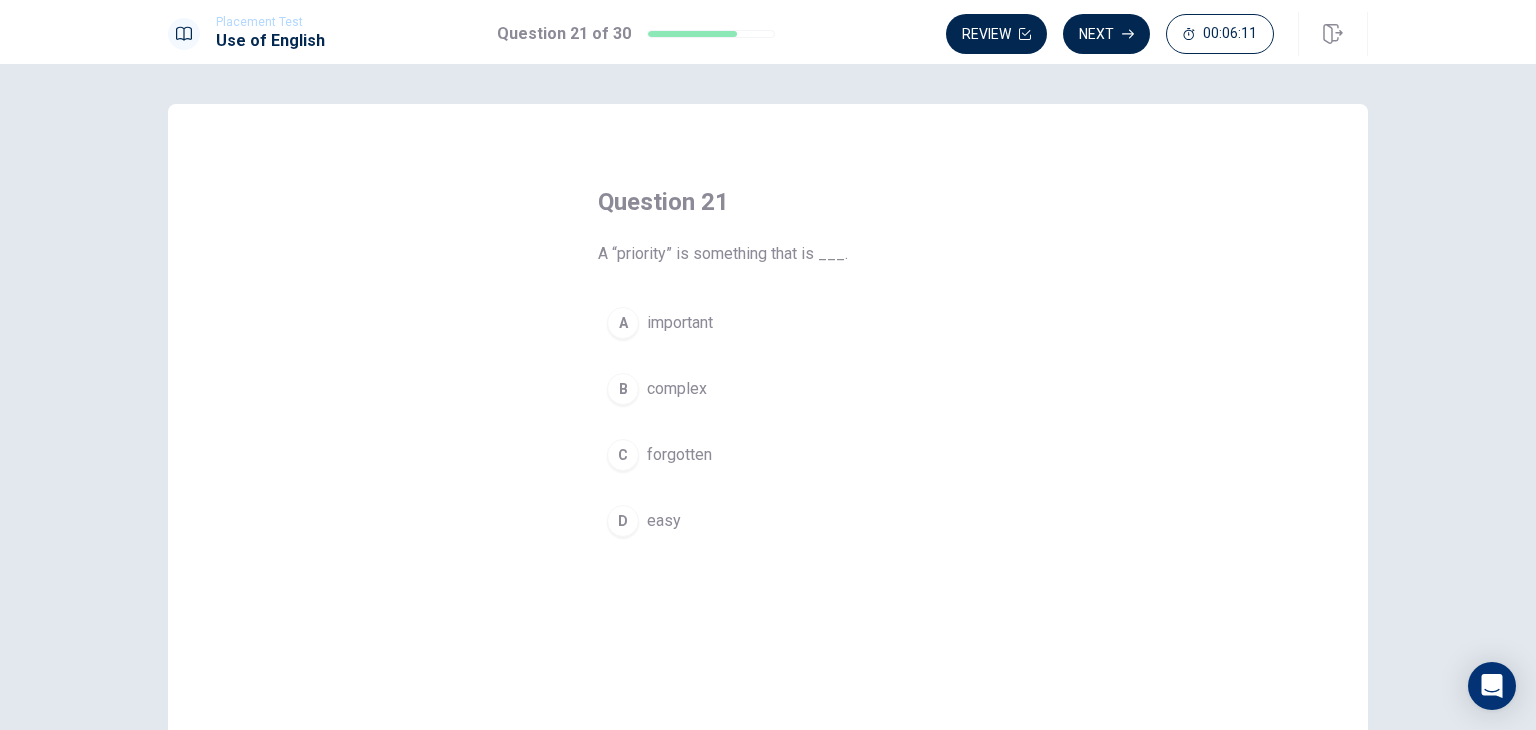 click on "A" at bounding box center [623, 323] 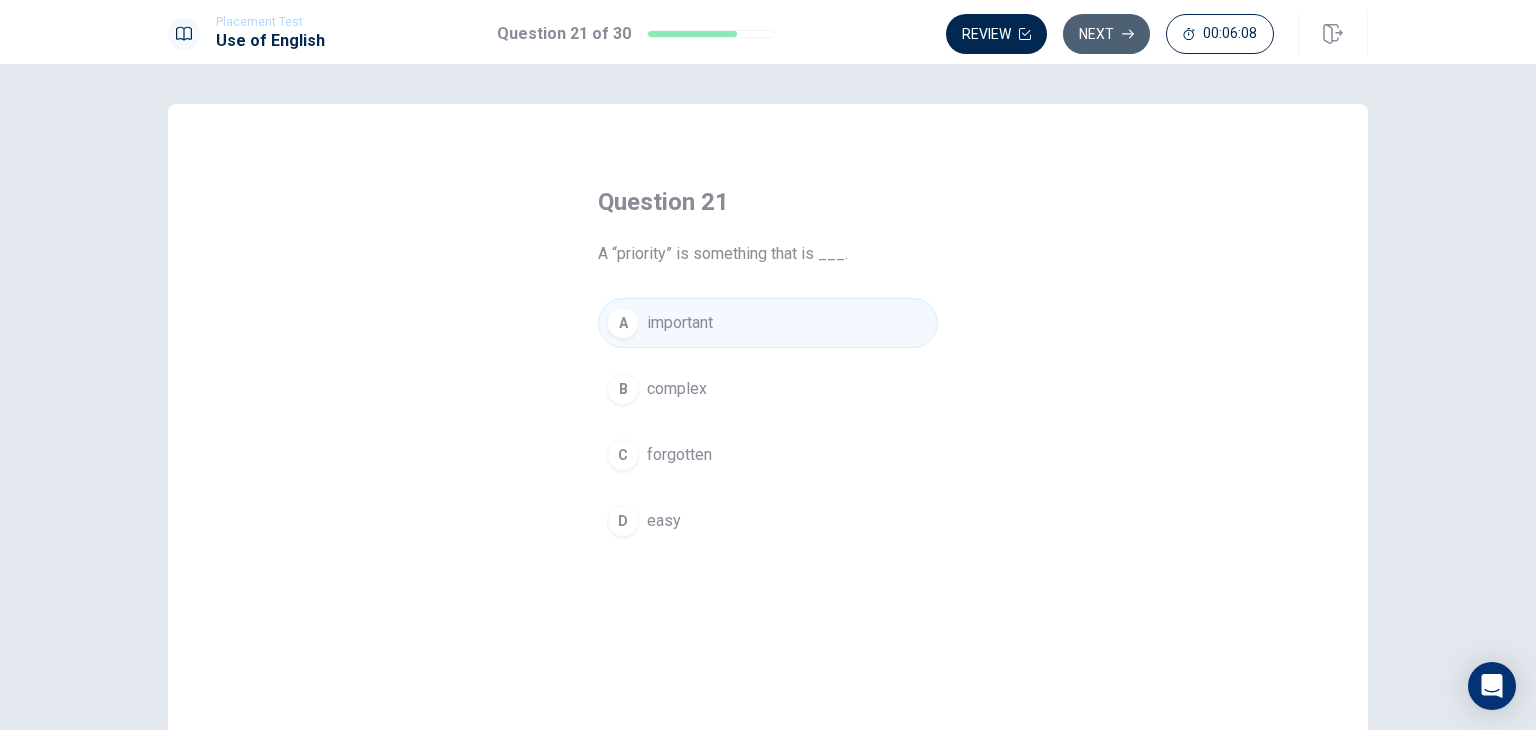 click on "Next" at bounding box center (1106, 34) 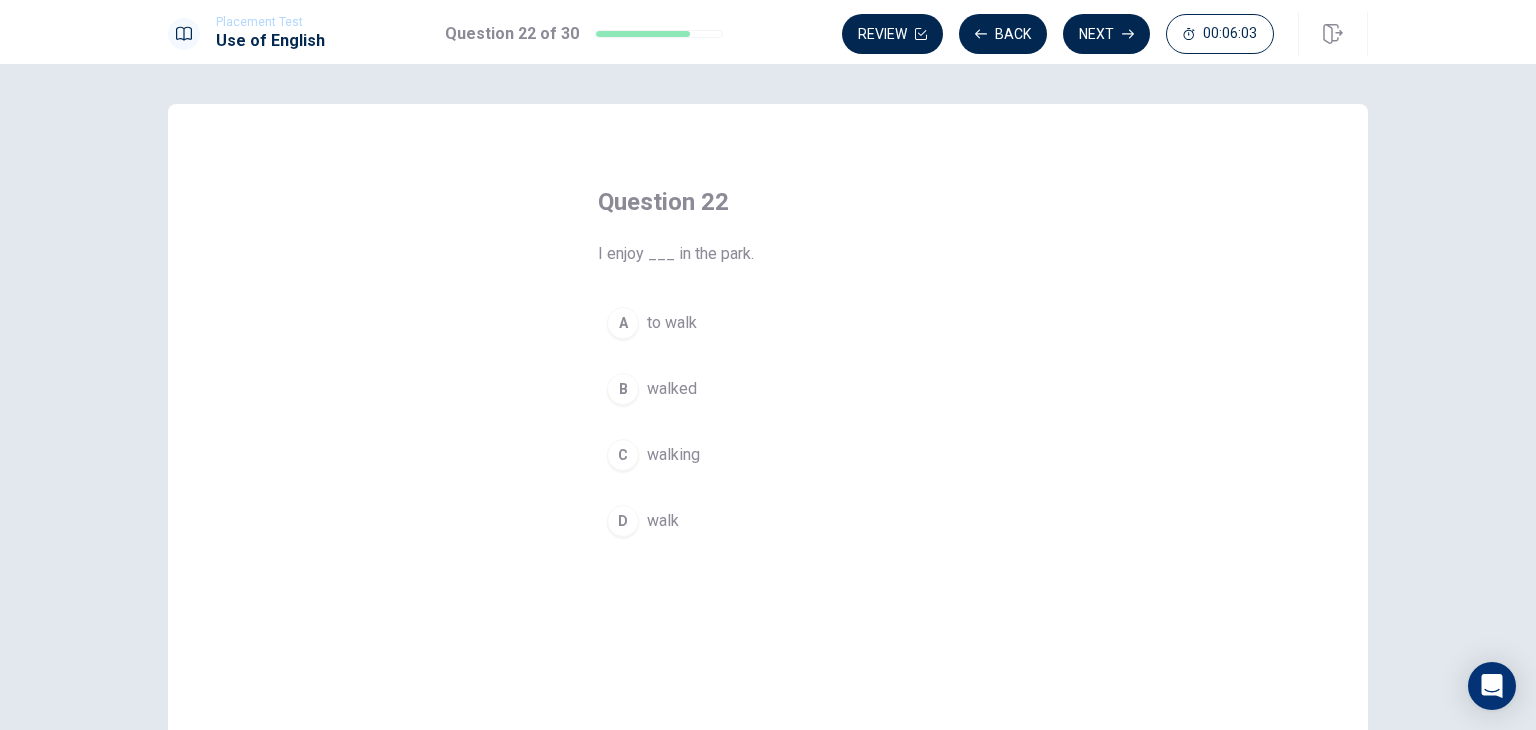 click on "walking" at bounding box center (673, 455) 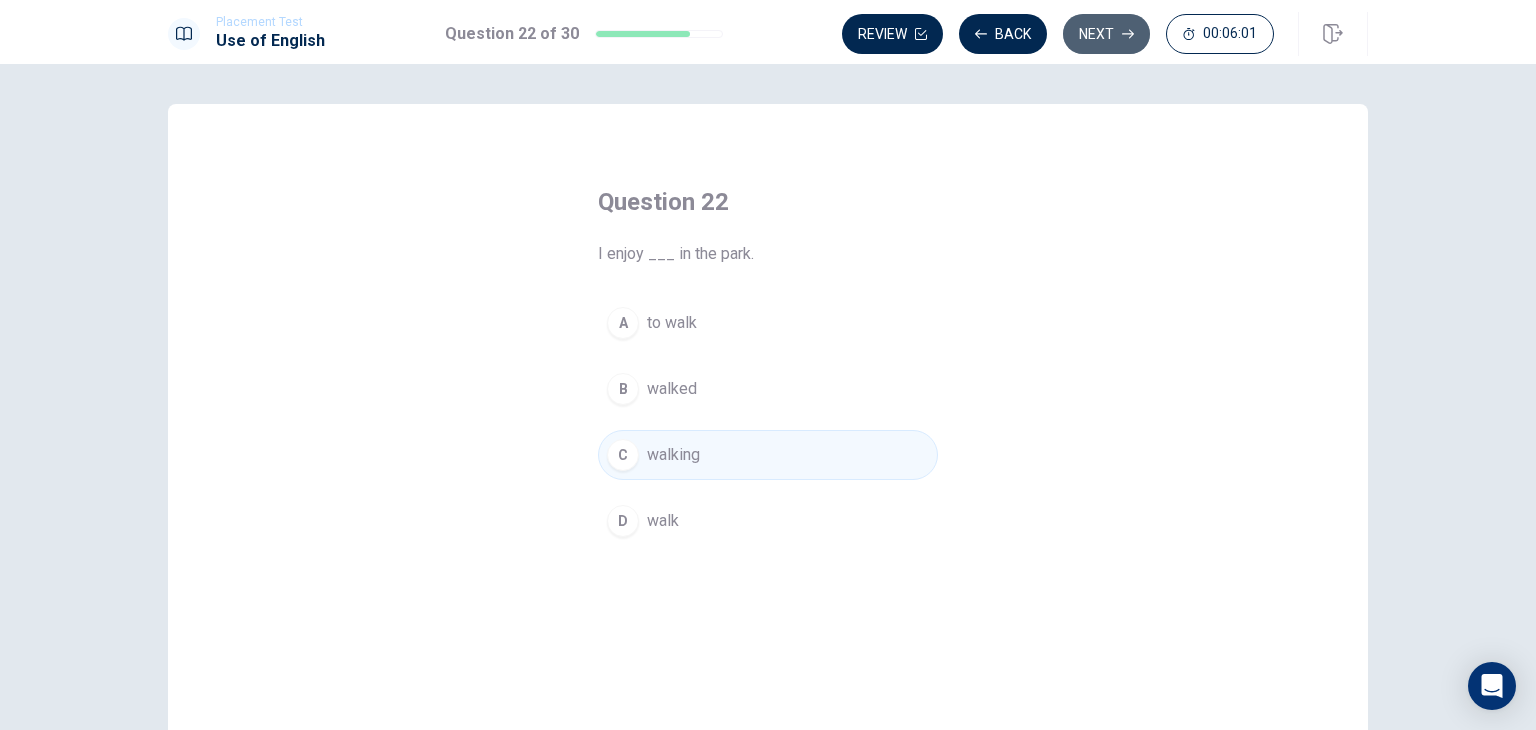 click on "Next" at bounding box center [1106, 34] 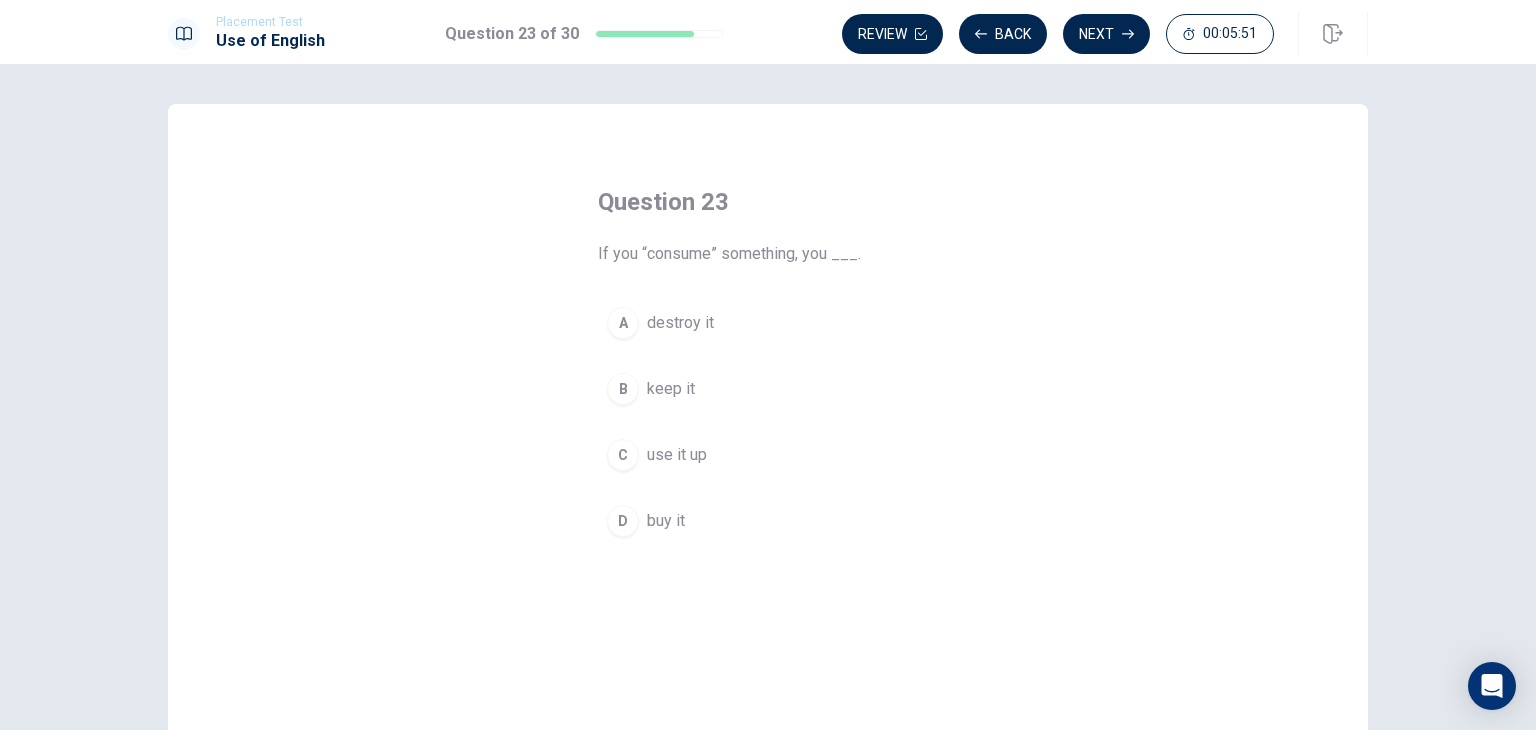 click on "D" at bounding box center (623, 521) 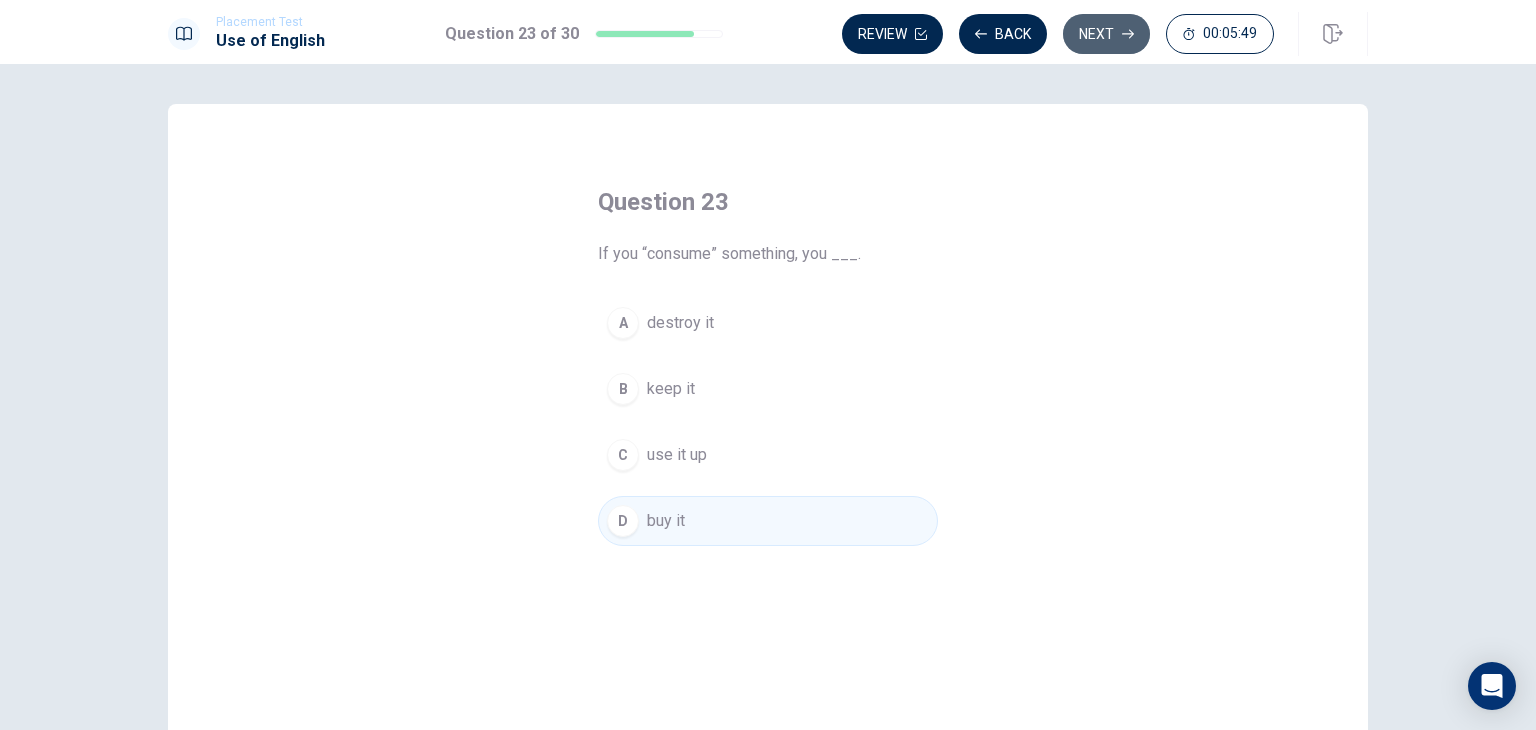 click on "Next" at bounding box center (1106, 34) 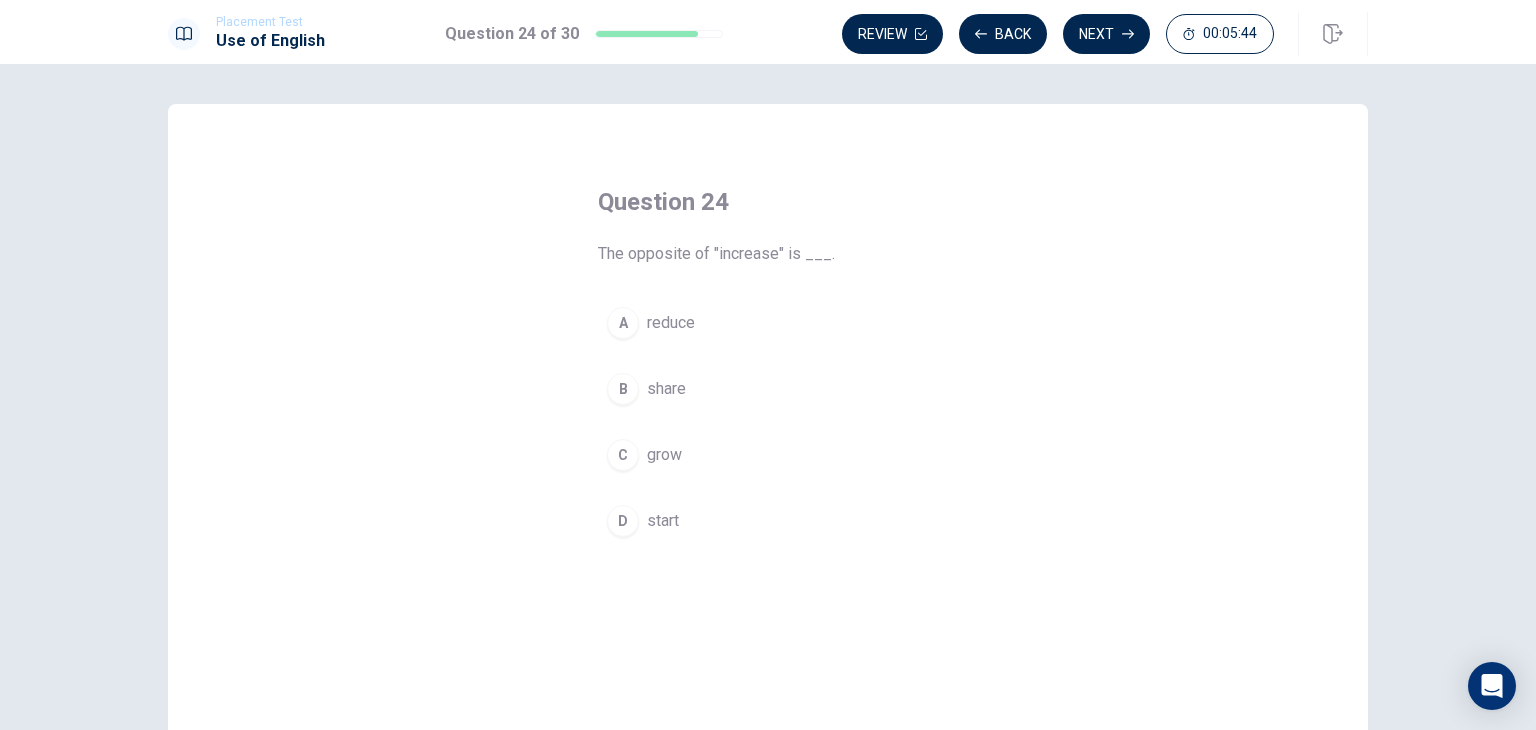 click on "A" at bounding box center (623, 323) 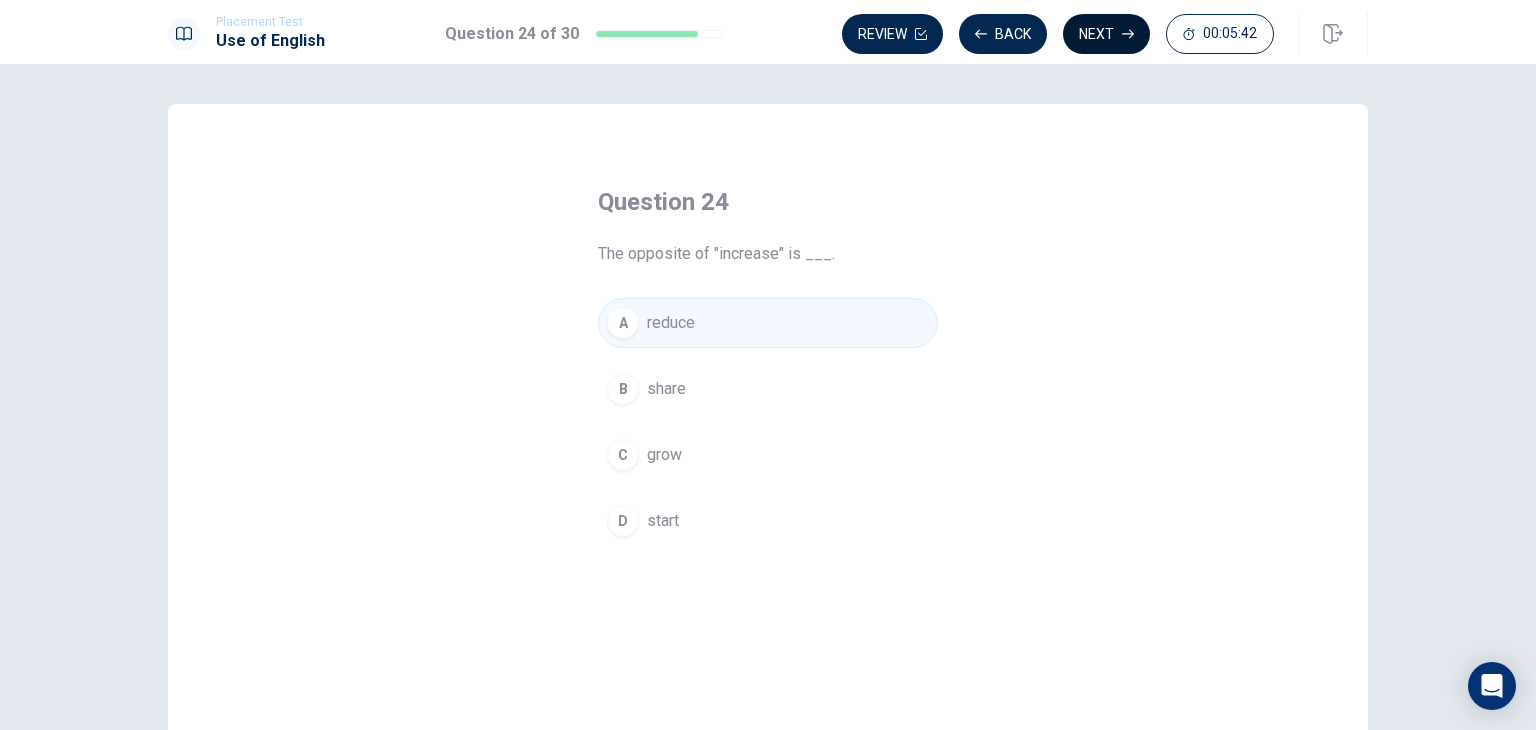 click on "Next" at bounding box center (1106, 34) 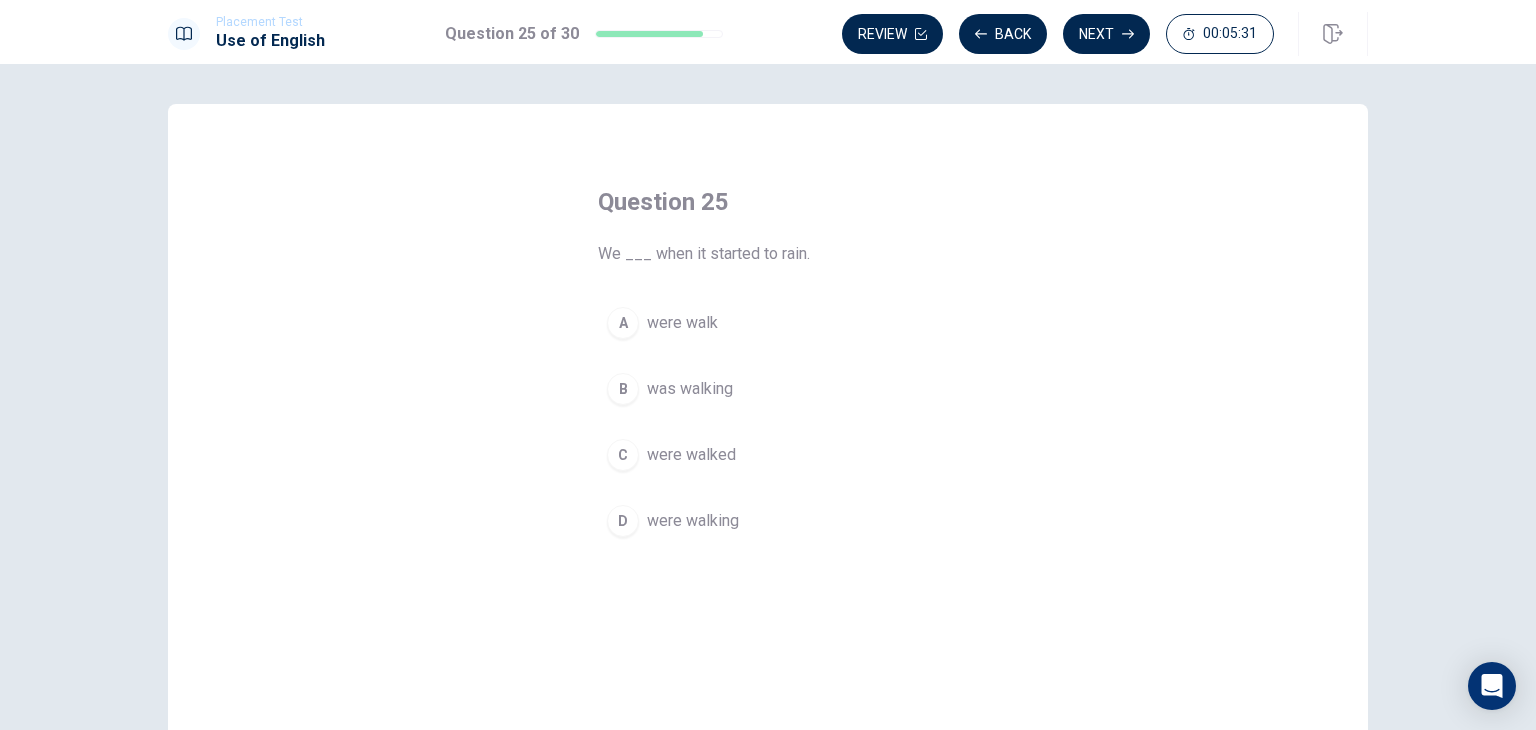 click on "D" at bounding box center [623, 521] 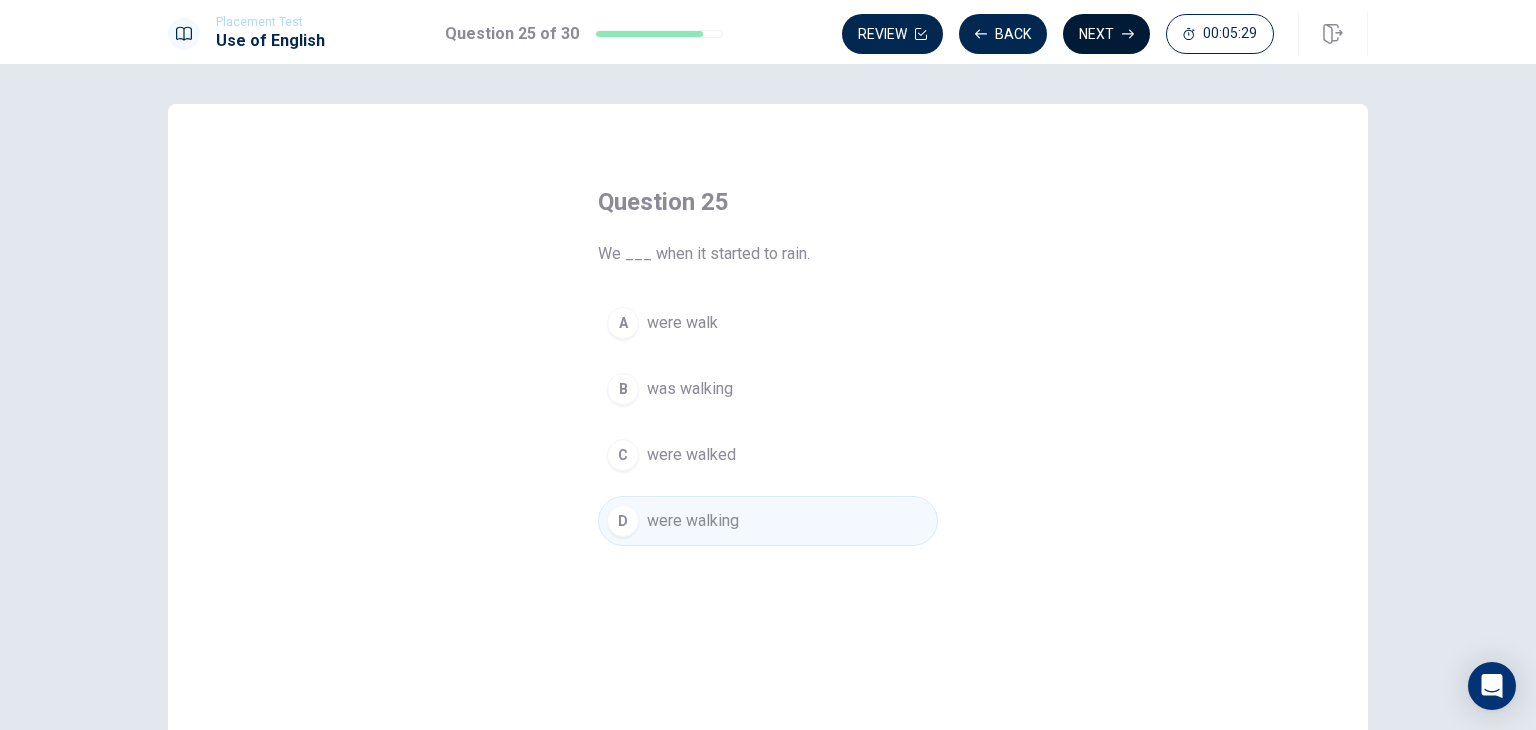 click on "Next" at bounding box center (1106, 34) 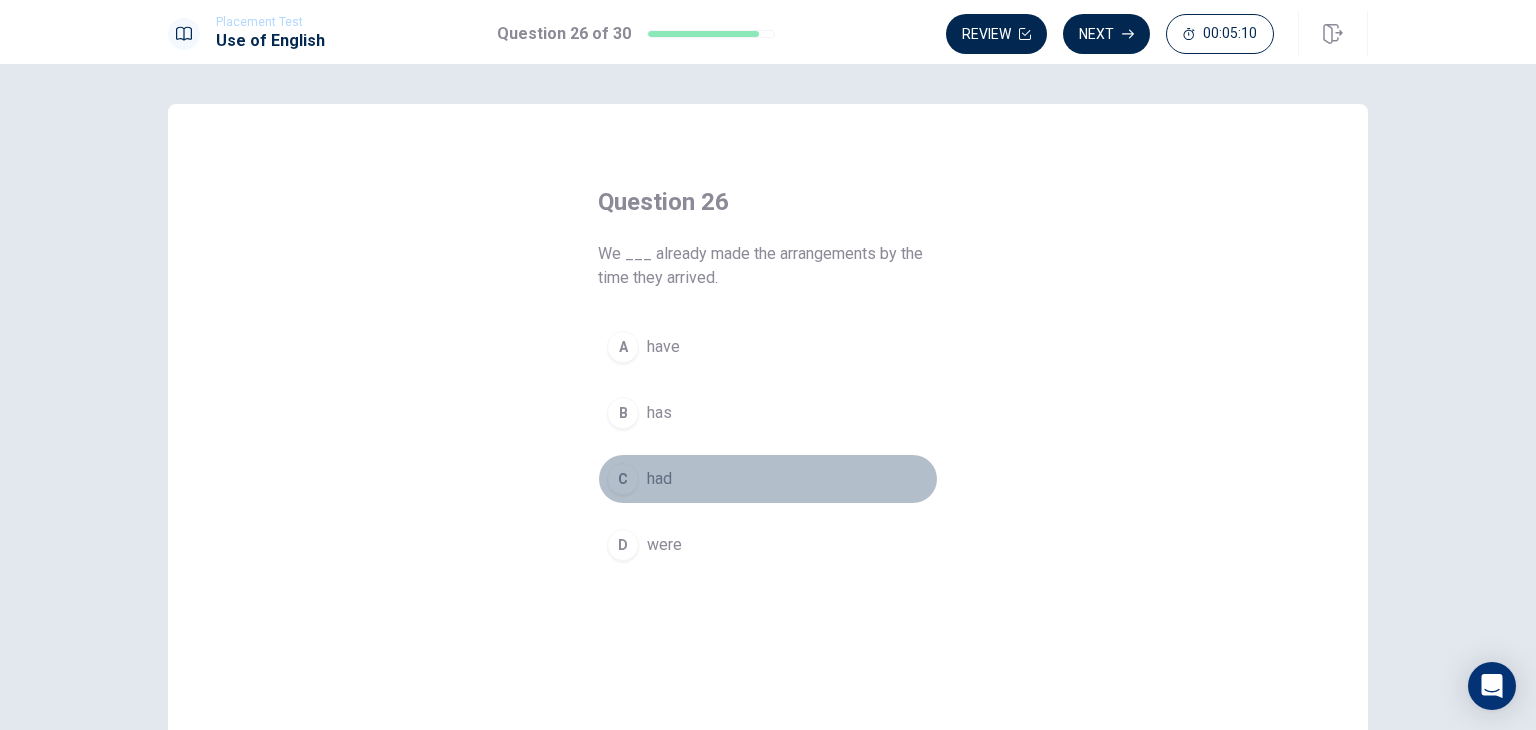 click on "C" at bounding box center (623, 479) 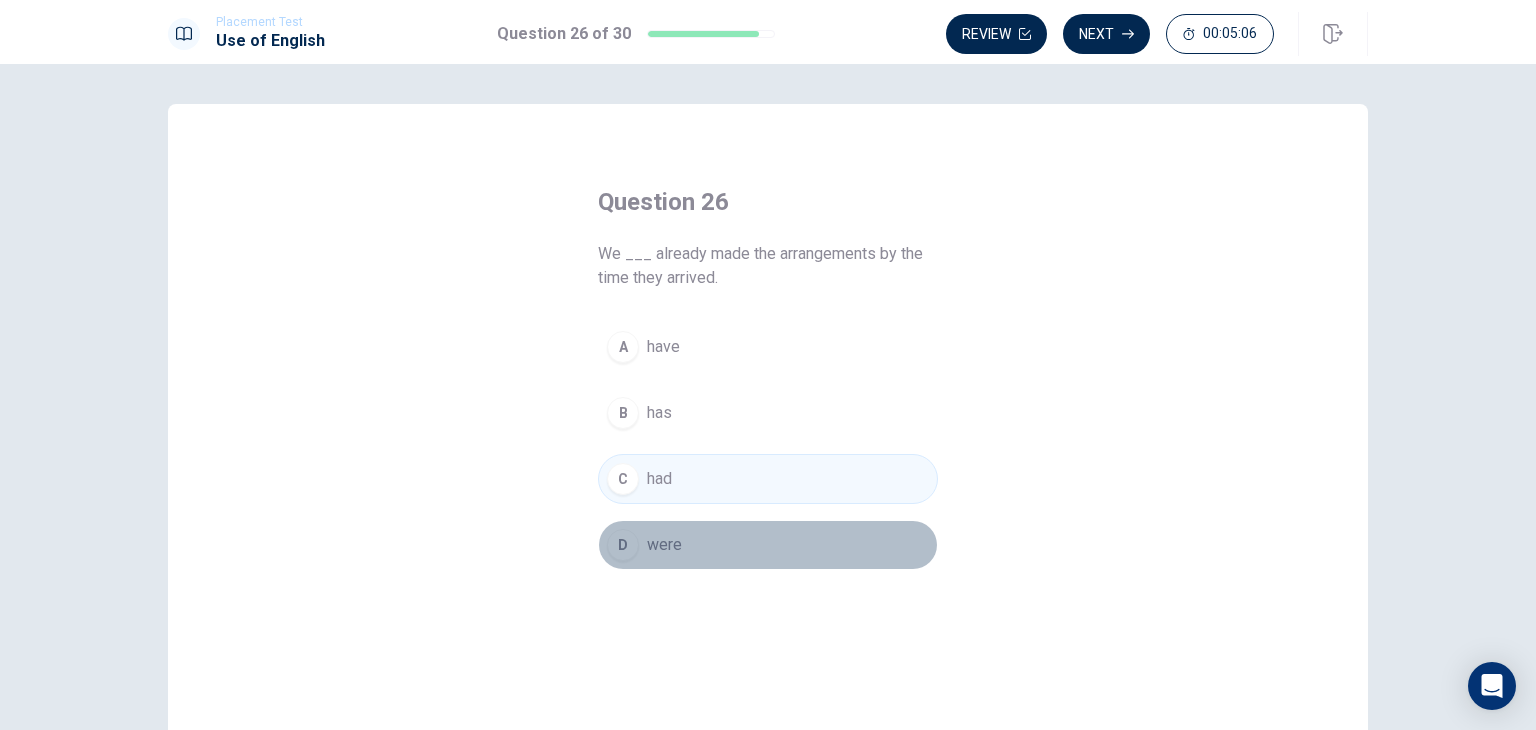 click on "D" at bounding box center [623, 545] 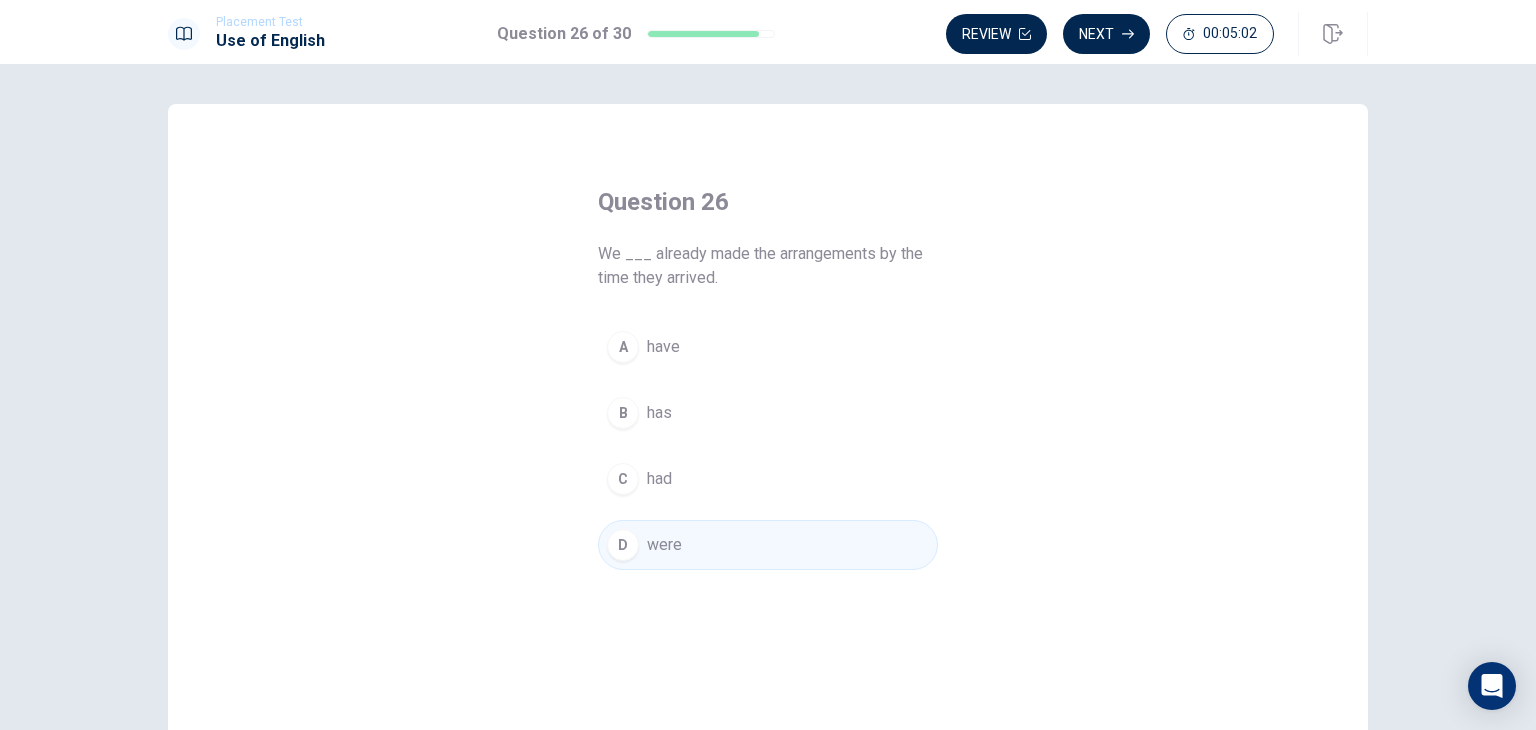 click on "Next" at bounding box center [1106, 34] 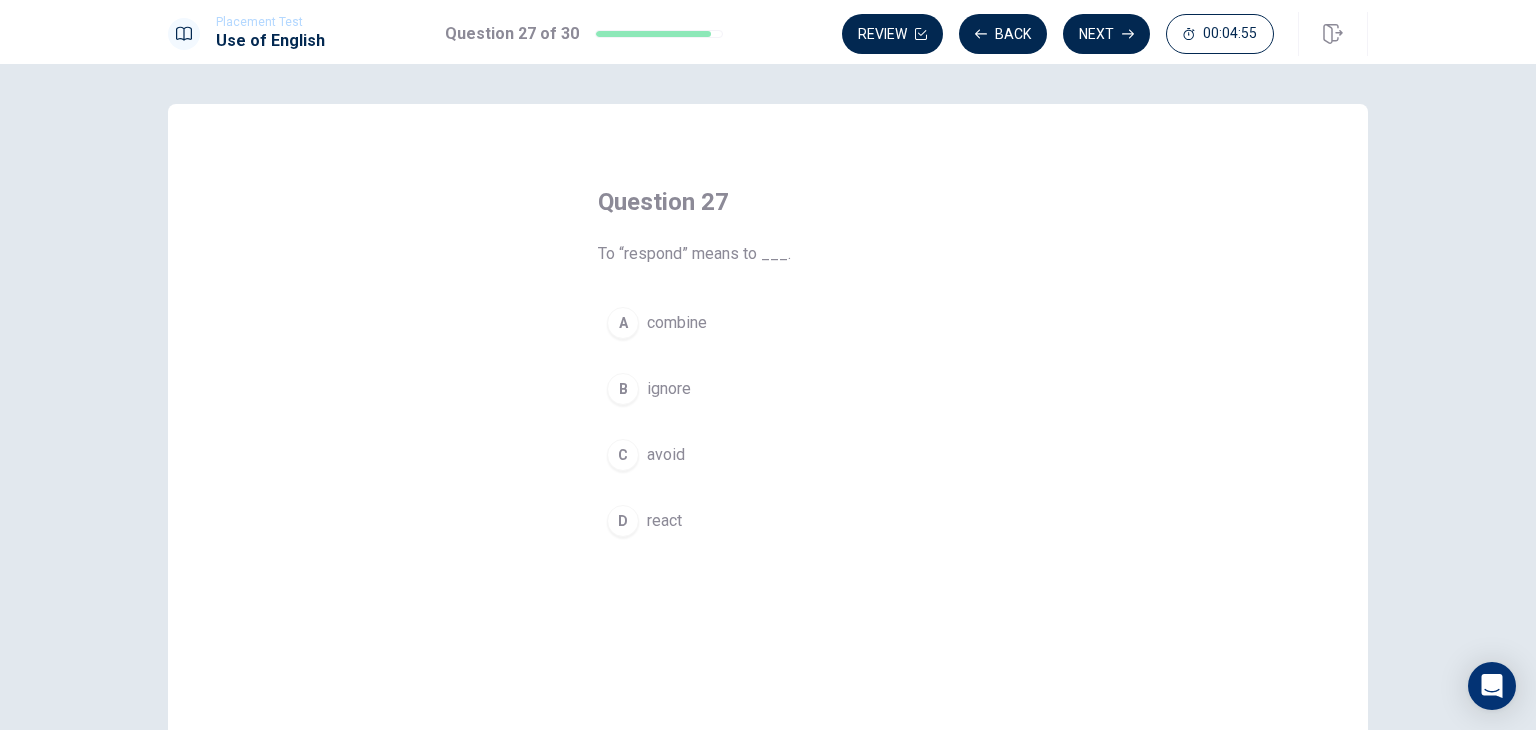 click on "D" at bounding box center [623, 521] 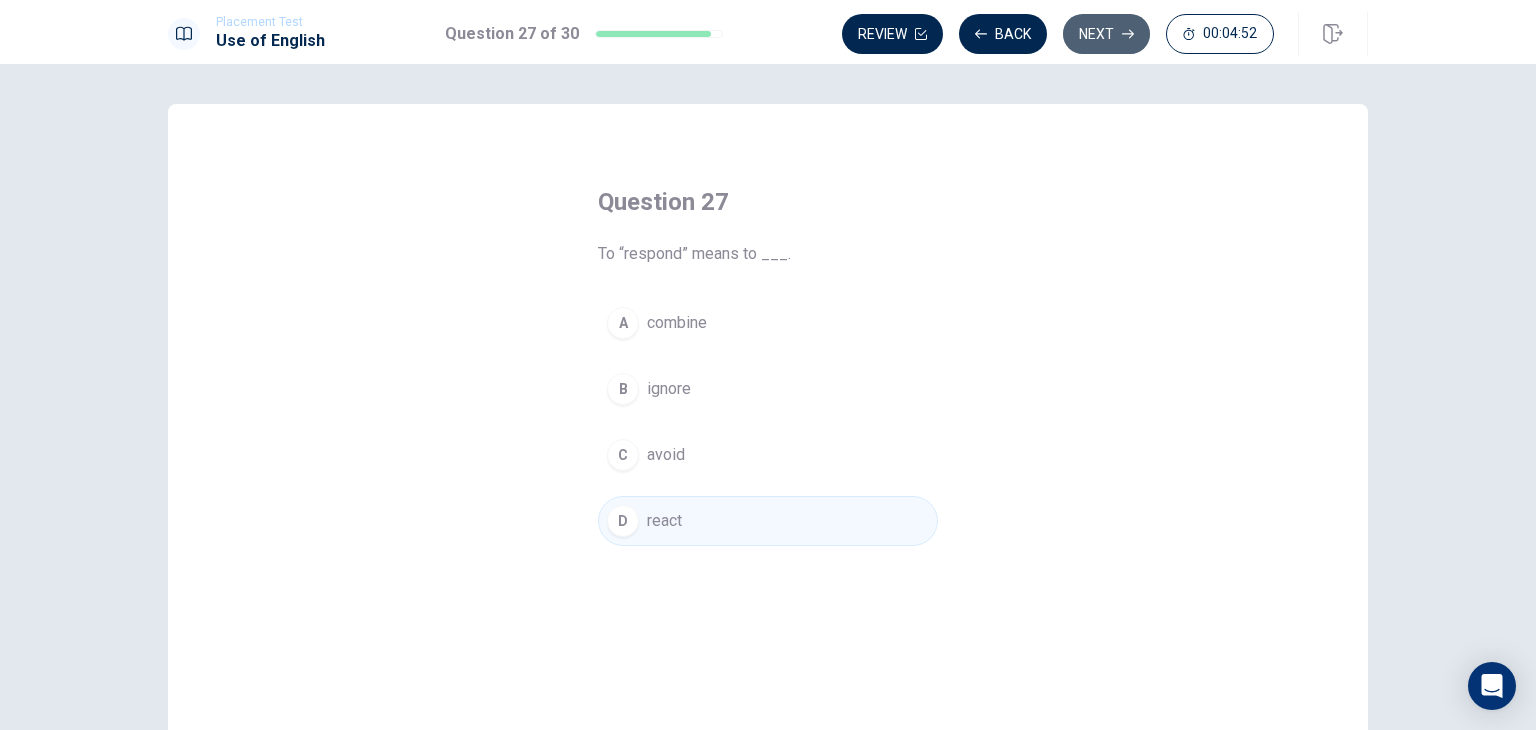 click on "Next" at bounding box center (1106, 34) 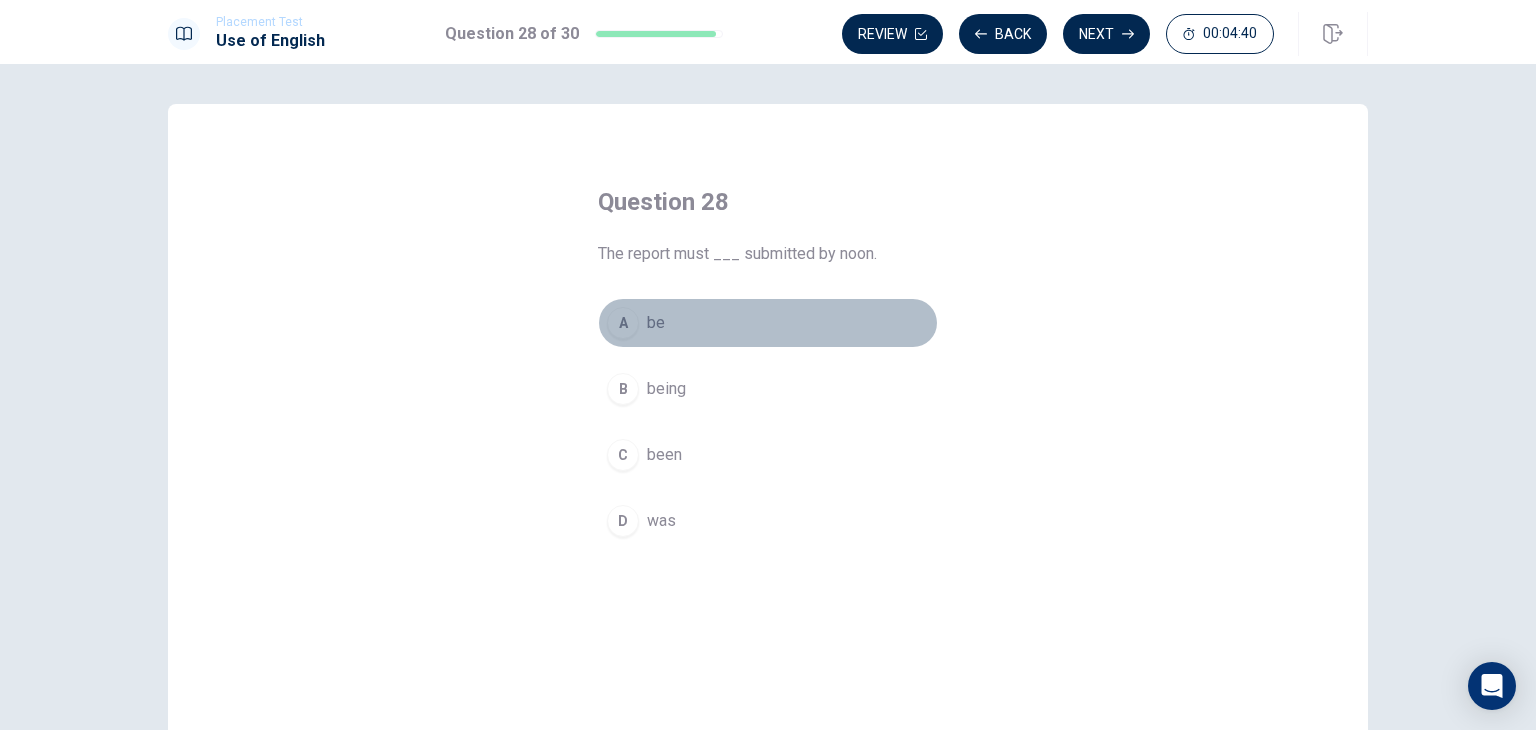 click on "A" at bounding box center (623, 323) 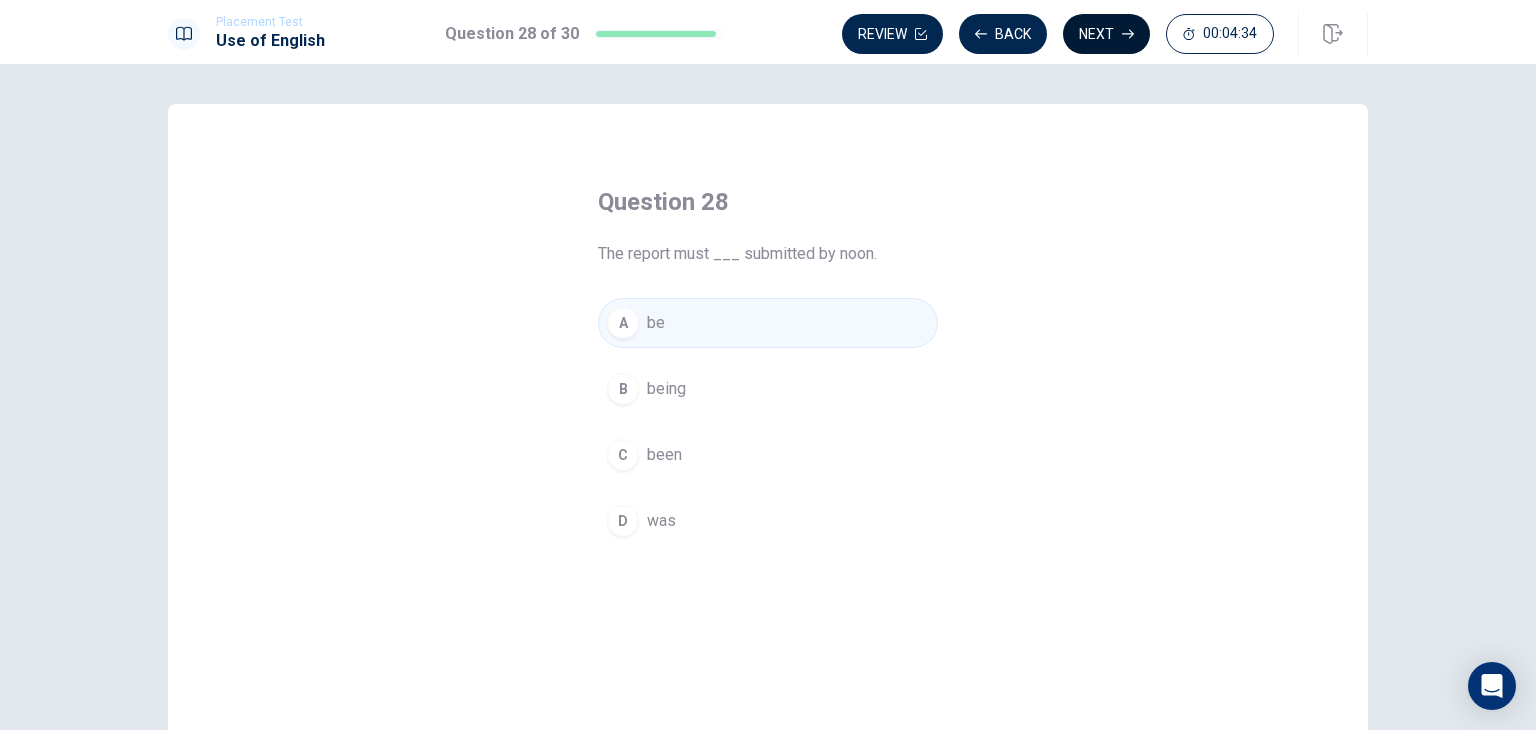 click on "Next" at bounding box center [1106, 34] 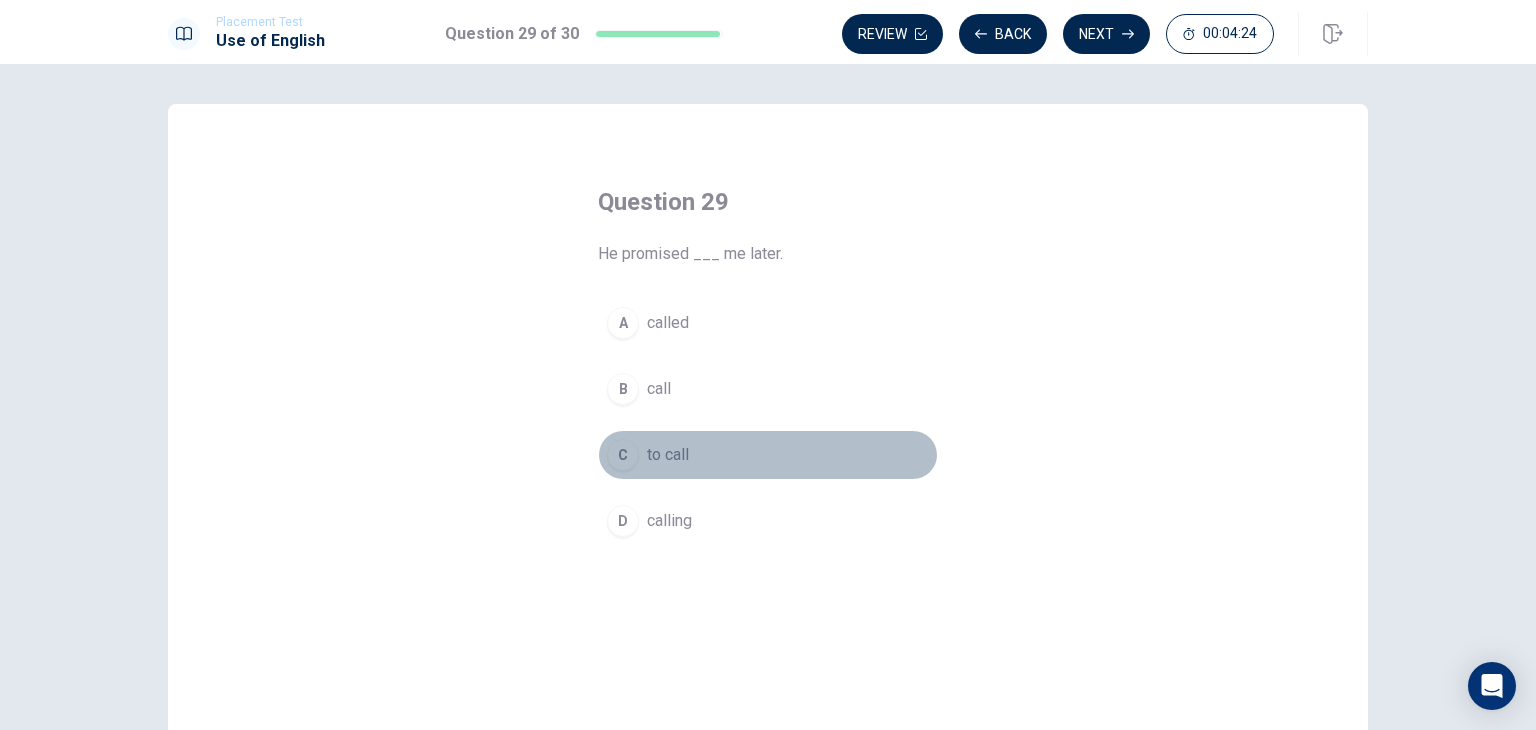 click on "C" at bounding box center (623, 455) 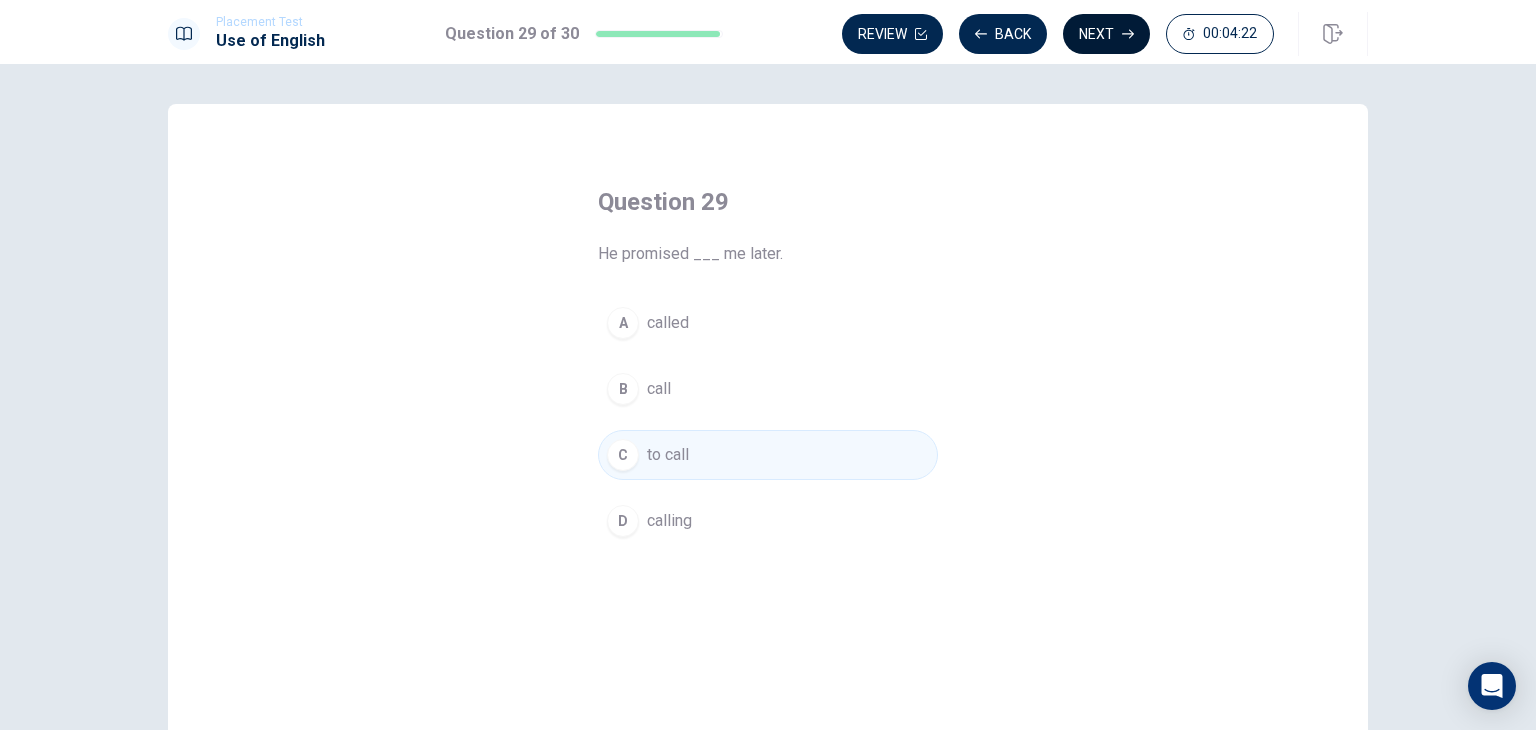 click on "Next" at bounding box center [1106, 34] 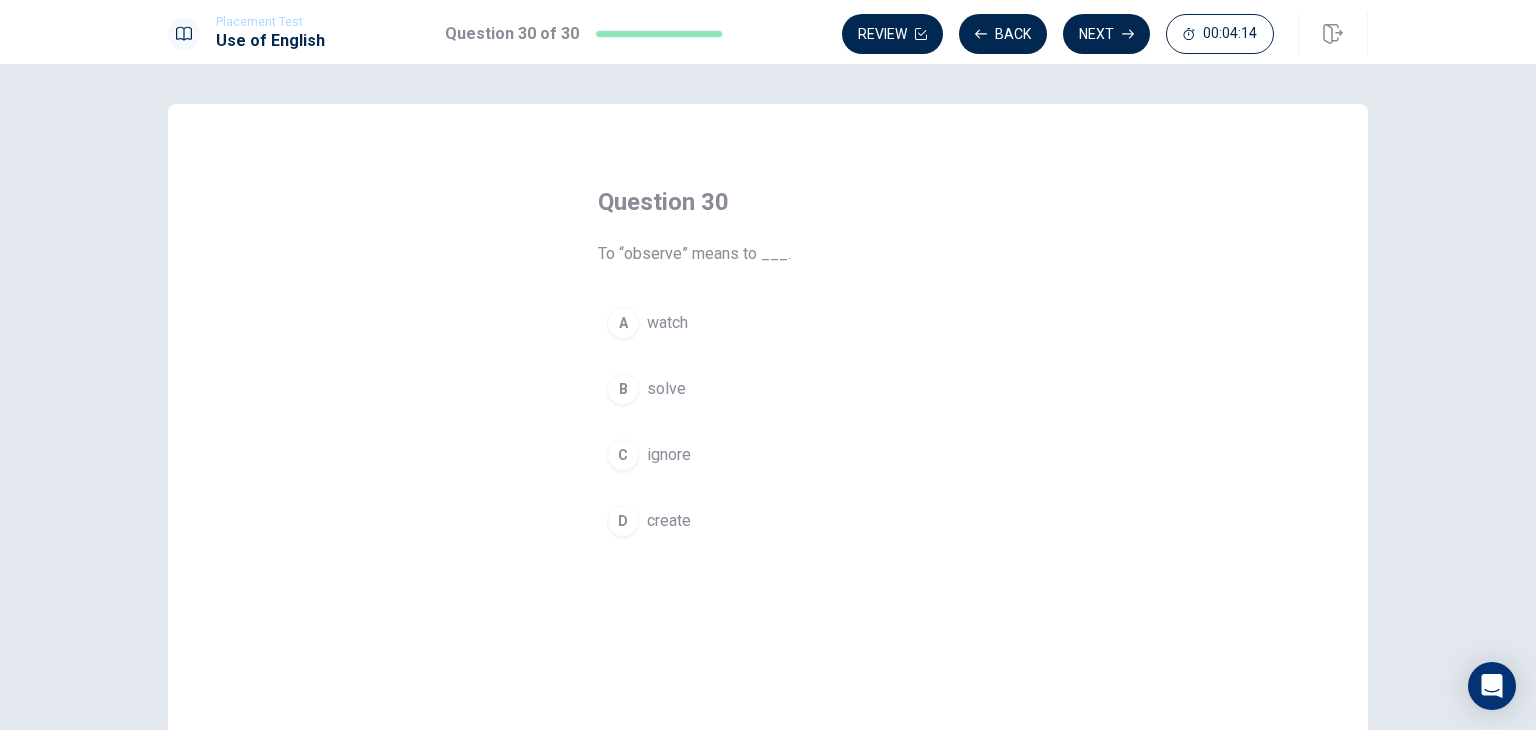 click on "A" at bounding box center (623, 323) 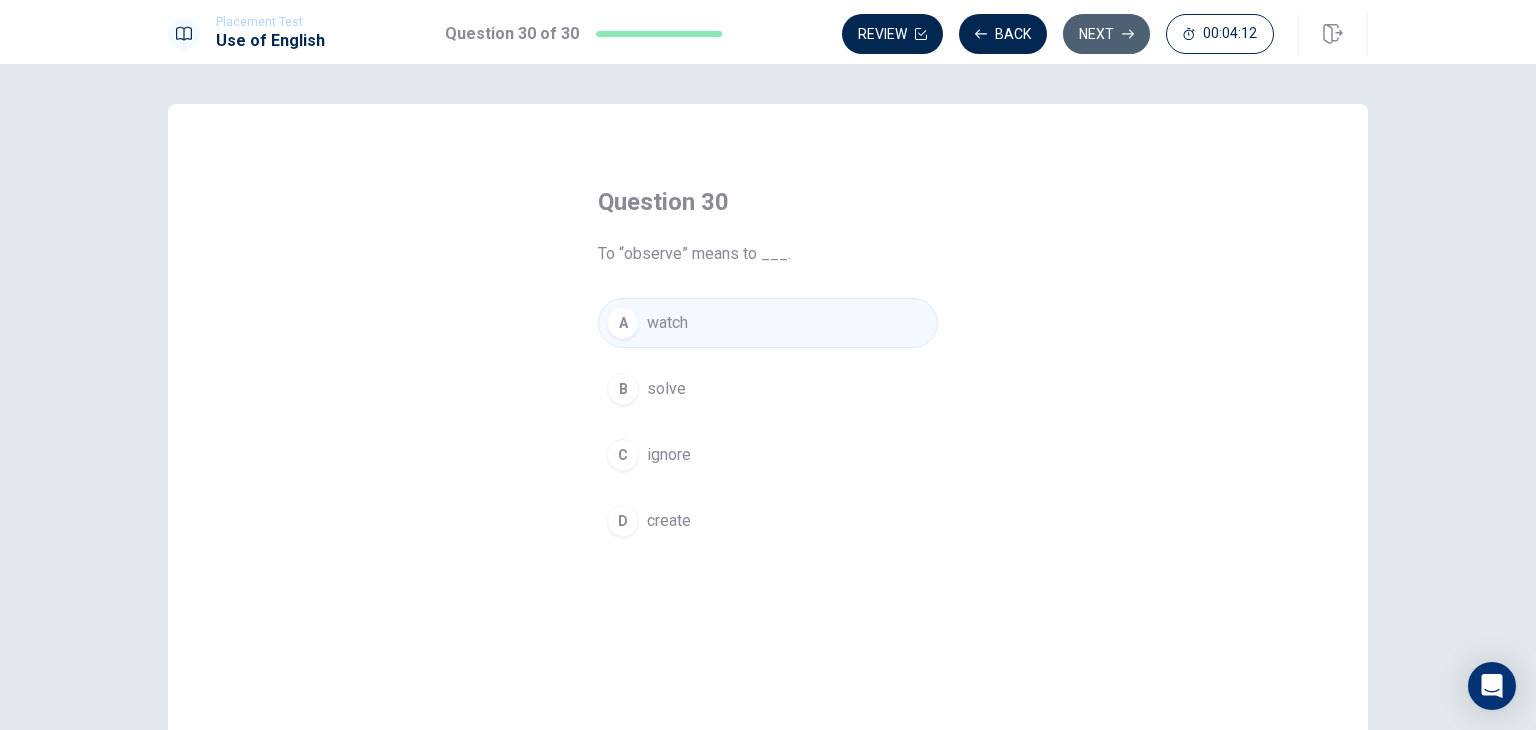 click on "Next" at bounding box center [1106, 34] 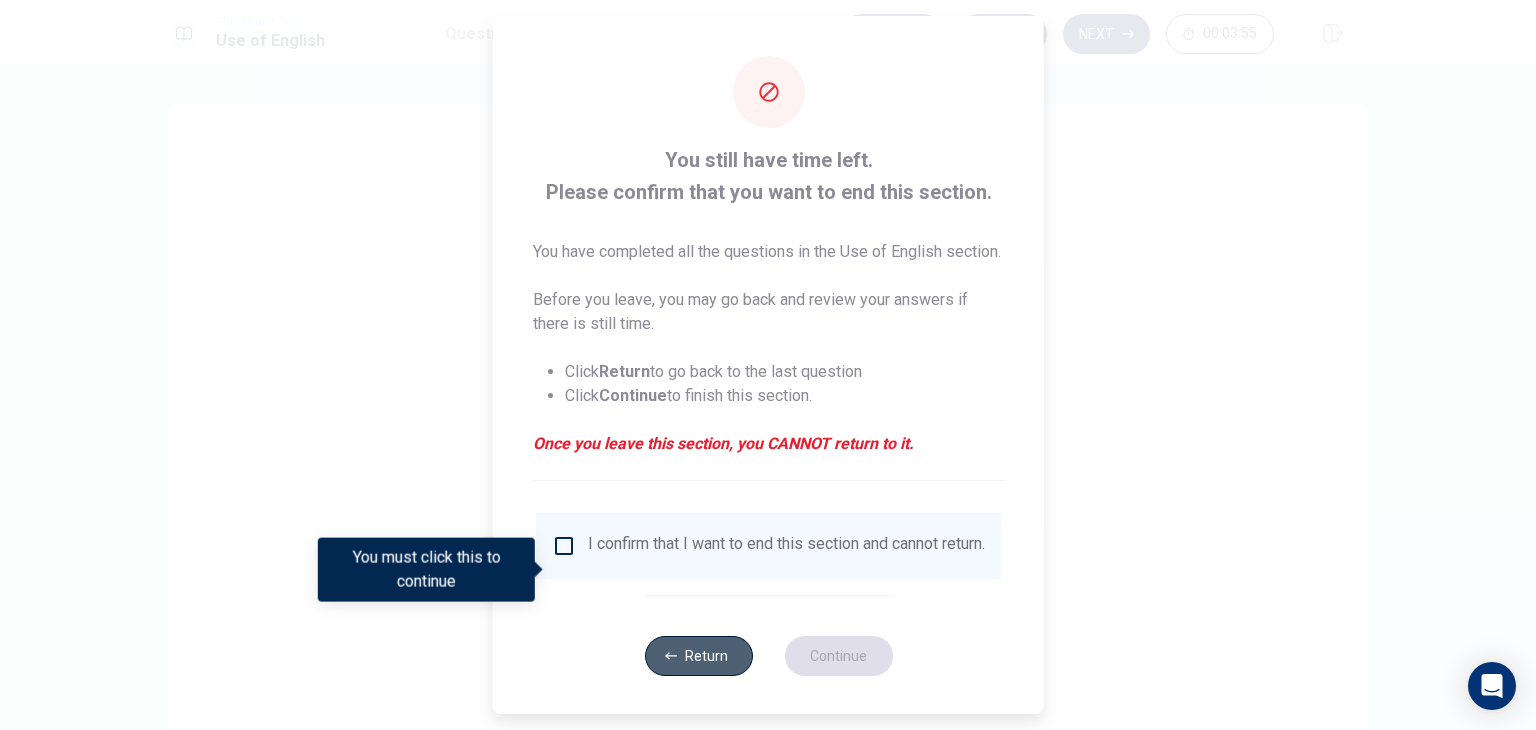 click on "Return" at bounding box center (698, 656) 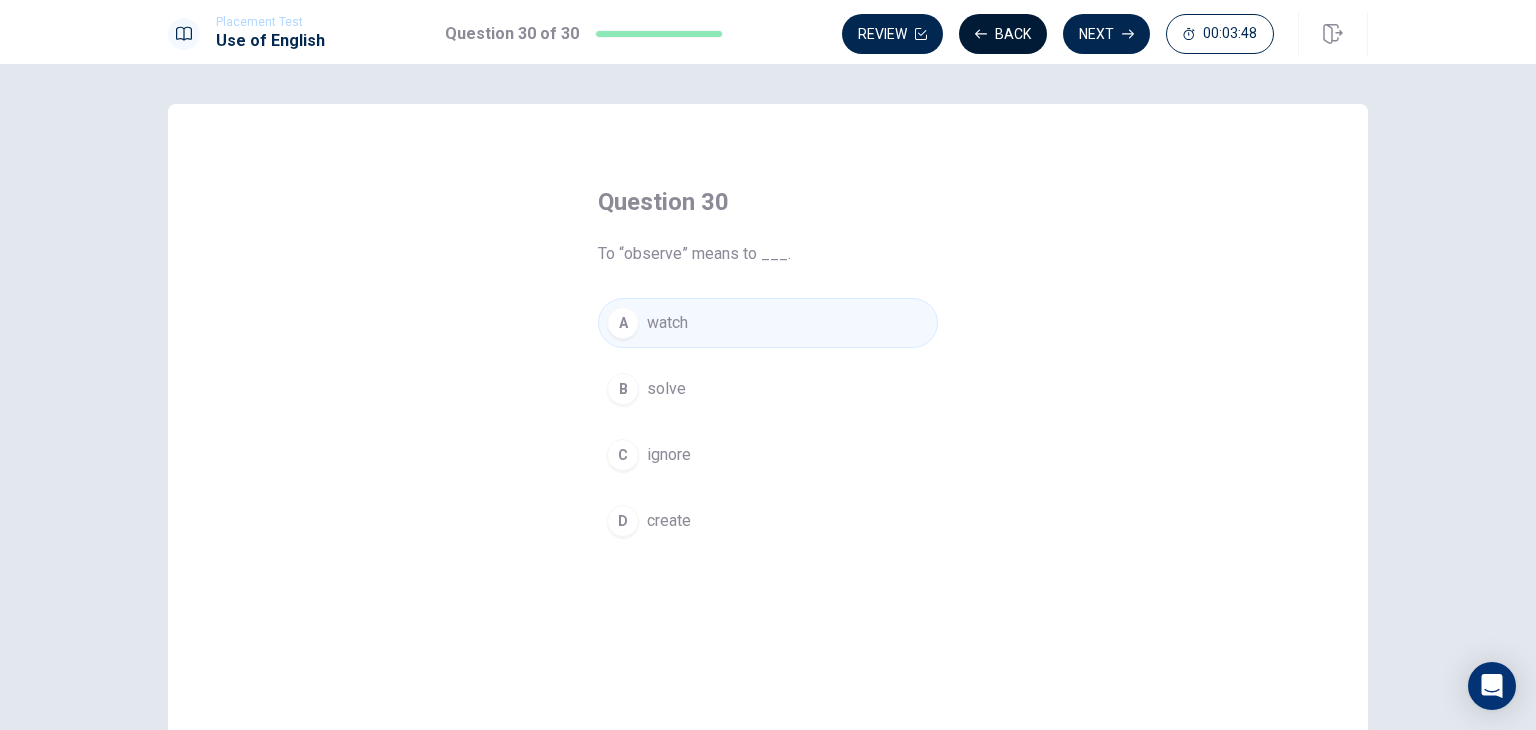 click 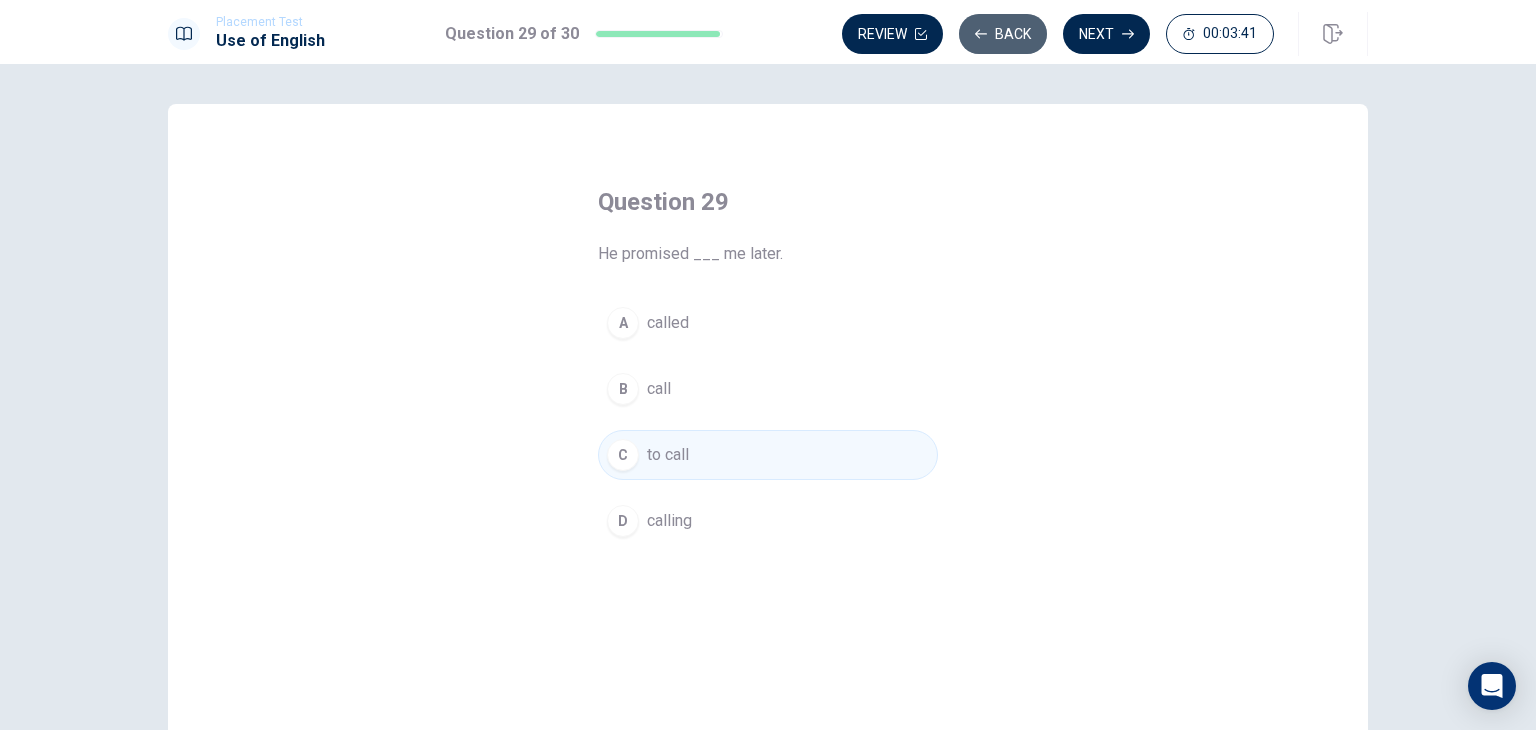 click 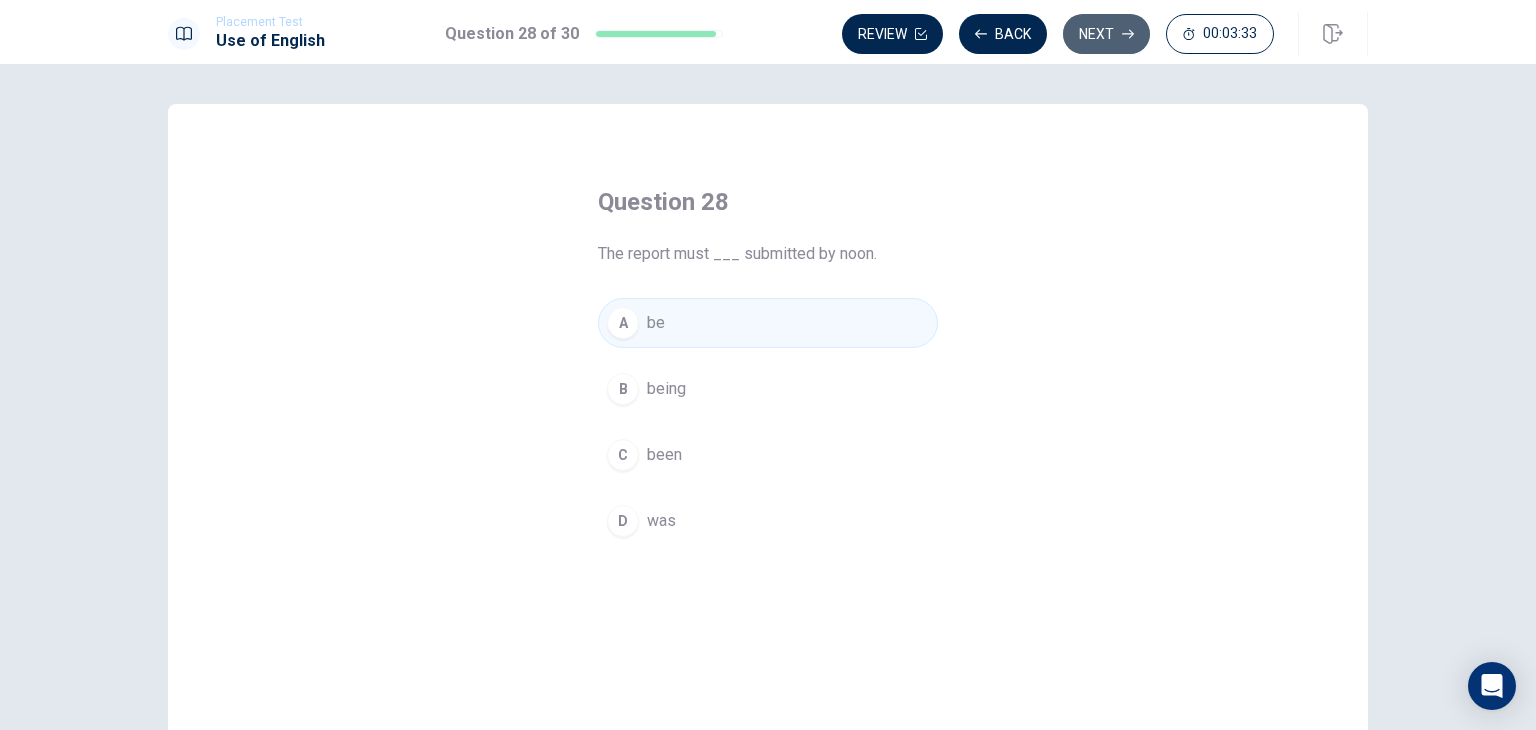 click on "Next" at bounding box center (1106, 34) 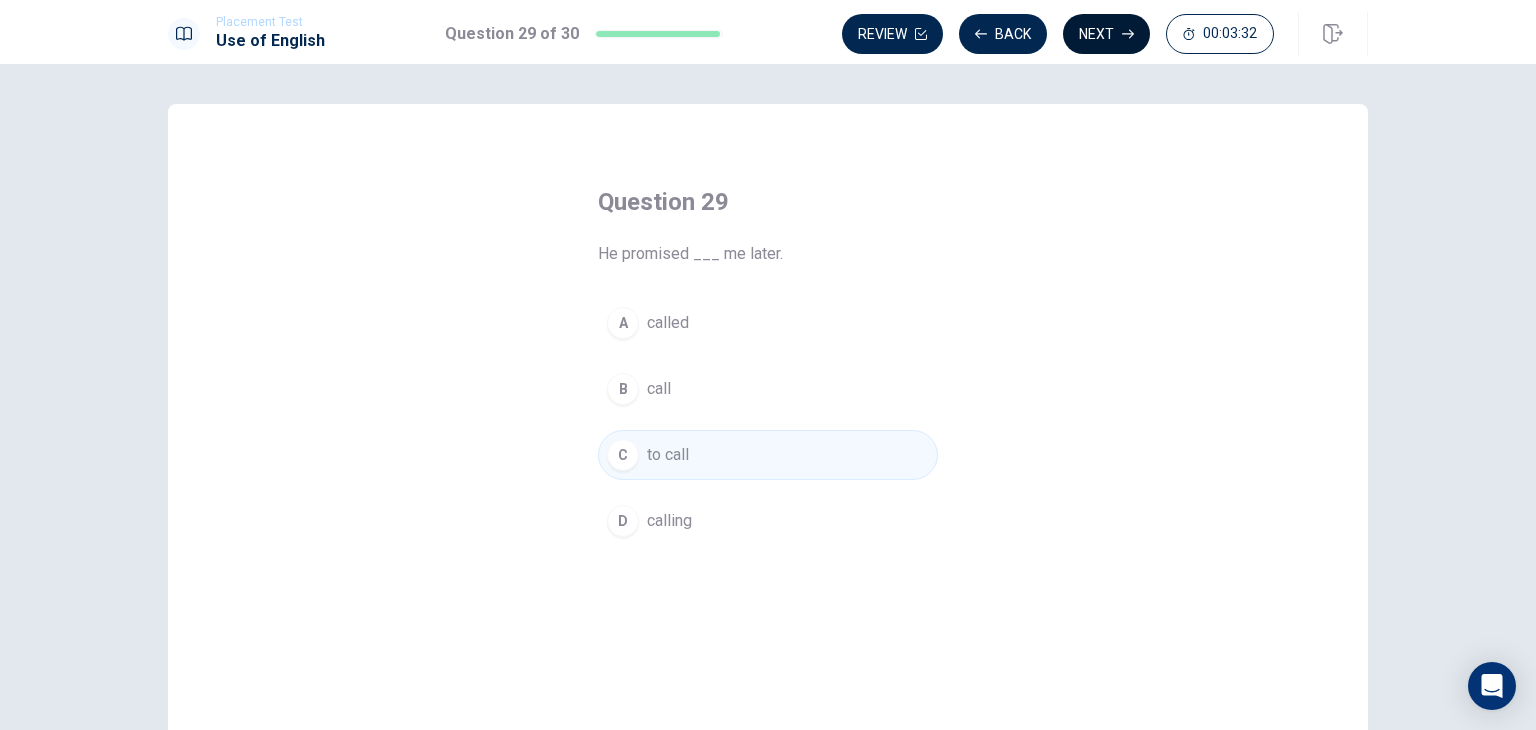 click on "Next" at bounding box center [1106, 34] 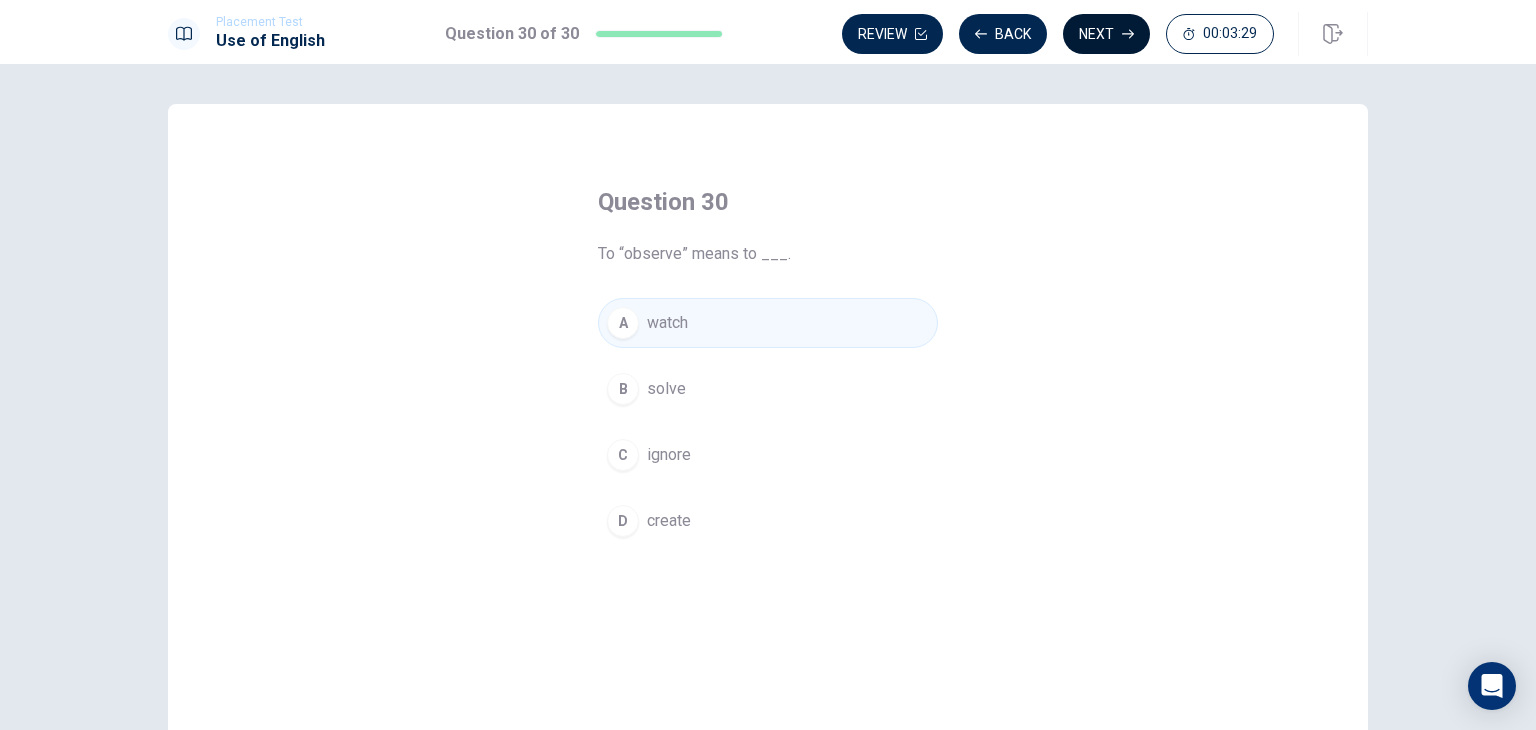 click on "Next" at bounding box center (1106, 34) 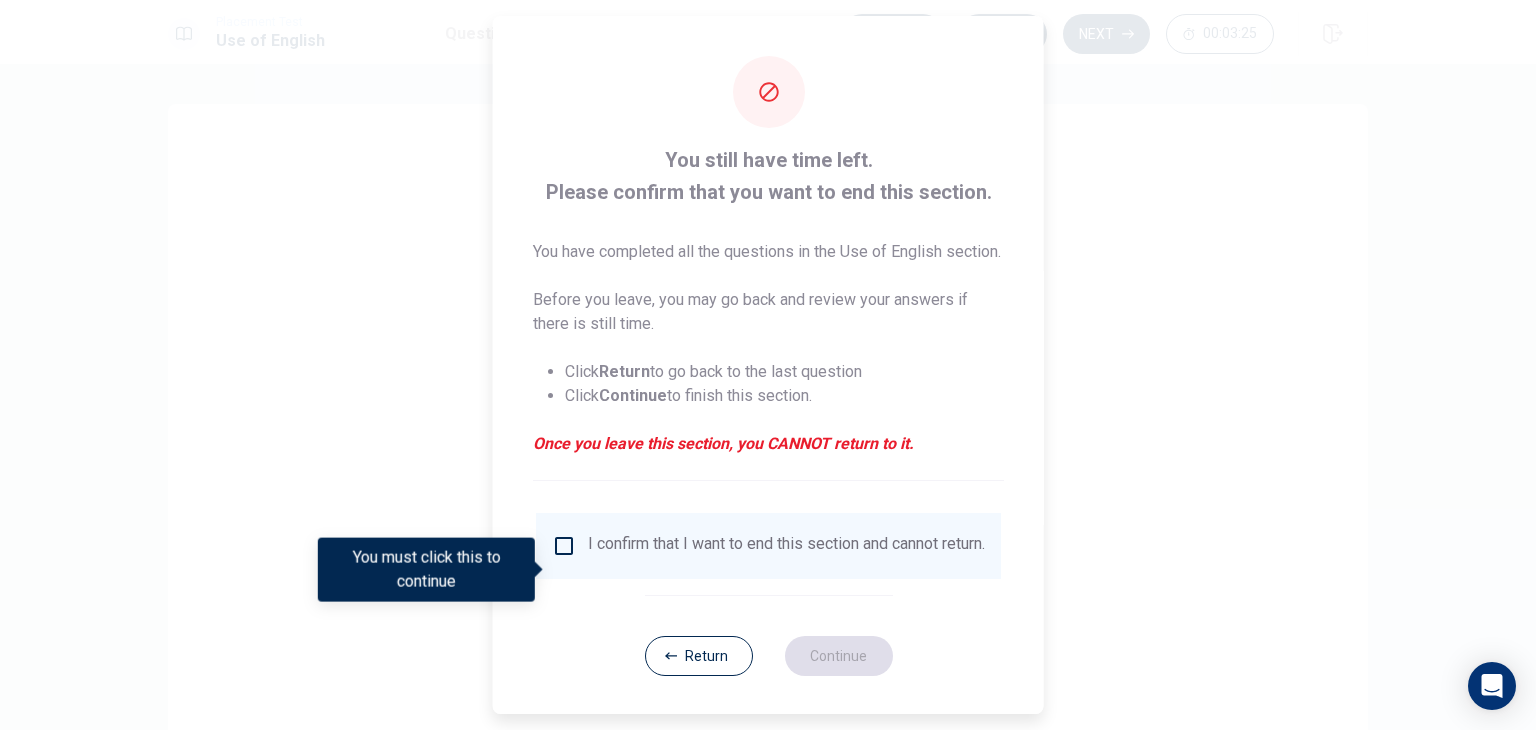 click at bounding box center [564, 546] 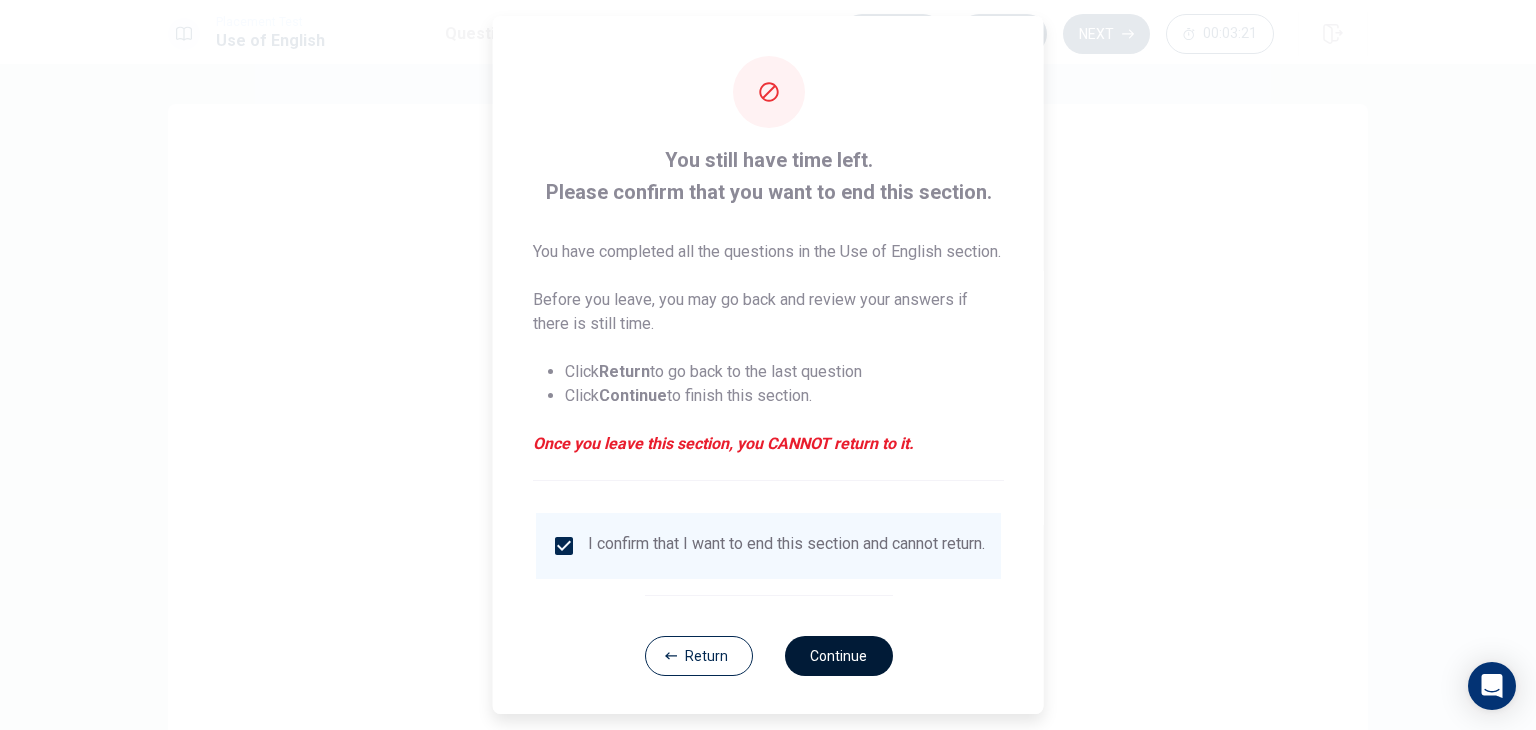 click on "Continue" at bounding box center (838, 656) 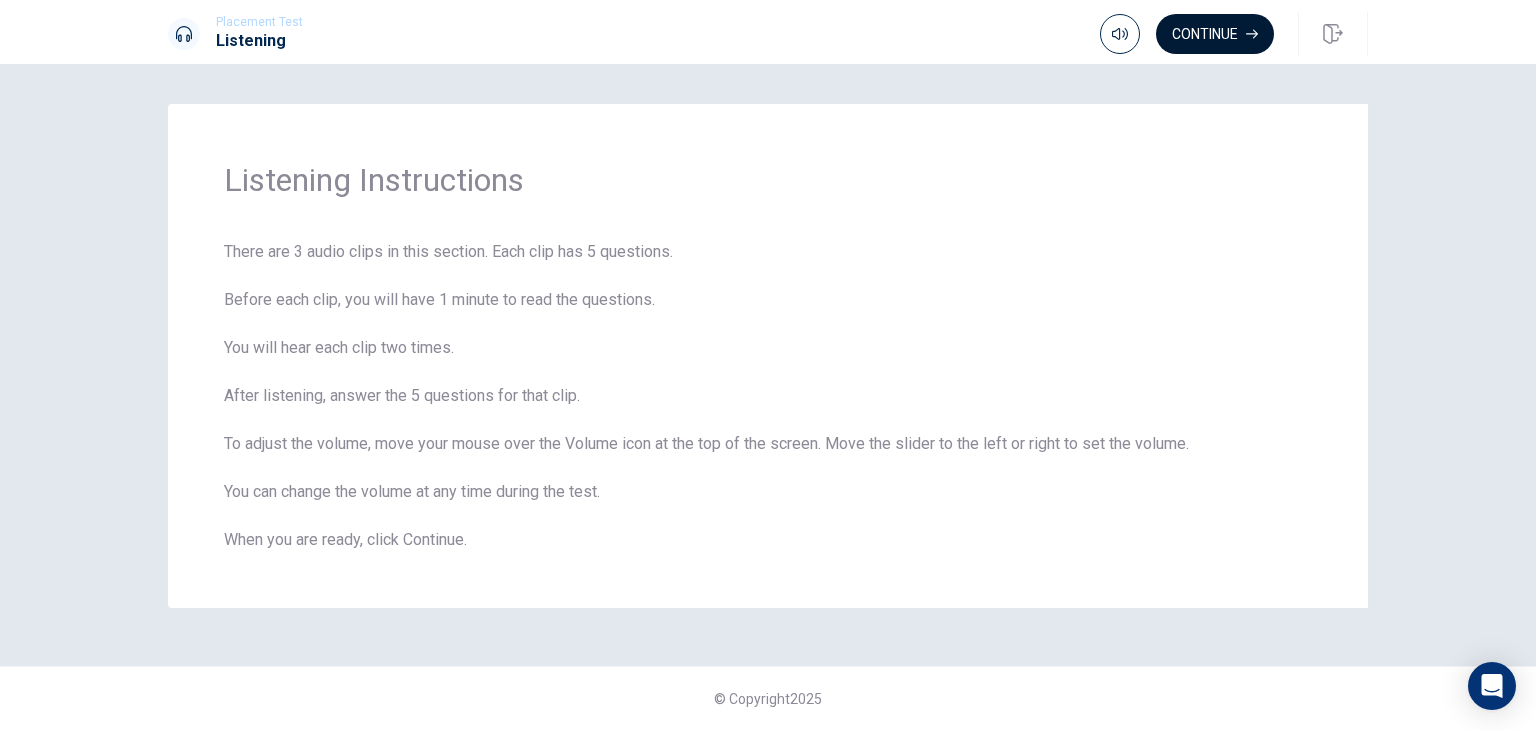 click 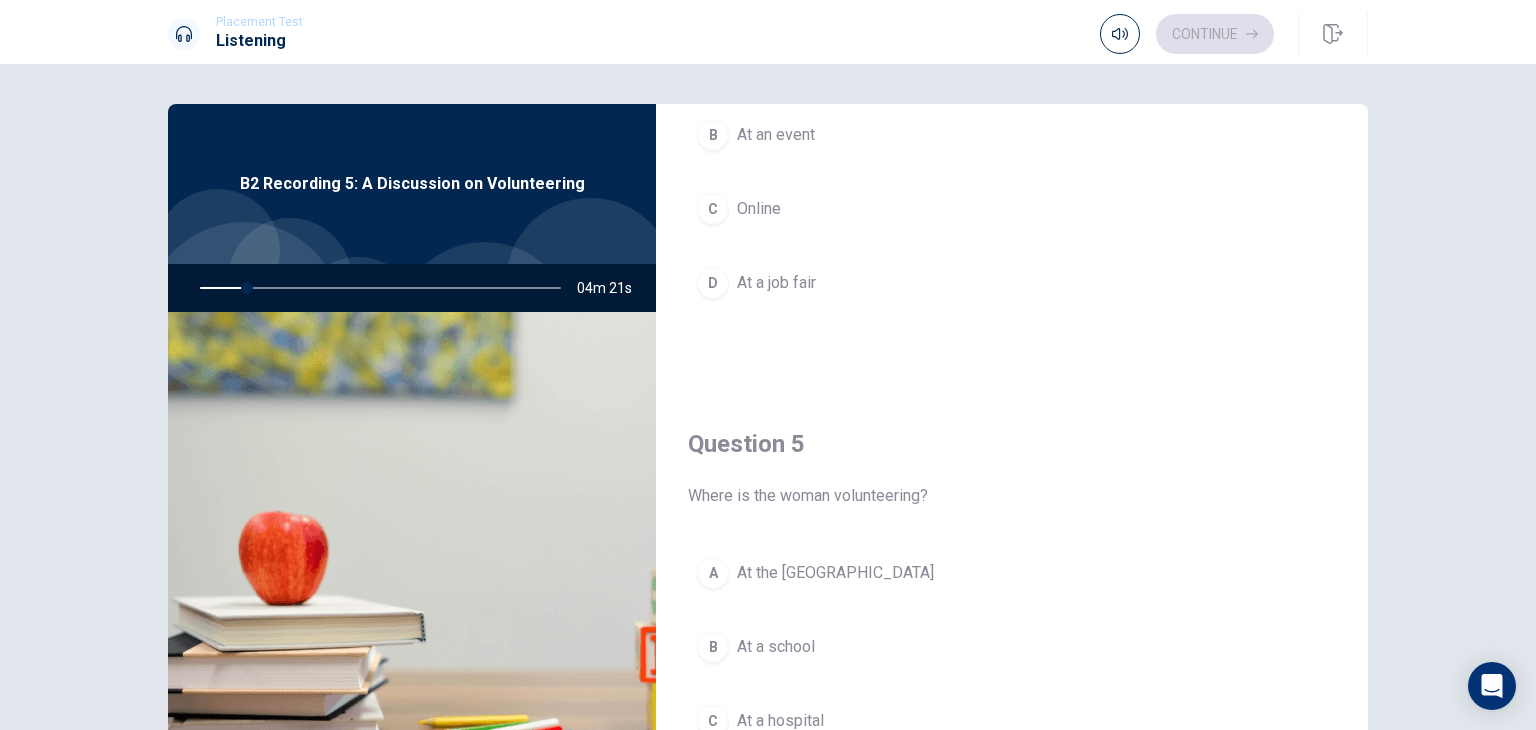 scroll, scrollTop: 1856, scrollLeft: 0, axis: vertical 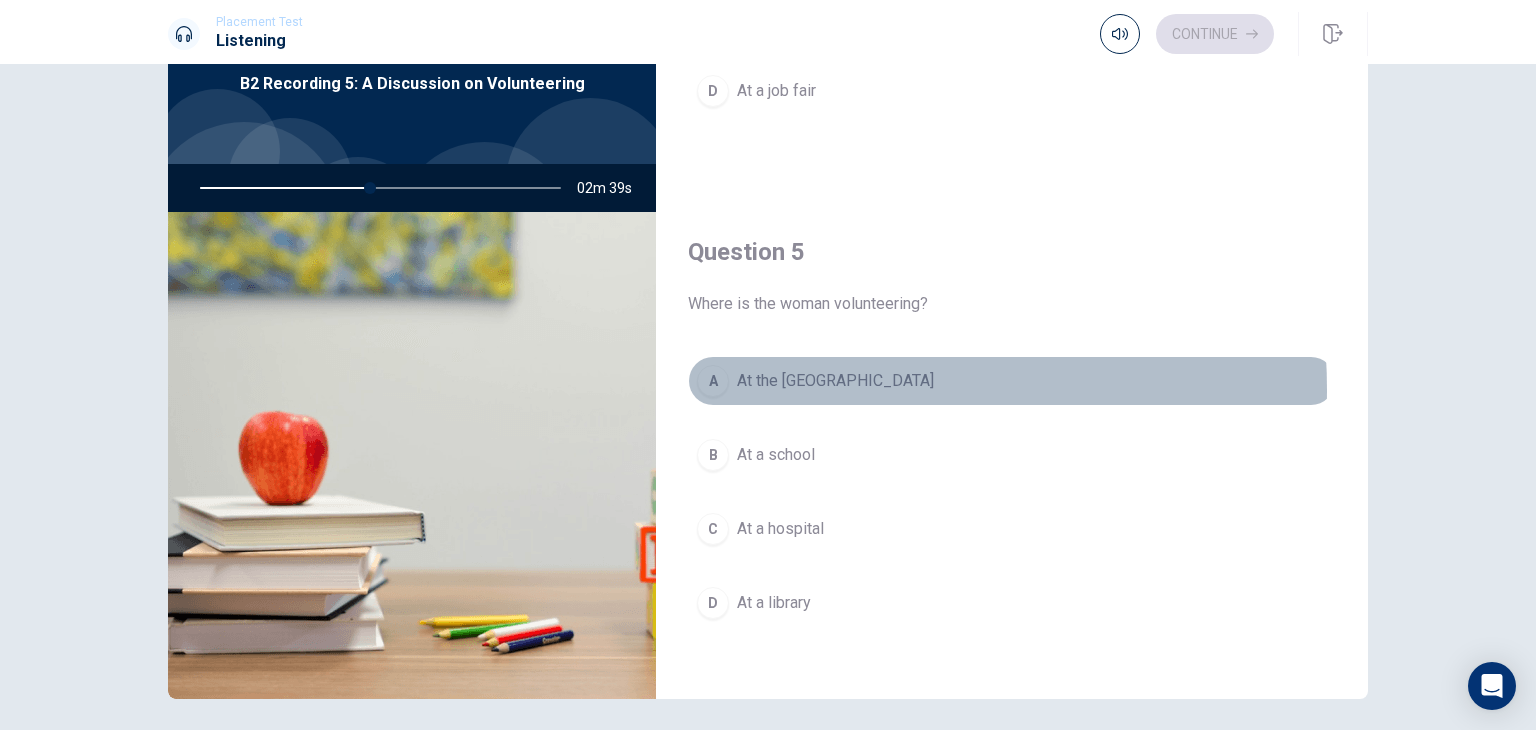 click on "At the [GEOGRAPHIC_DATA]" at bounding box center (835, 381) 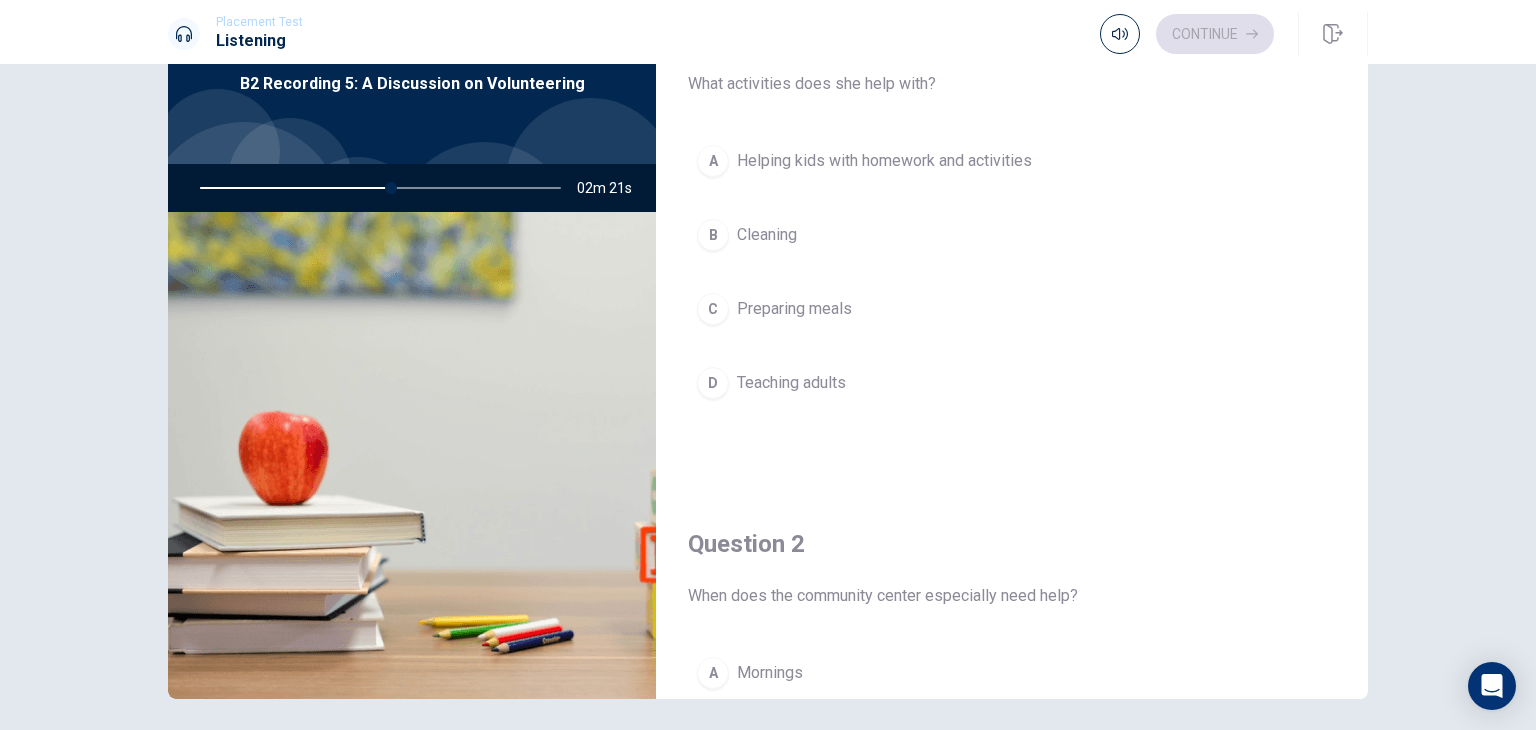 scroll, scrollTop: 0, scrollLeft: 0, axis: both 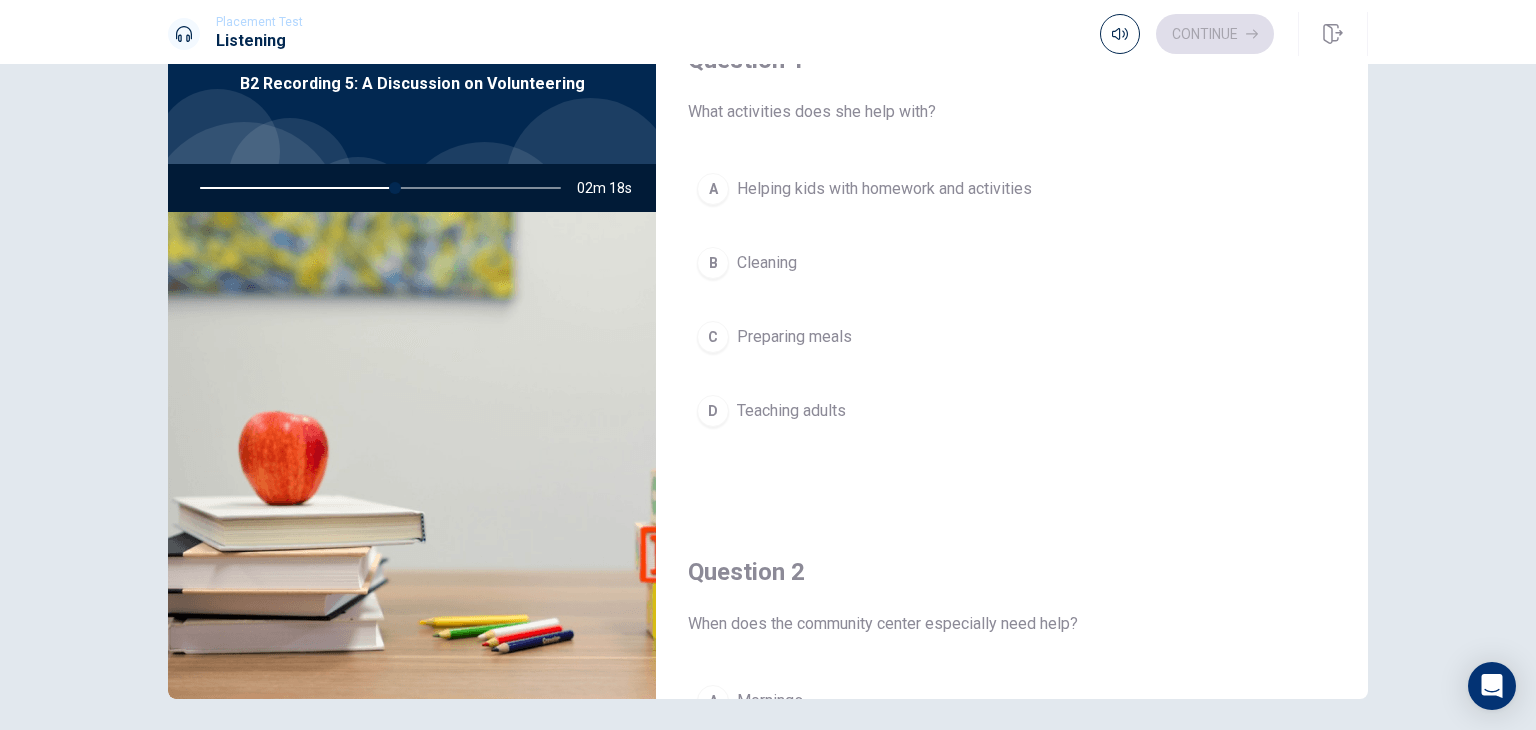 click on "Helping kids with homework and activities" at bounding box center [884, 189] 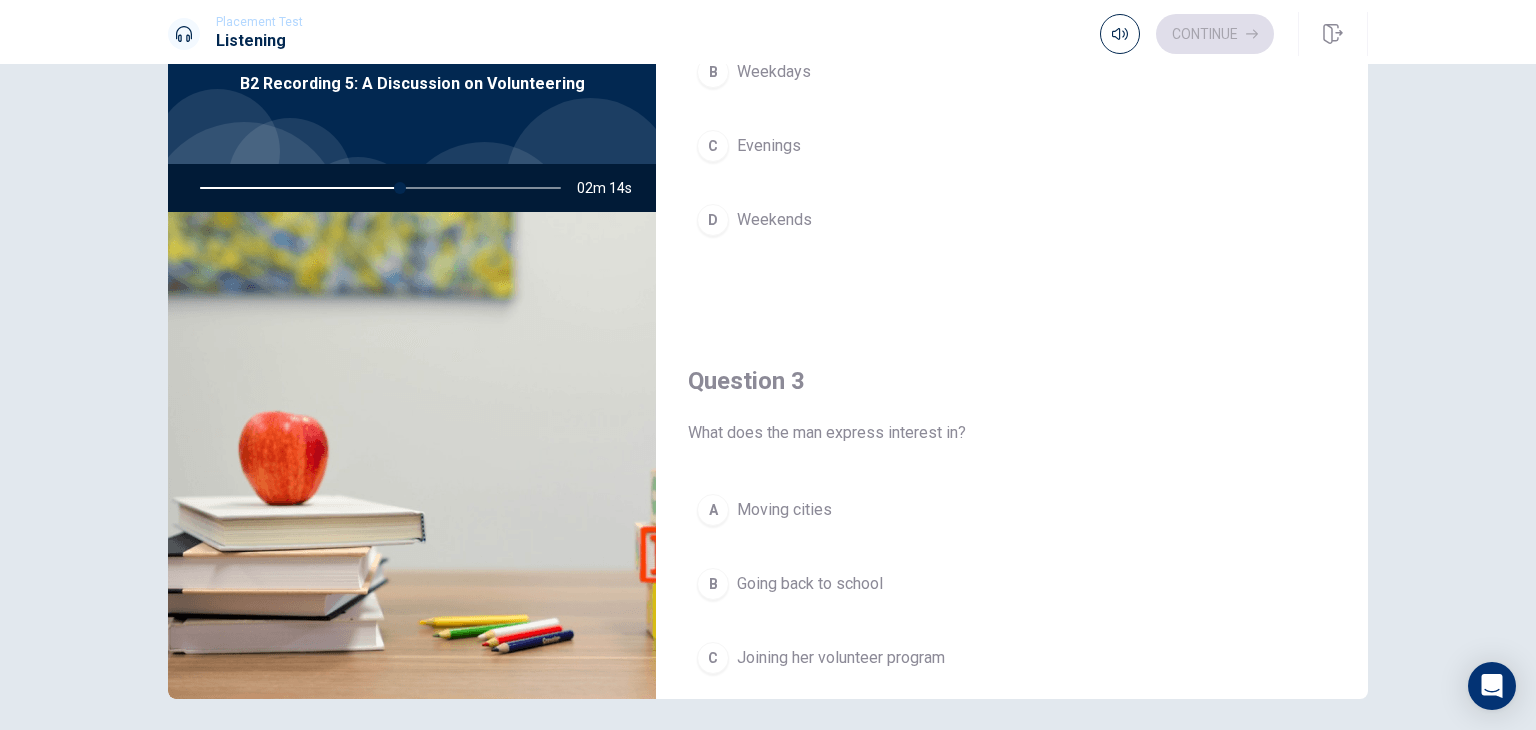 scroll, scrollTop: 800, scrollLeft: 0, axis: vertical 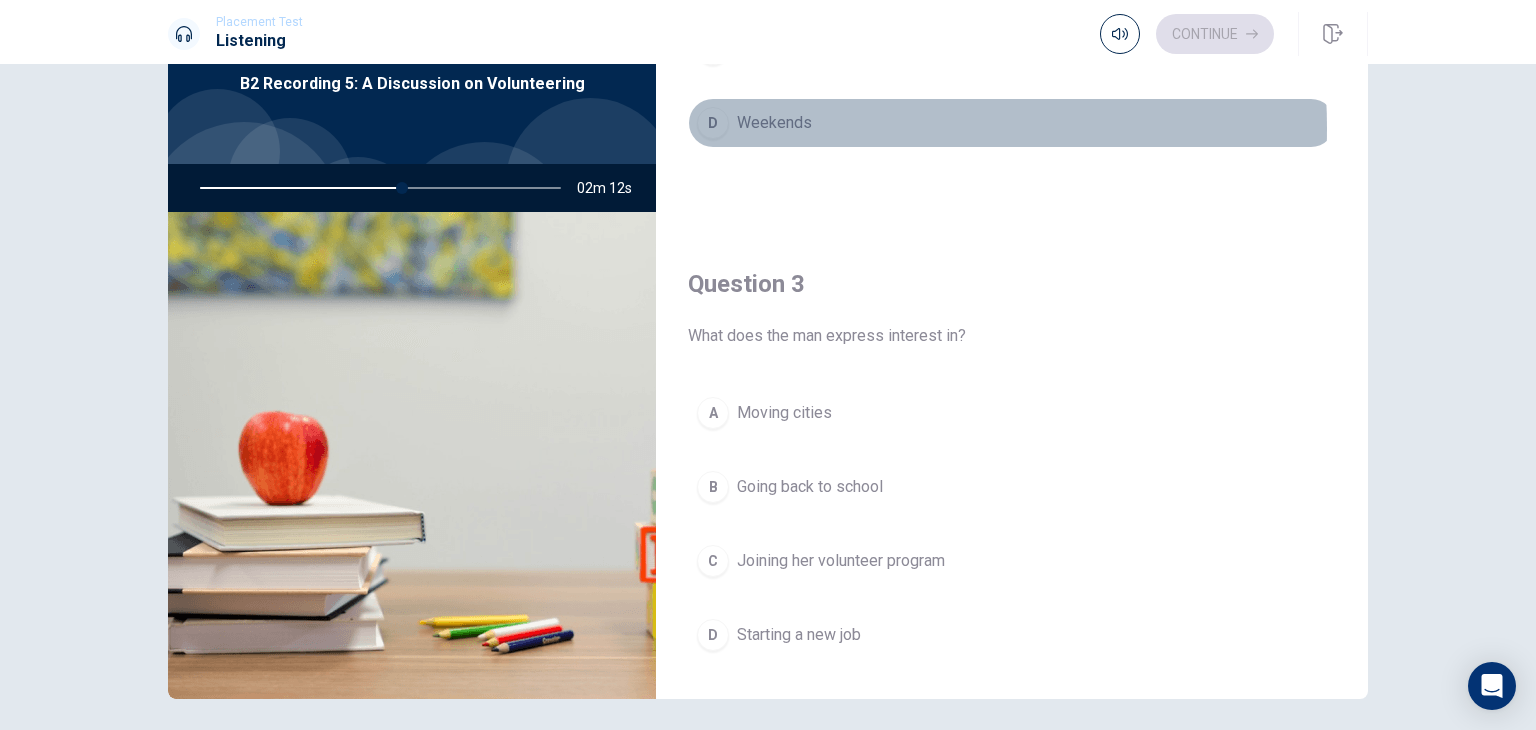 click on "Weekends" at bounding box center (774, 123) 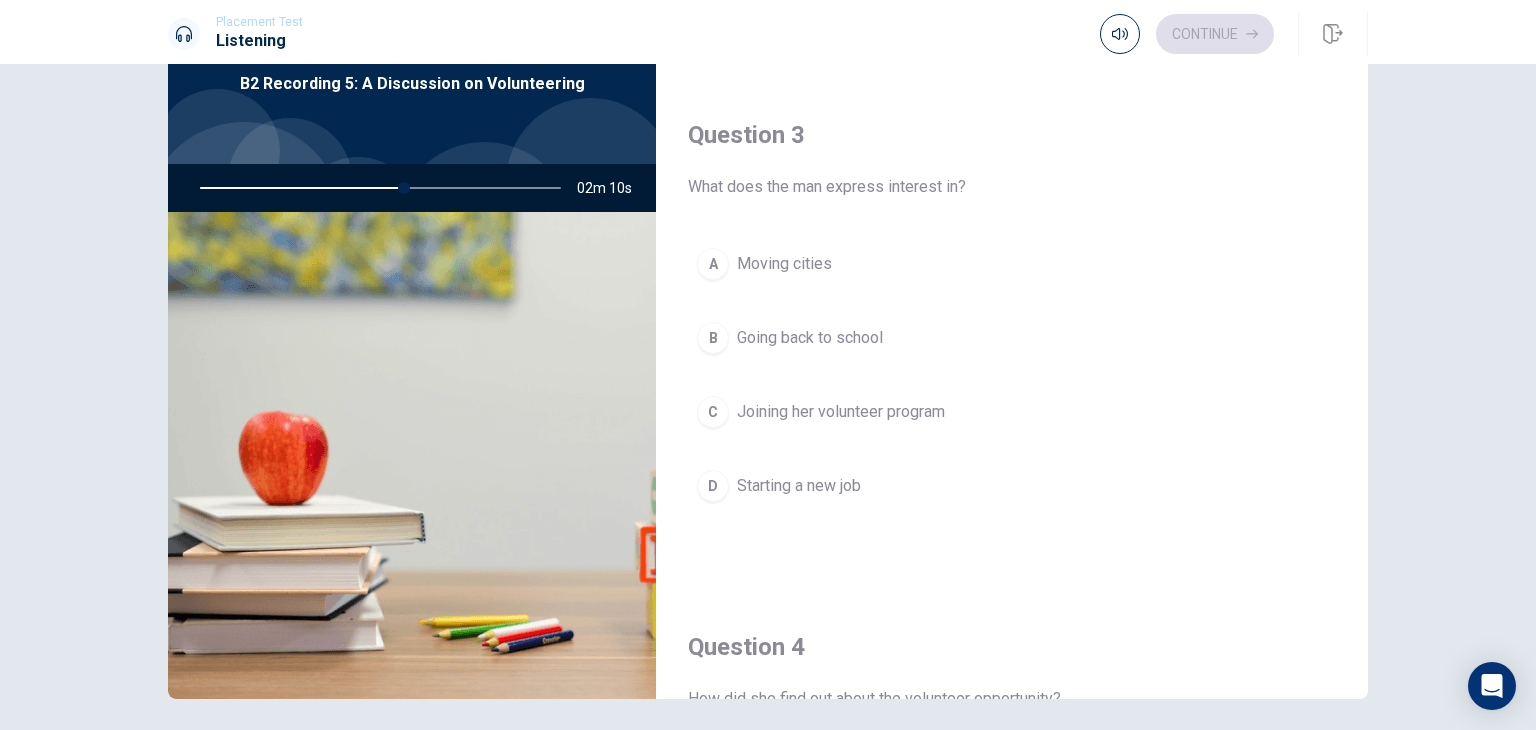 scroll, scrollTop: 1100, scrollLeft: 0, axis: vertical 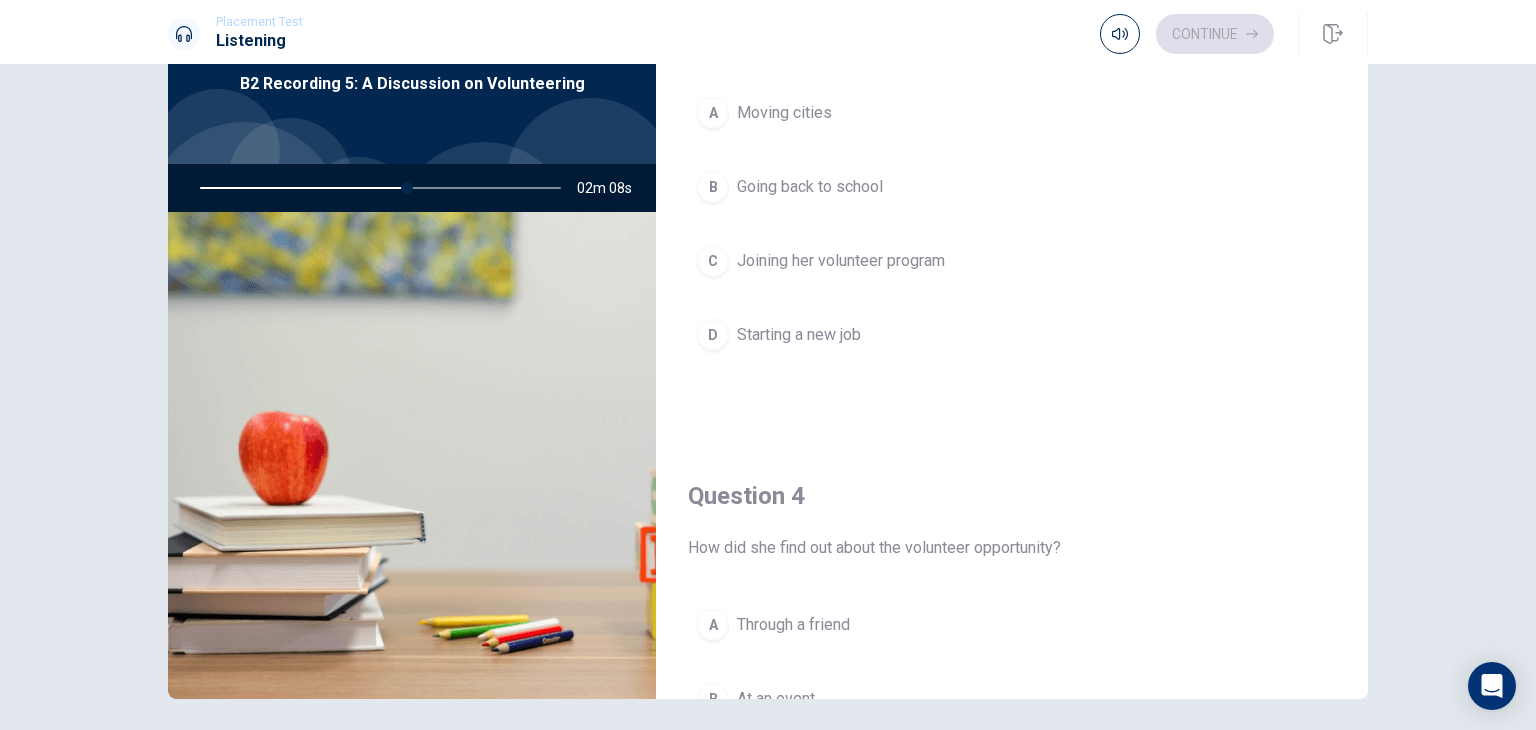 click on "Joining her volunteer program" at bounding box center (841, 261) 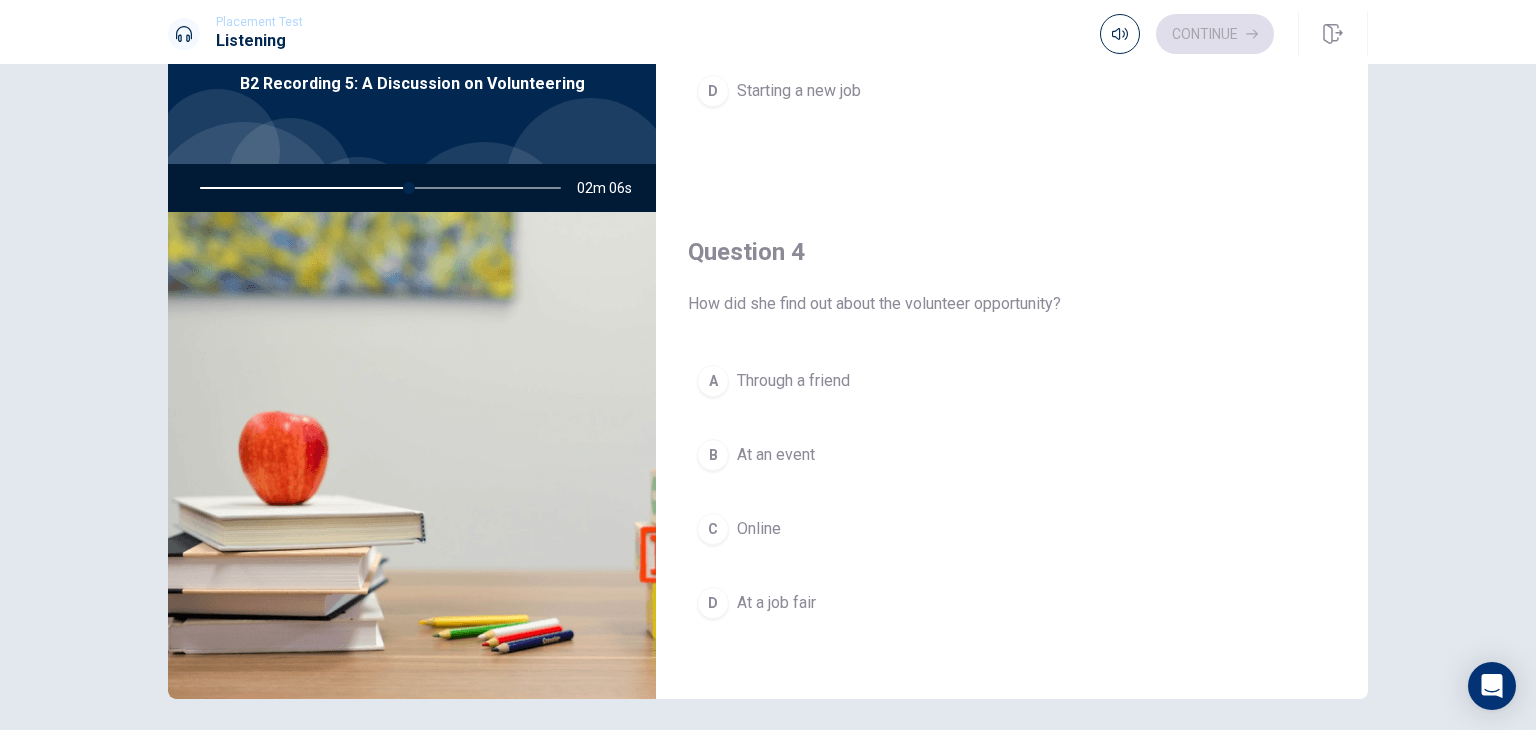 scroll, scrollTop: 1400, scrollLeft: 0, axis: vertical 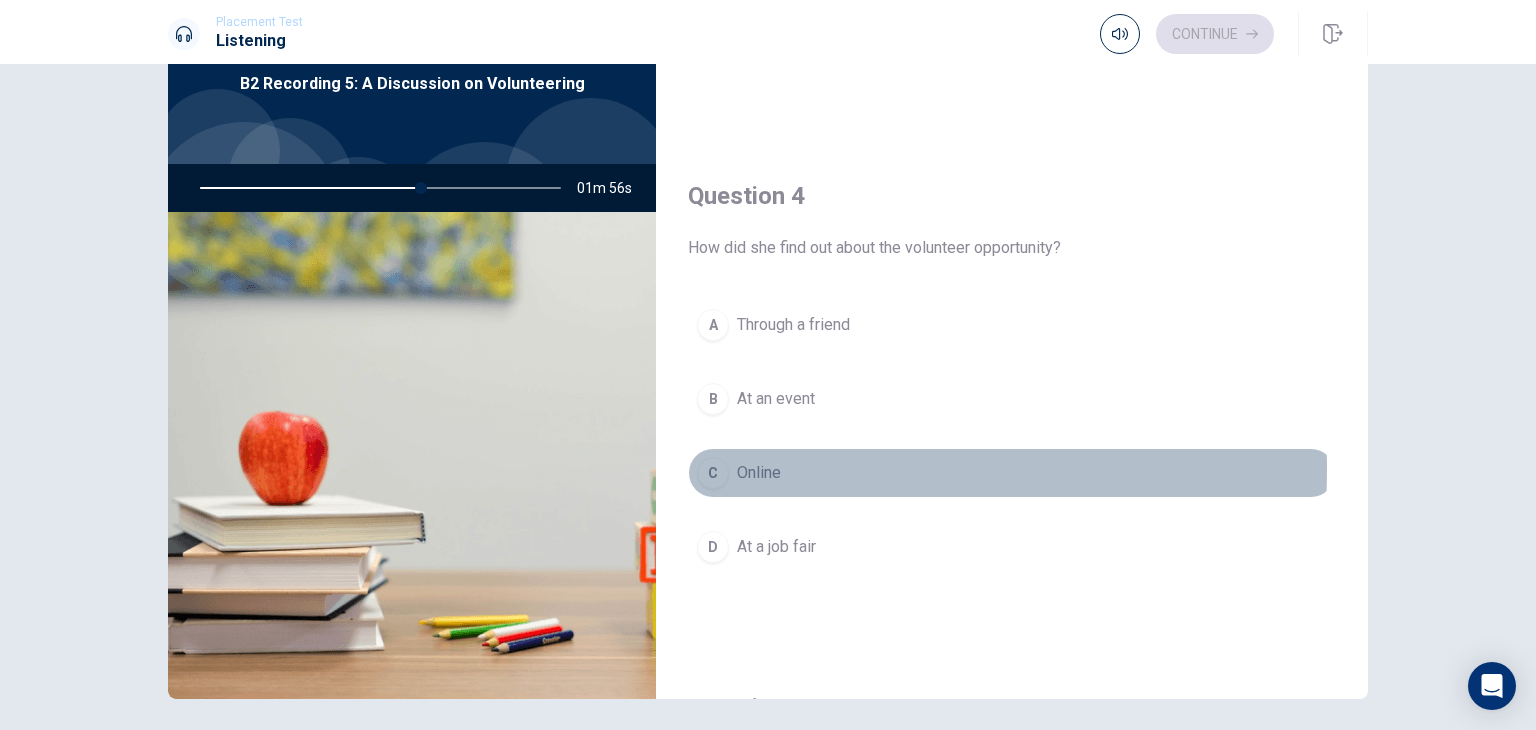 click on "Online" at bounding box center (759, 473) 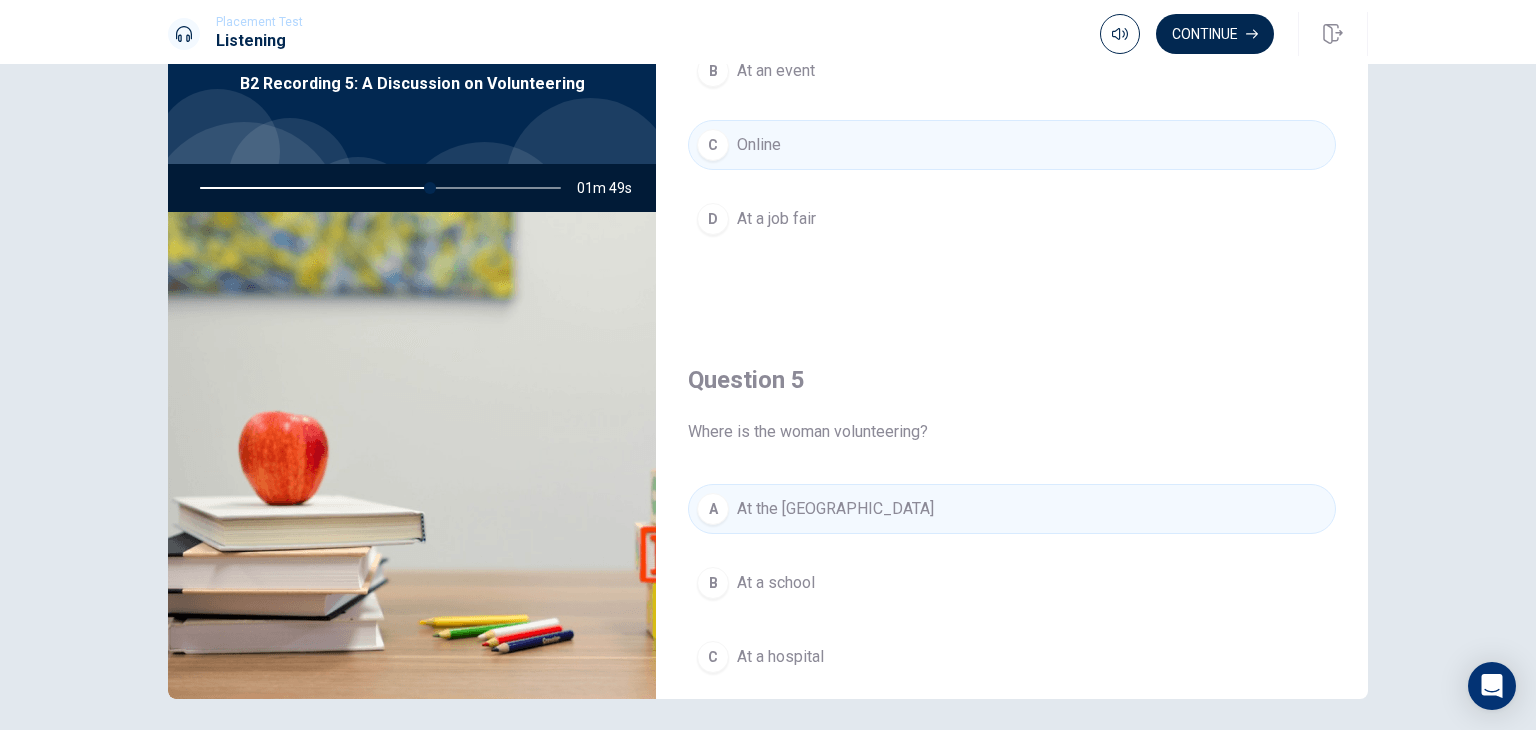 scroll, scrollTop: 1856, scrollLeft: 0, axis: vertical 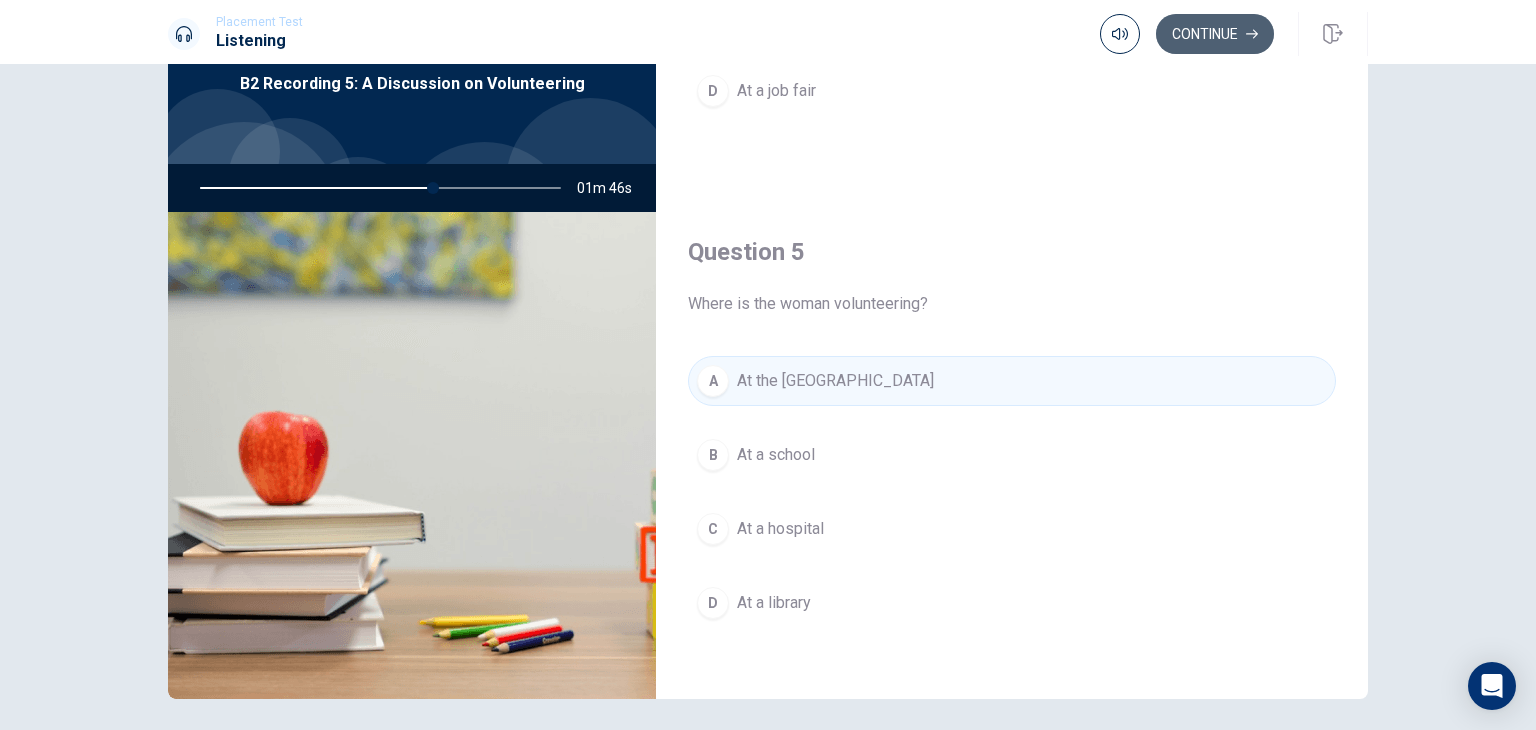 click 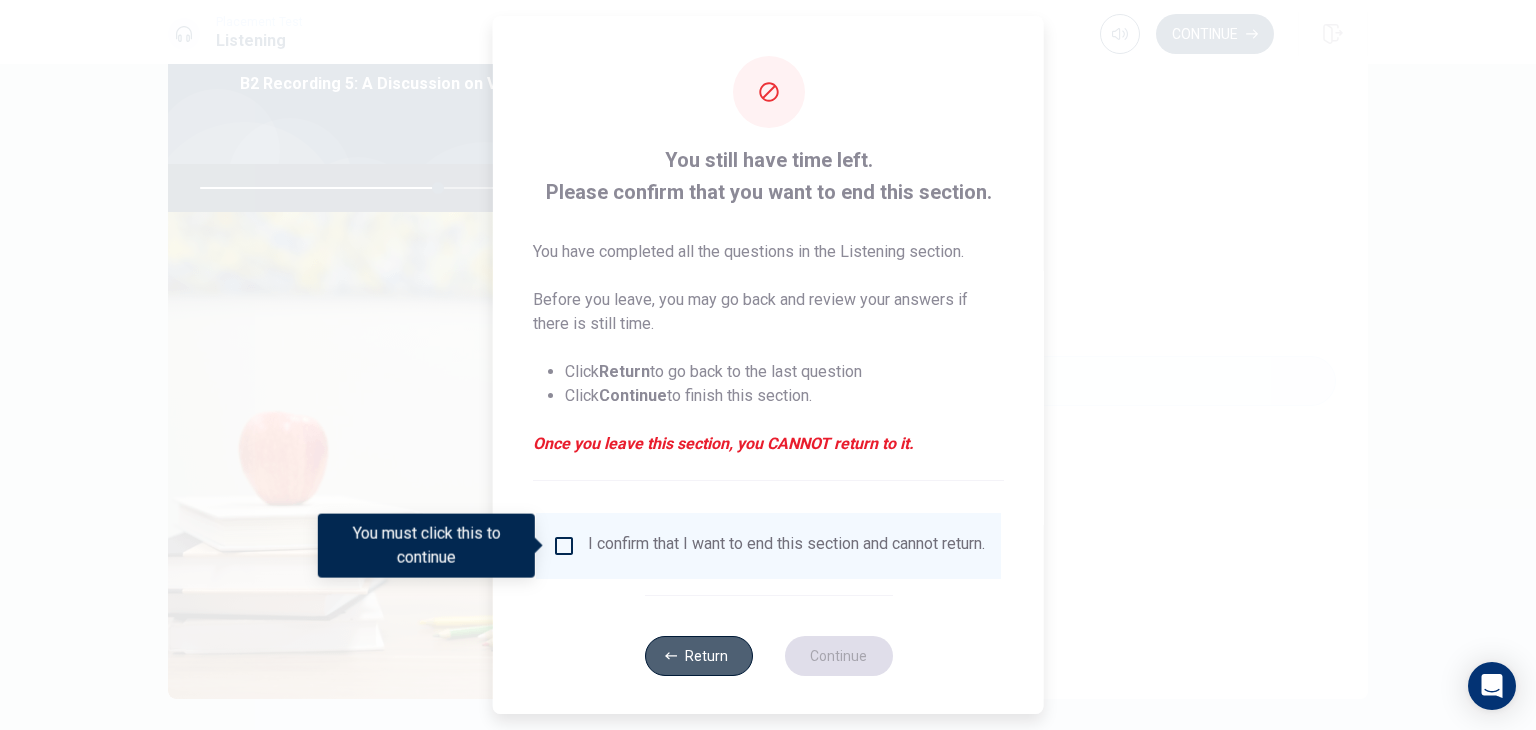 click on "Return" at bounding box center [698, 656] 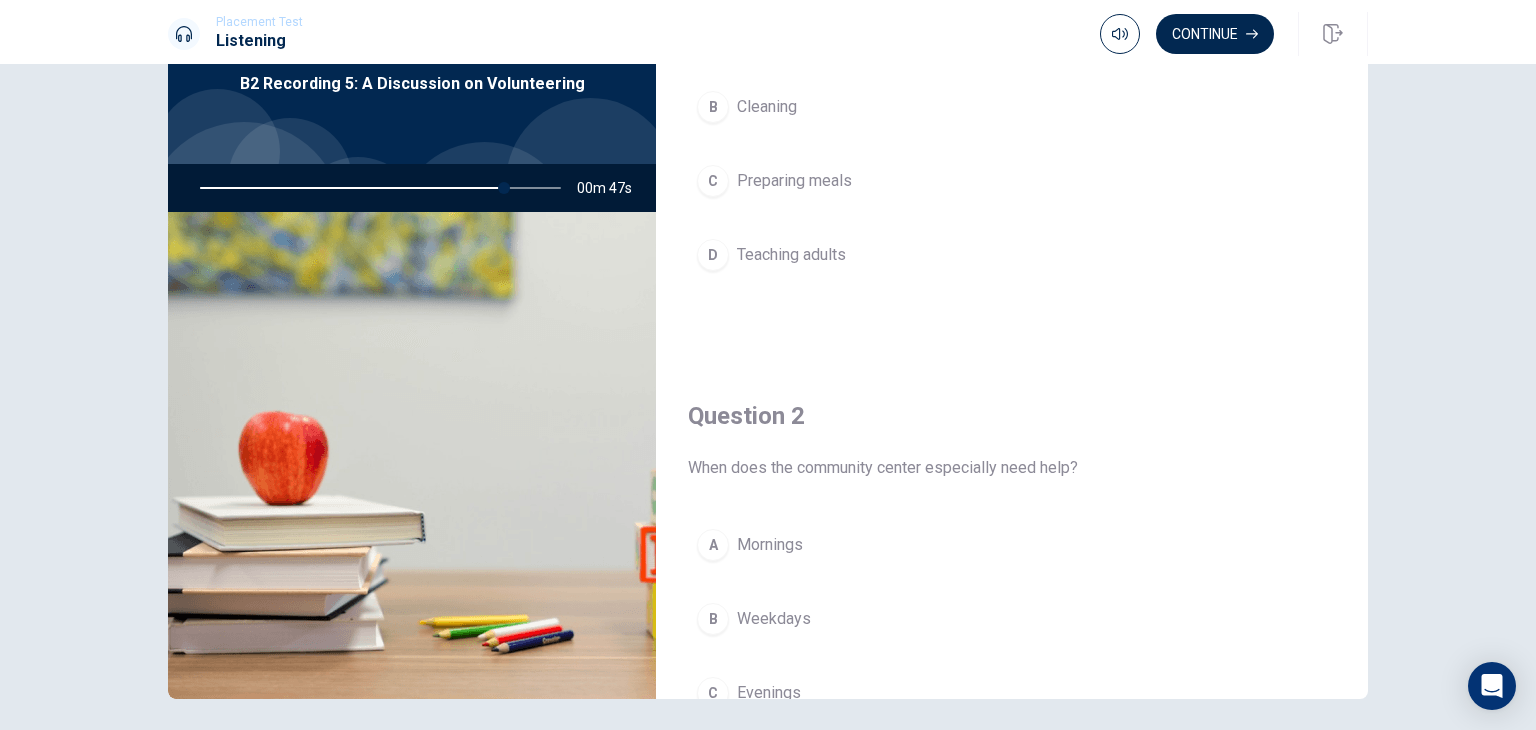 scroll, scrollTop: 0, scrollLeft: 0, axis: both 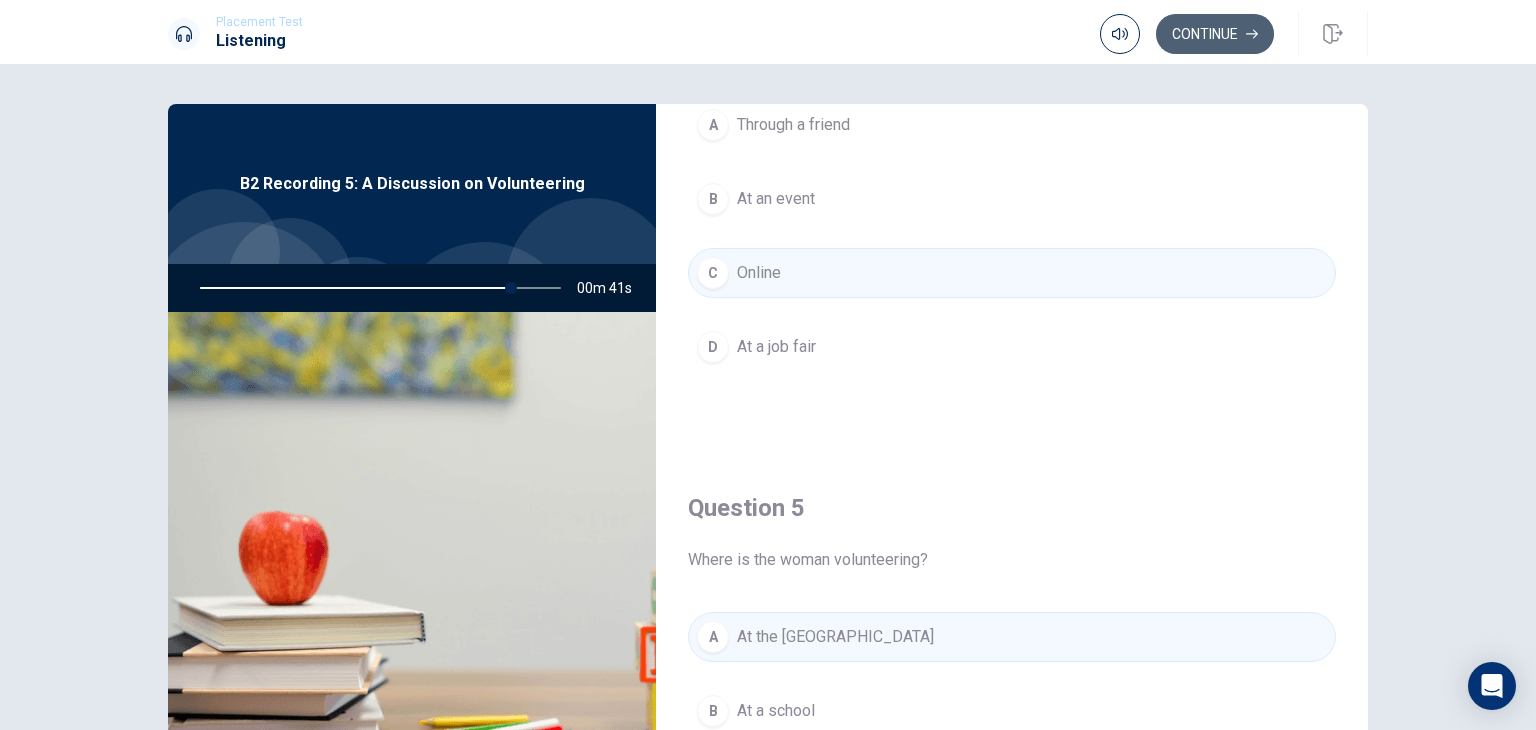 click on "Continue" at bounding box center (1215, 34) 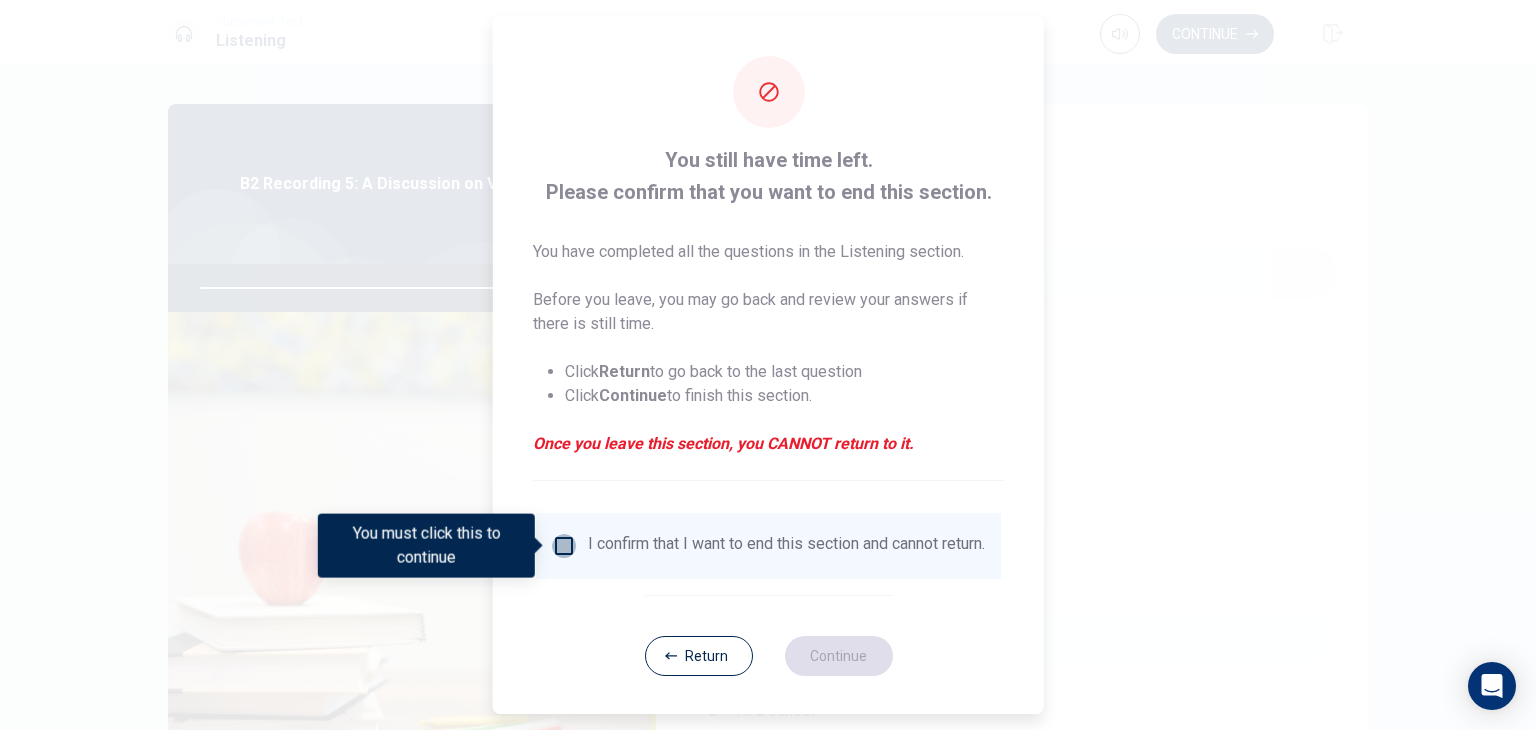 click at bounding box center (564, 546) 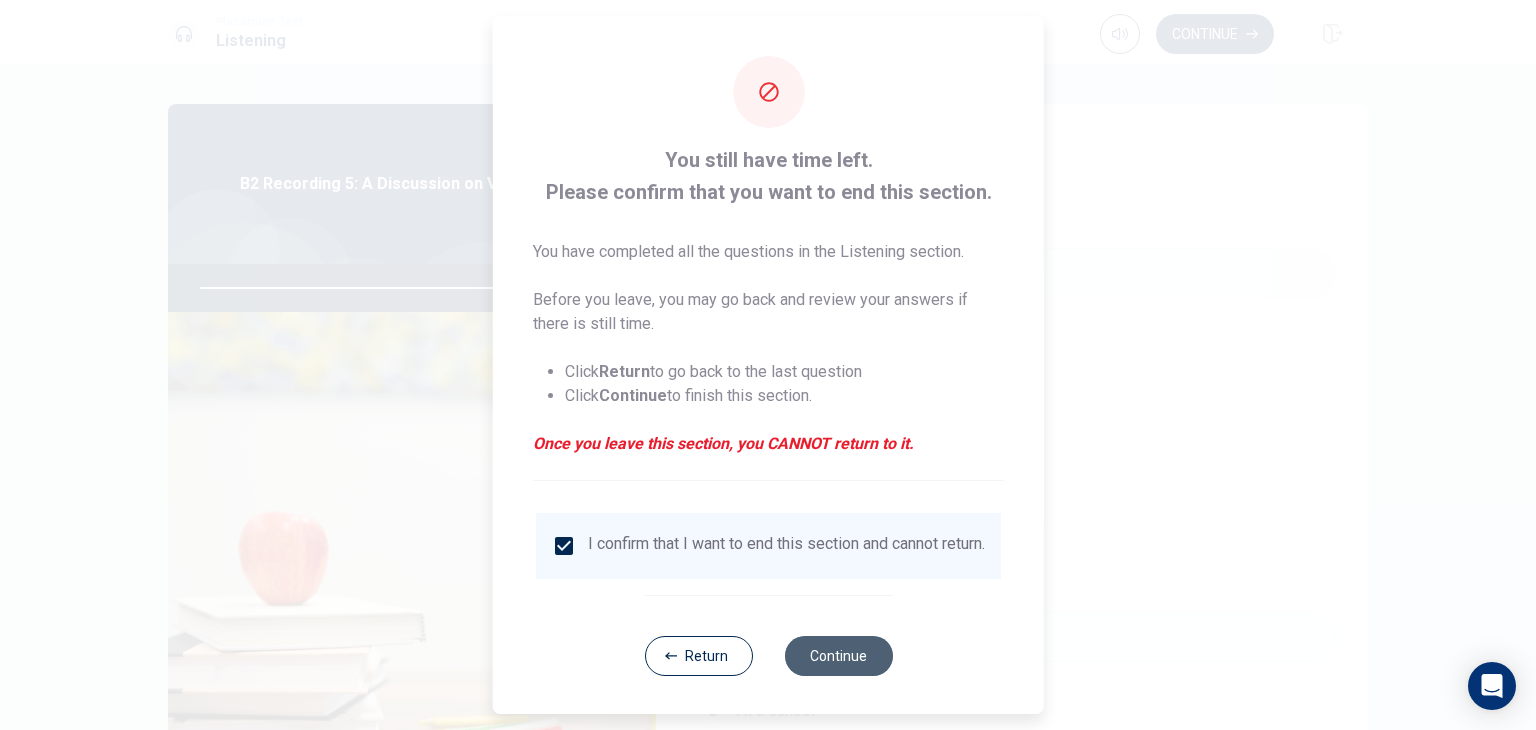 click on "Continue" at bounding box center [838, 656] 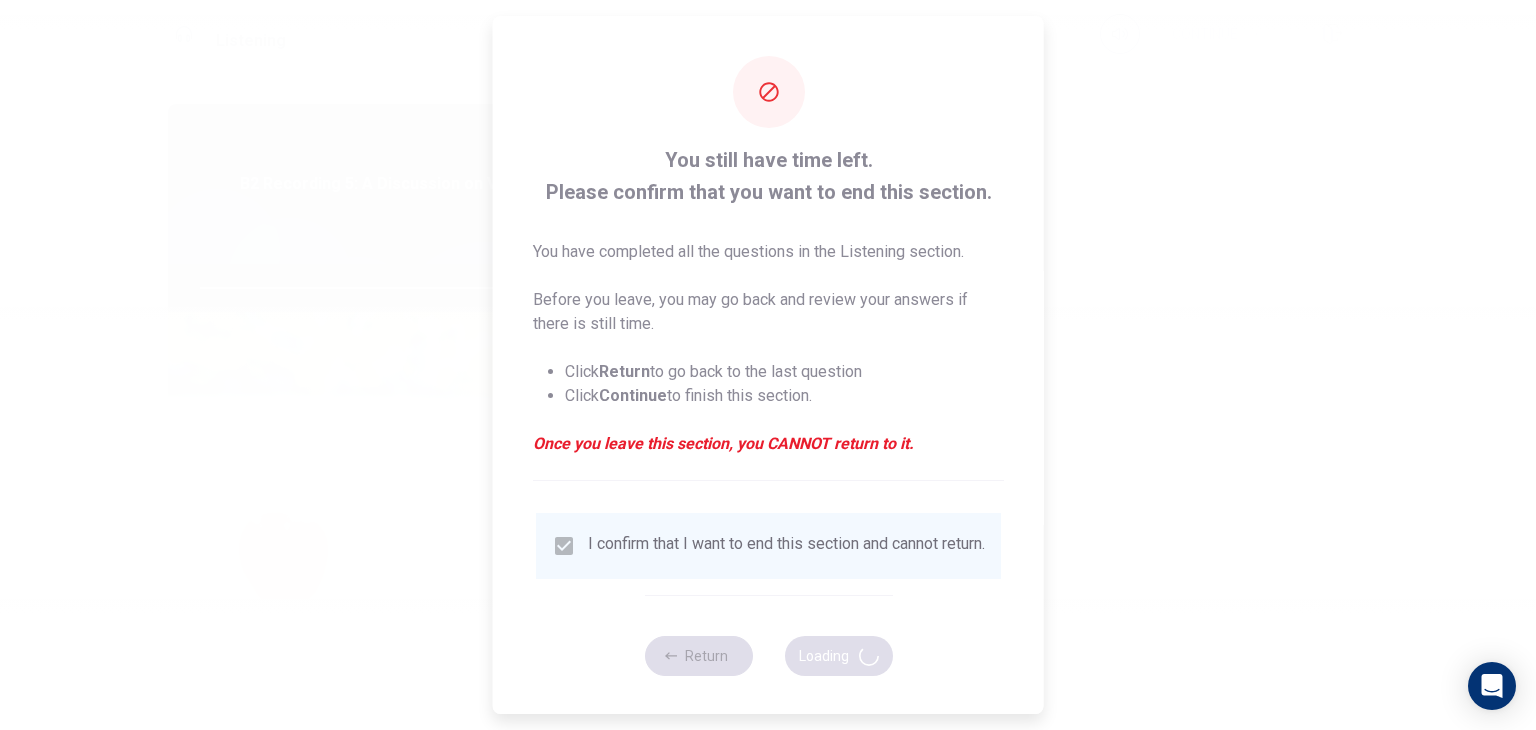 type on "89" 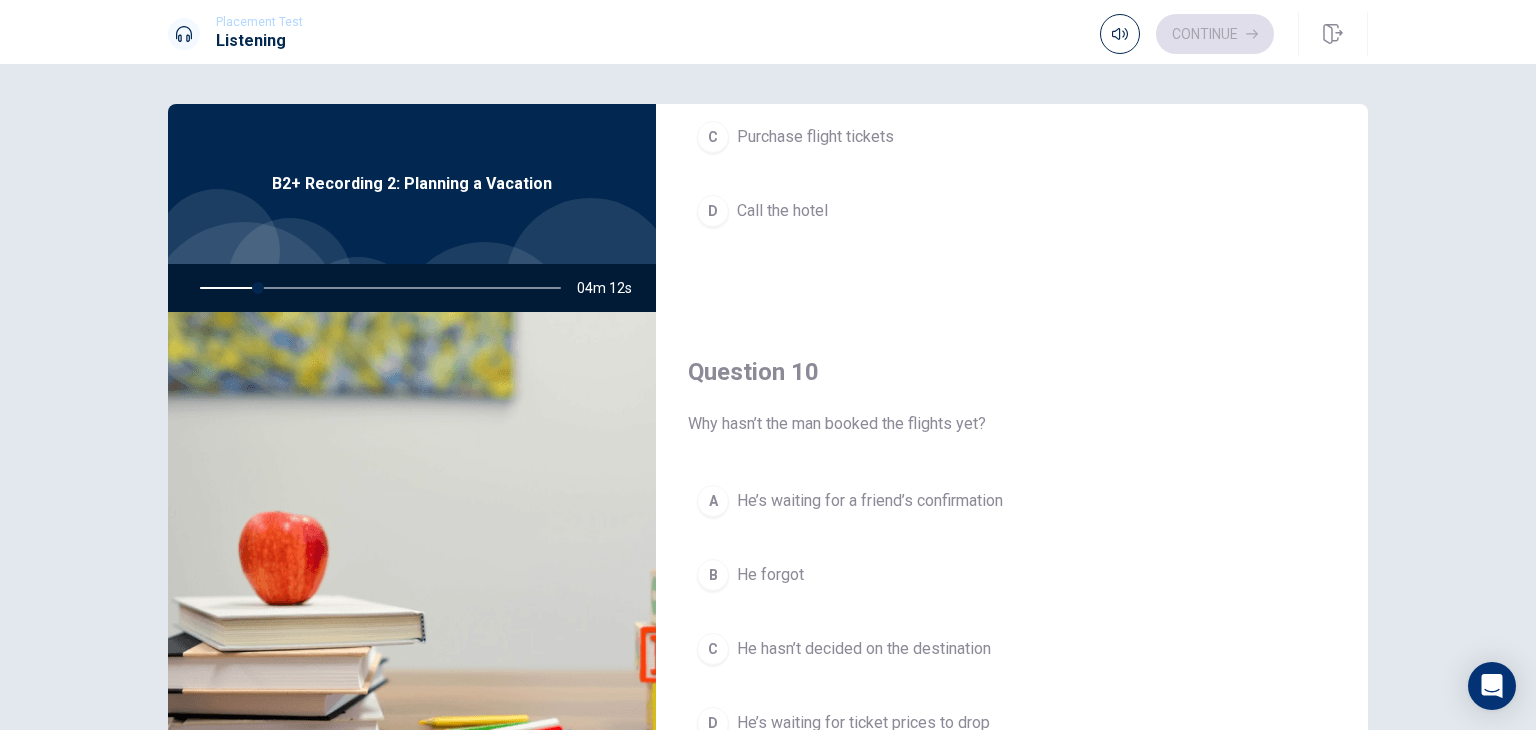 scroll, scrollTop: 1856, scrollLeft: 0, axis: vertical 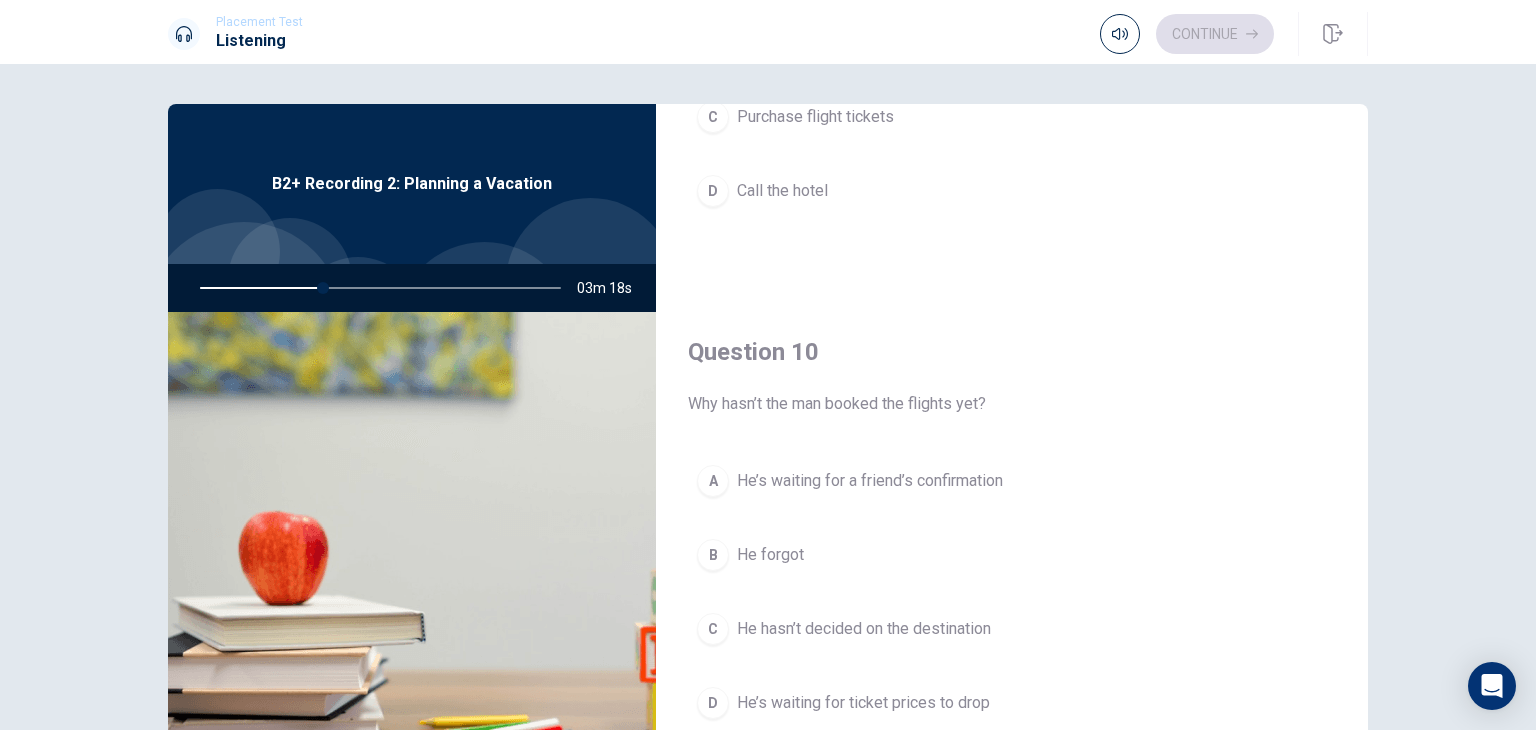 click on "He’s waiting for ticket prices to drop" at bounding box center [863, 703] 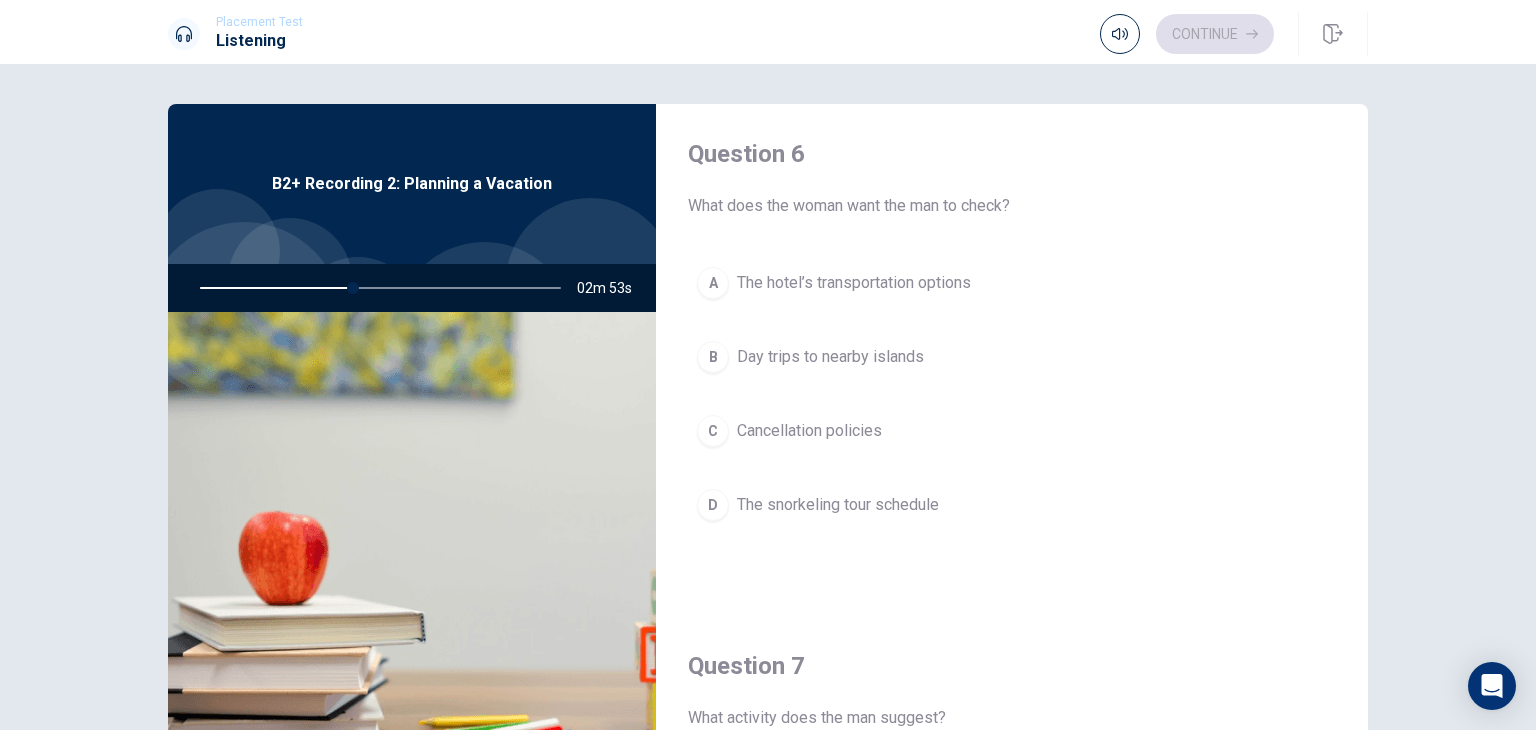 scroll, scrollTop: 0, scrollLeft: 0, axis: both 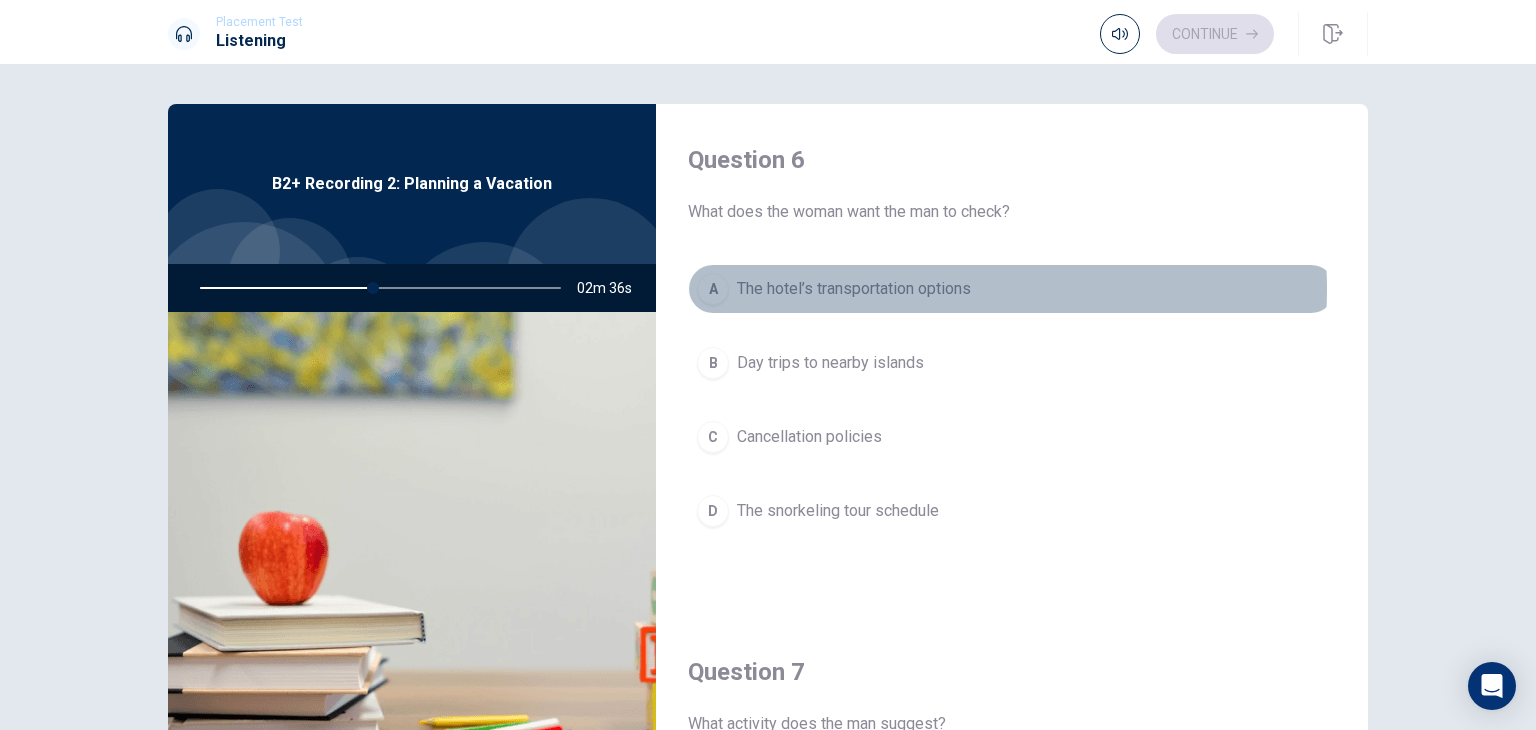 click on "The hotel’s transportation options" at bounding box center [854, 289] 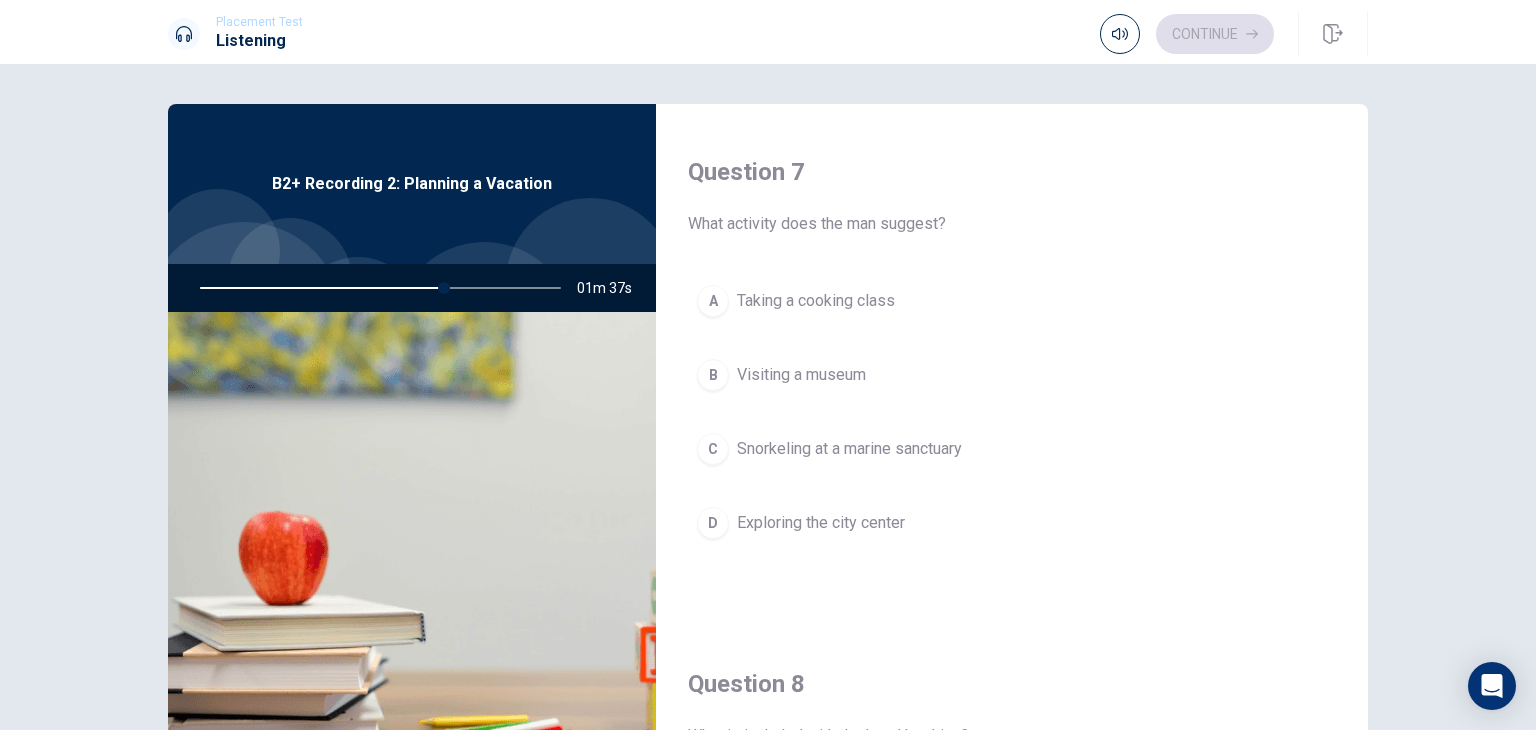scroll, scrollTop: 600, scrollLeft: 0, axis: vertical 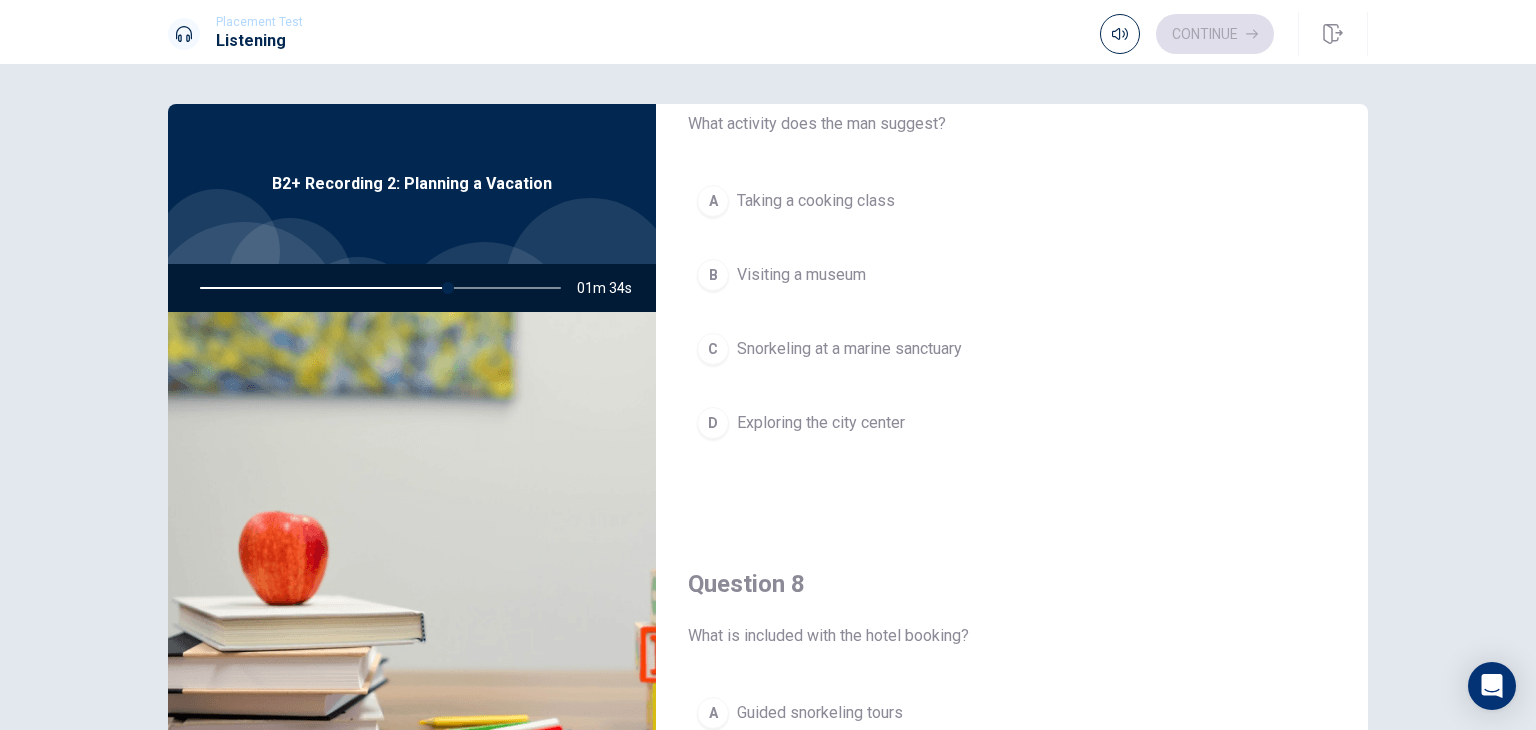 click on "Snorkeling at a marine sanctuary" at bounding box center [849, 349] 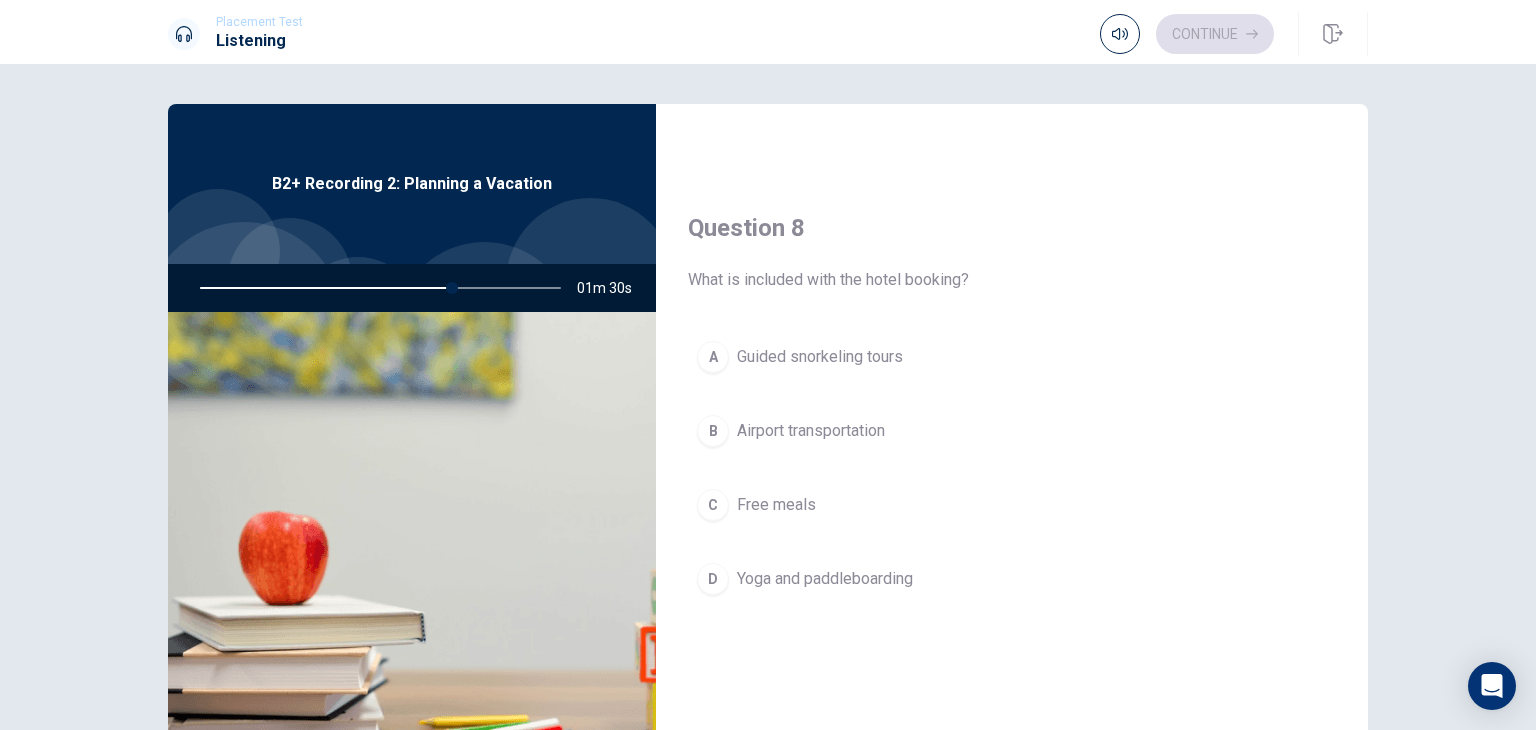 scroll, scrollTop: 1000, scrollLeft: 0, axis: vertical 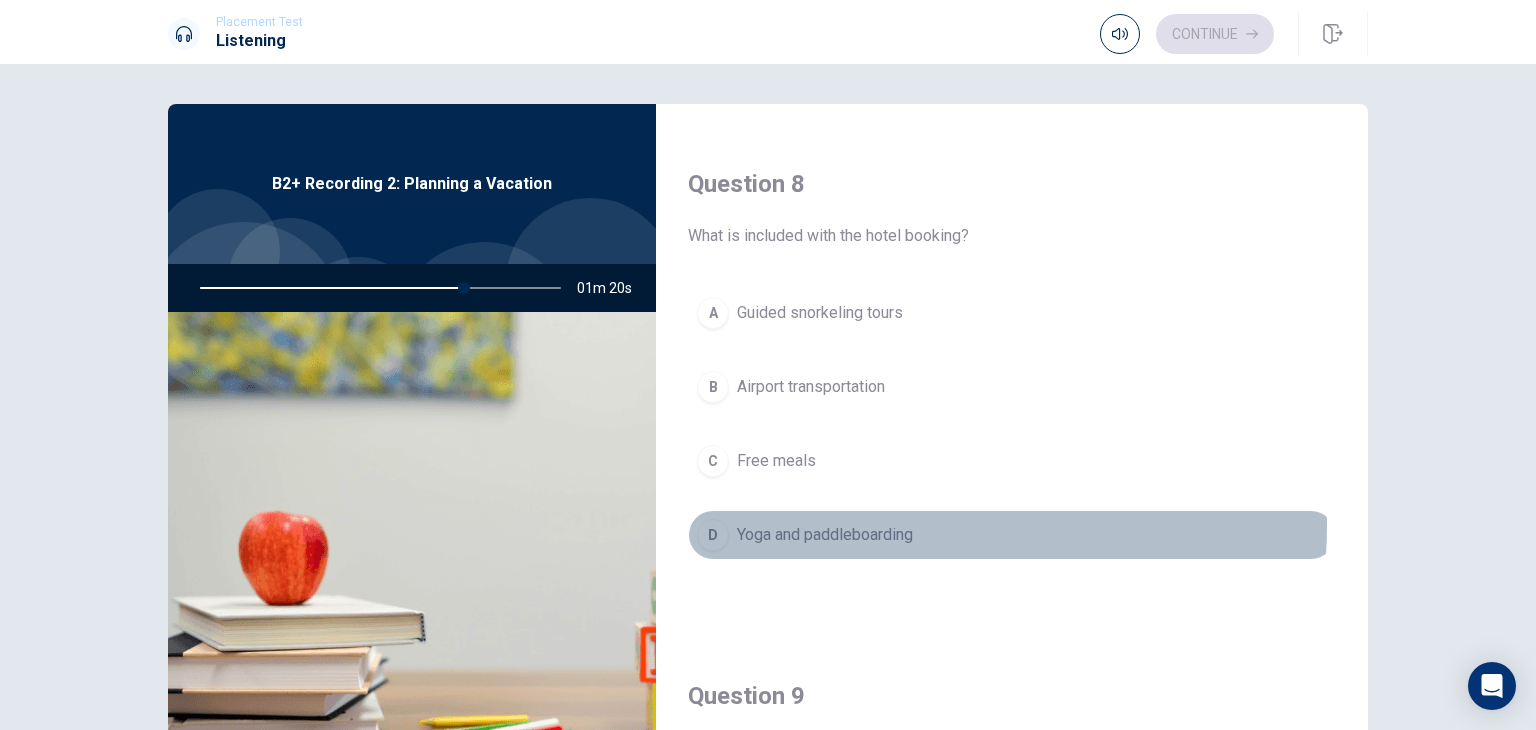 click on "Yoga and paddleboarding" at bounding box center (825, 535) 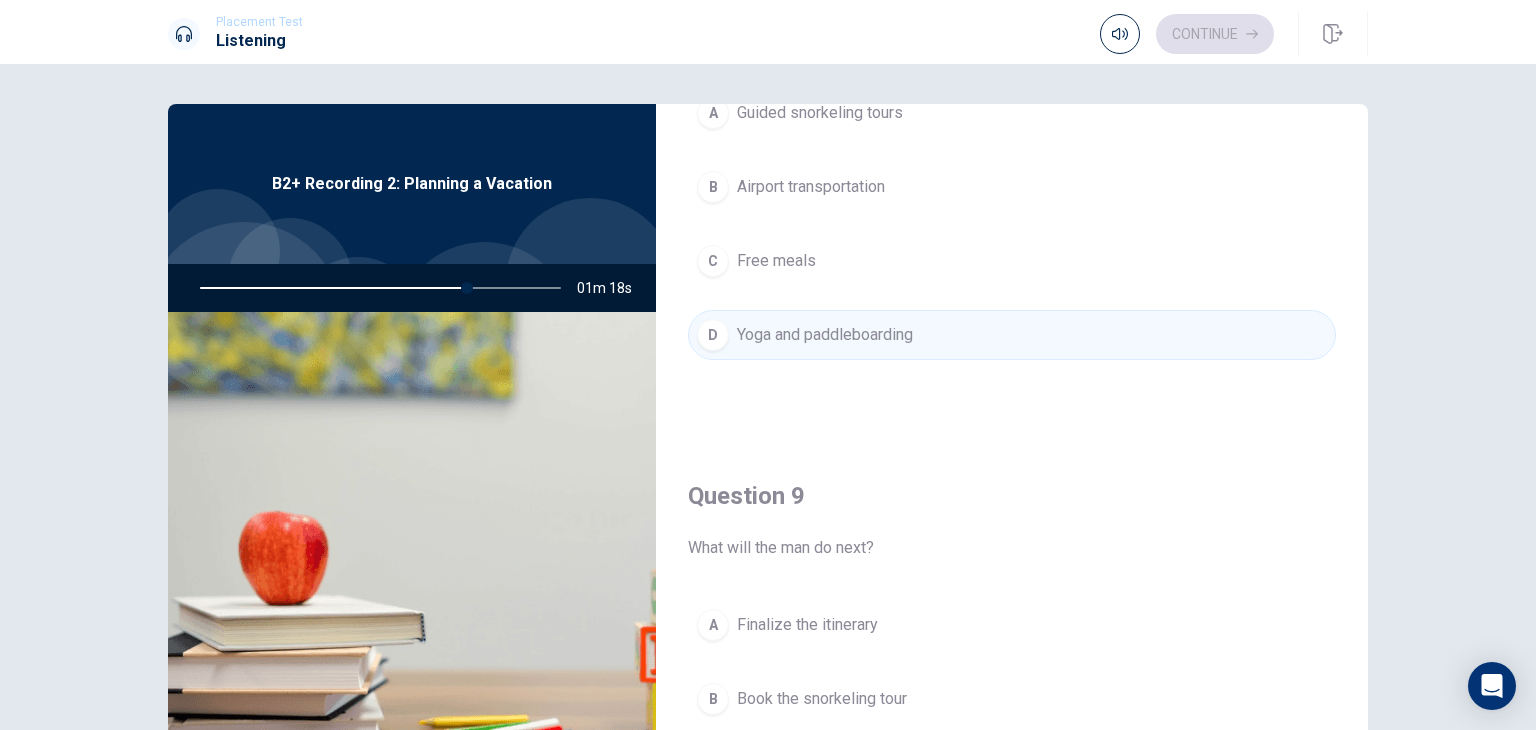 scroll, scrollTop: 1400, scrollLeft: 0, axis: vertical 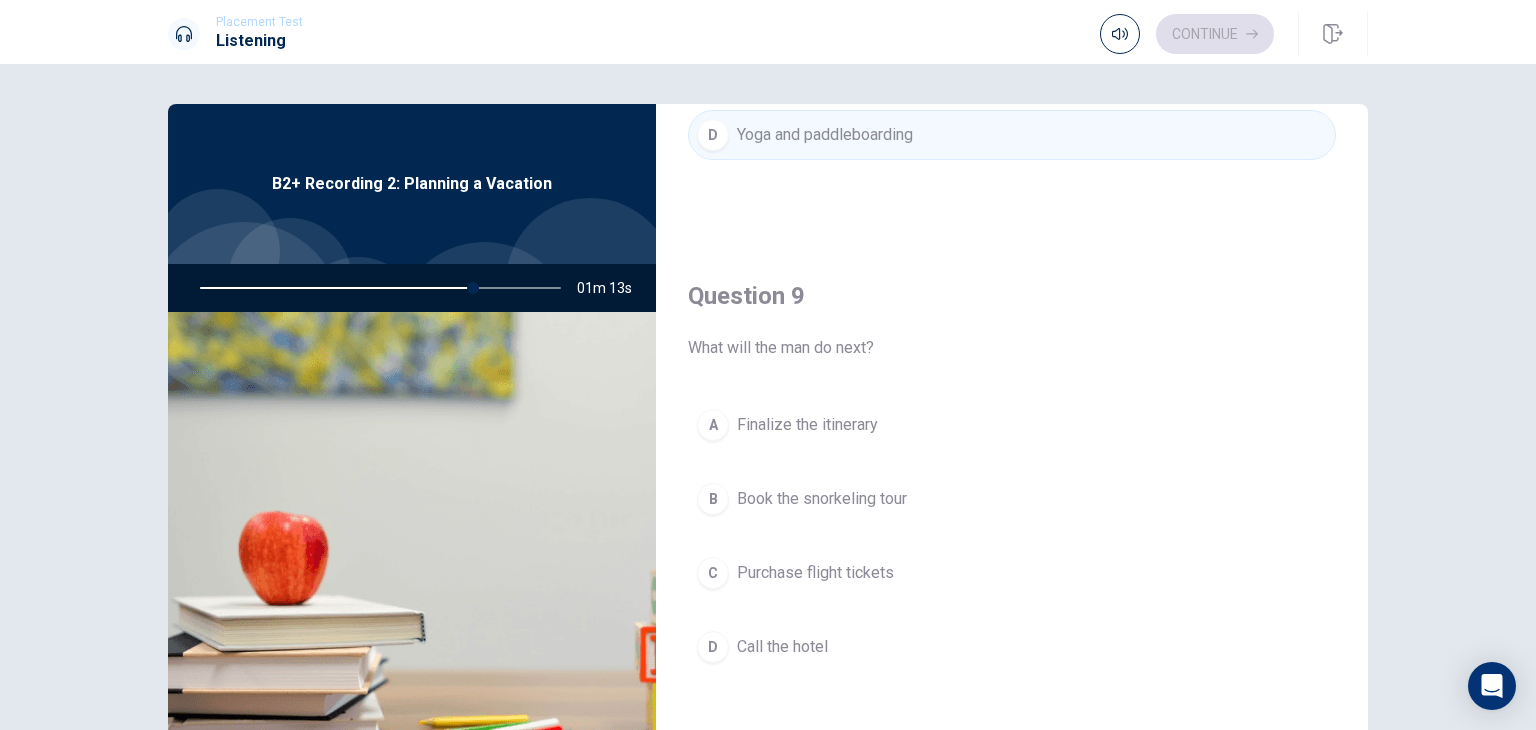 click on "Purchase flight tickets" at bounding box center [815, 573] 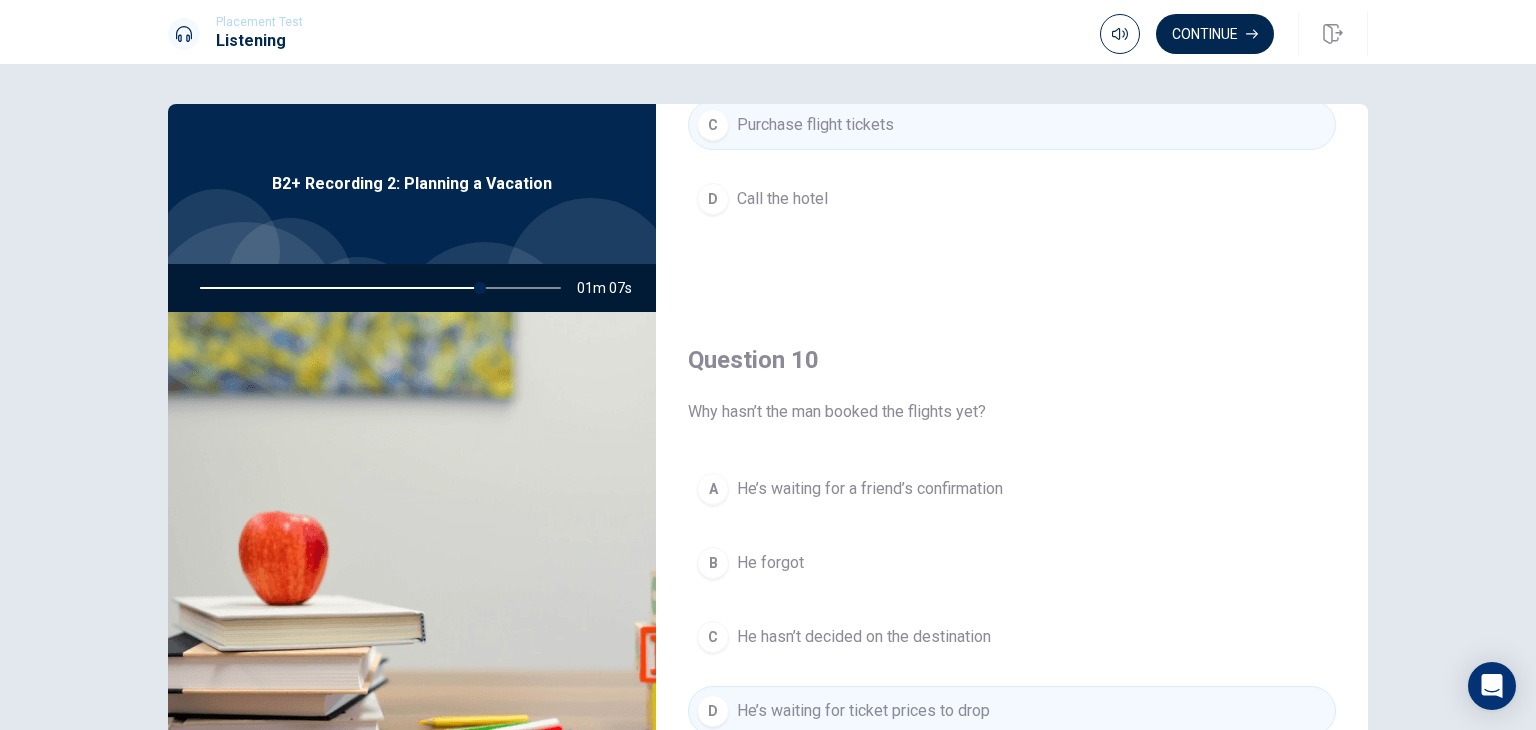 scroll, scrollTop: 1856, scrollLeft: 0, axis: vertical 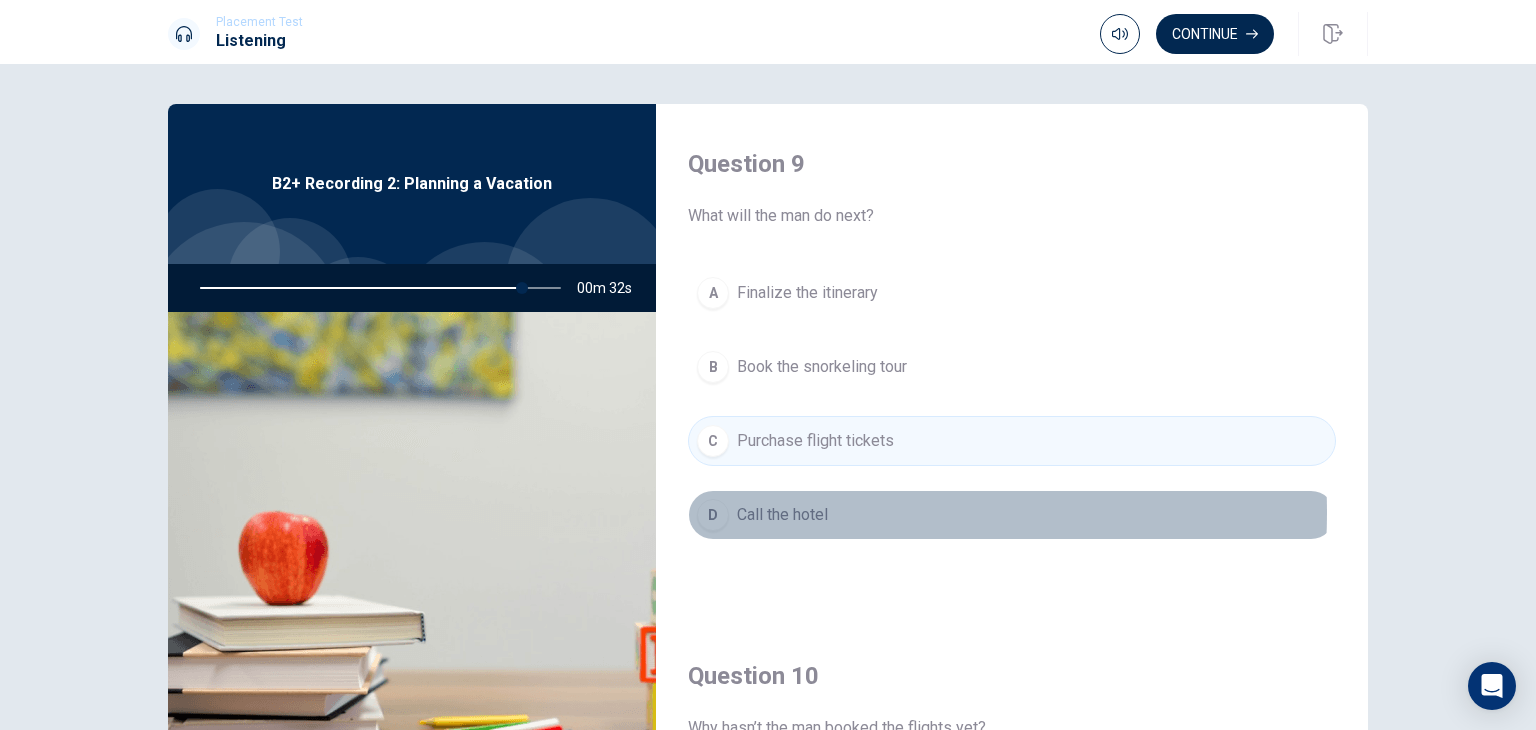 click on "Call the hotel" at bounding box center (782, 515) 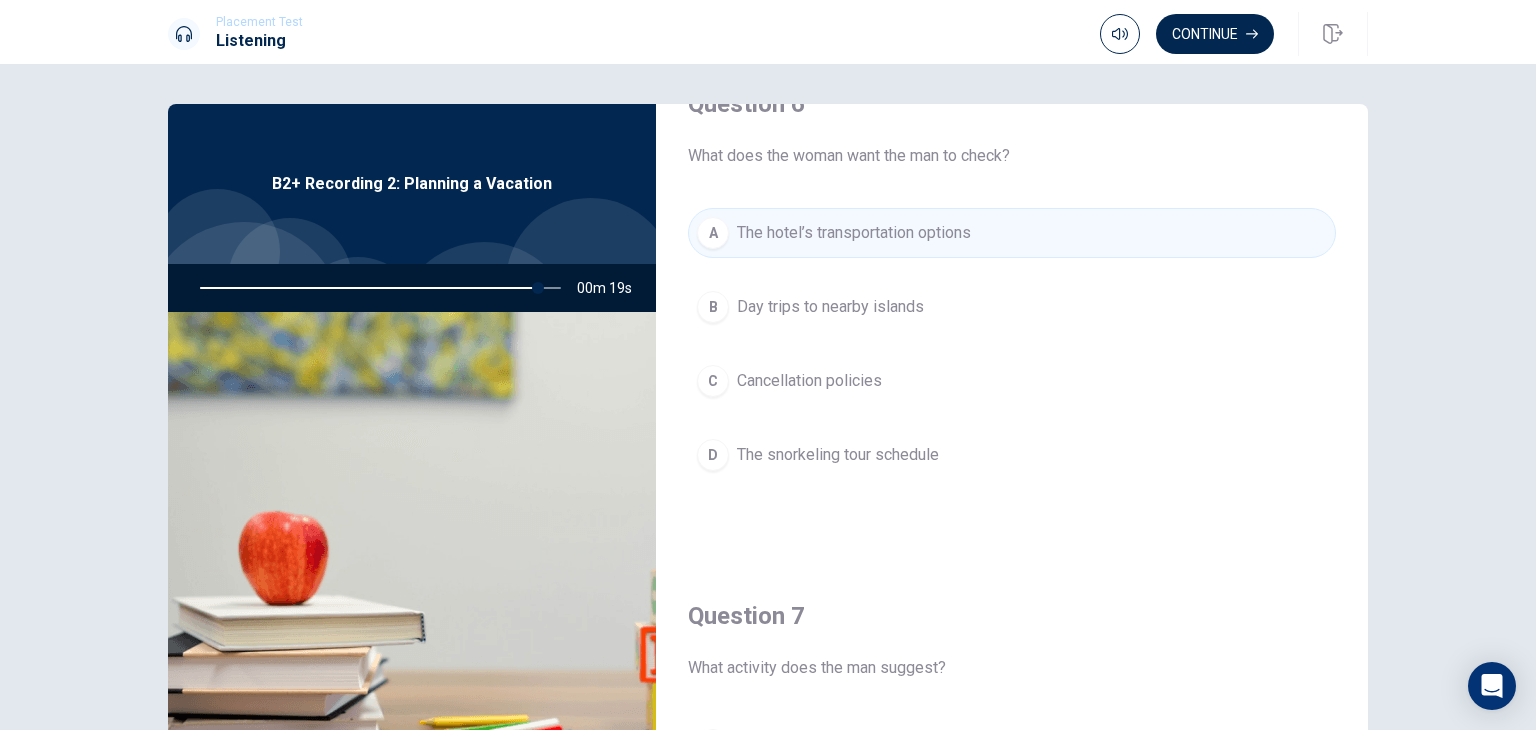 scroll, scrollTop: 0, scrollLeft: 0, axis: both 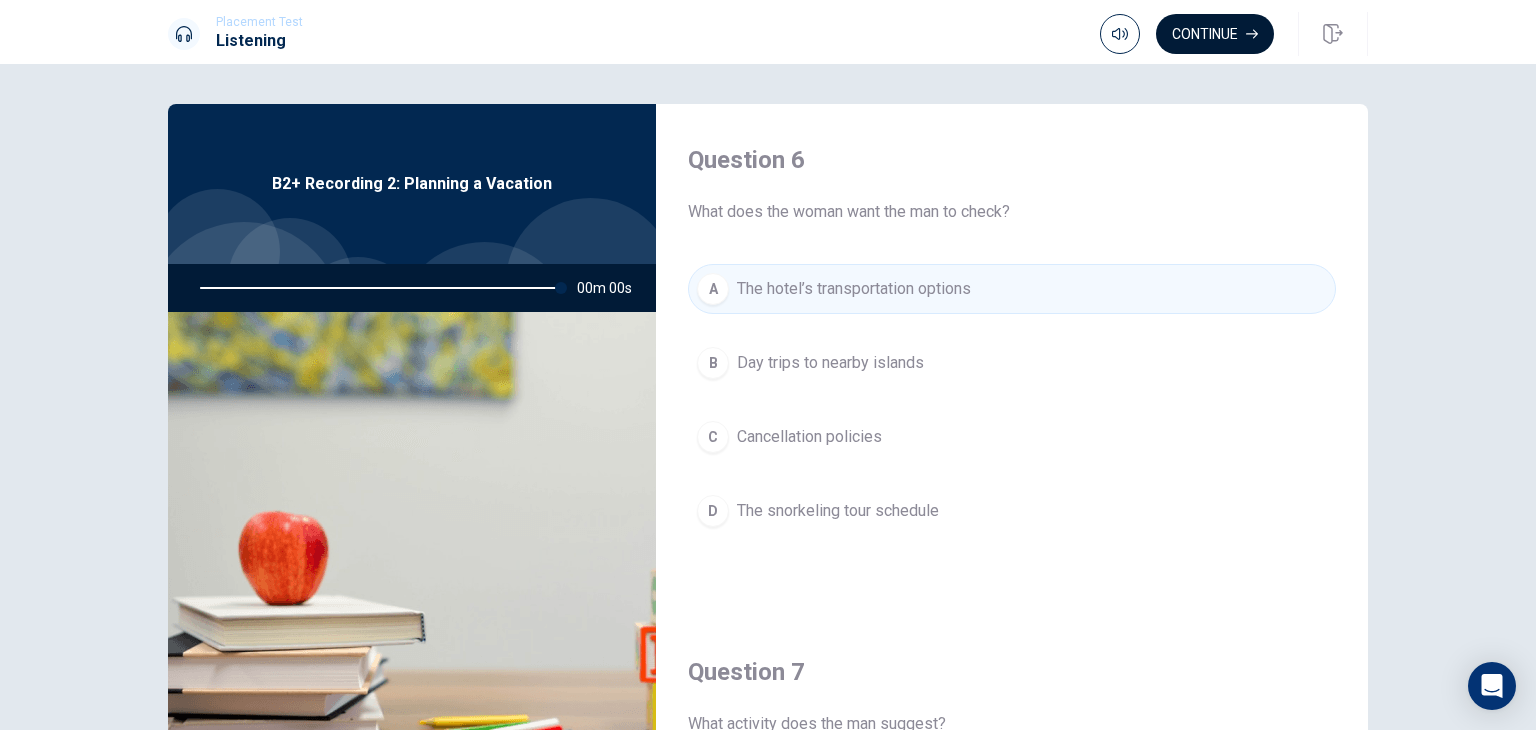 type on "0" 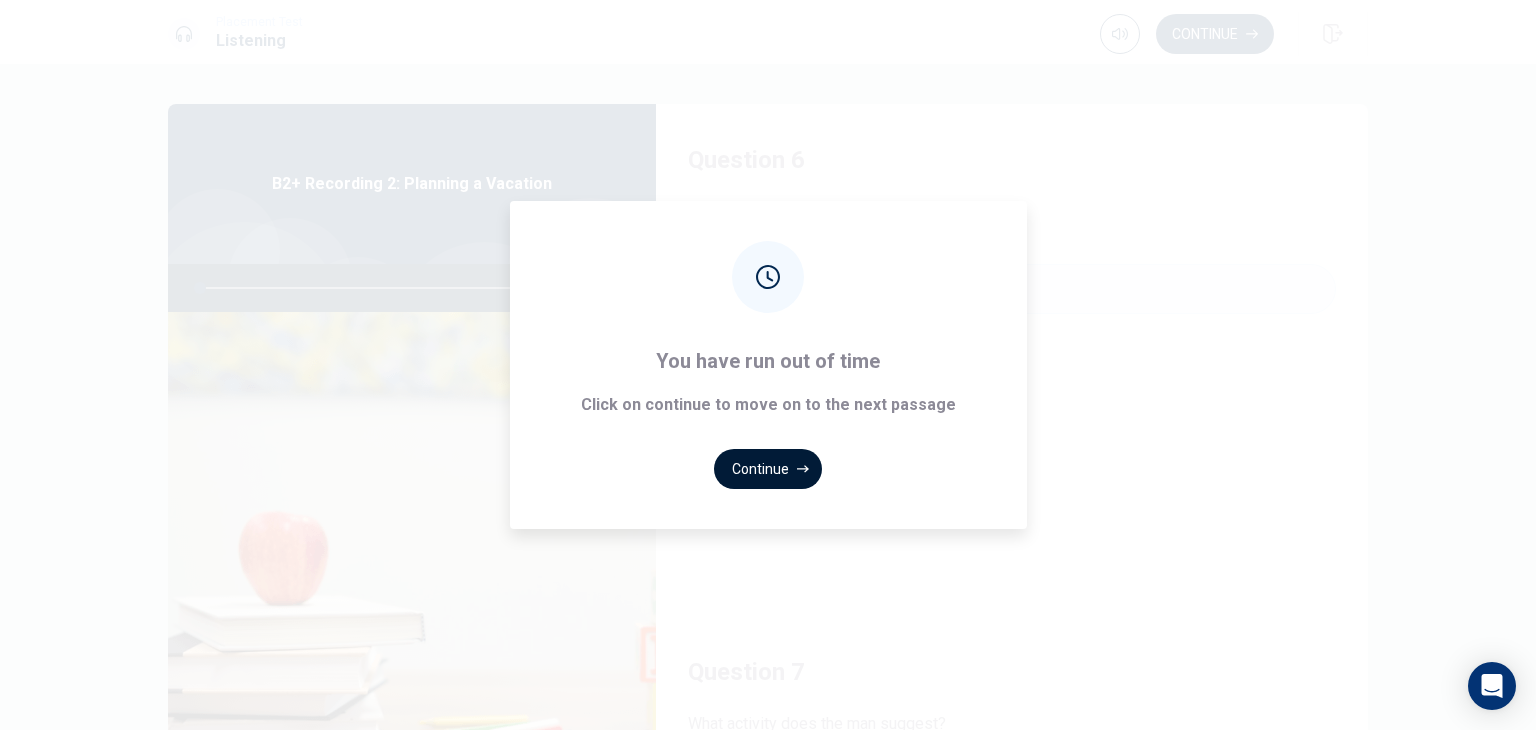 click on "Continue" at bounding box center (768, 469) 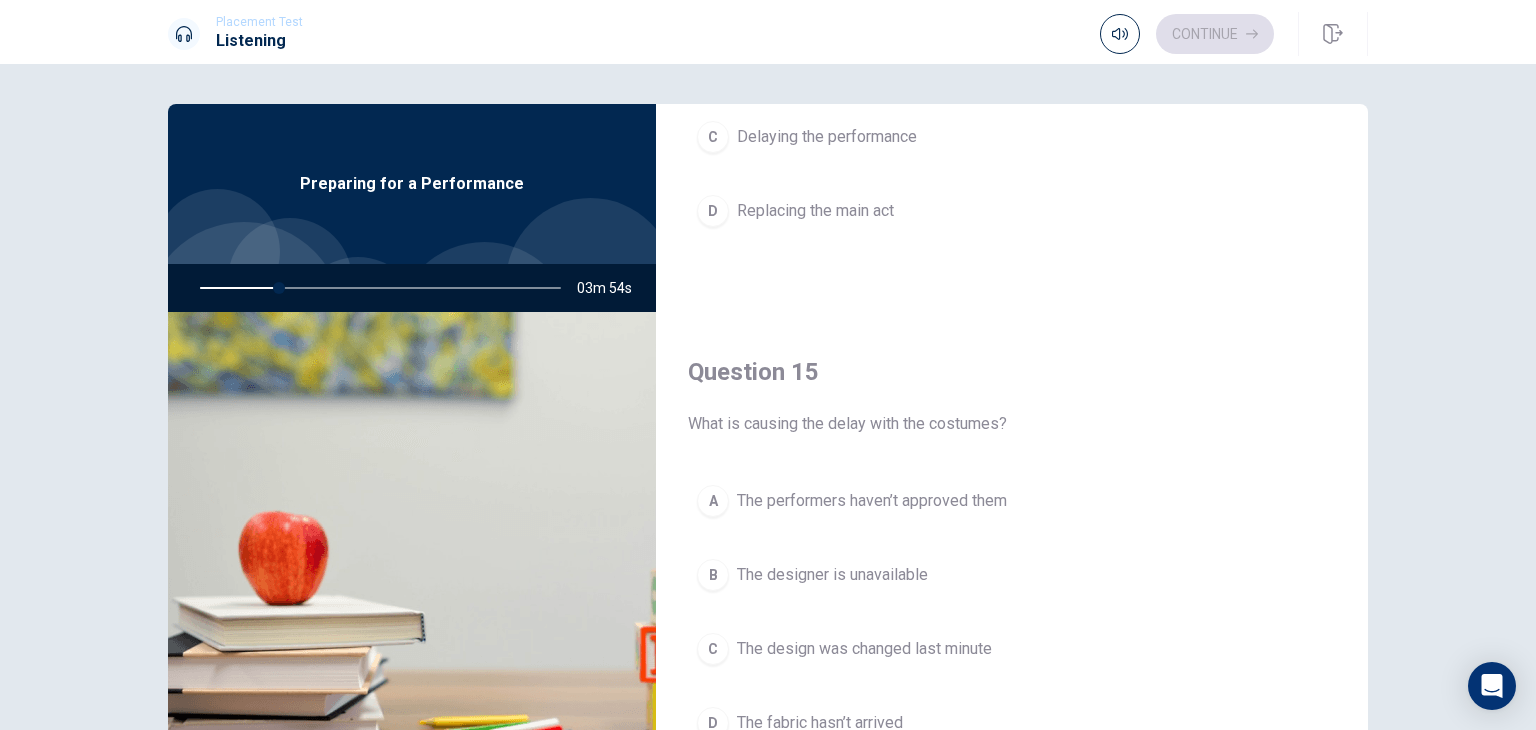 scroll, scrollTop: 1856, scrollLeft: 0, axis: vertical 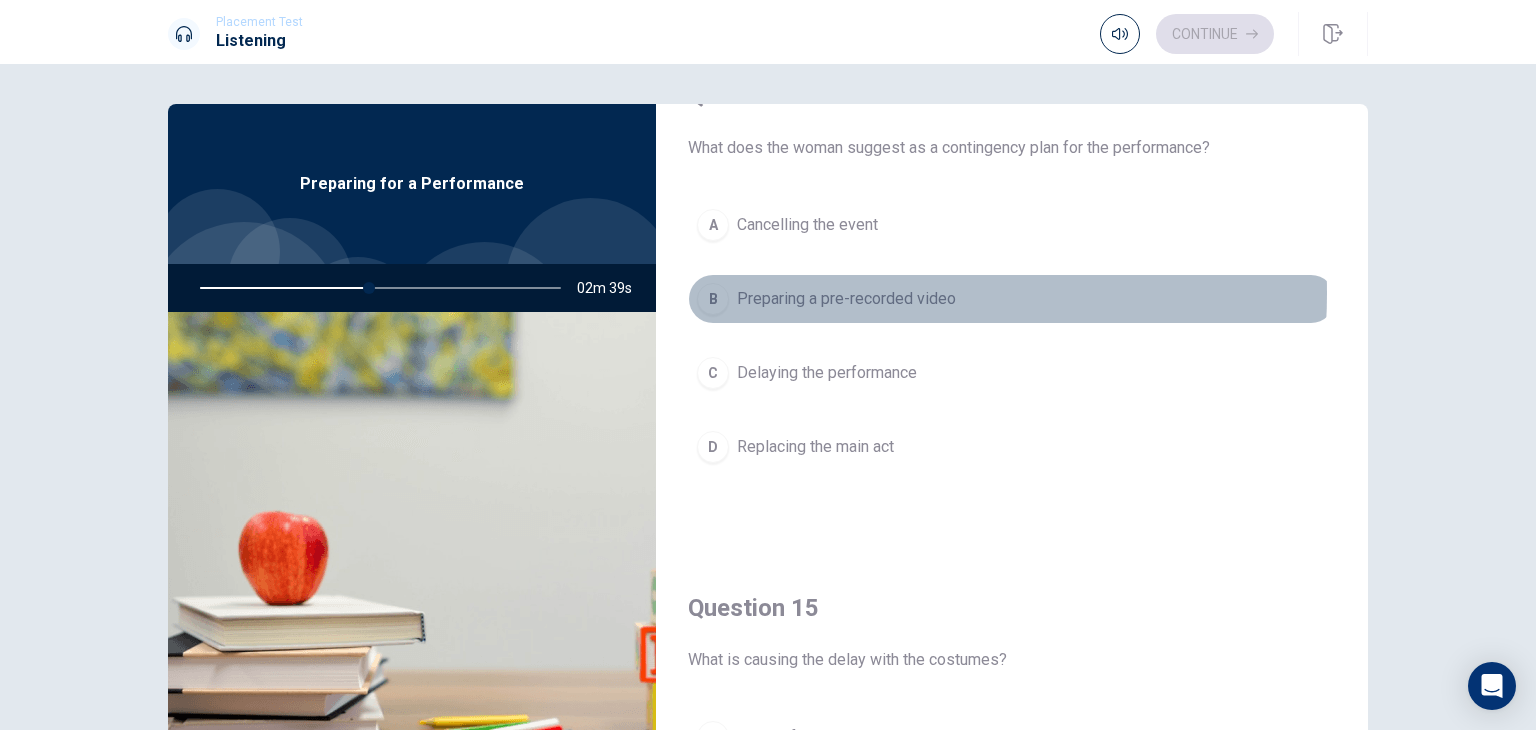 click on "Preparing a pre-recorded video" at bounding box center (846, 299) 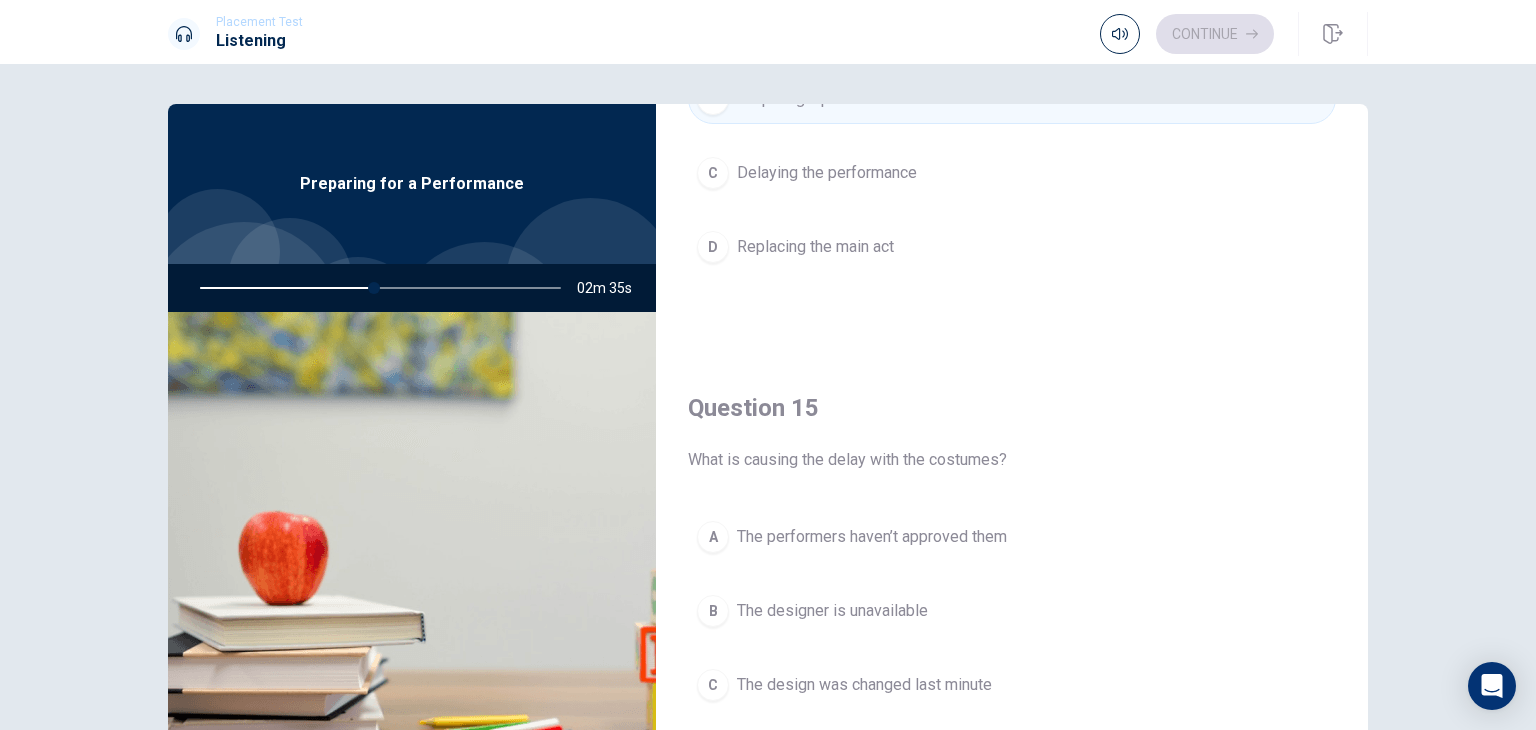 scroll, scrollTop: 1856, scrollLeft: 0, axis: vertical 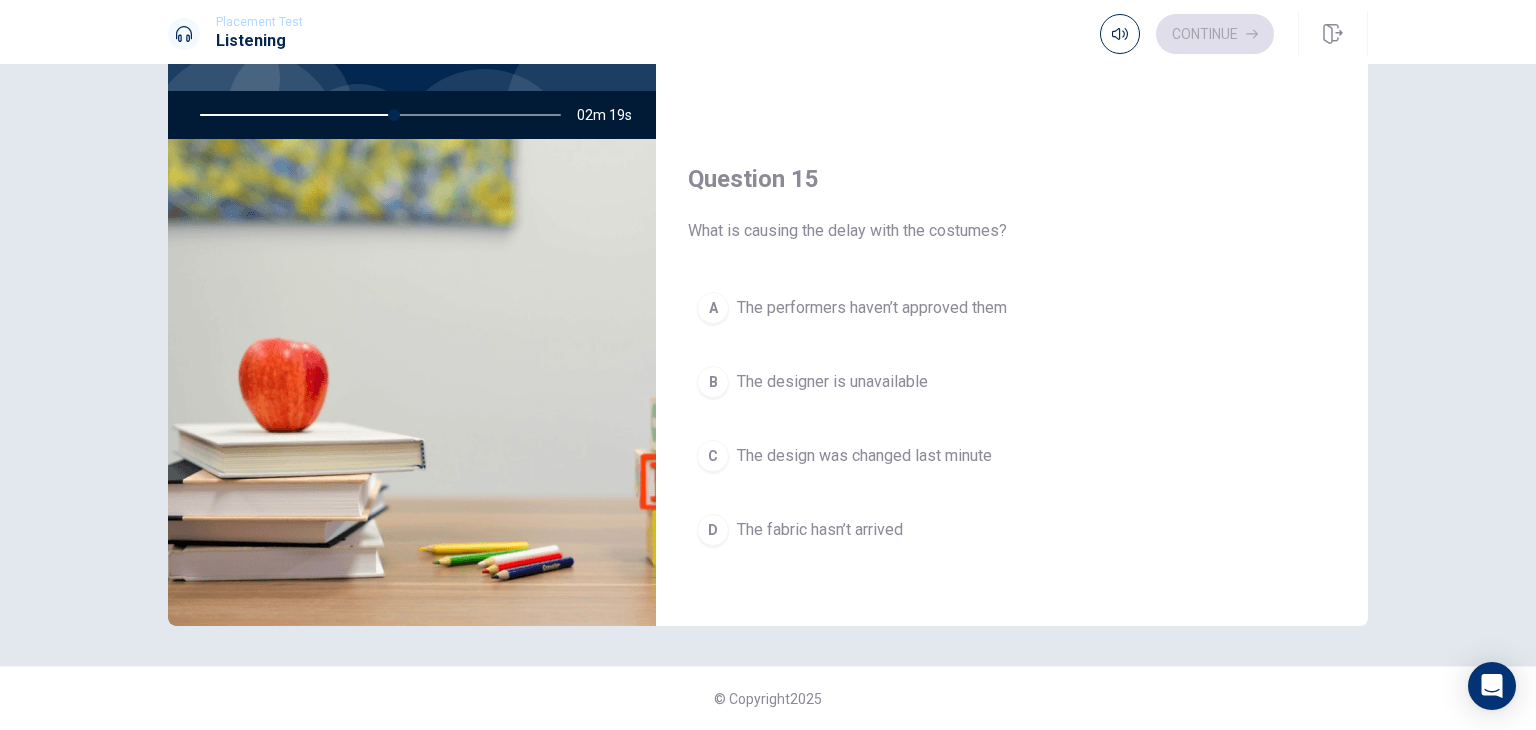 click on "The fabric hasn’t arrived" at bounding box center (820, 530) 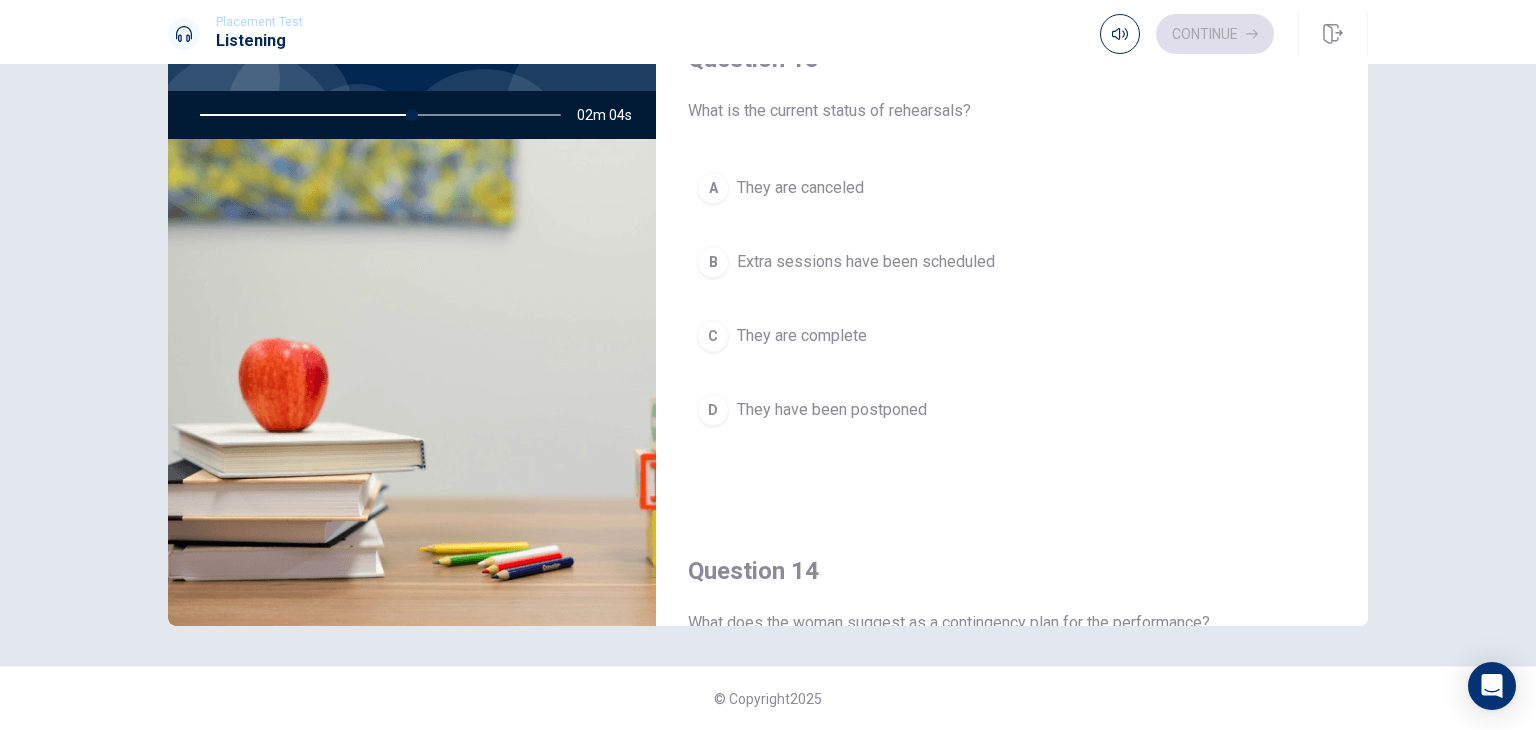 scroll, scrollTop: 956, scrollLeft: 0, axis: vertical 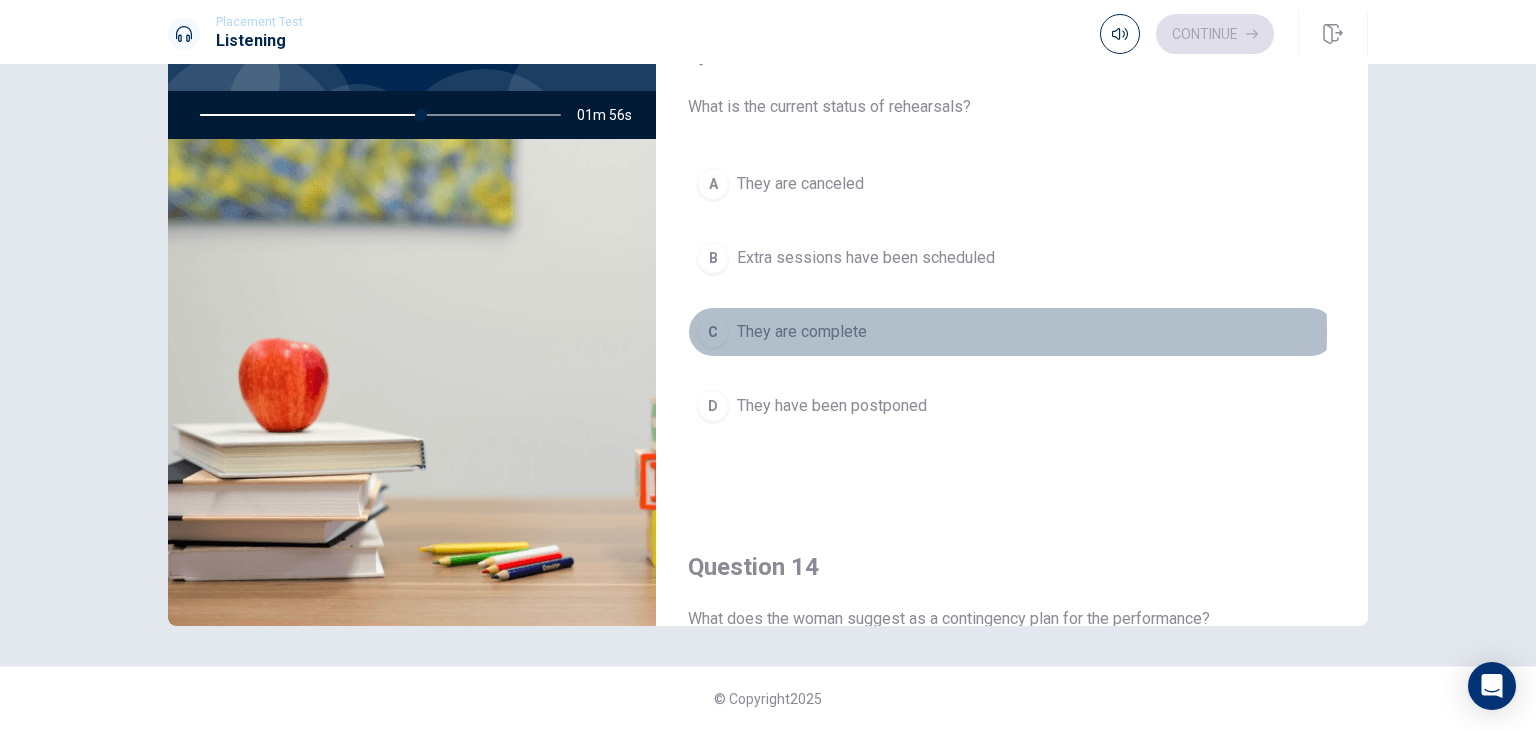 click on "They are complete" at bounding box center (802, 332) 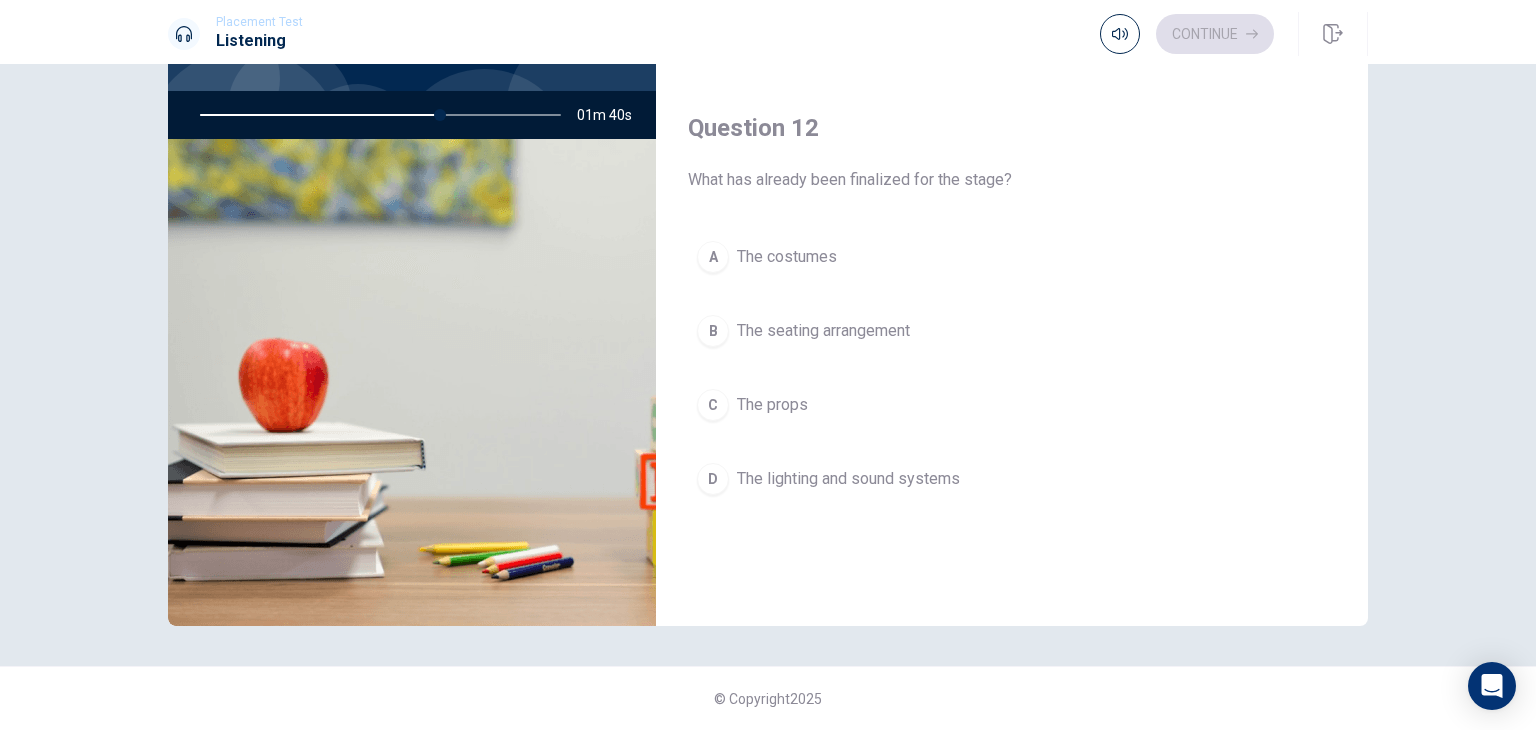 scroll, scrollTop: 456, scrollLeft: 0, axis: vertical 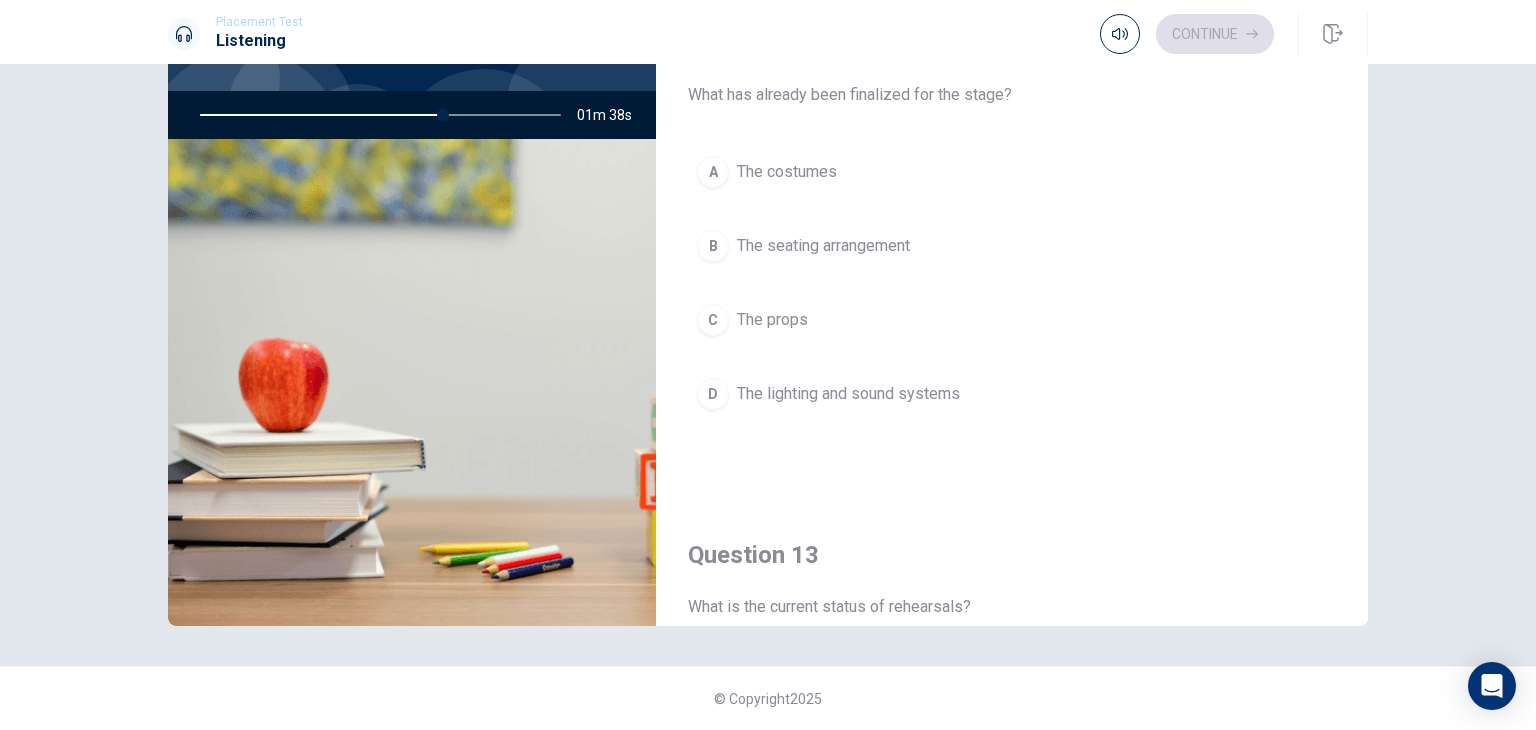 click on "The costumes" at bounding box center (787, 172) 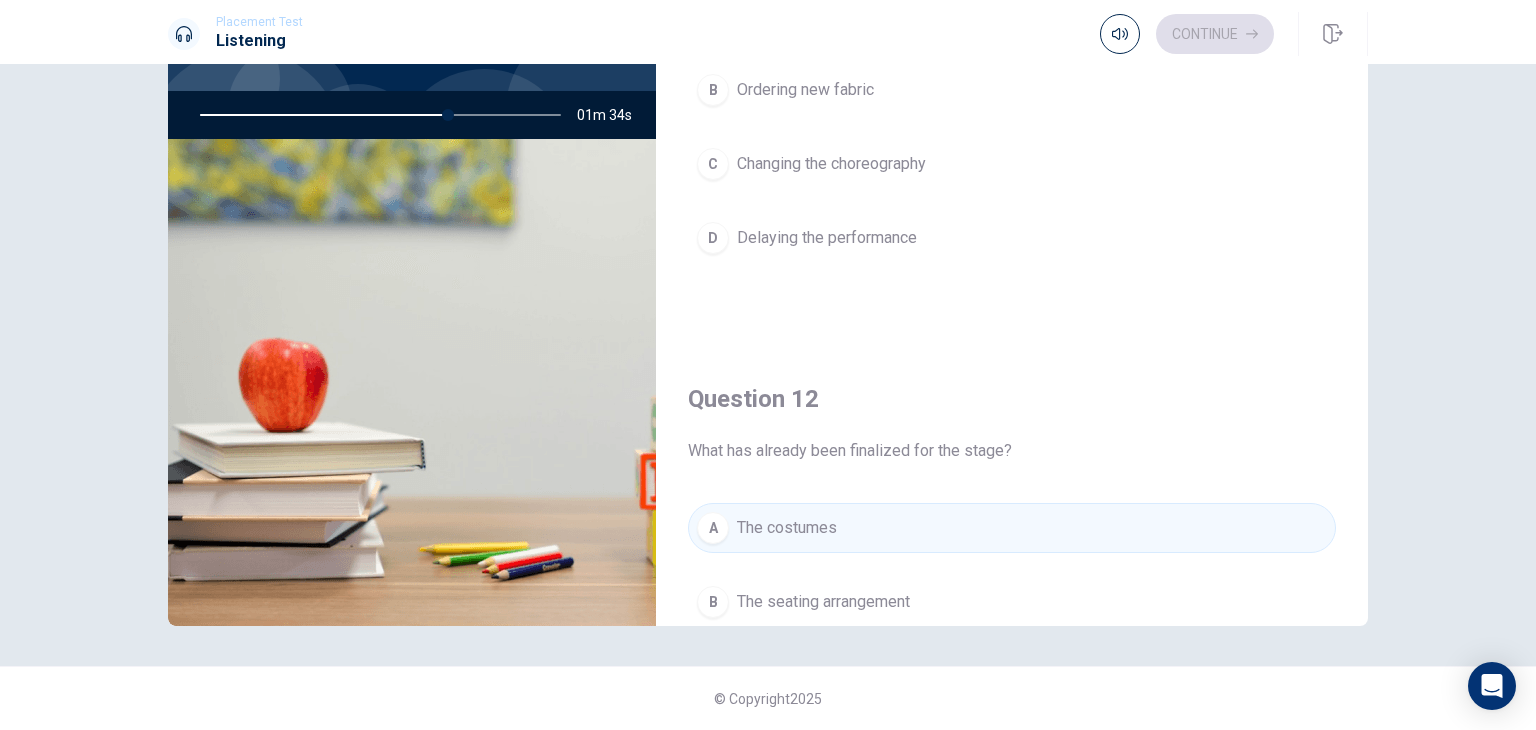 scroll, scrollTop: 0, scrollLeft: 0, axis: both 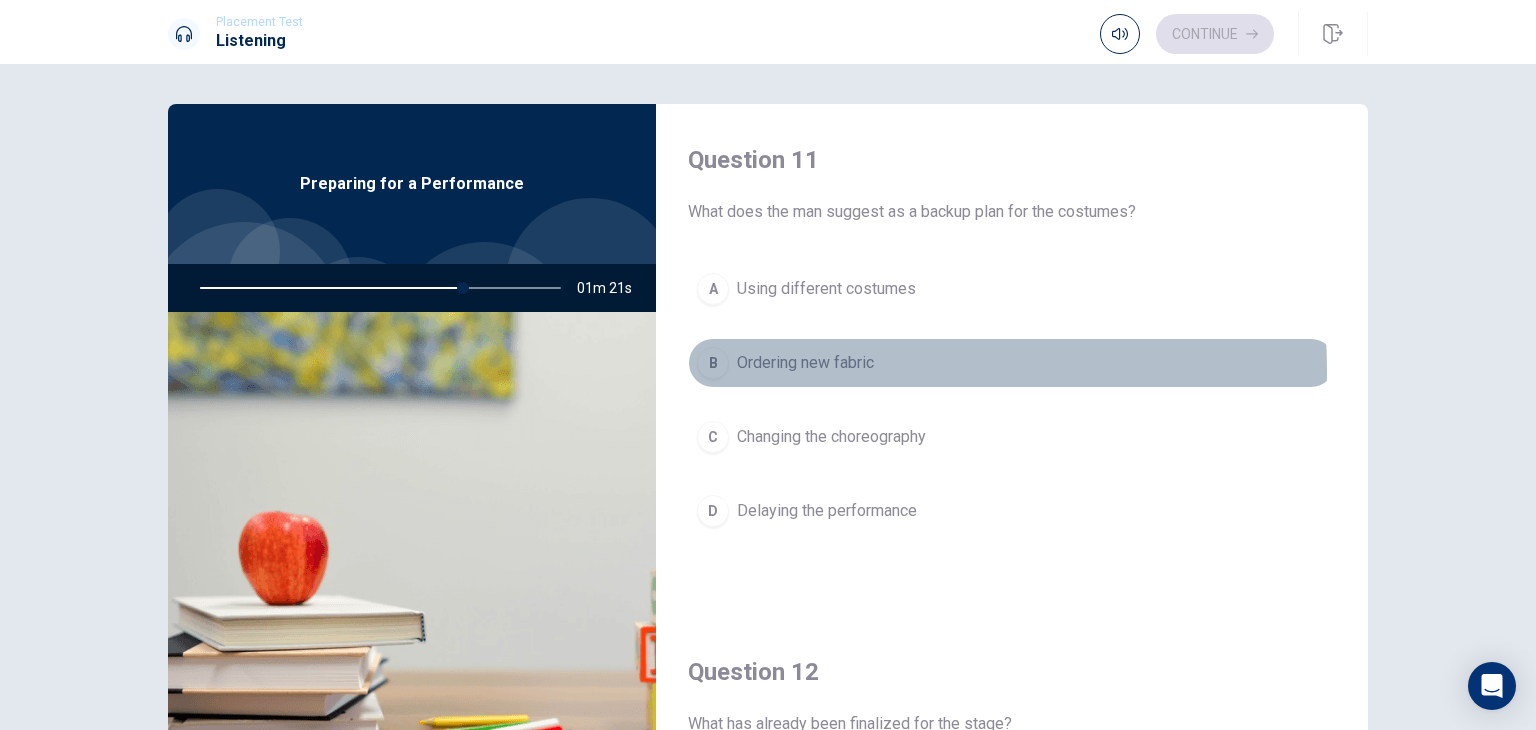 click on "Ordering new fabric" at bounding box center [805, 363] 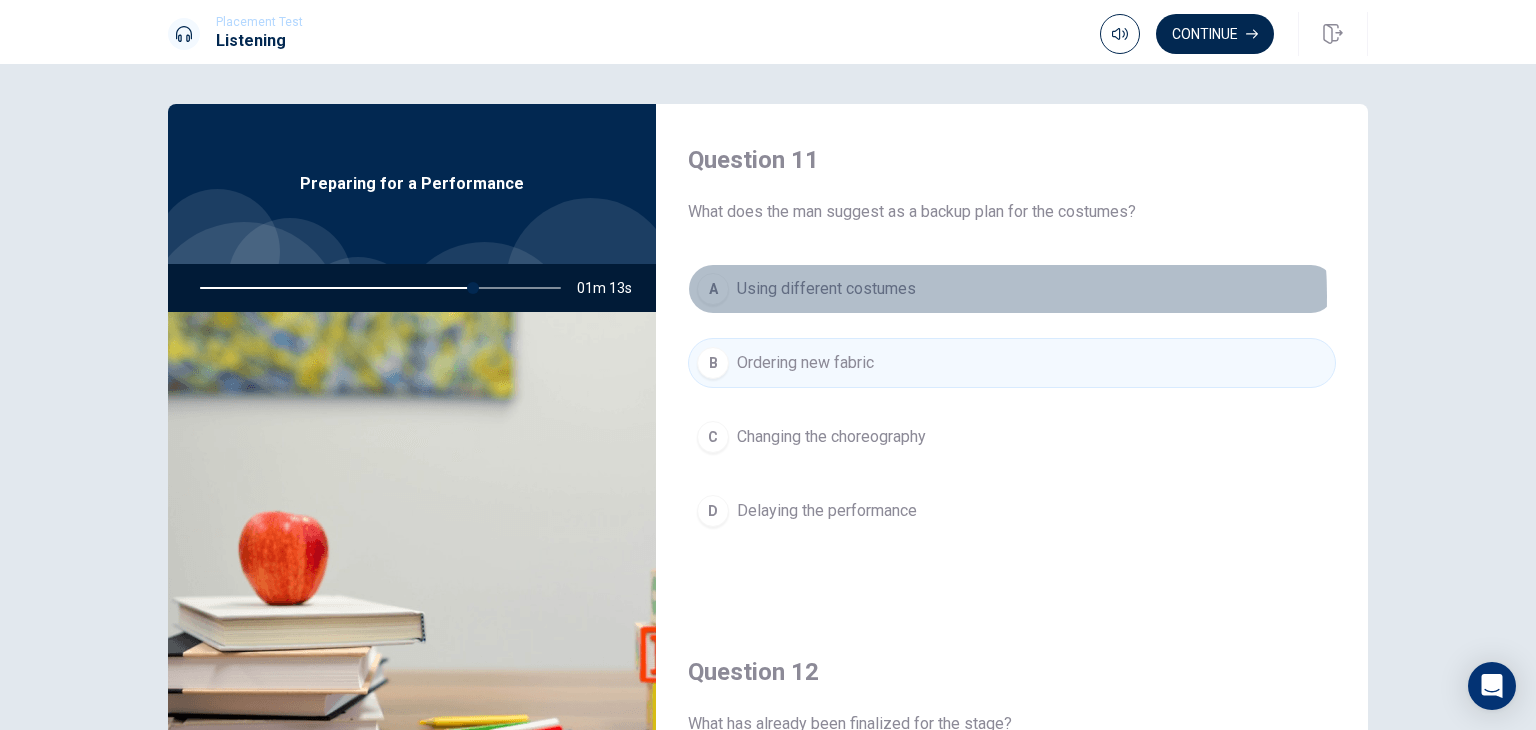 click on "Using different costumes" at bounding box center [826, 289] 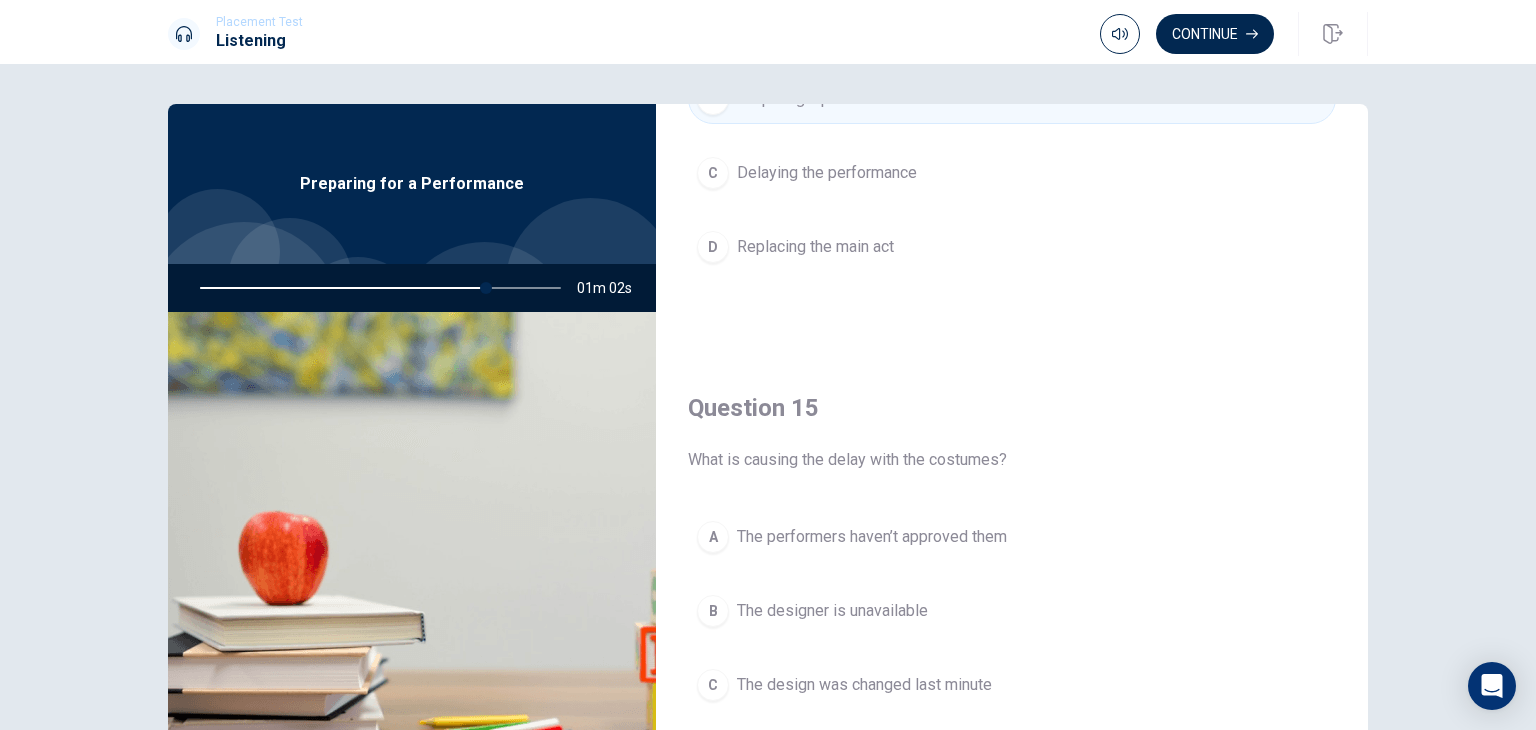 scroll, scrollTop: 1856, scrollLeft: 0, axis: vertical 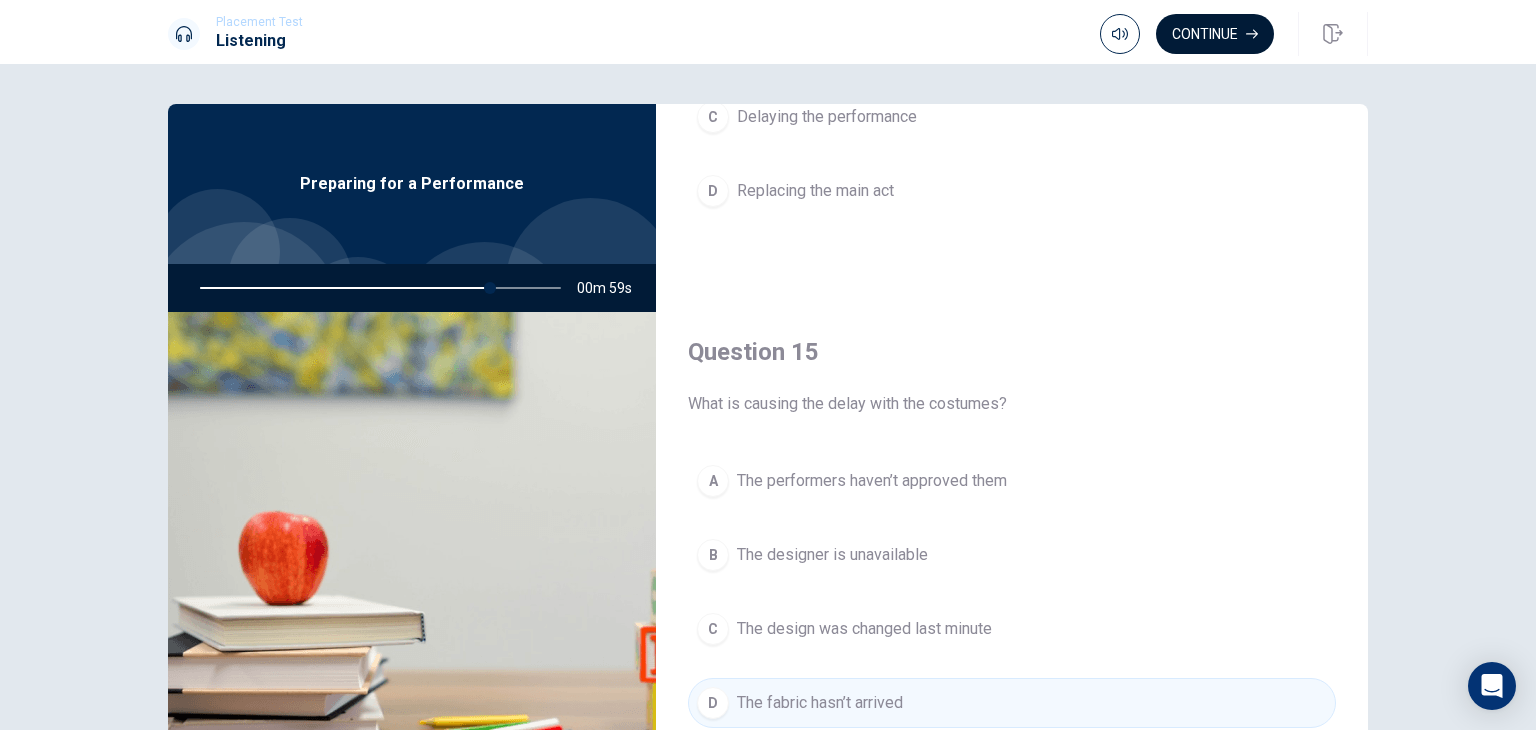 click on "Continue" at bounding box center [1215, 34] 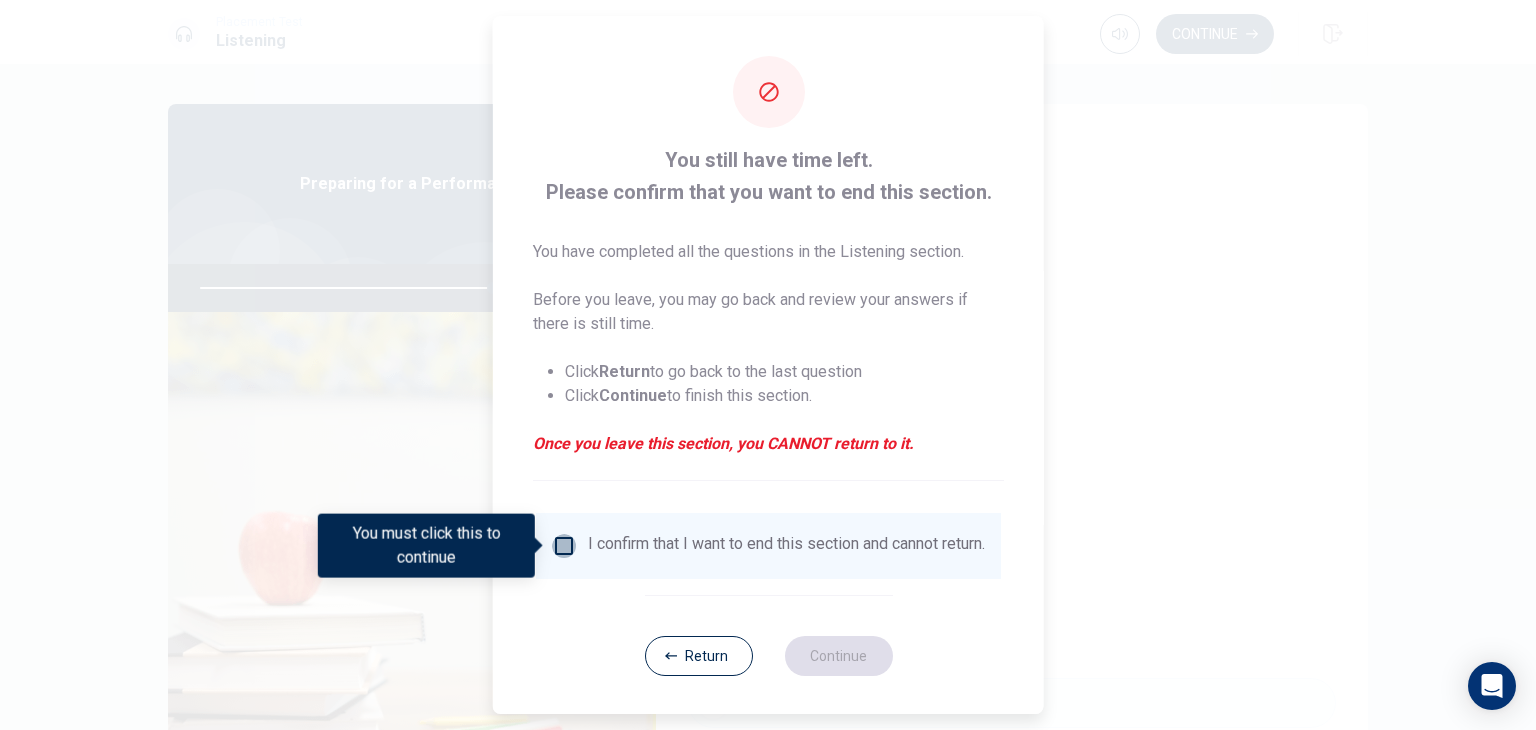 click at bounding box center [564, 546] 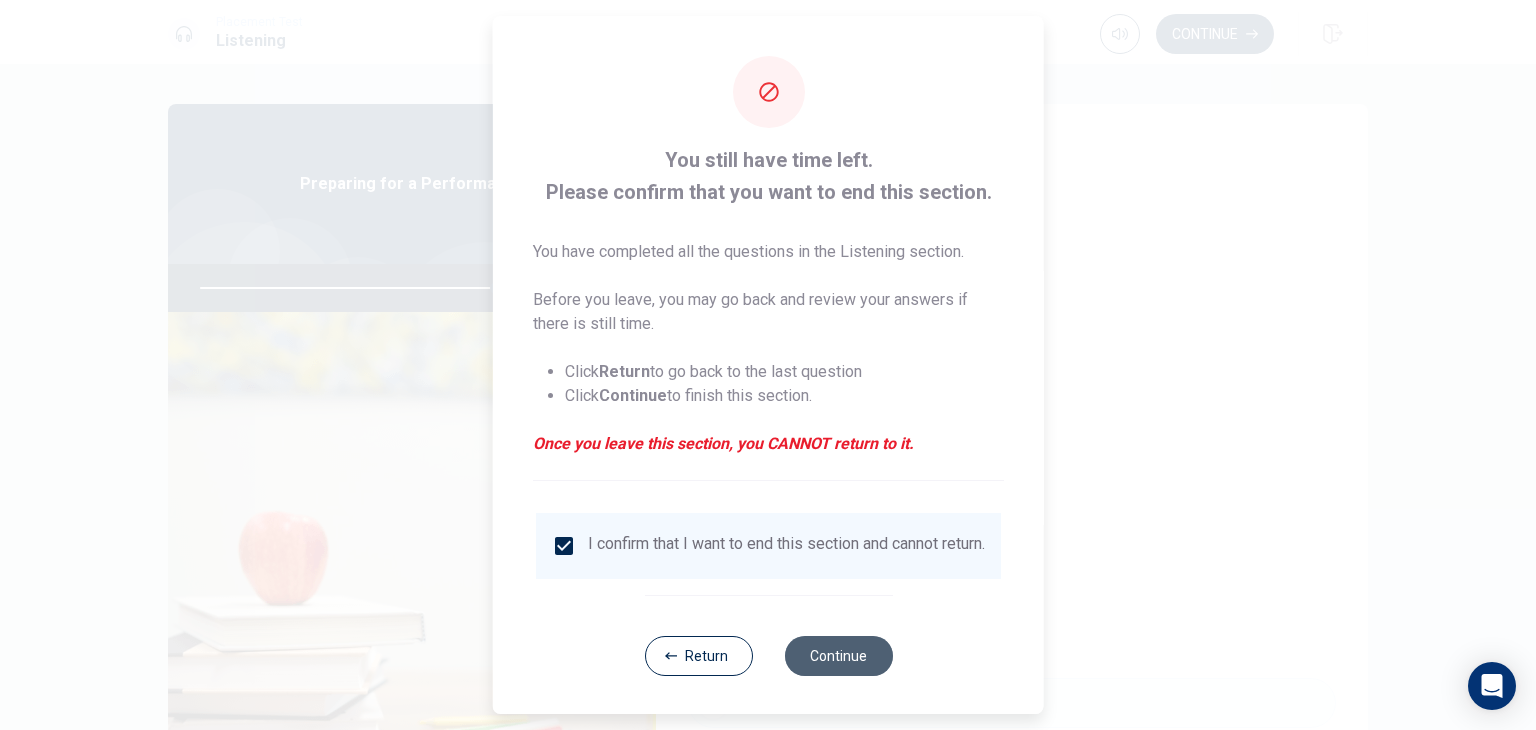 click on "Continue" at bounding box center (838, 656) 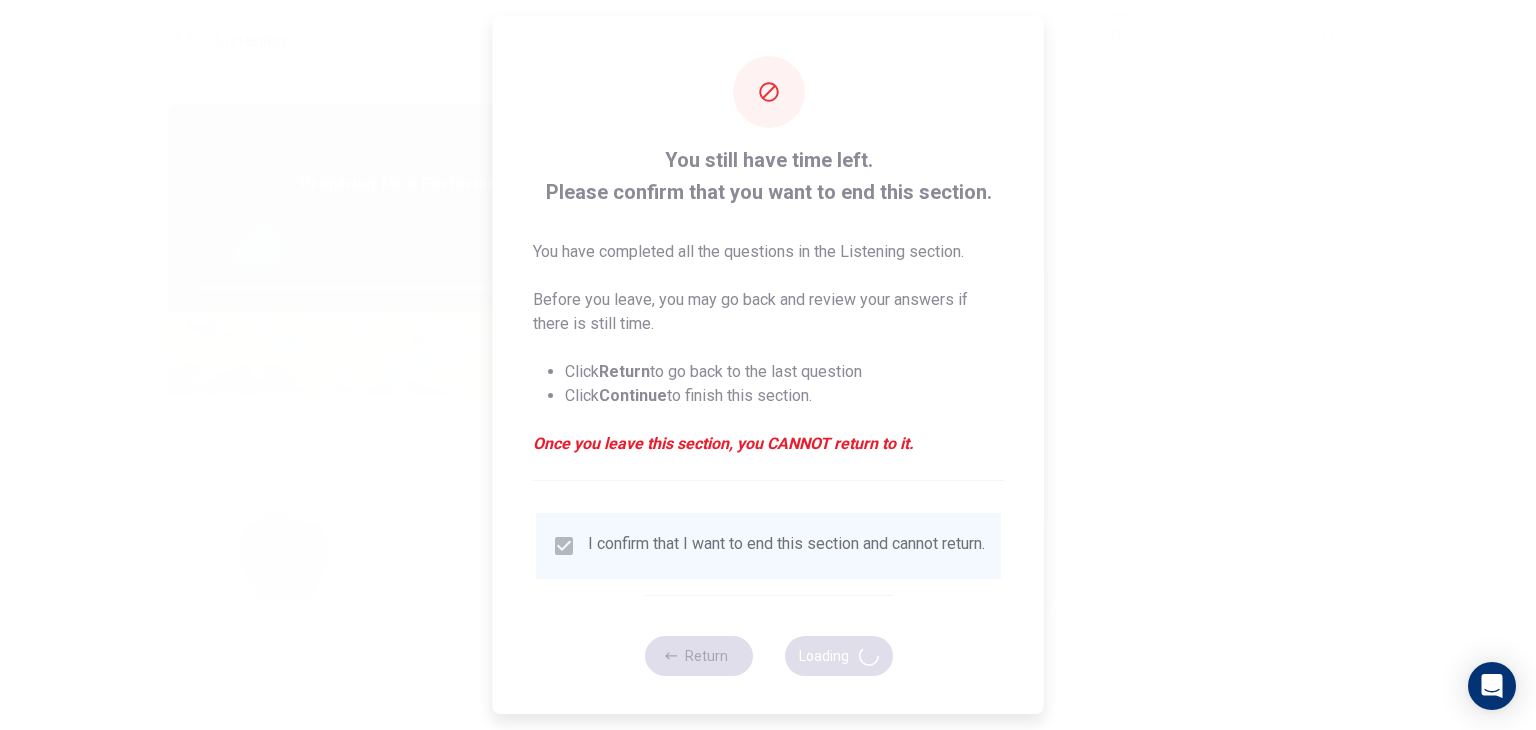 type on "83" 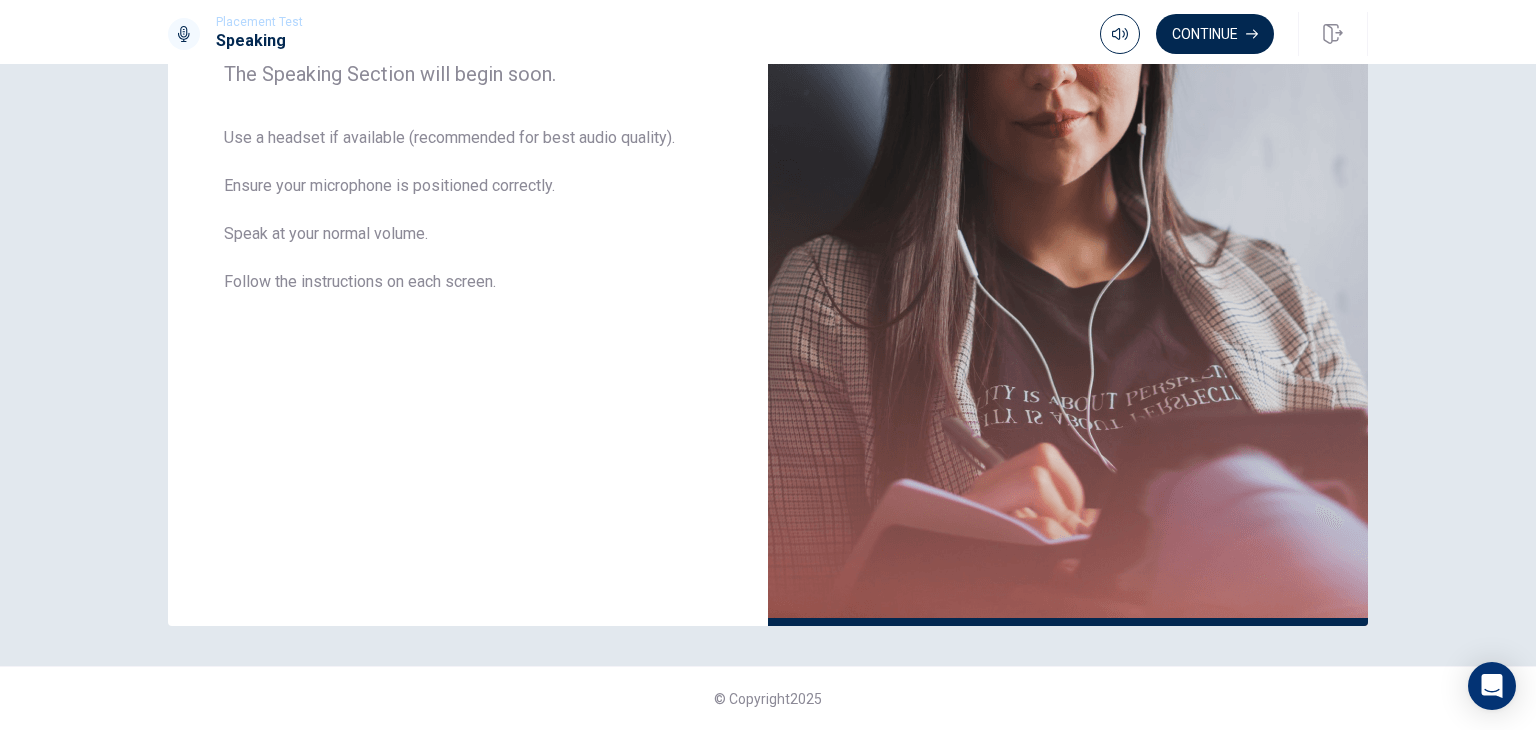 scroll, scrollTop: 150, scrollLeft: 0, axis: vertical 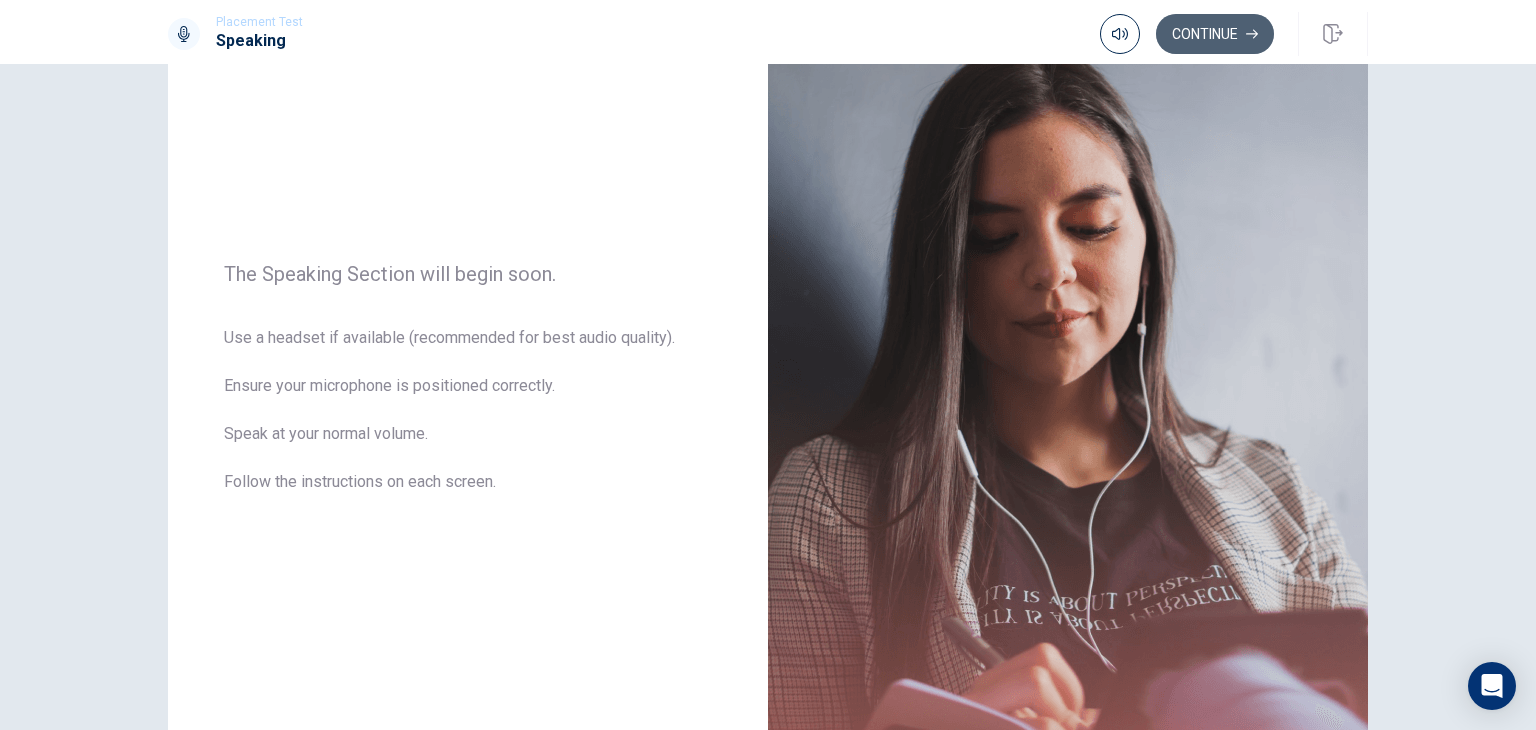 click on "Continue" at bounding box center (1215, 34) 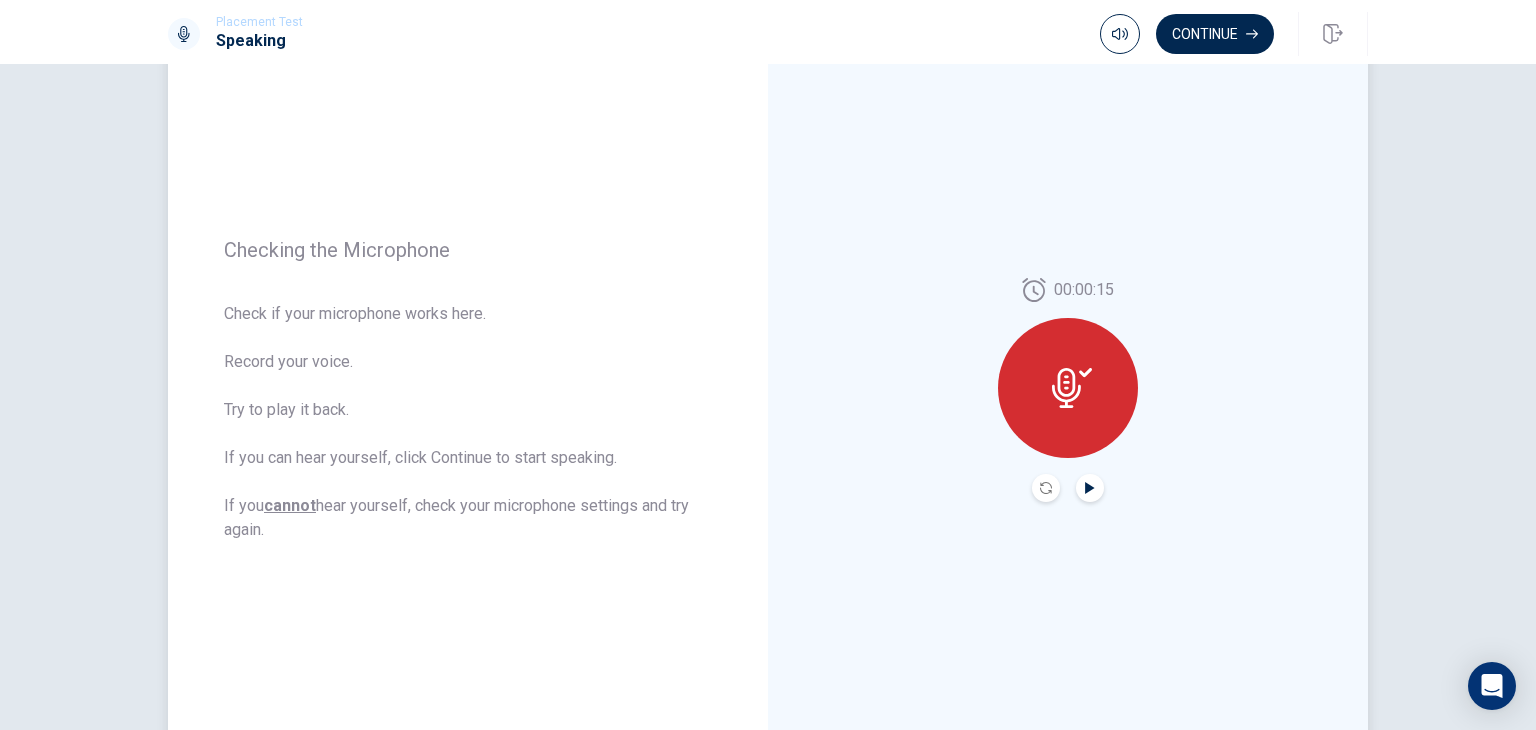 click 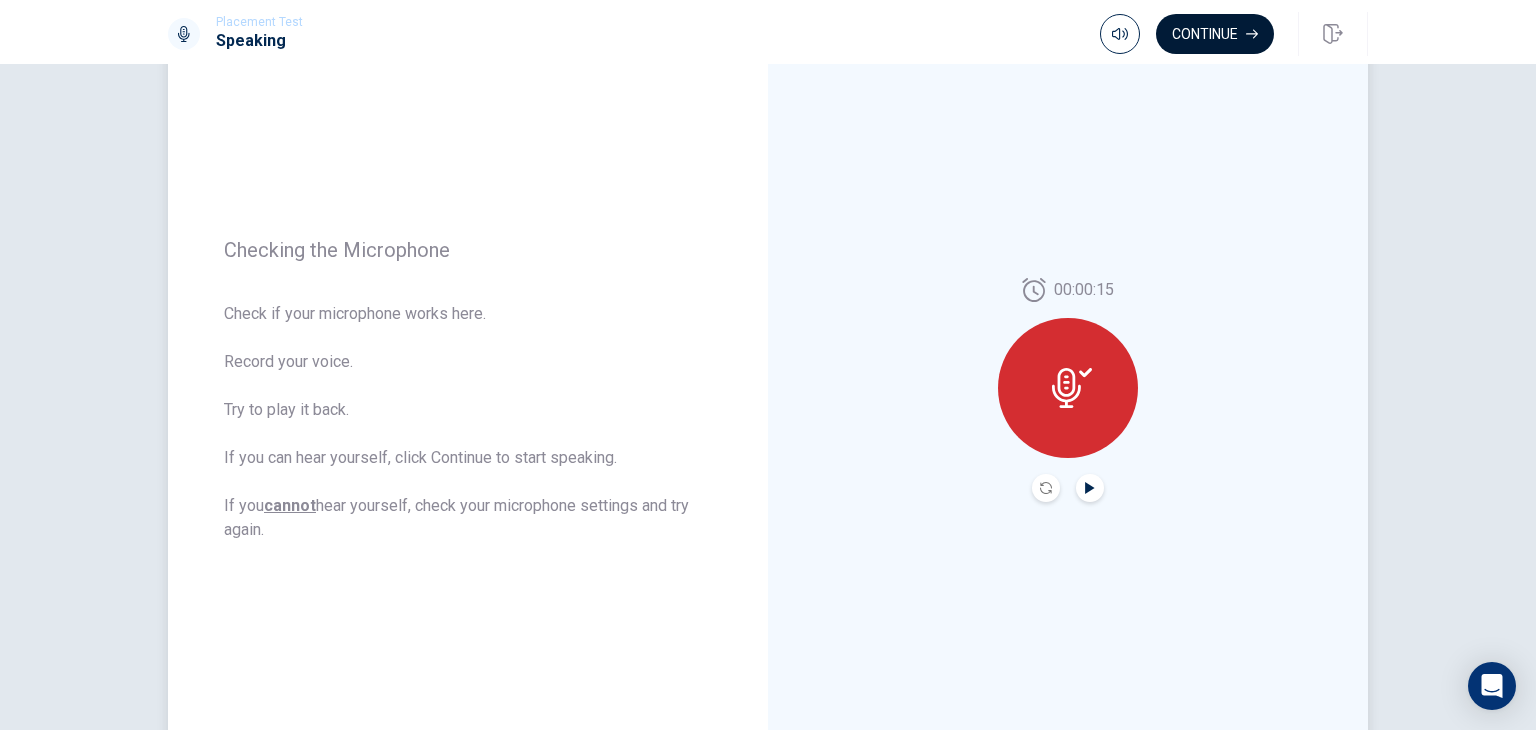 click on "Continue" at bounding box center [1215, 34] 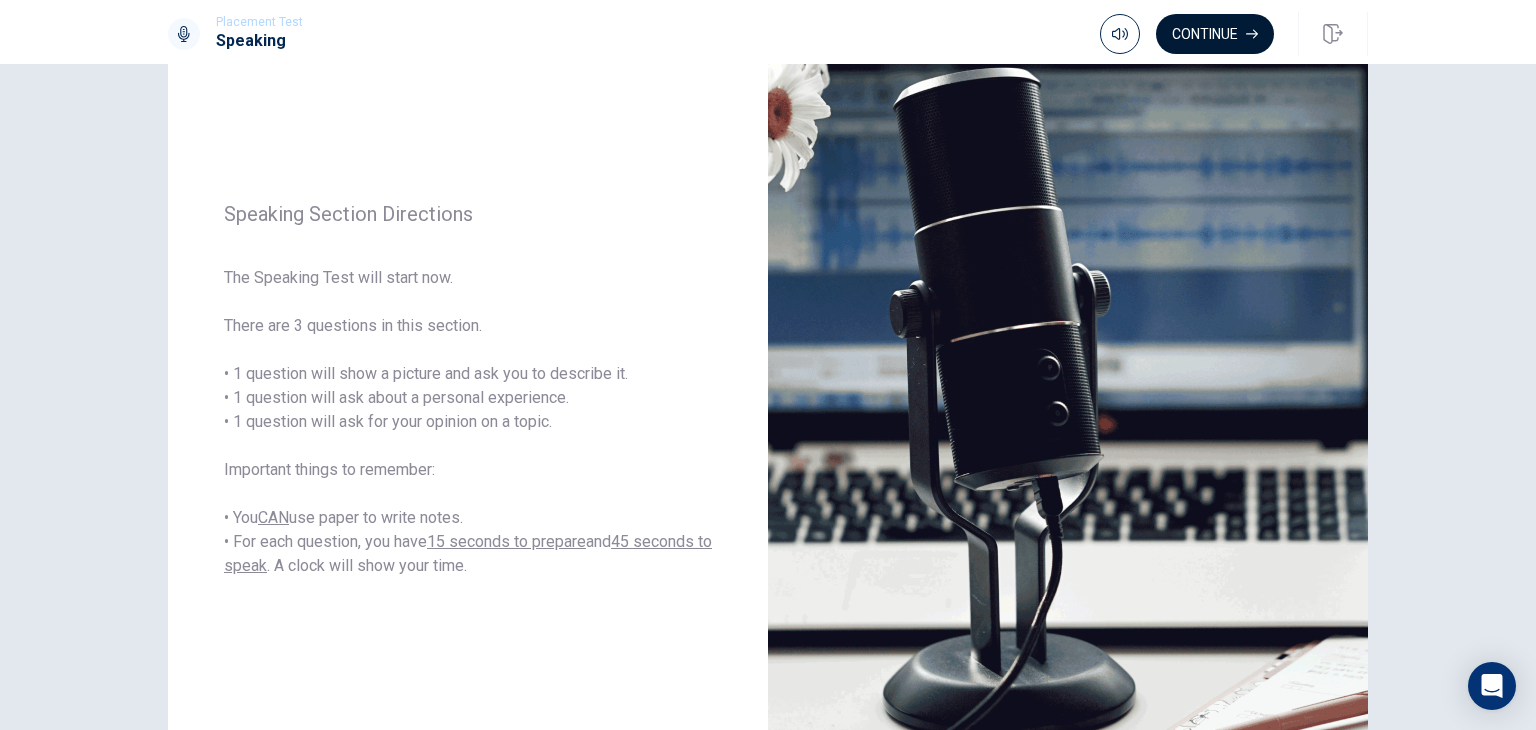 click on "Continue" at bounding box center [1215, 34] 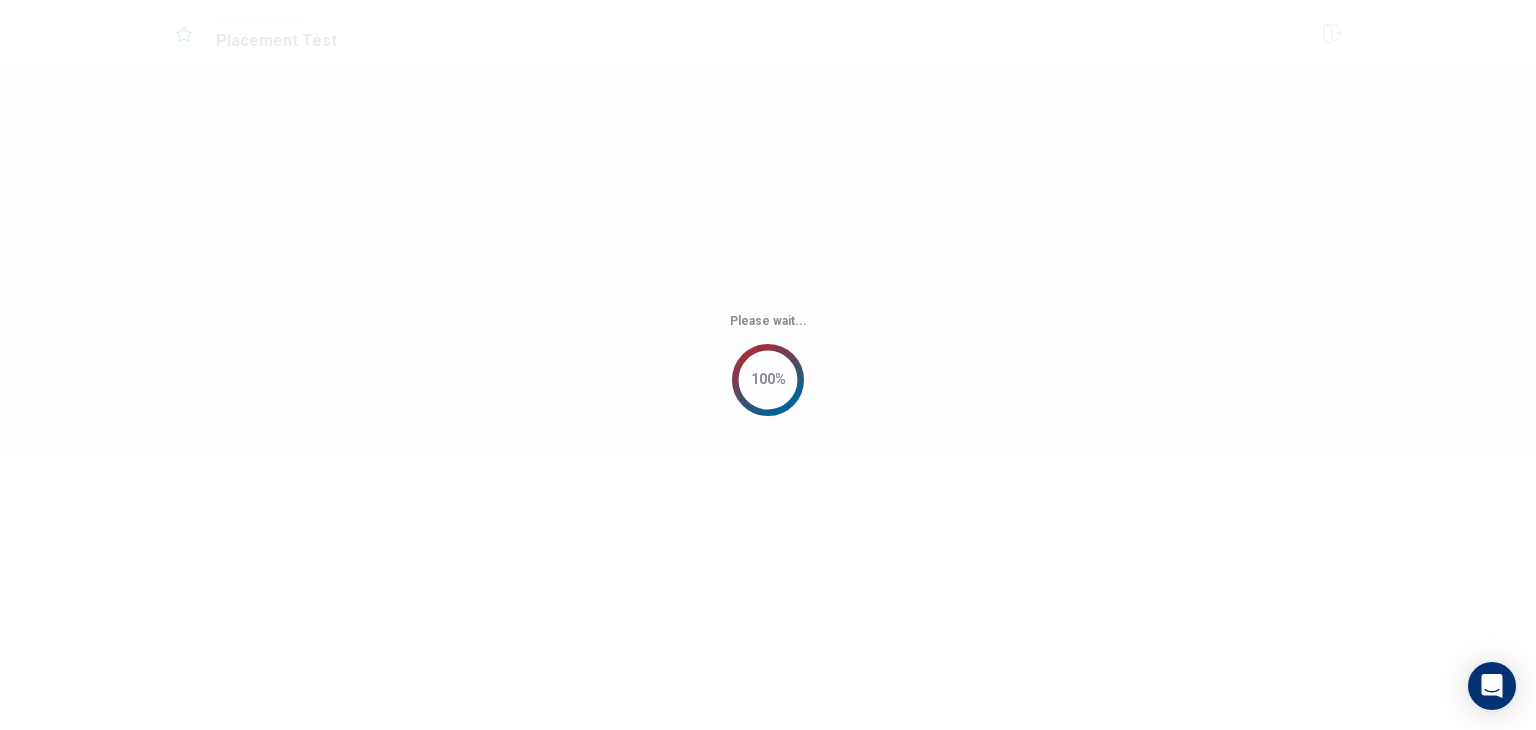 scroll, scrollTop: 0, scrollLeft: 0, axis: both 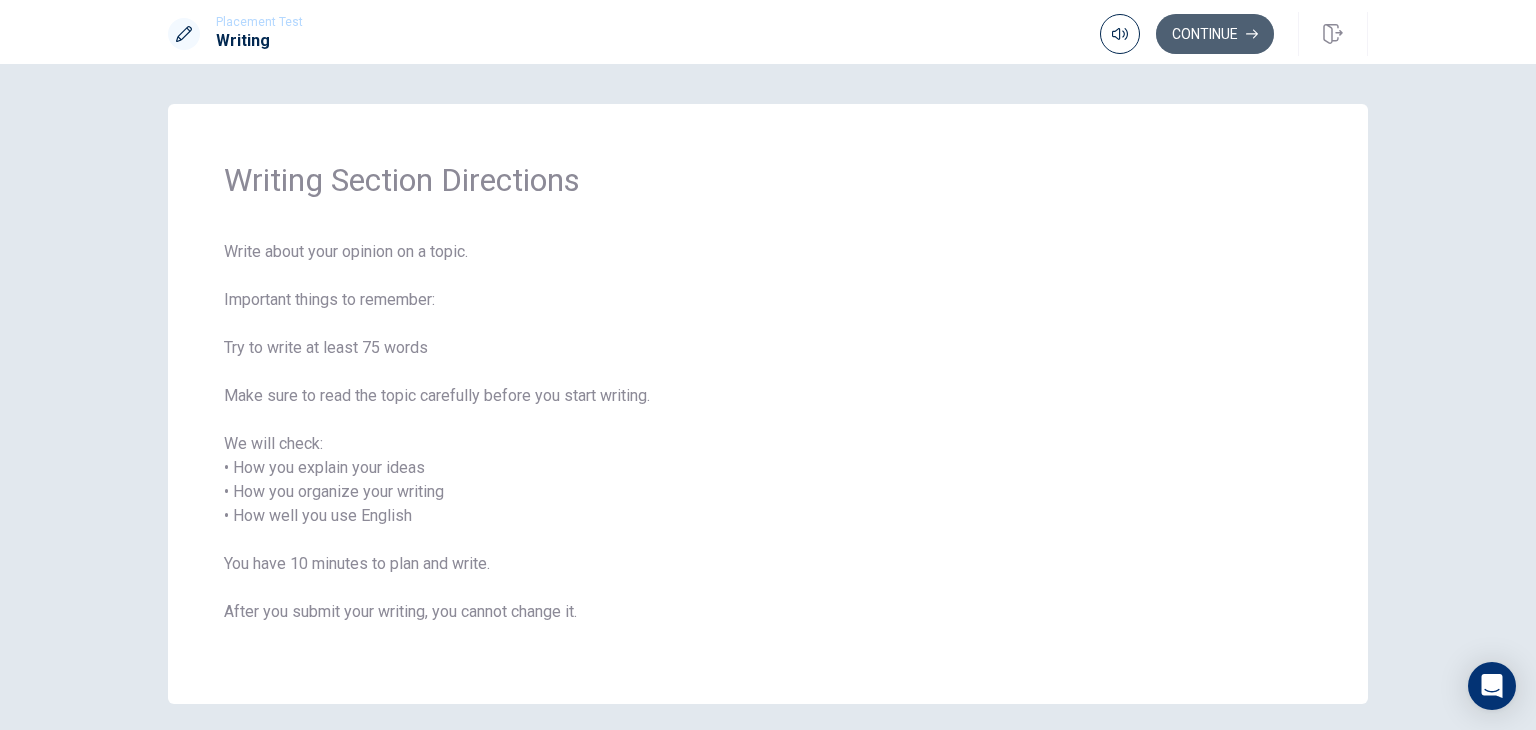 click on "Continue" at bounding box center (1215, 34) 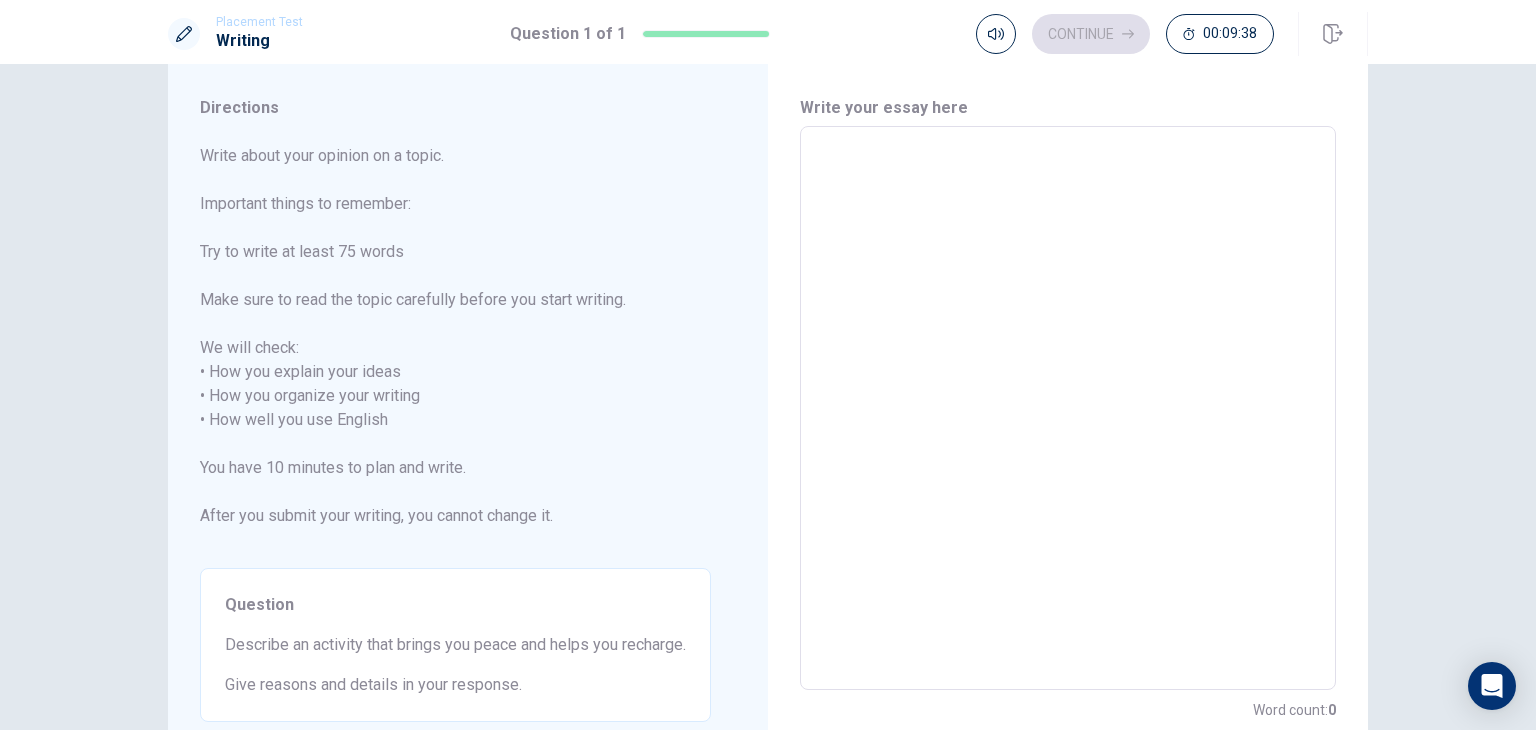 scroll, scrollTop: 0, scrollLeft: 0, axis: both 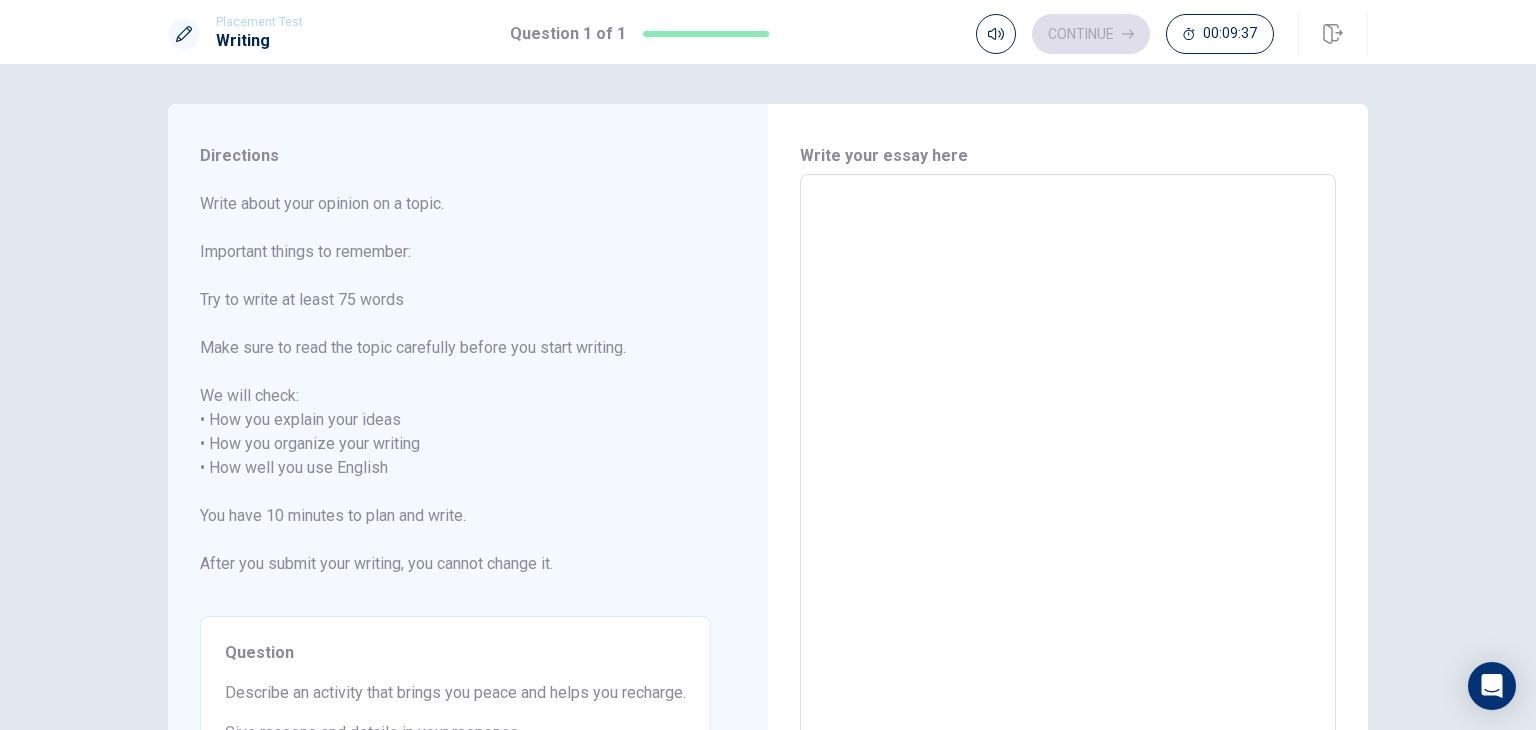 click at bounding box center (1068, 456) 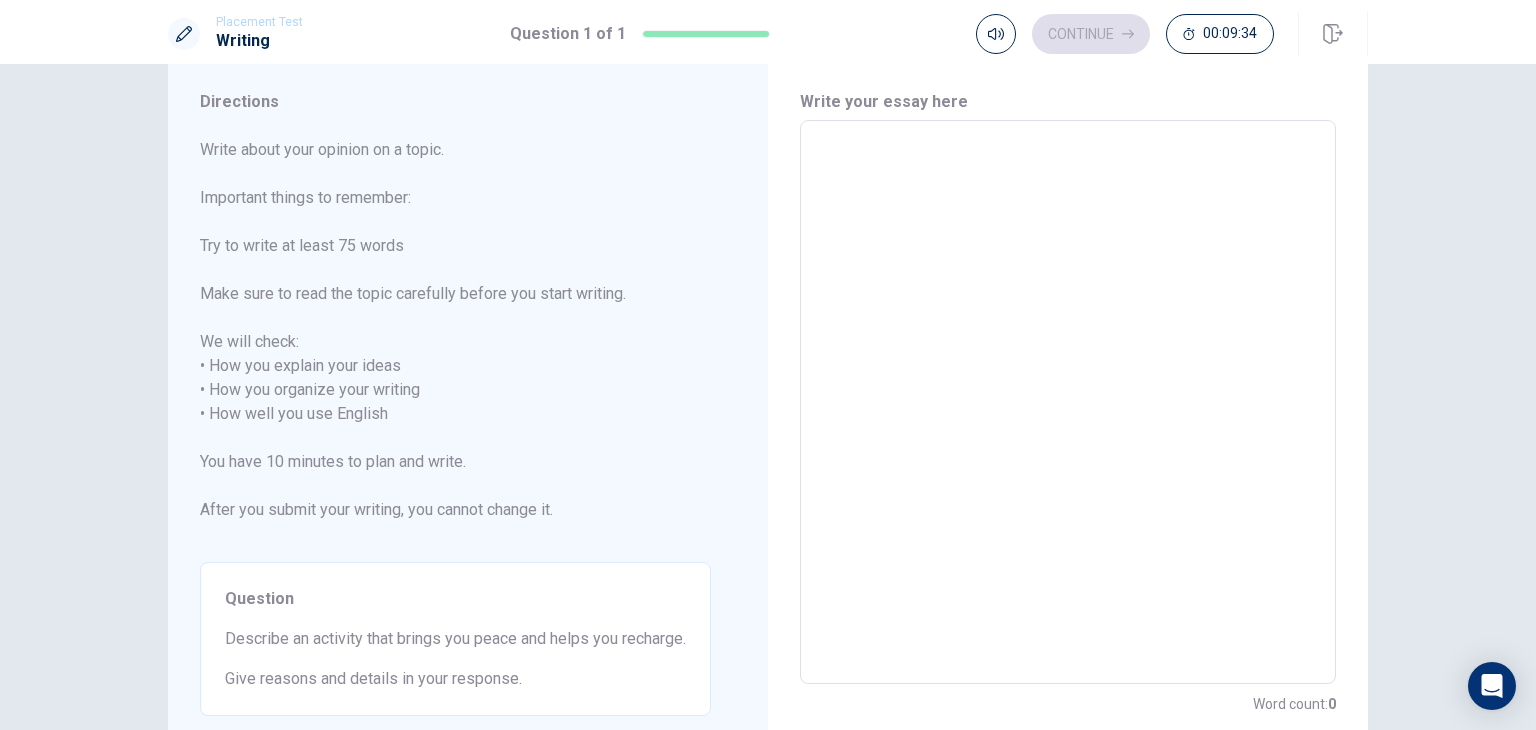 scroll, scrollTop: 100, scrollLeft: 0, axis: vertical 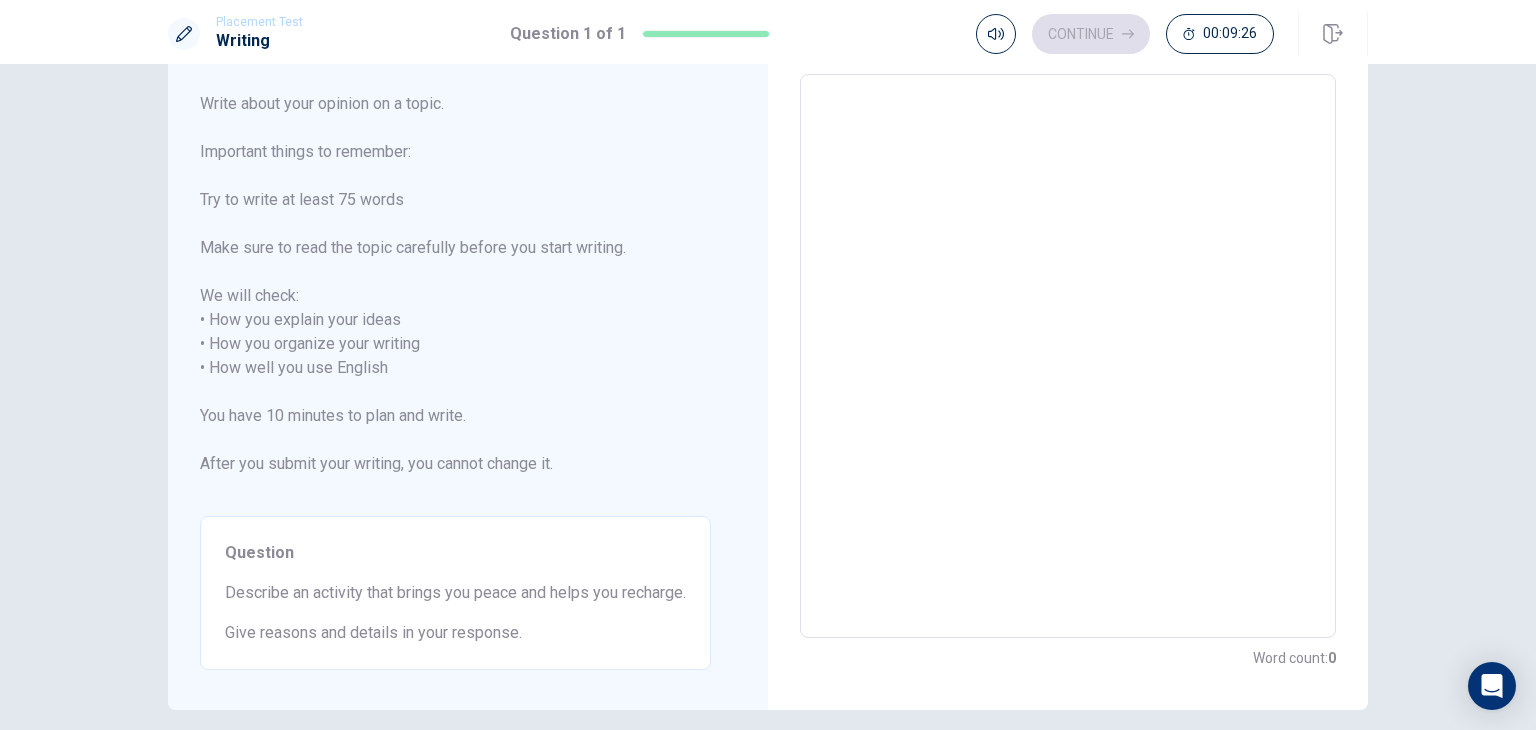 type on "I" 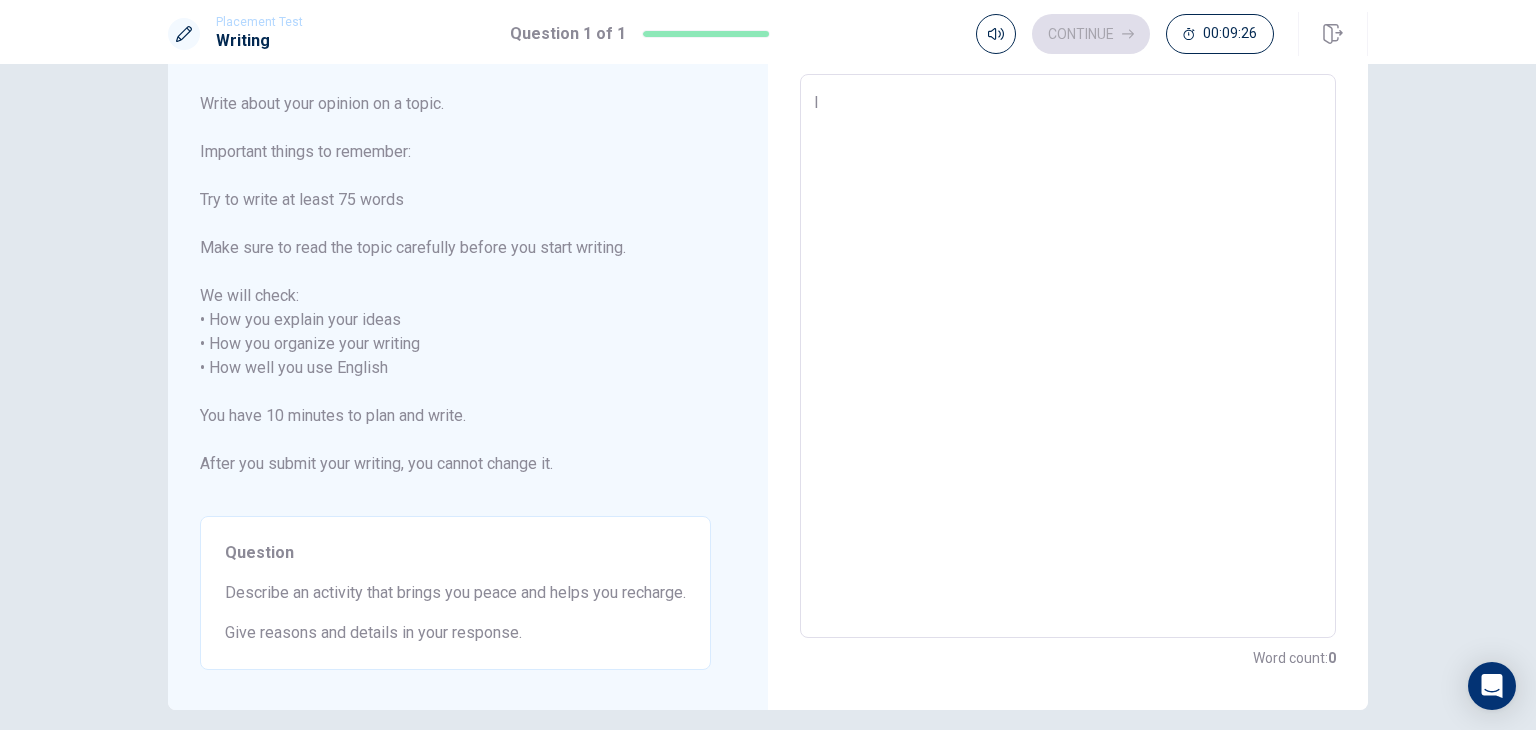 type on "x" 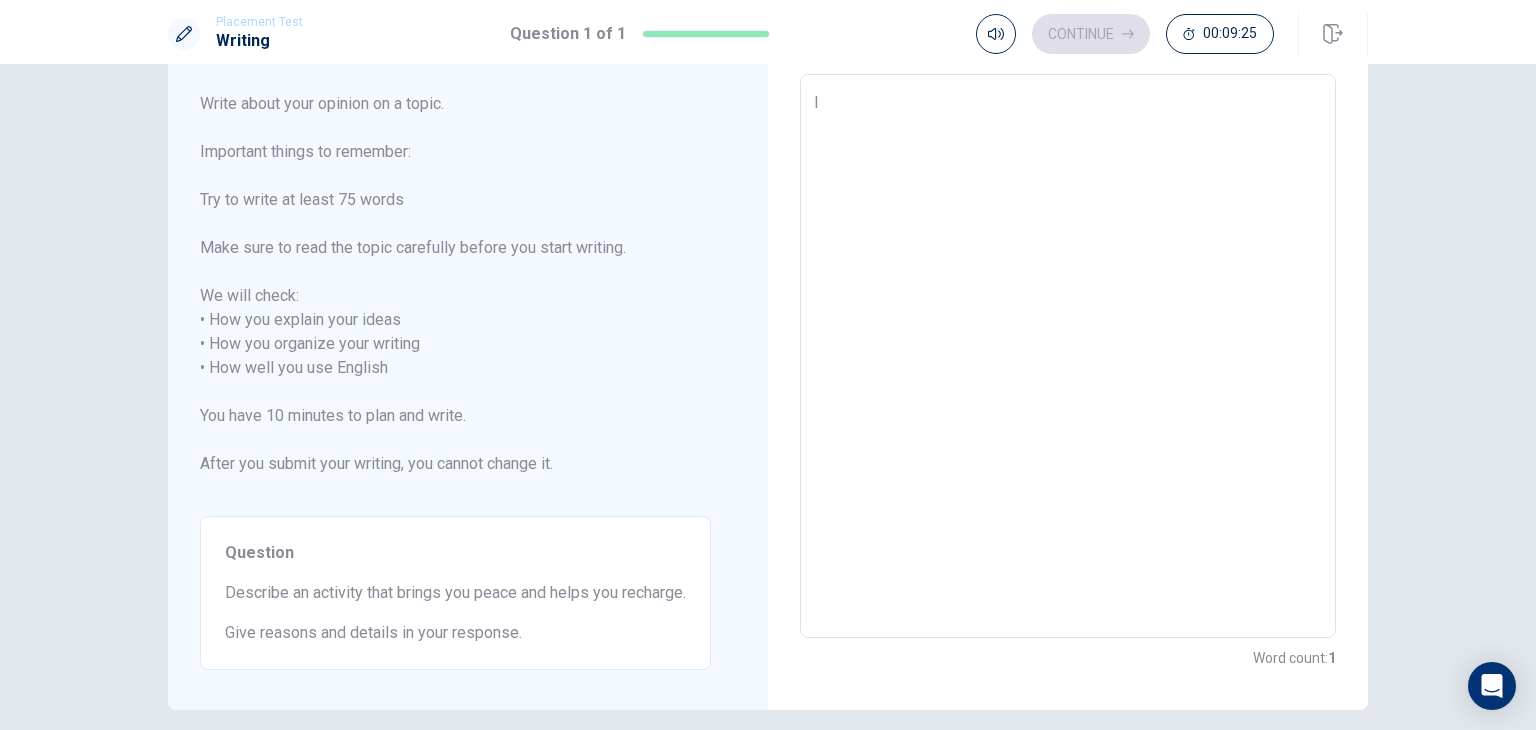 type on "I" 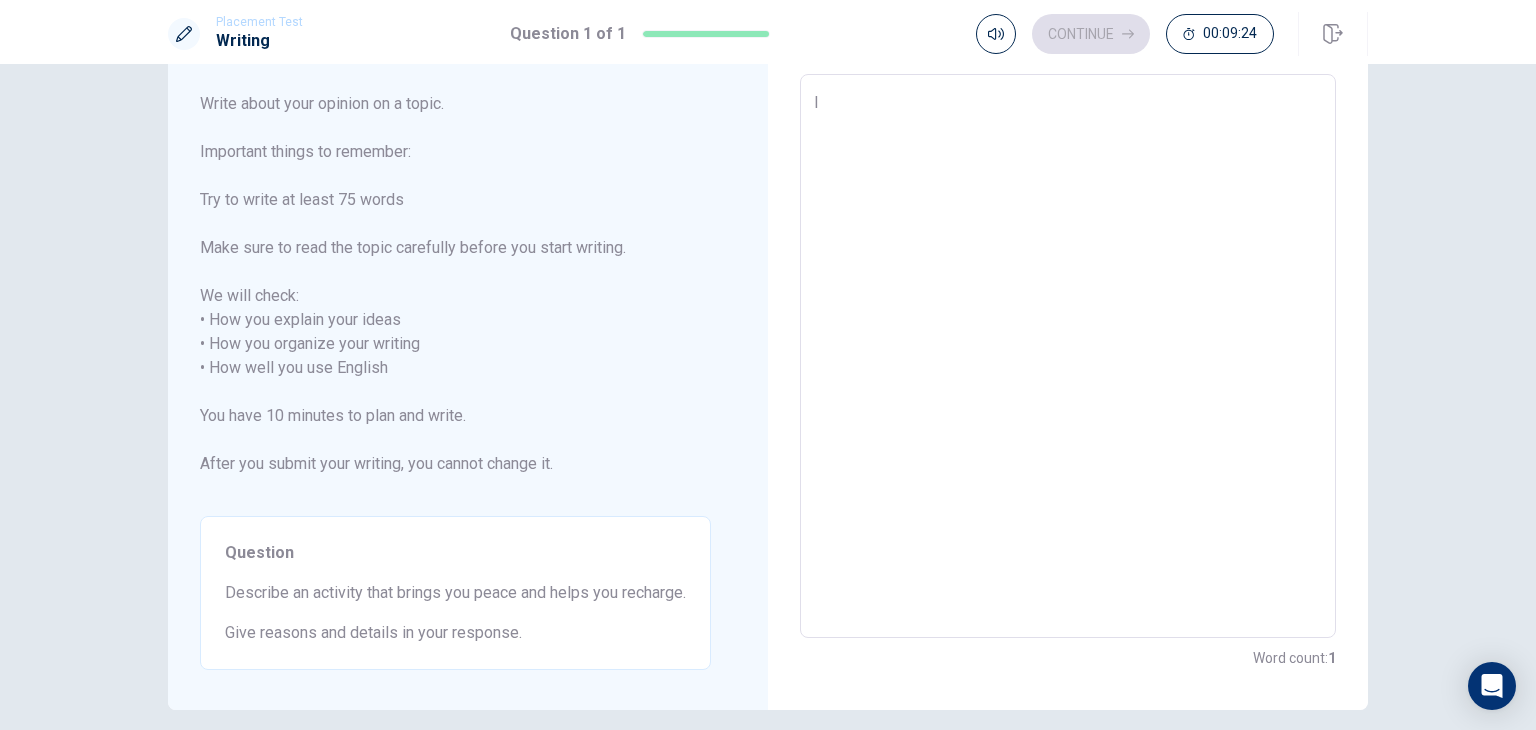 type on "I l" 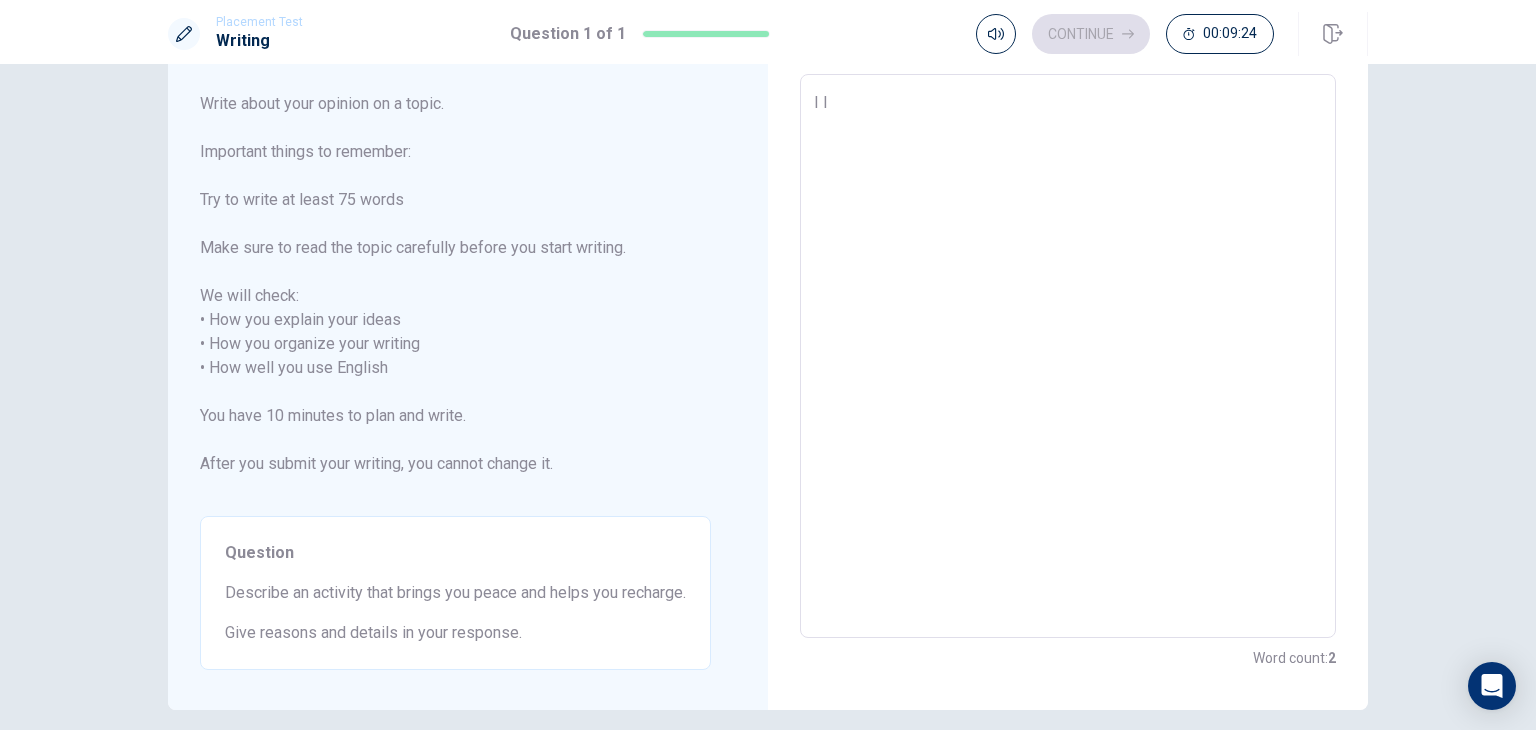 type on "x" 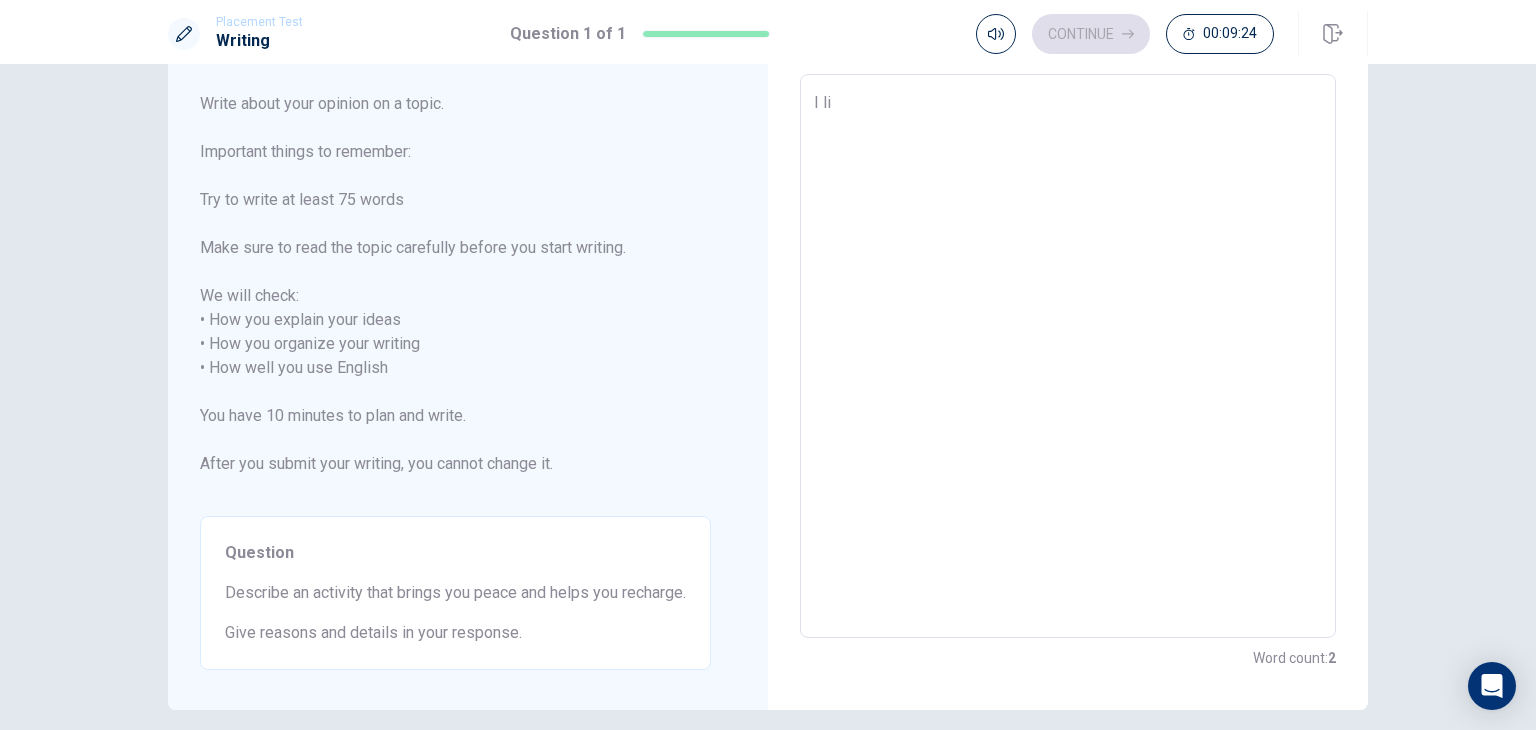 type on "x" 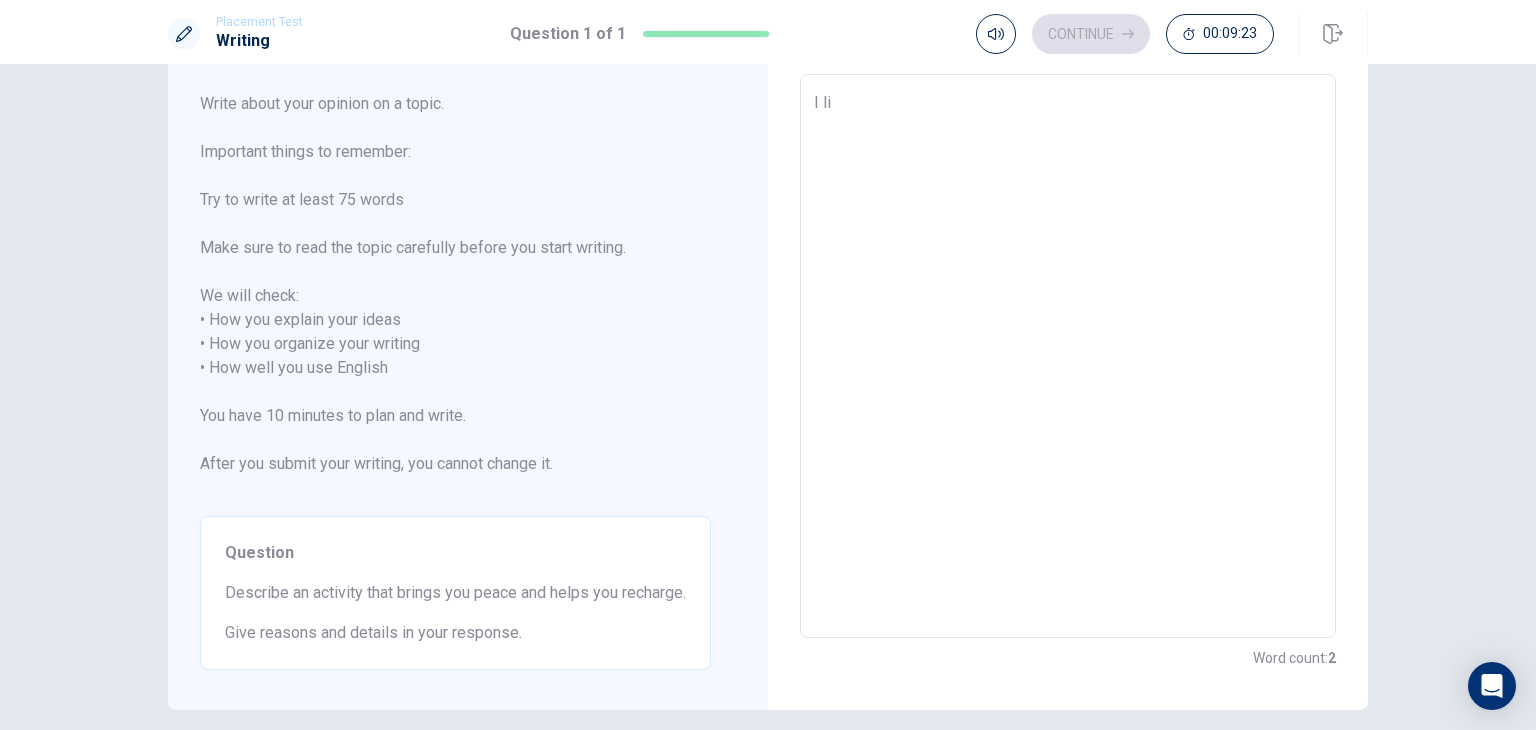 type on "I lik" 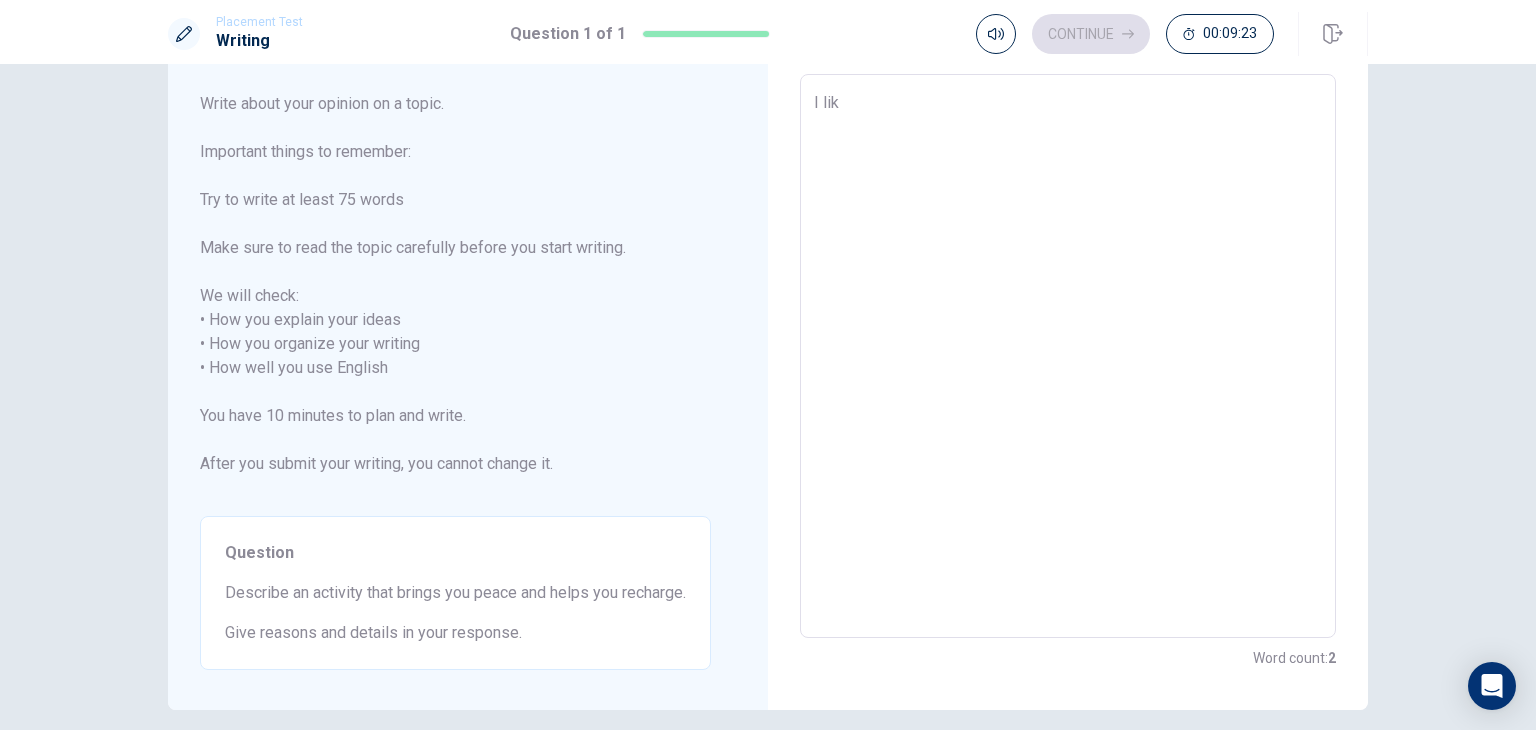 type on "x" 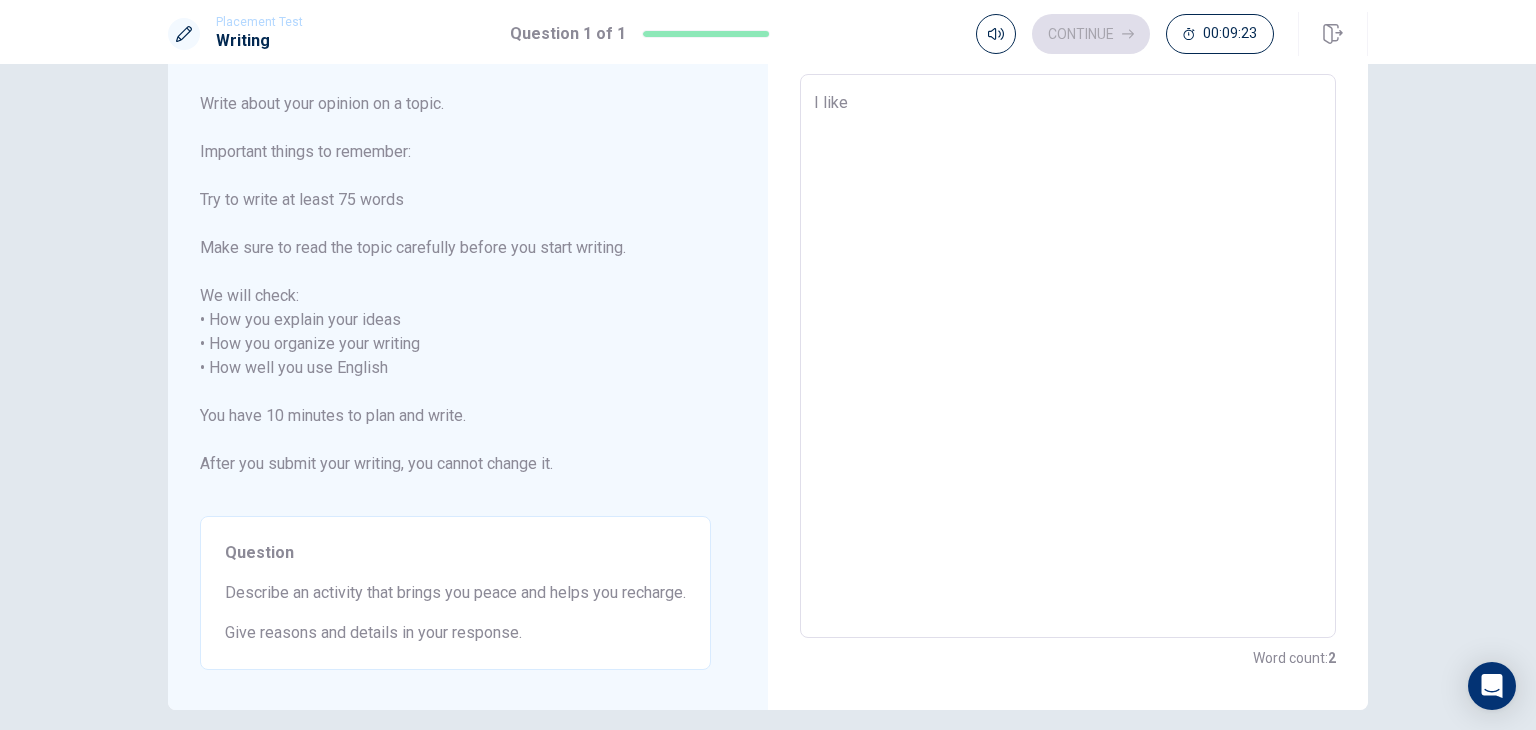 type on "x" 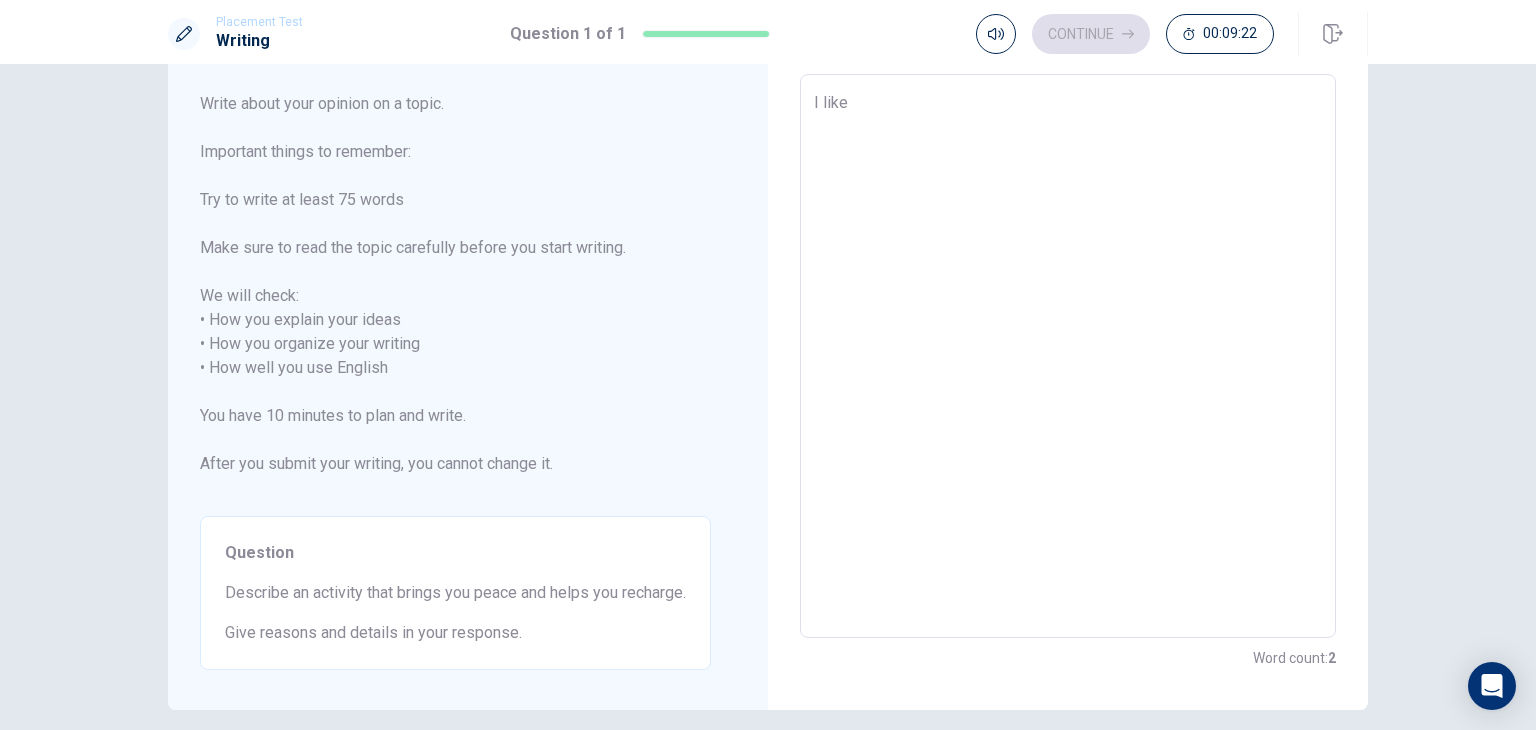 type on "I lik" 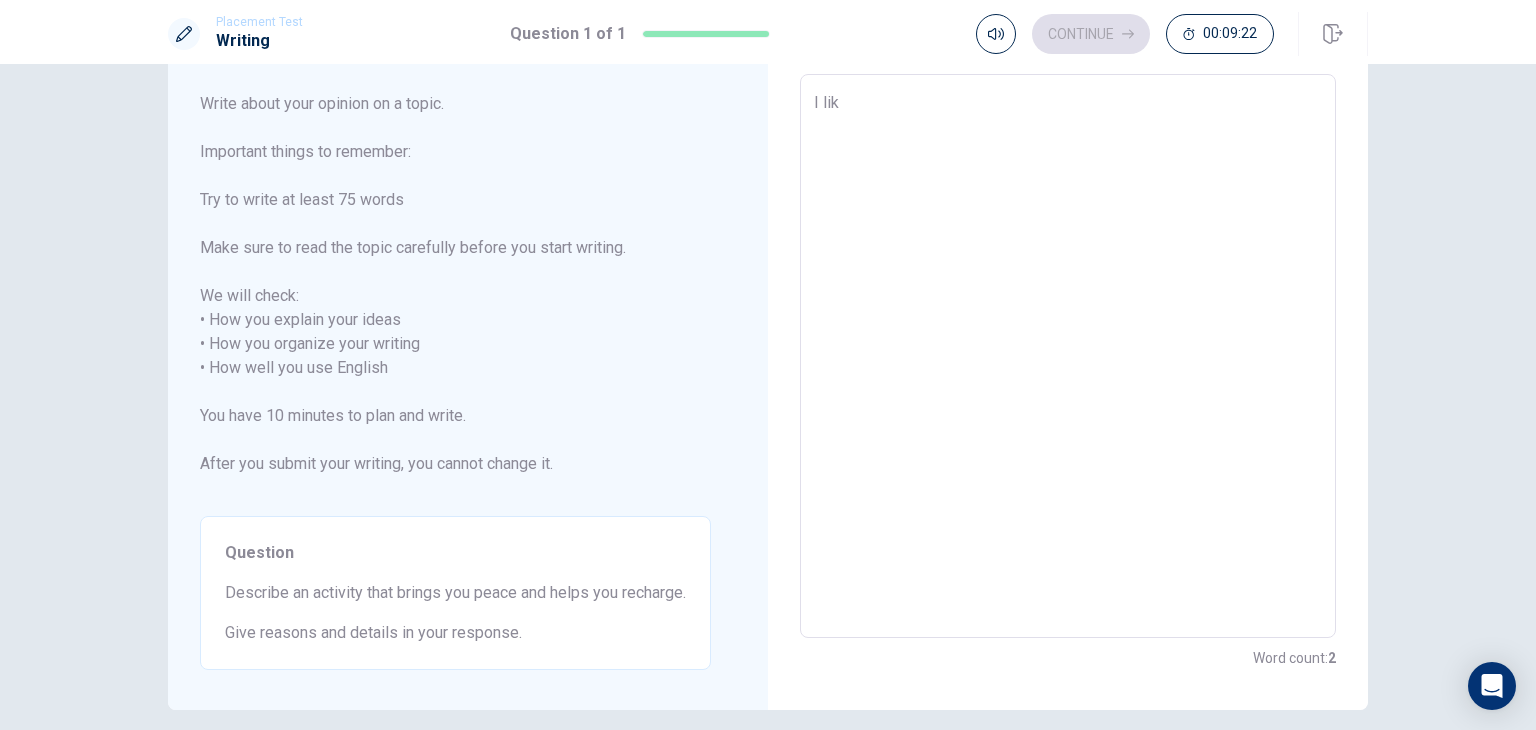 type on "x" 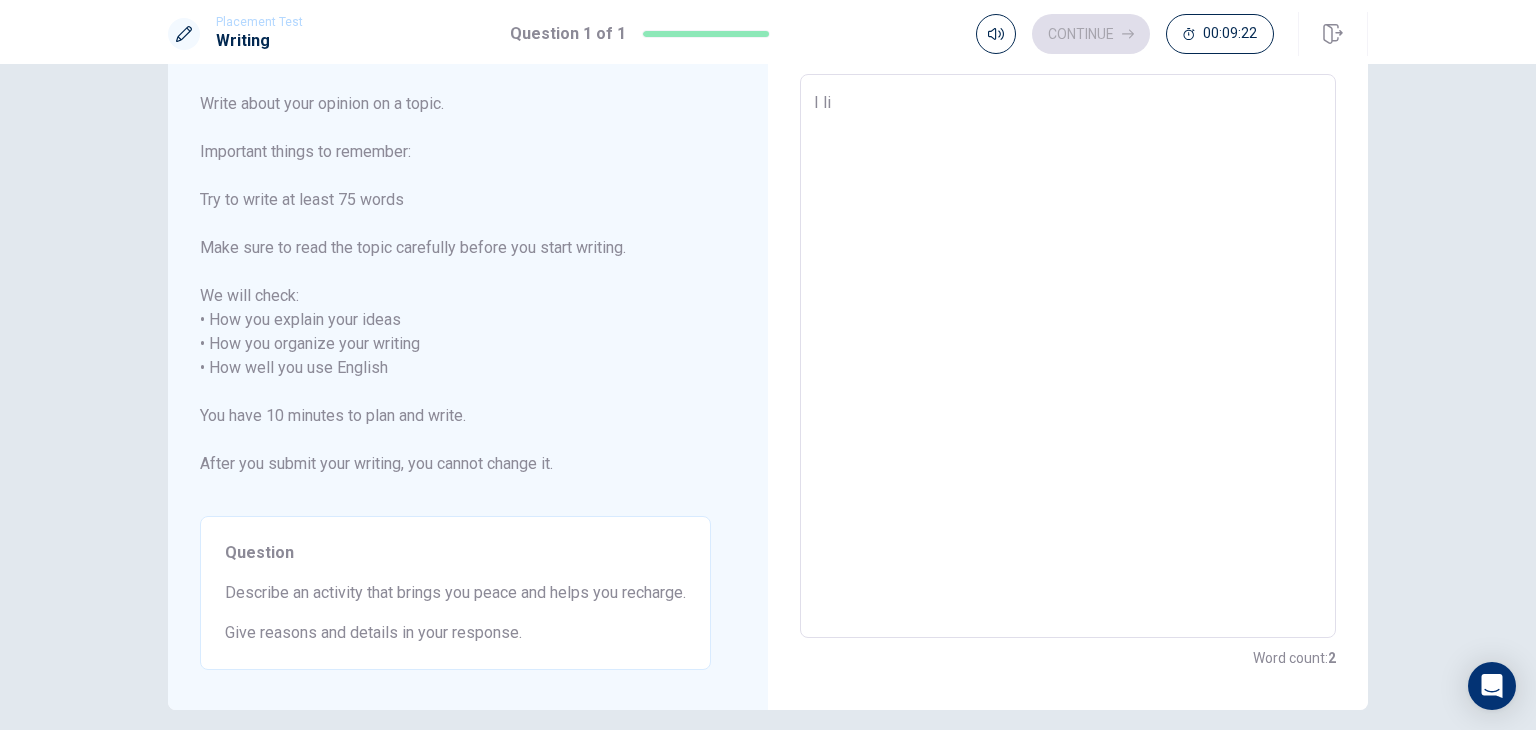 type on "x" 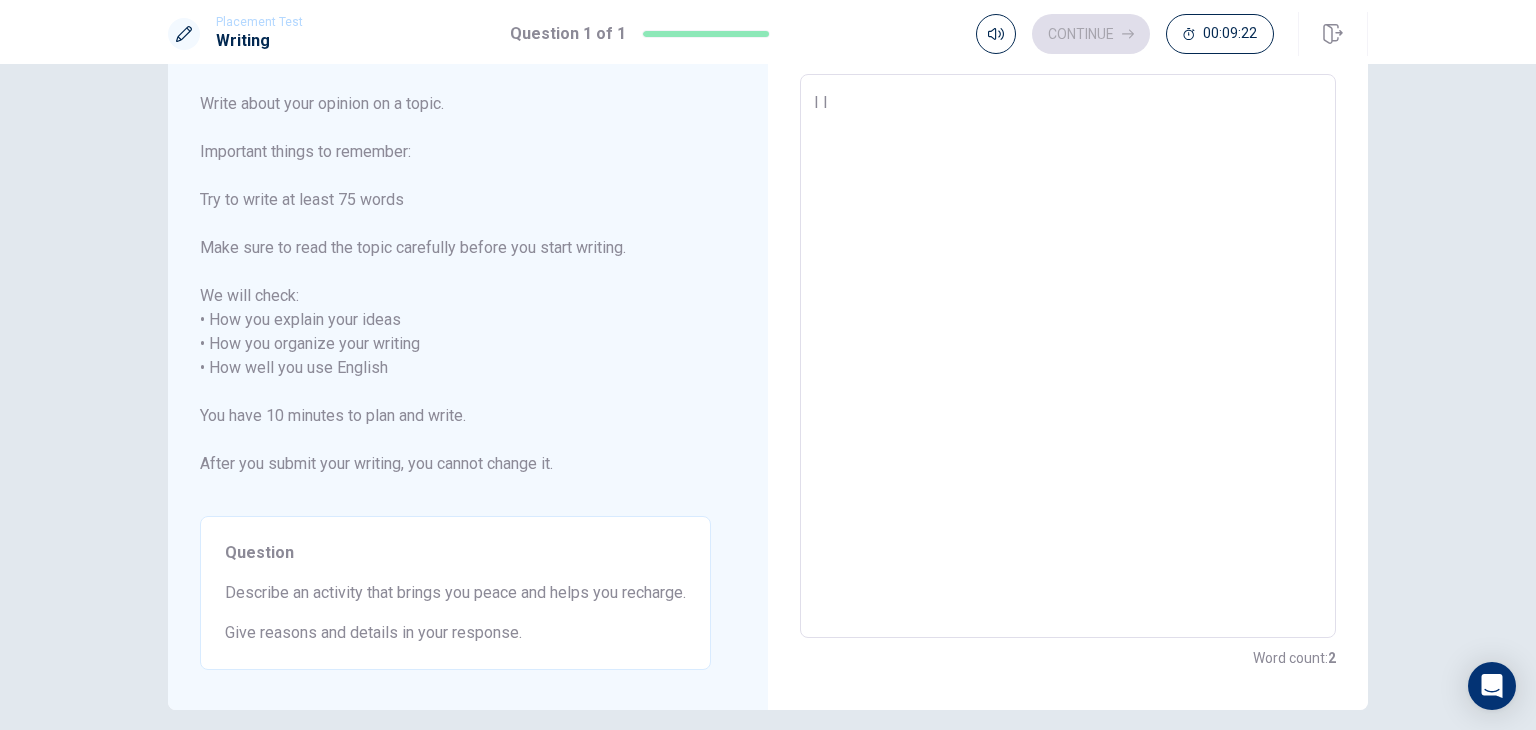 type on "x" 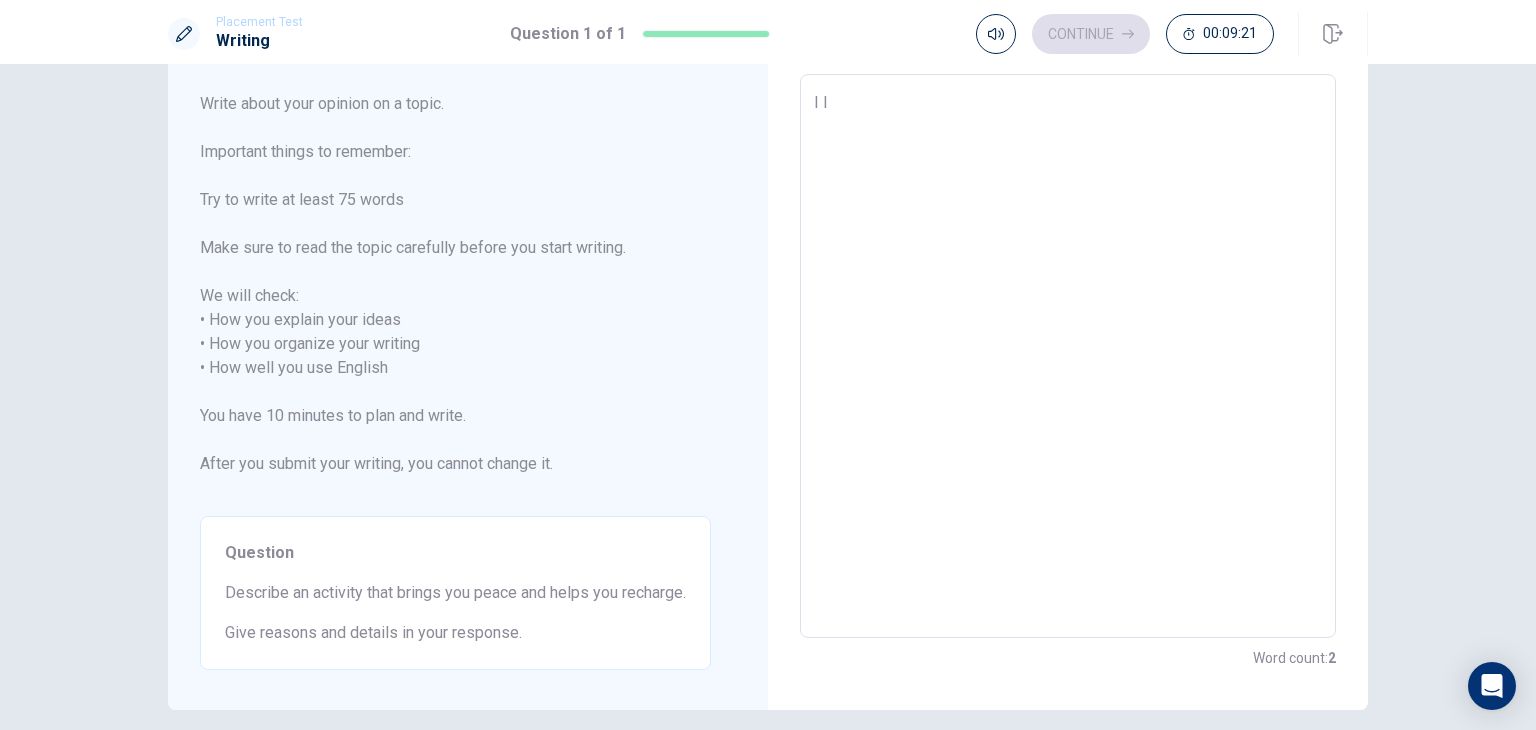 type on "I" 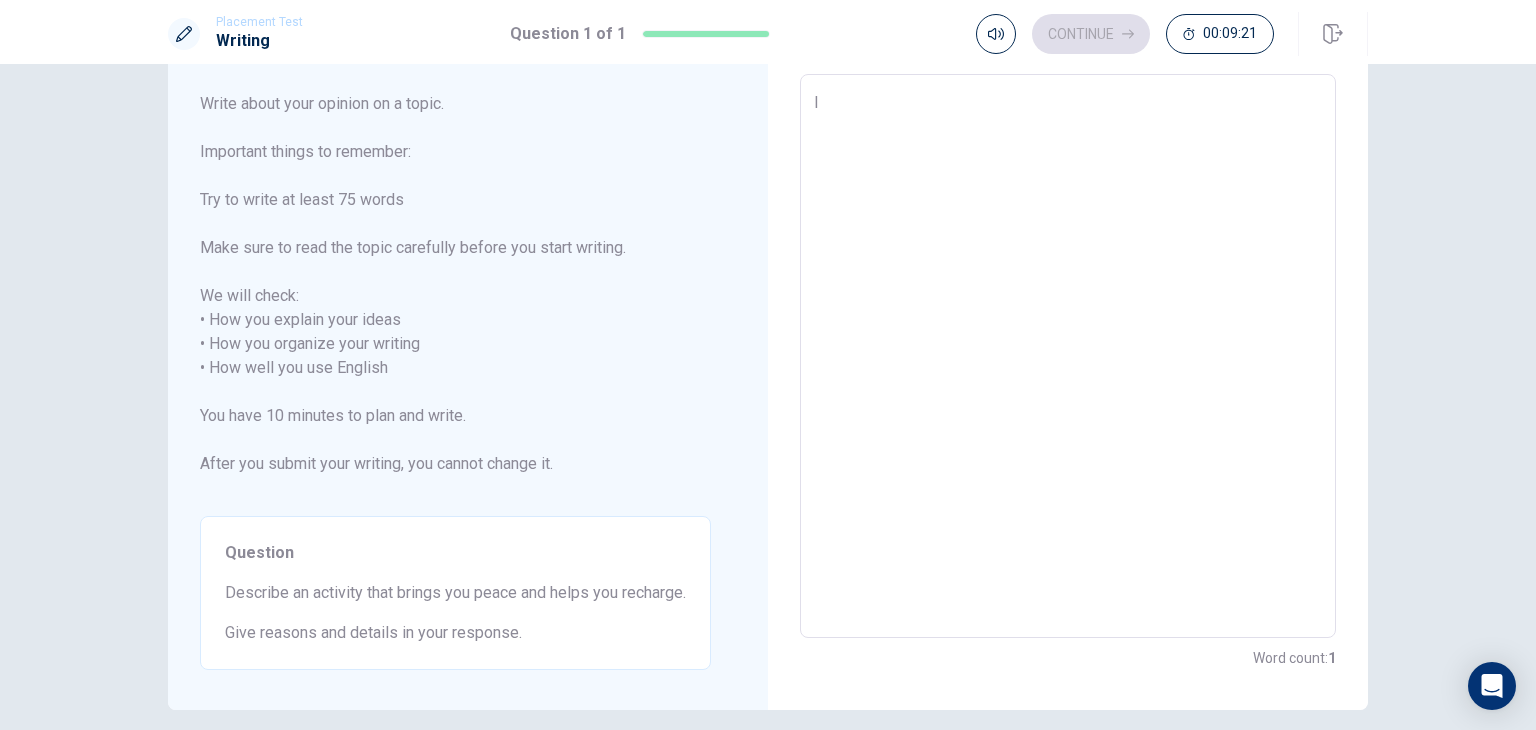 type on "x" 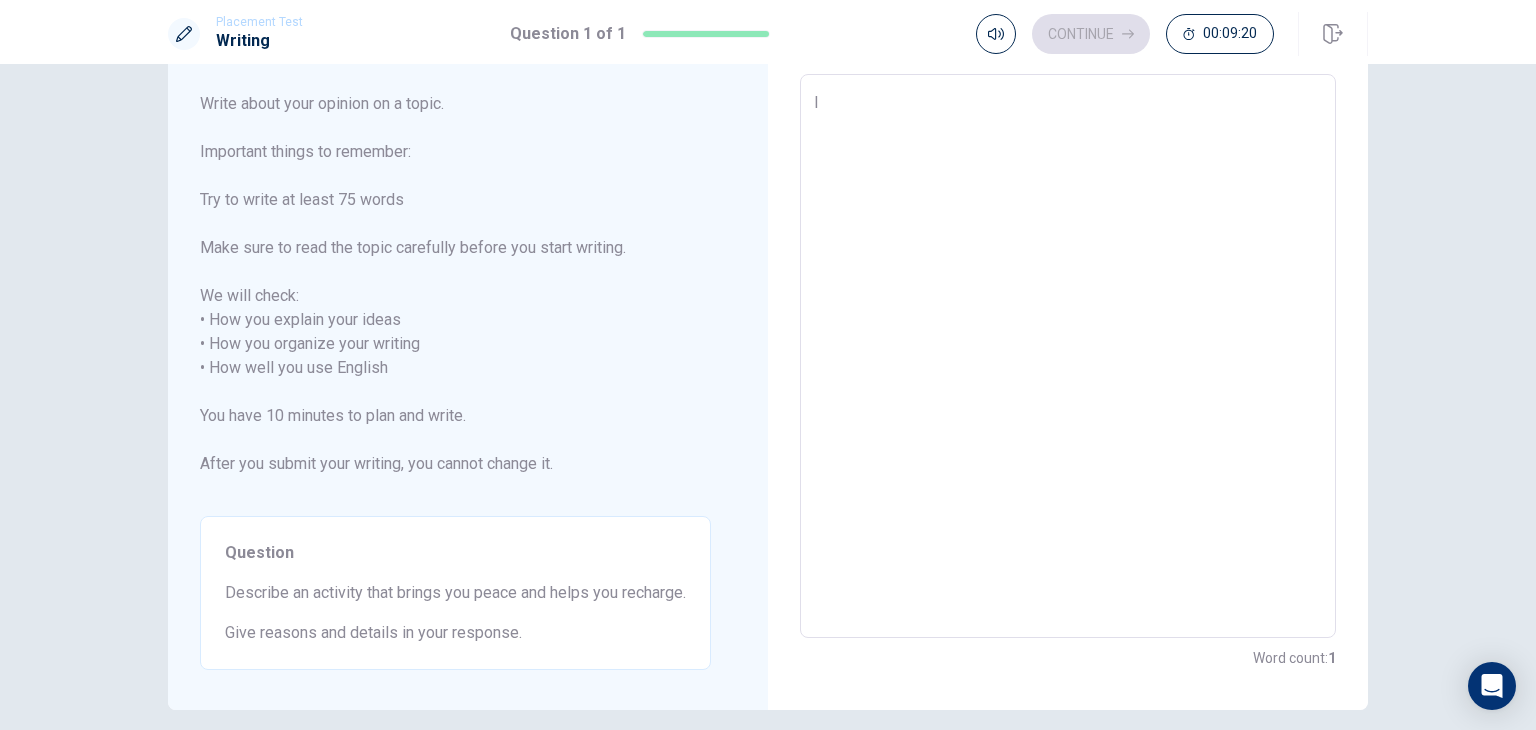 type on "I e" 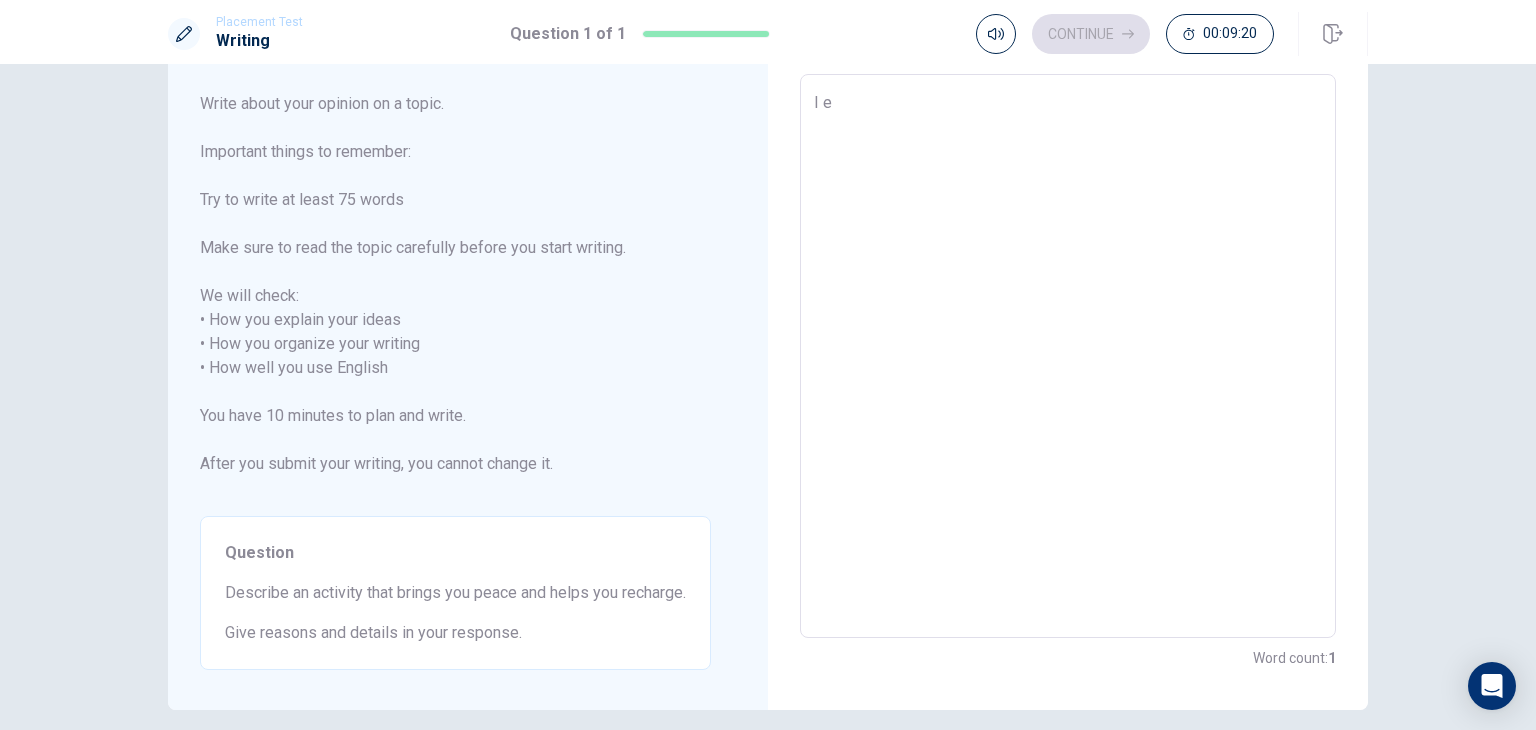 type on "x" 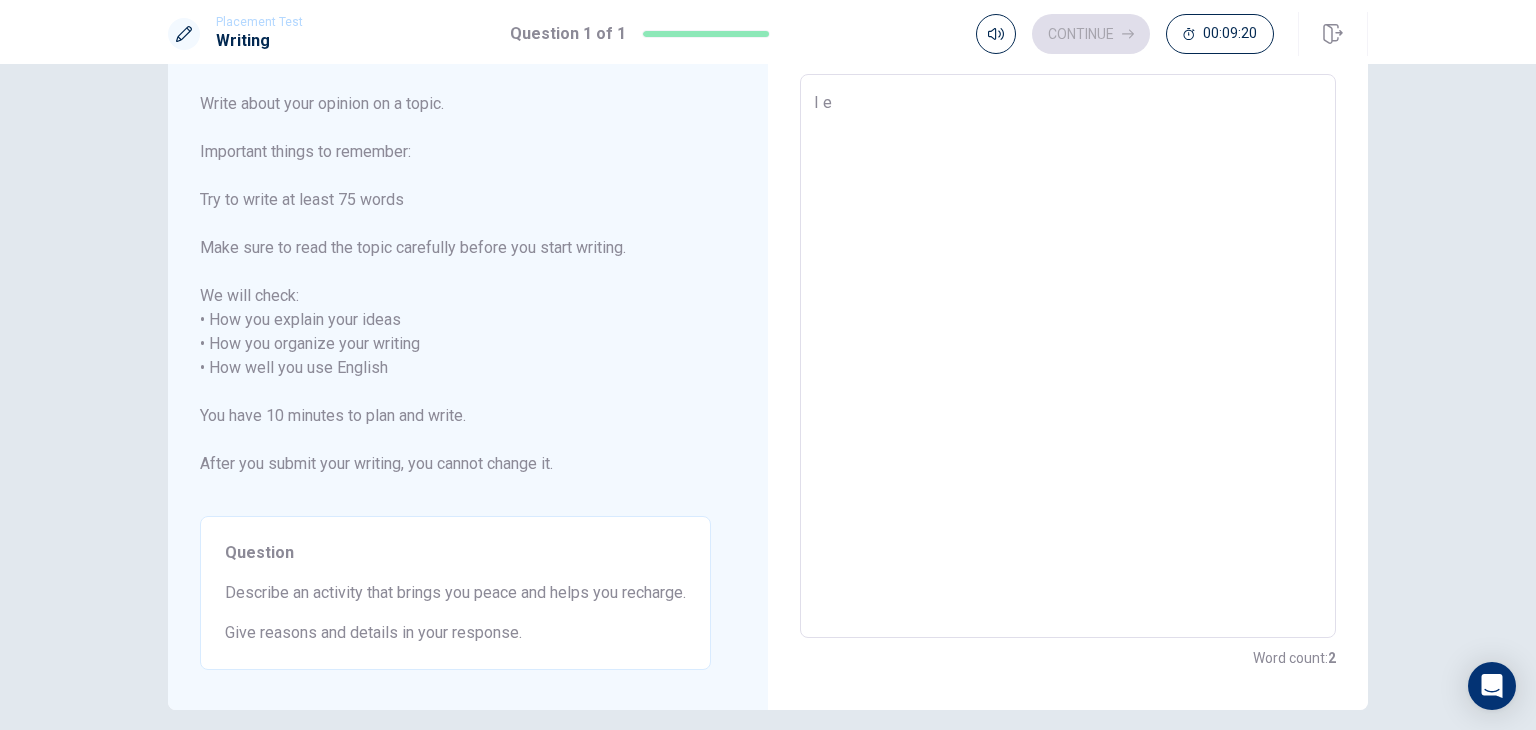 type on "I en" 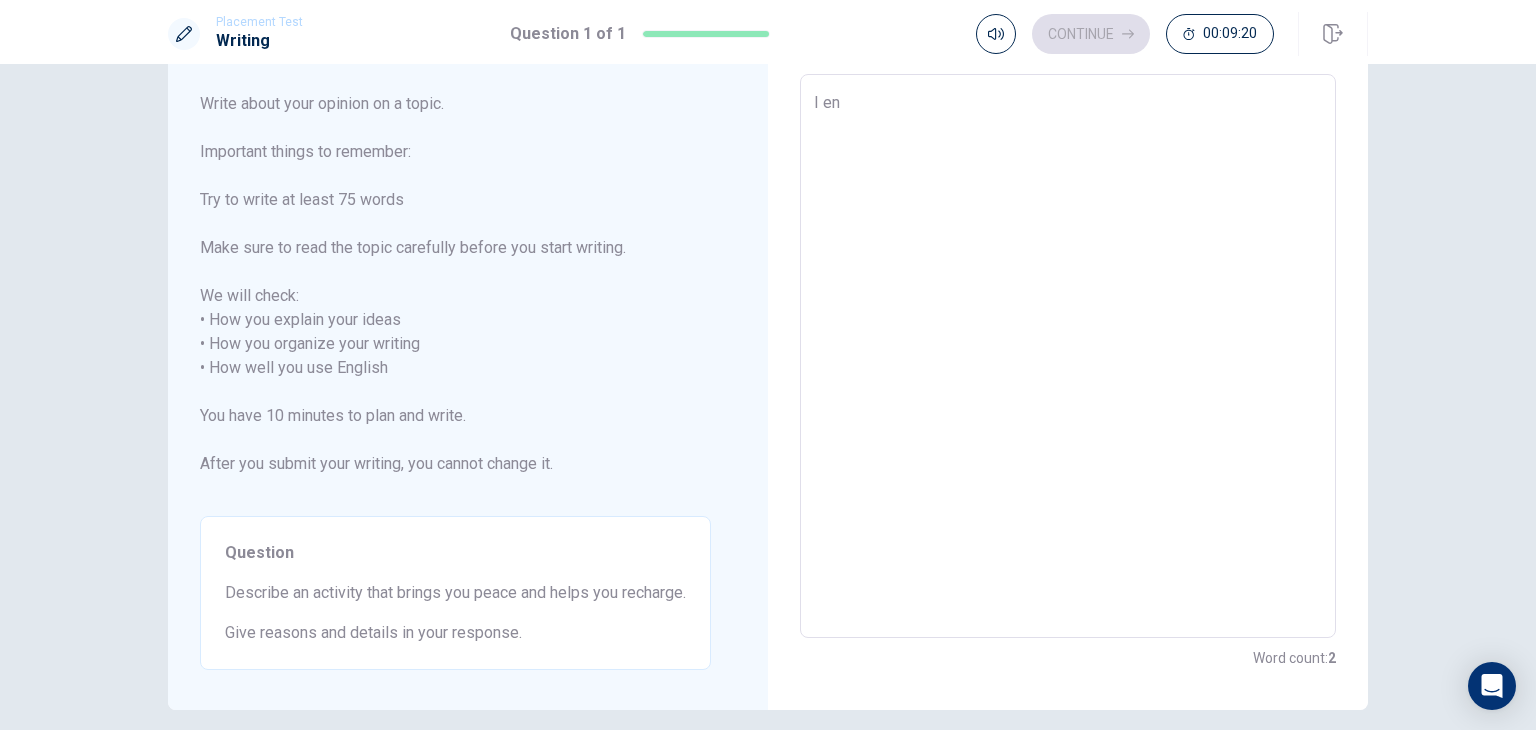 type on "x" 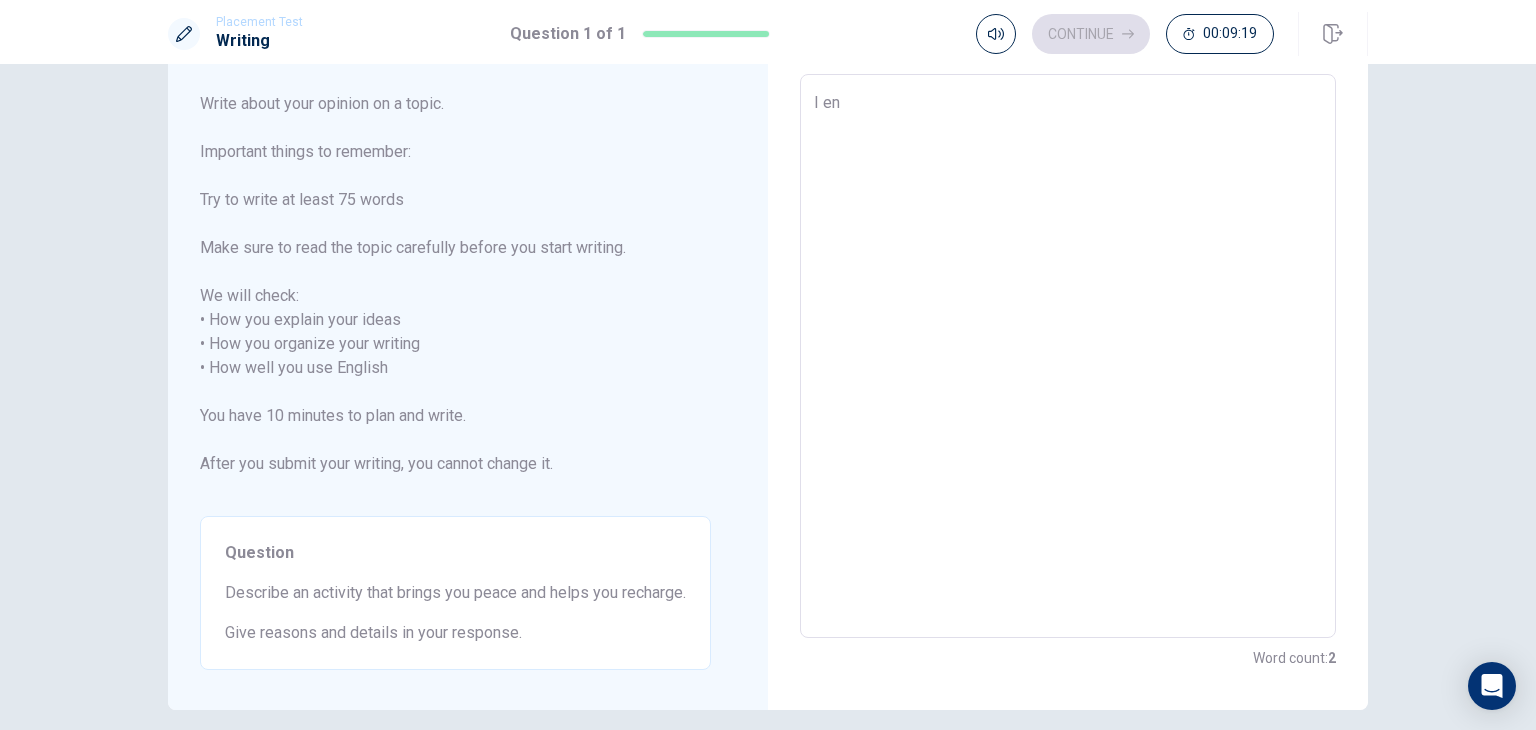 type on "I enj" 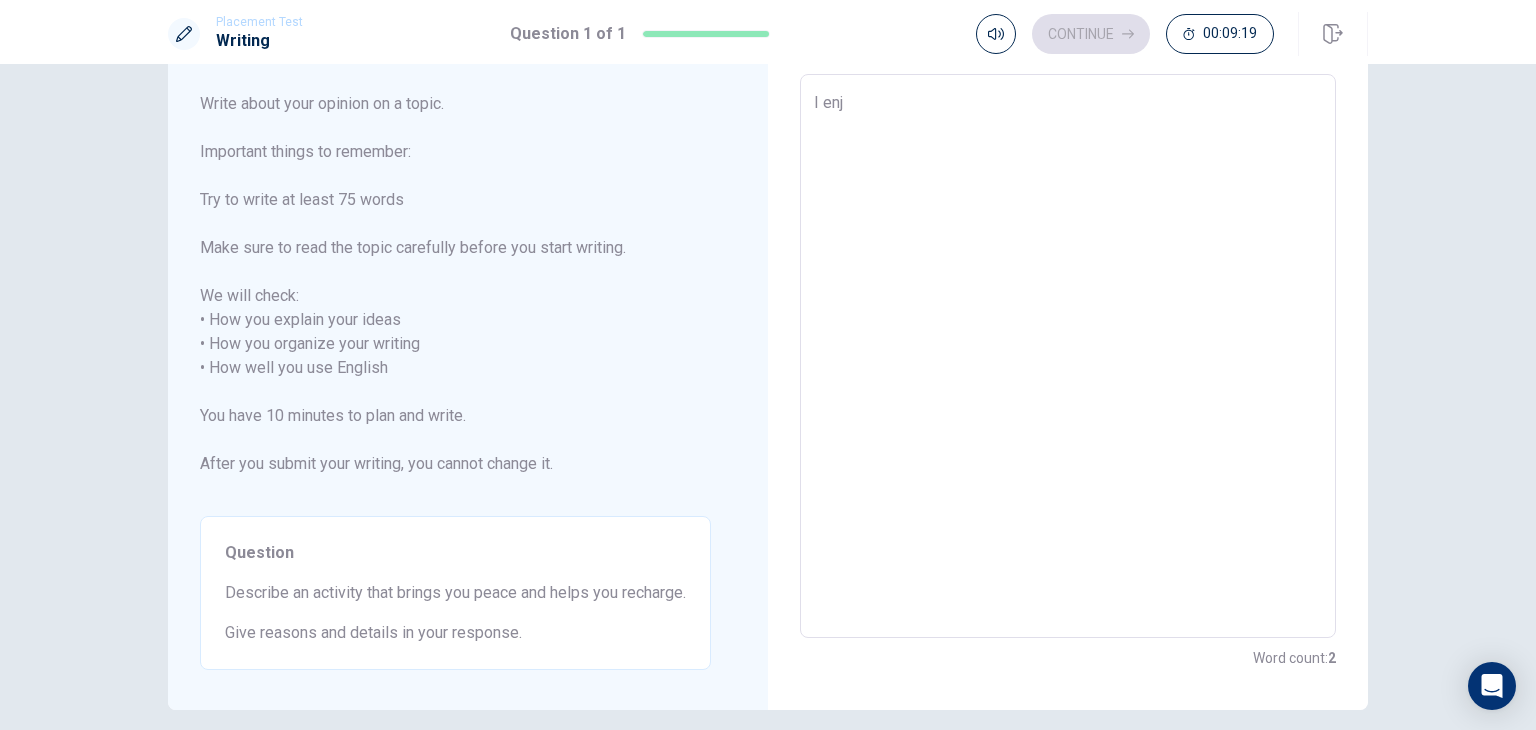 type on "x" 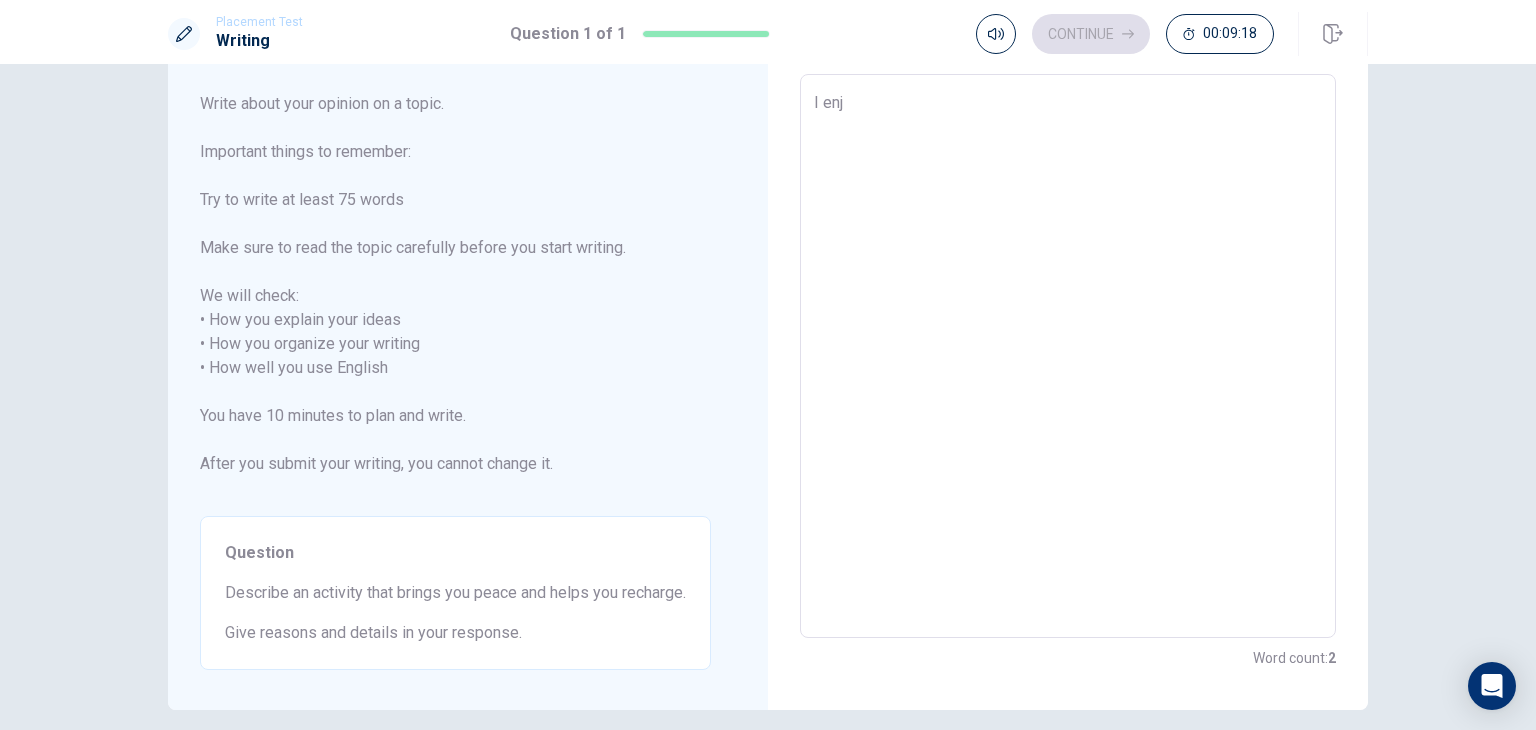 type on "I enjo" 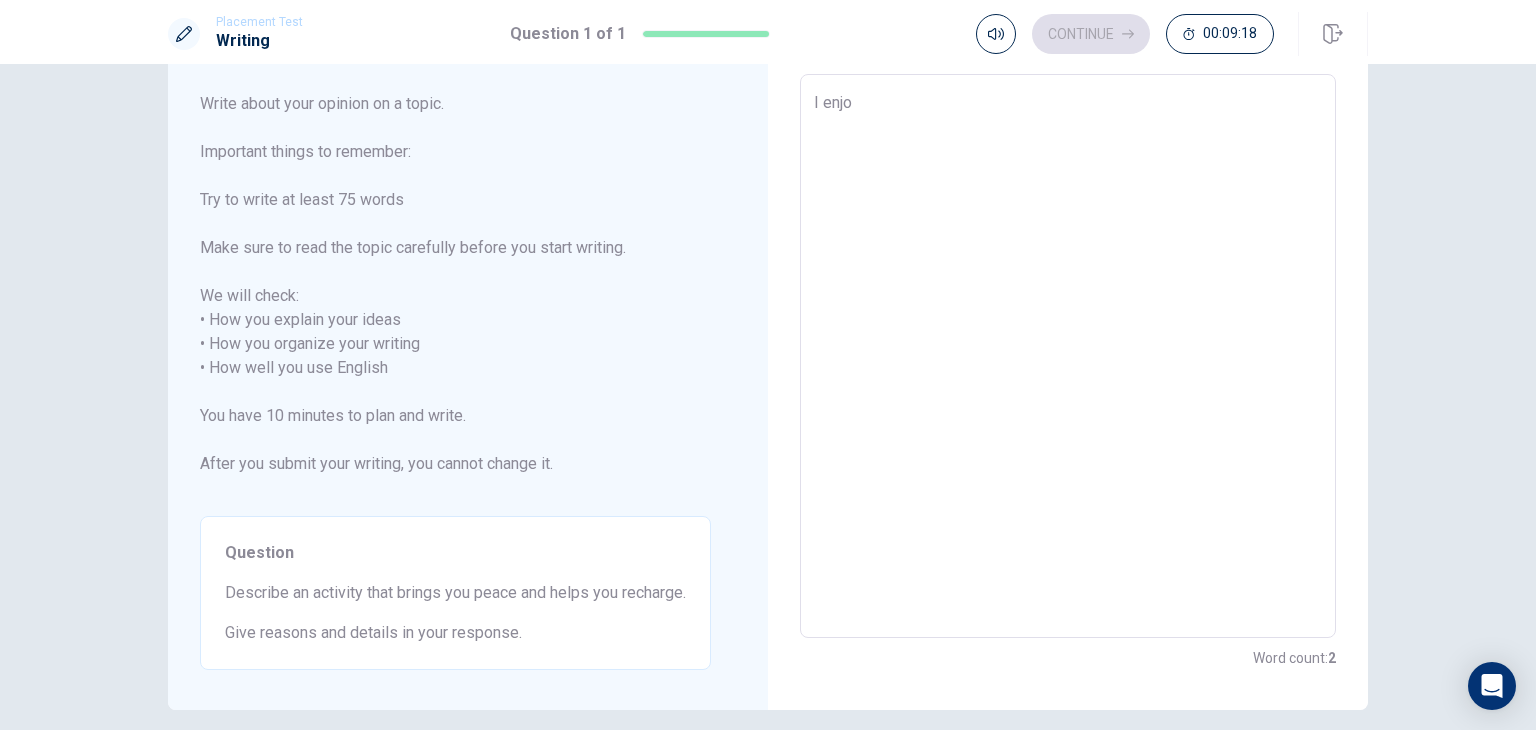 type on "x" 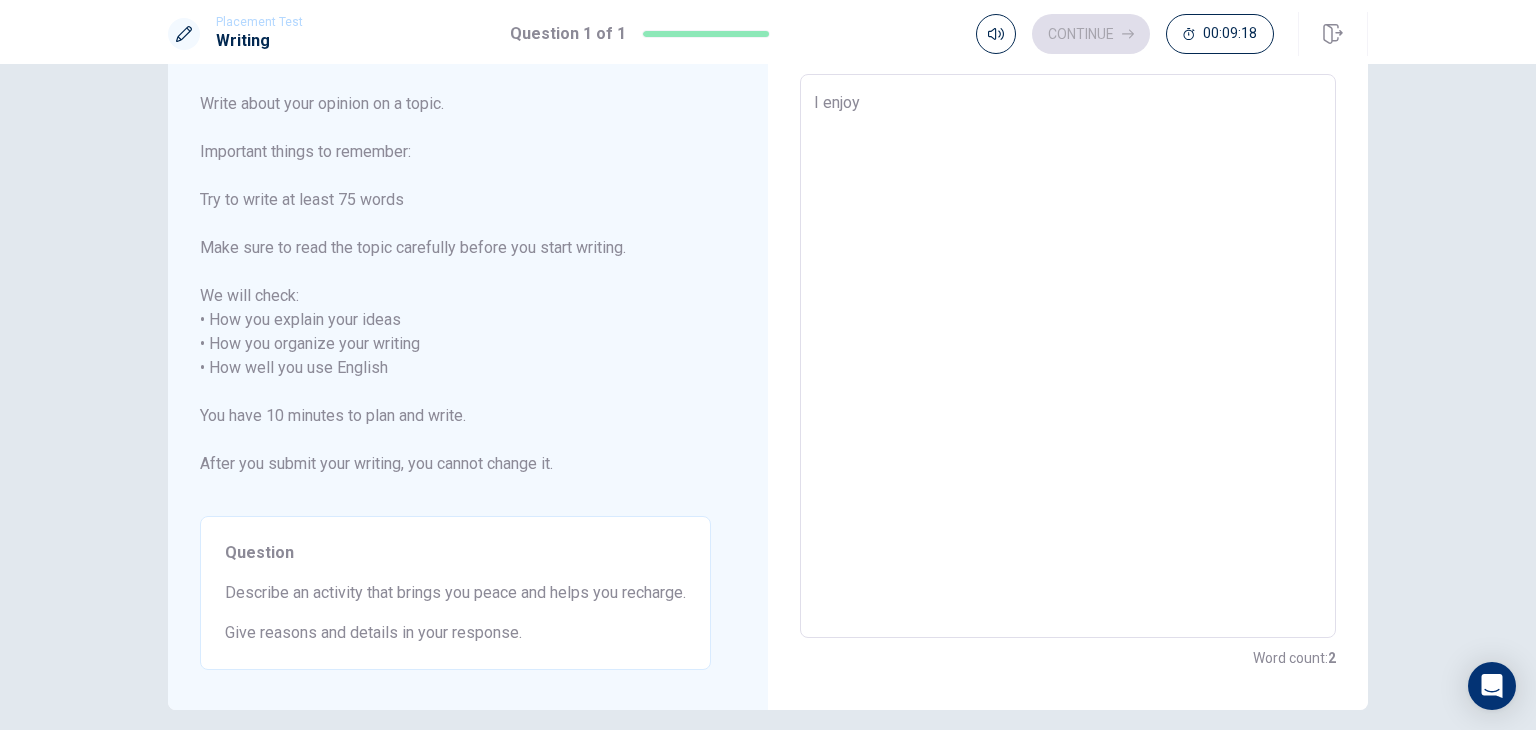 type on "x" 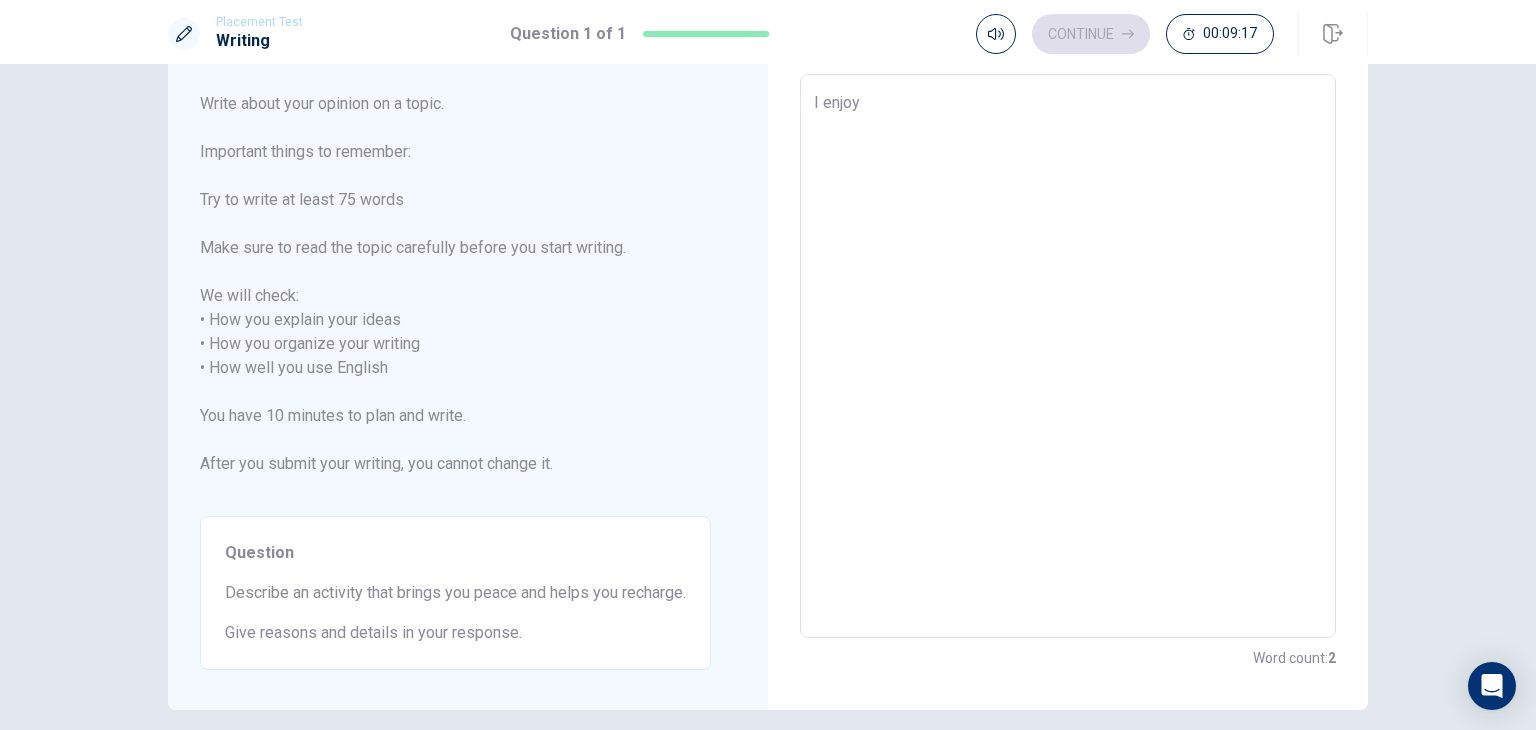 type on "I enjoy" 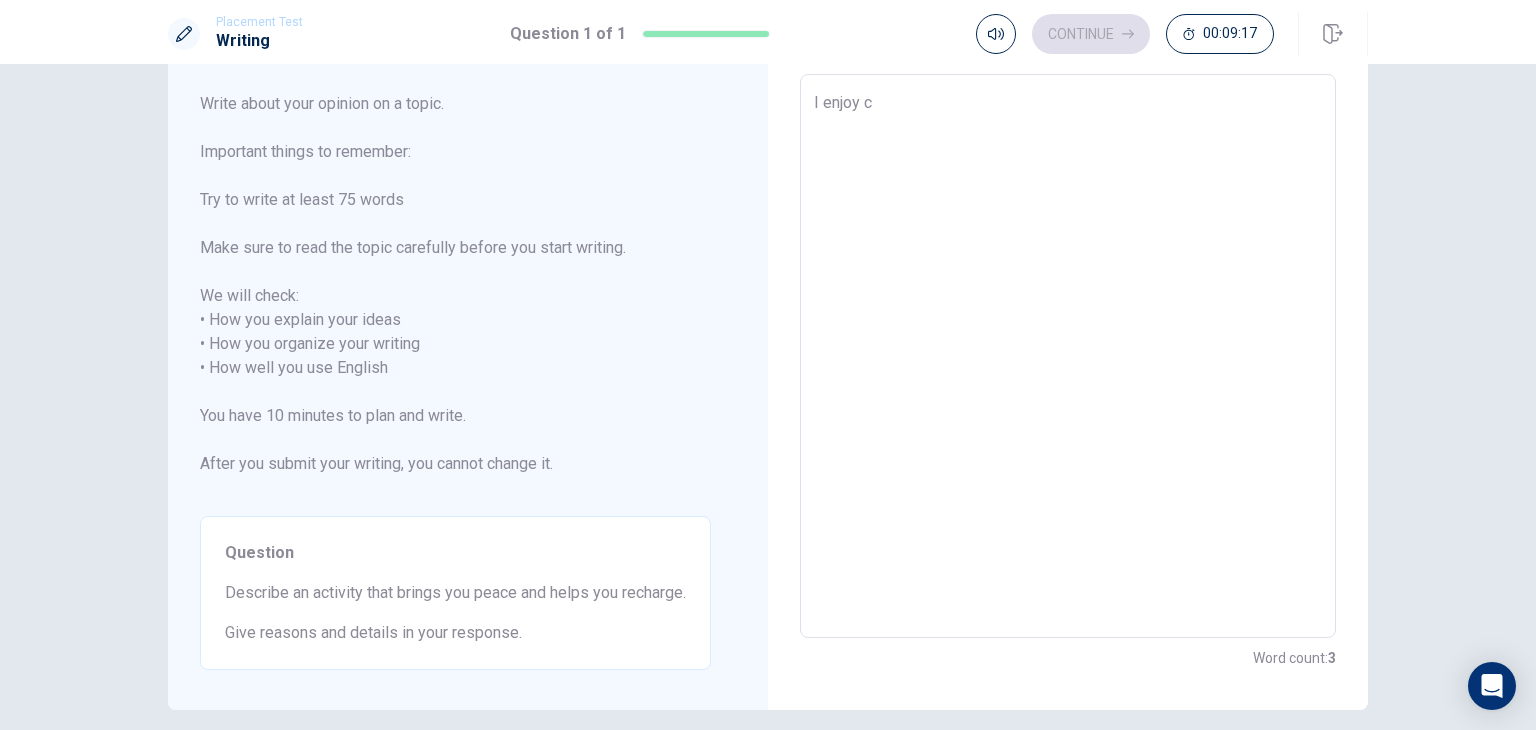 type on "x" 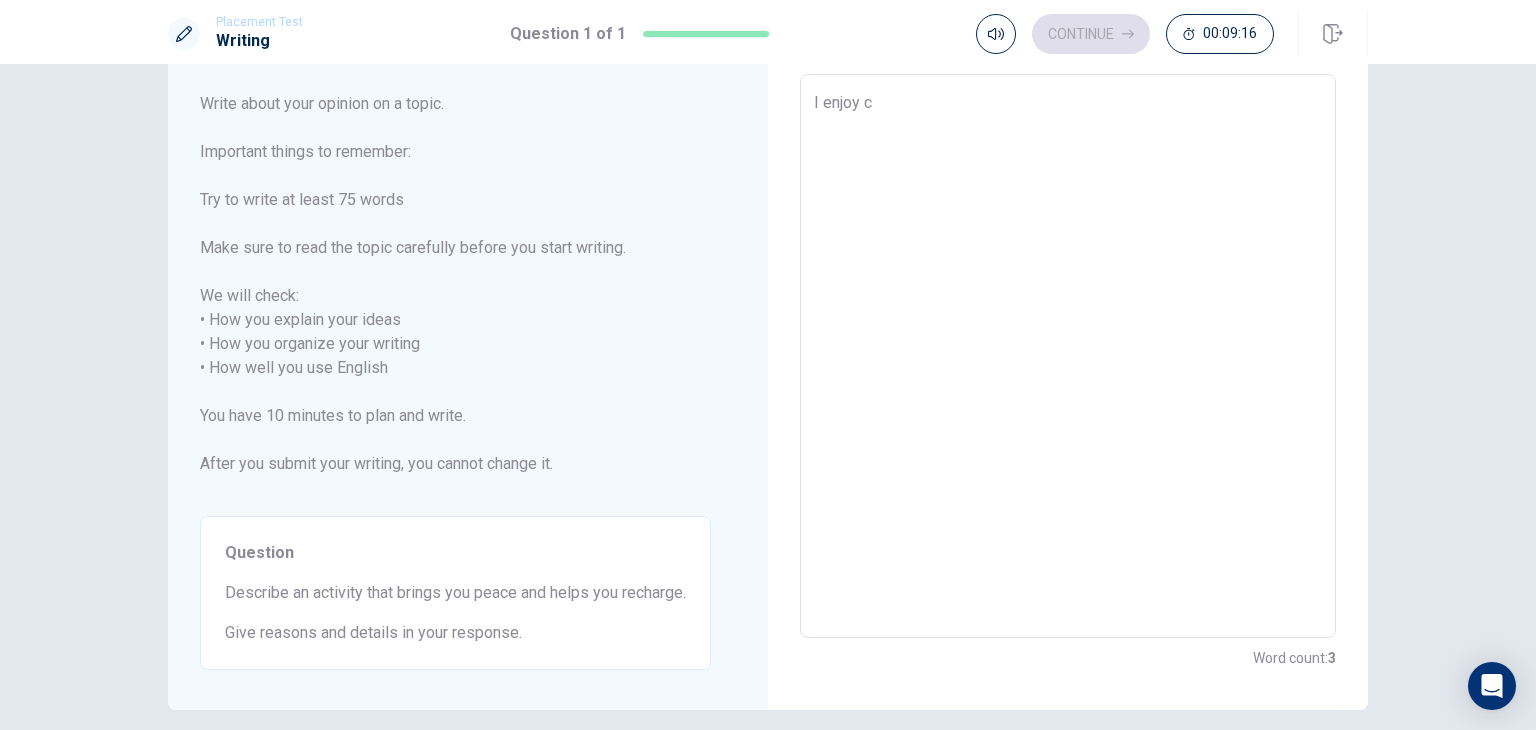 type on "I enjoy co" 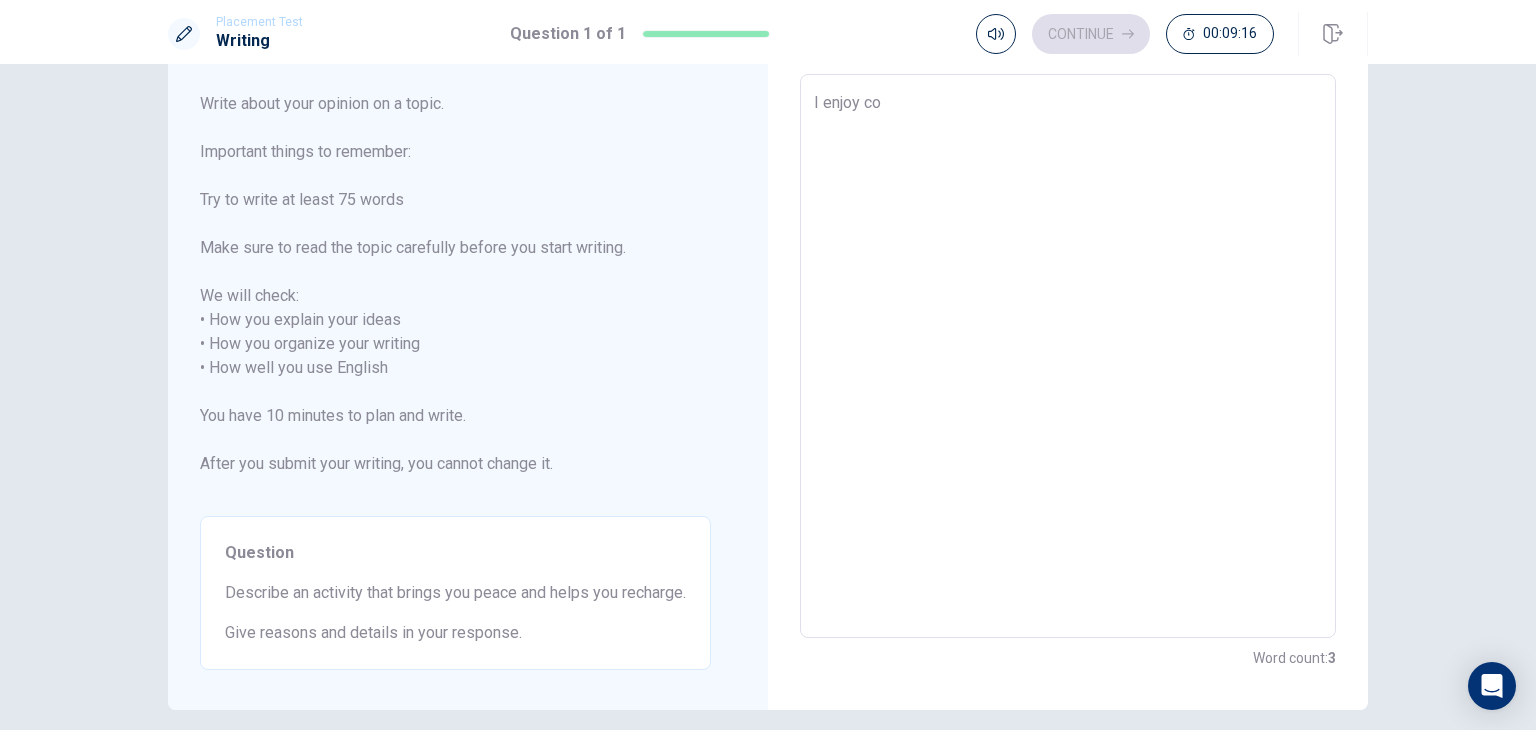 type on "x" 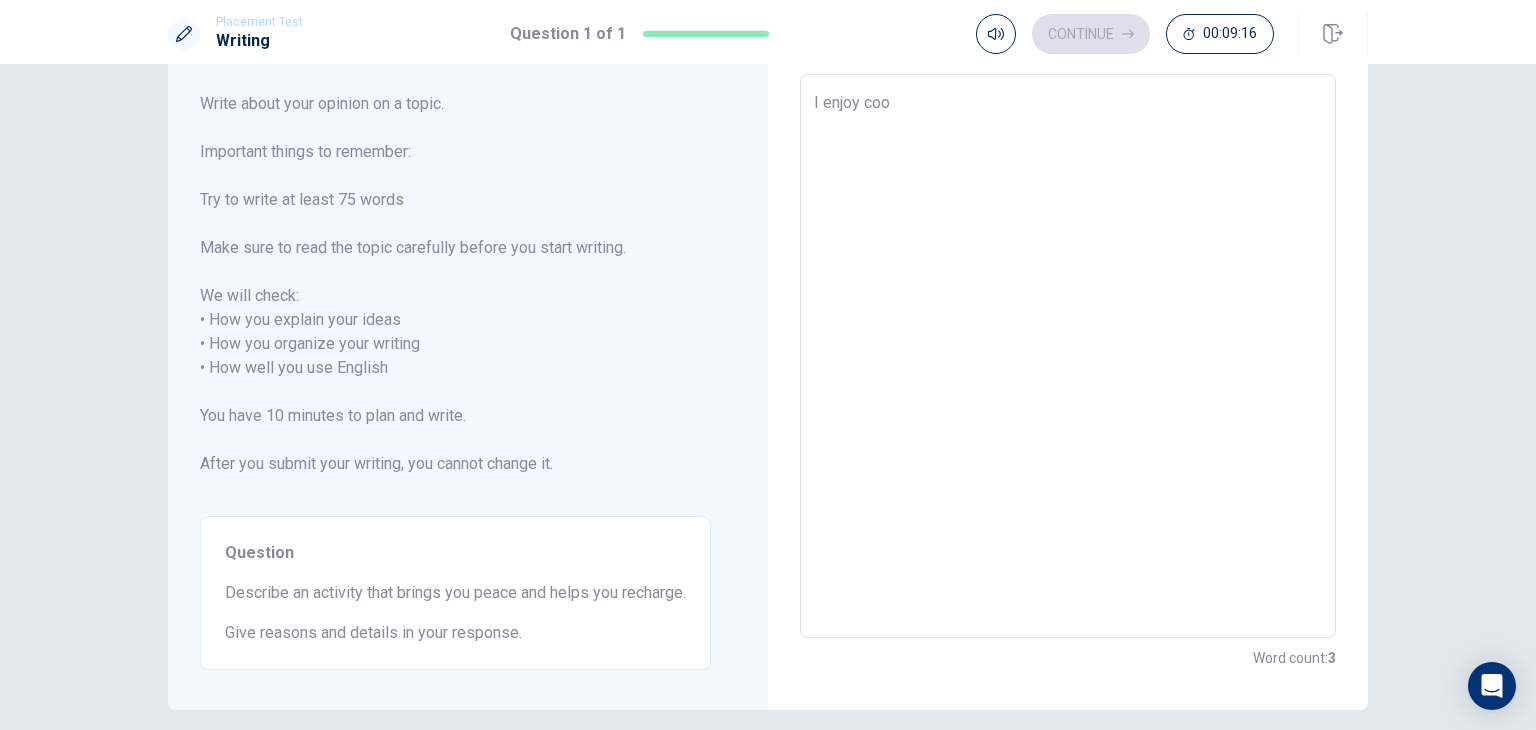 type on "x" 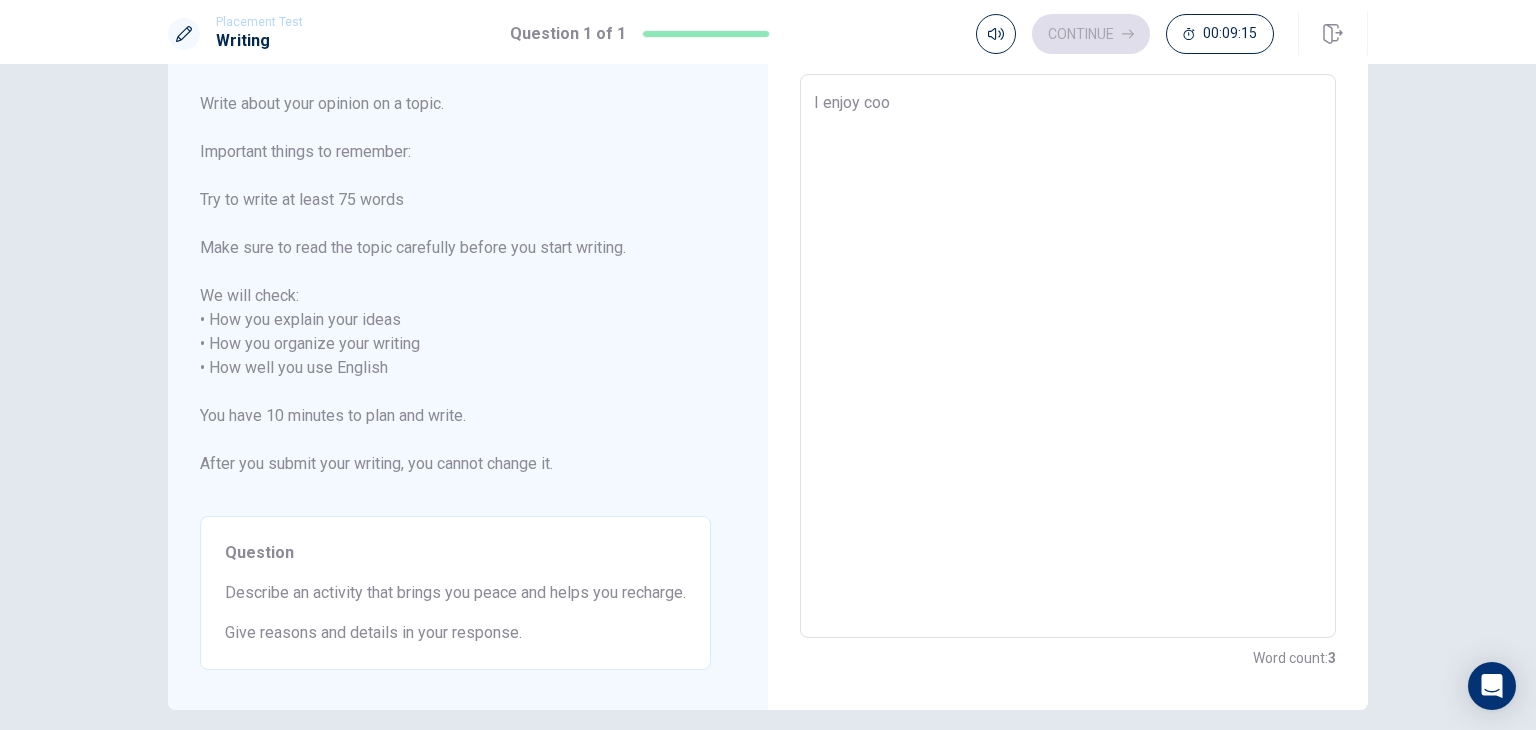type on "I enjoy cook" 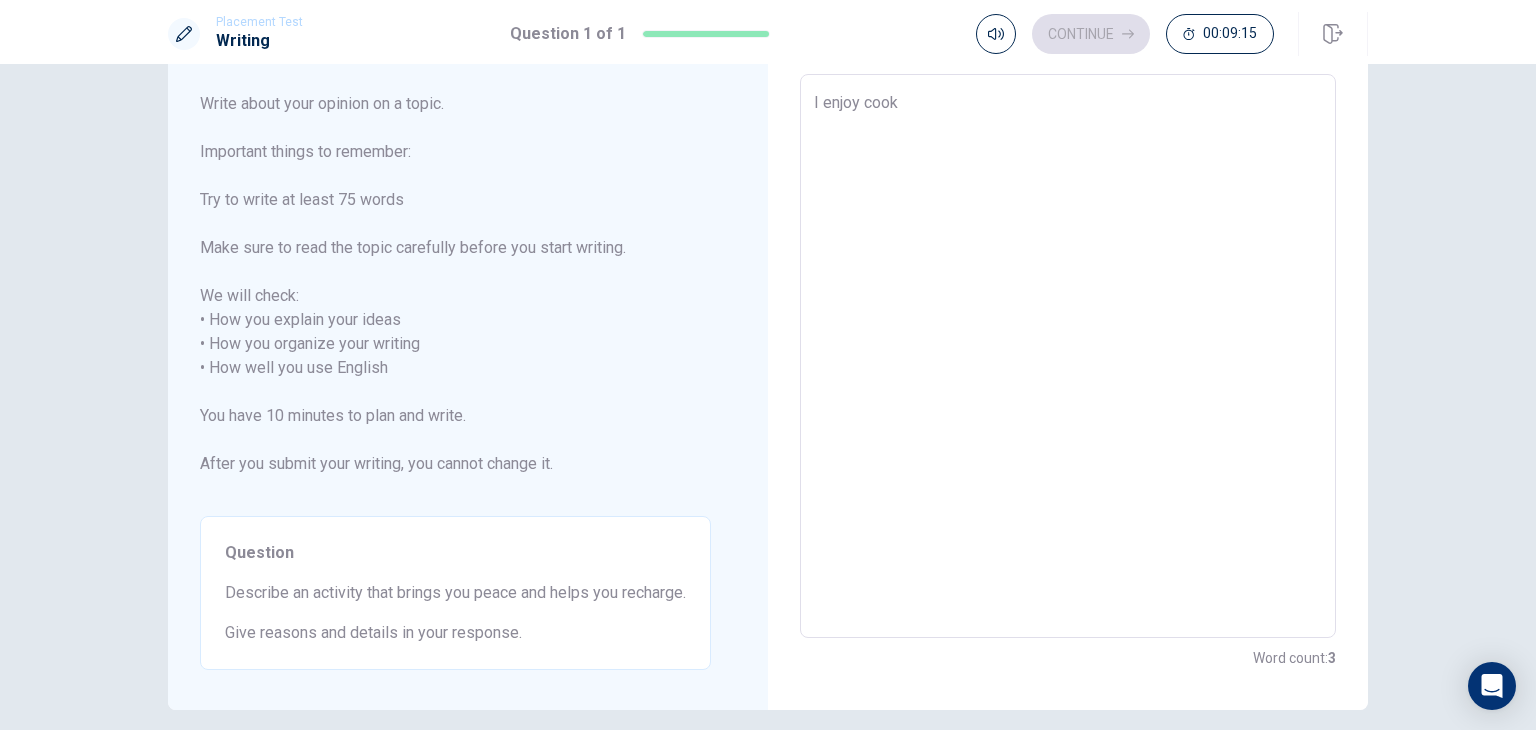 type on "x" 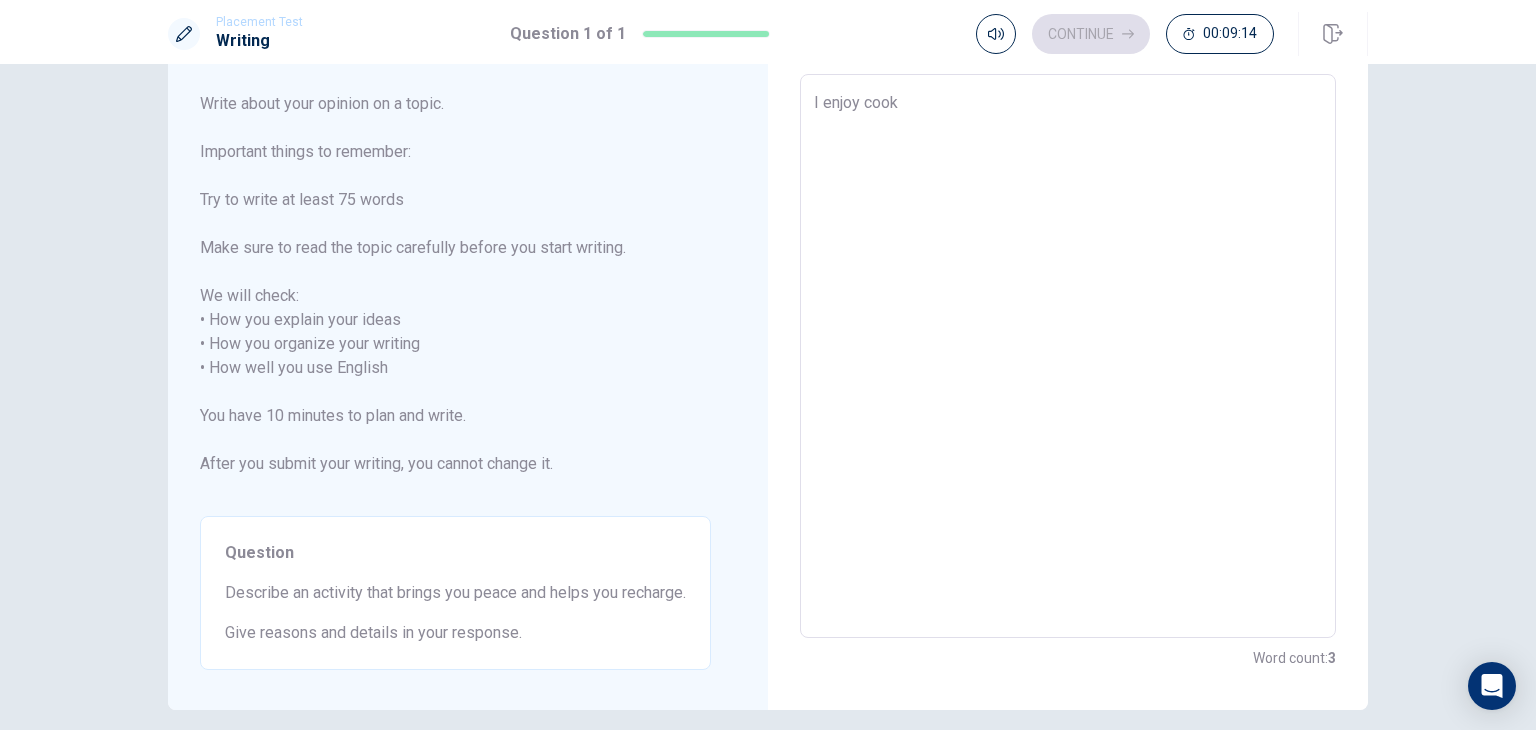 type on "I enjoy cooki" 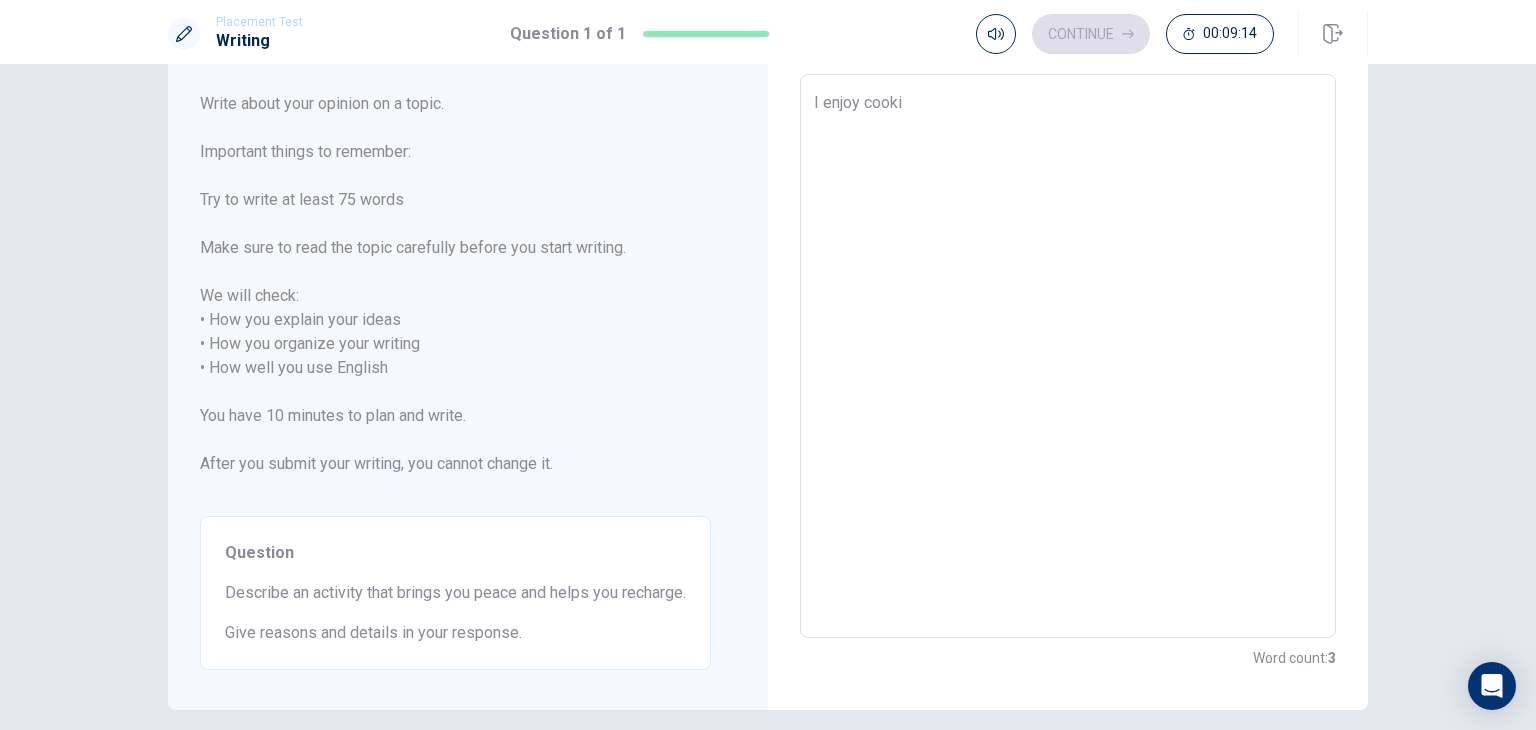 type on "x" 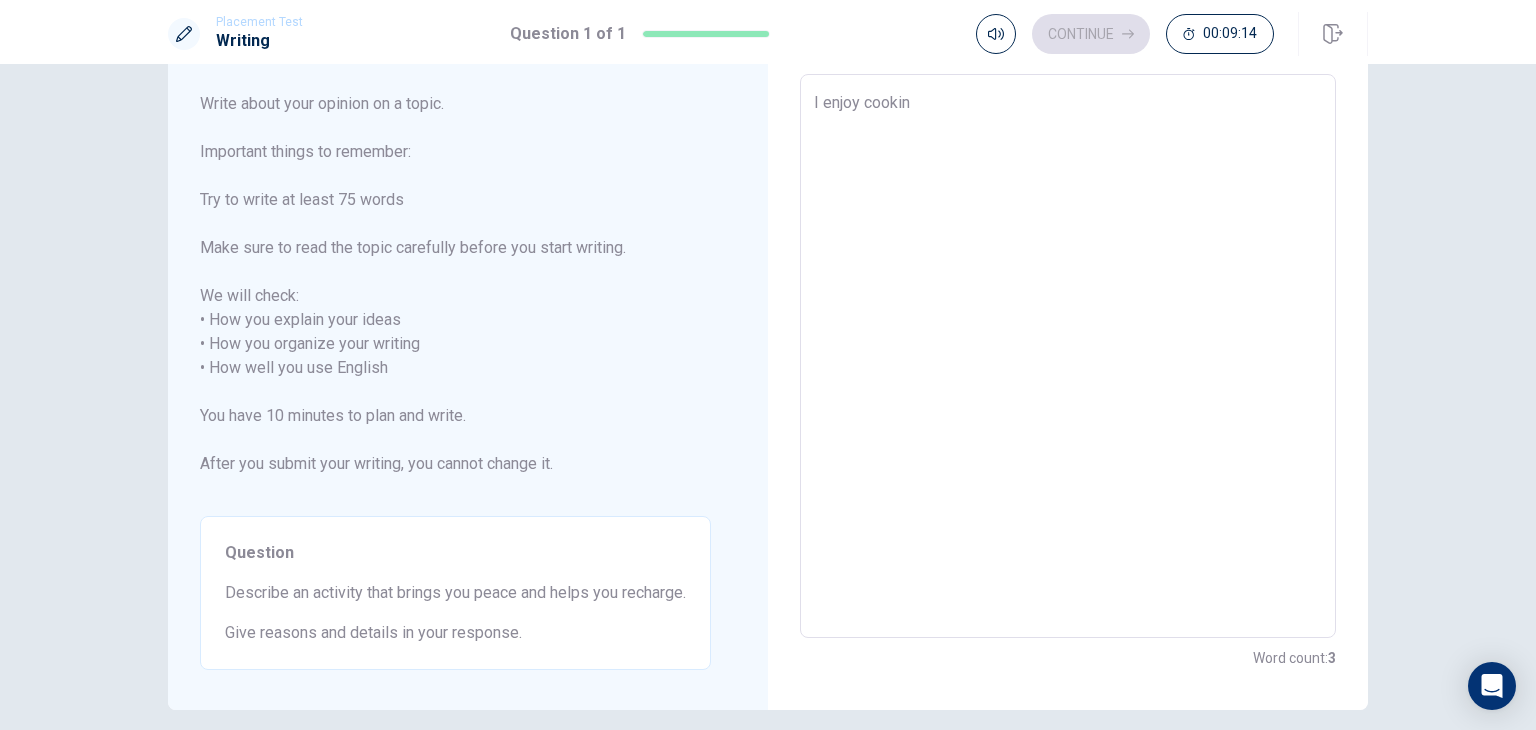 type on "x" 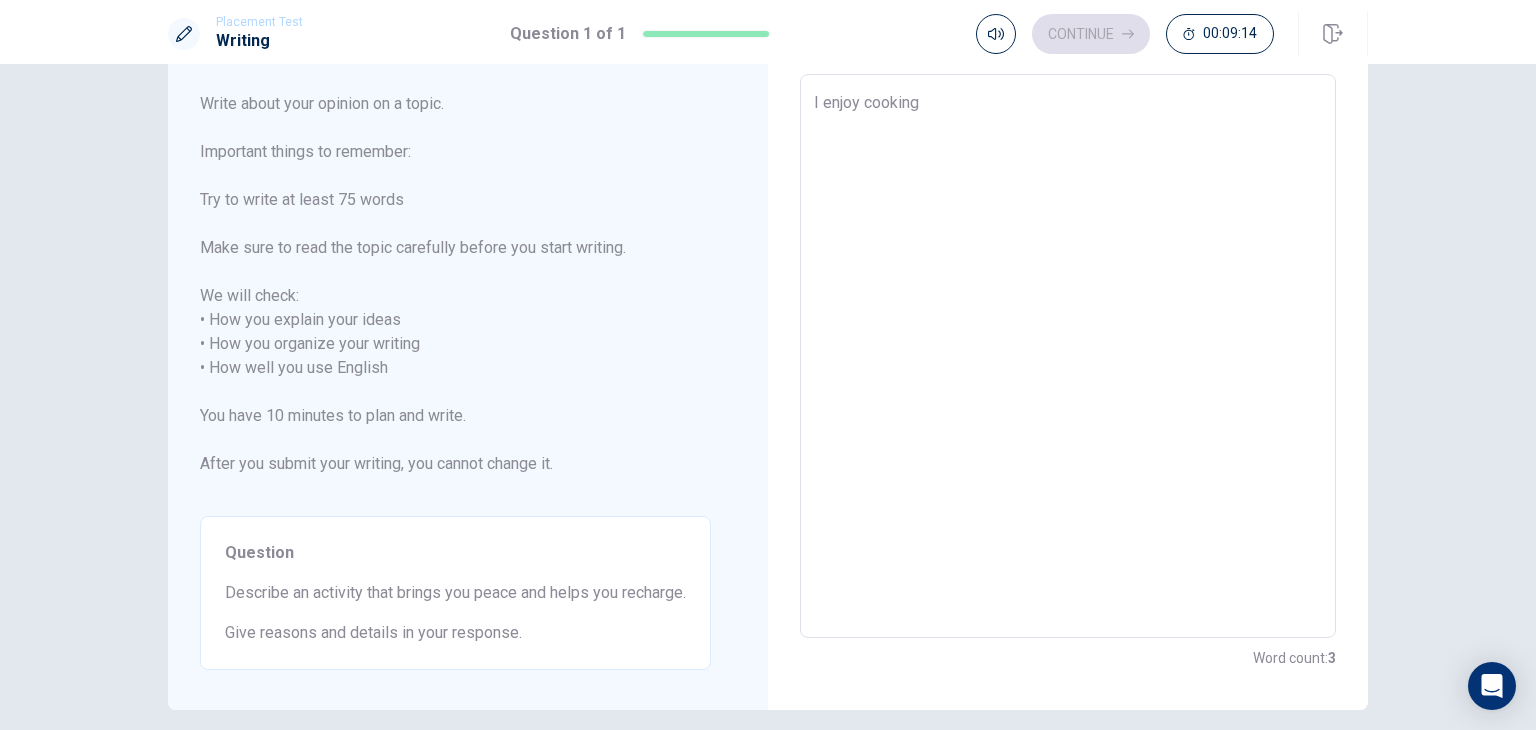 type on "x" 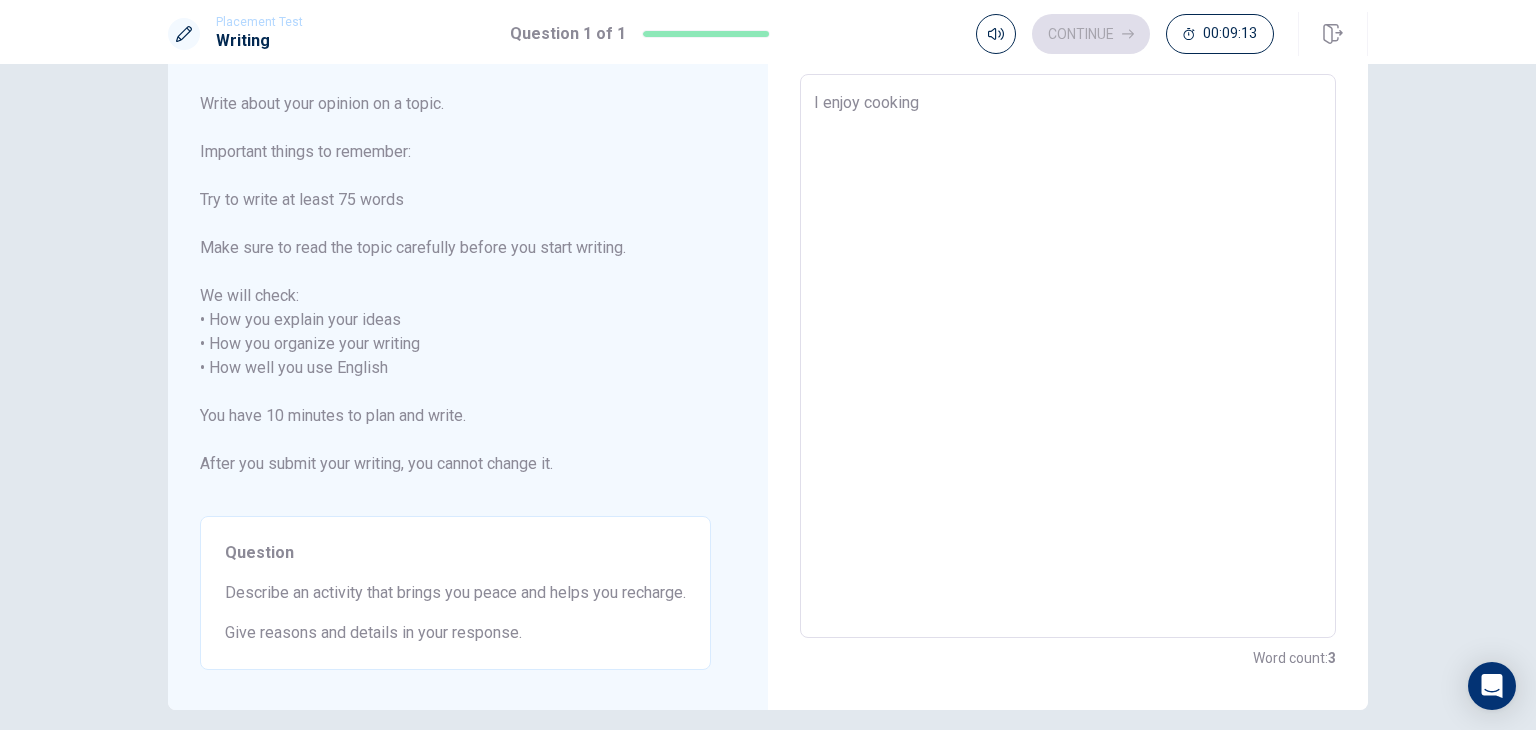 type on "I enjoy cookinga" 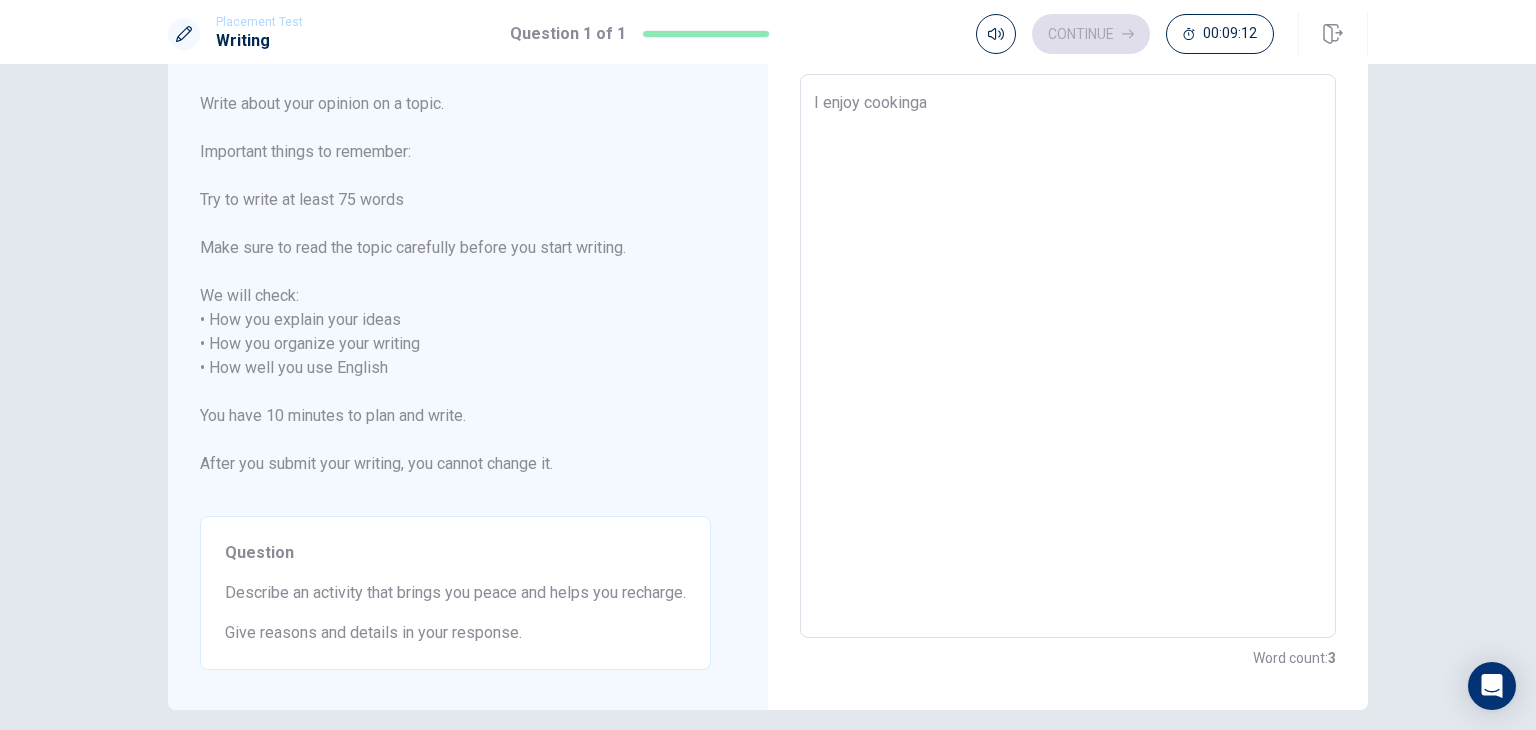 type on "x" 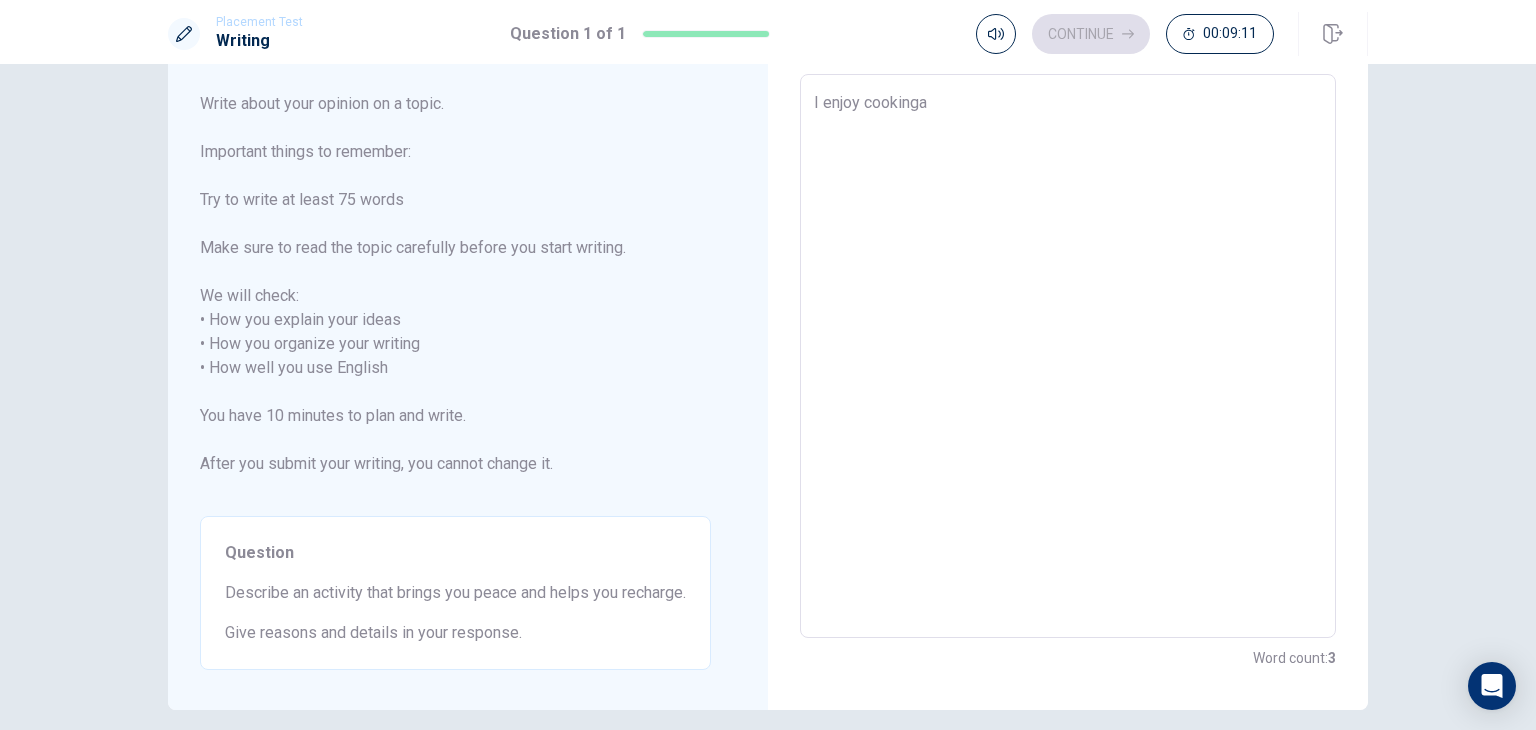 type on "I enjoy cooking" 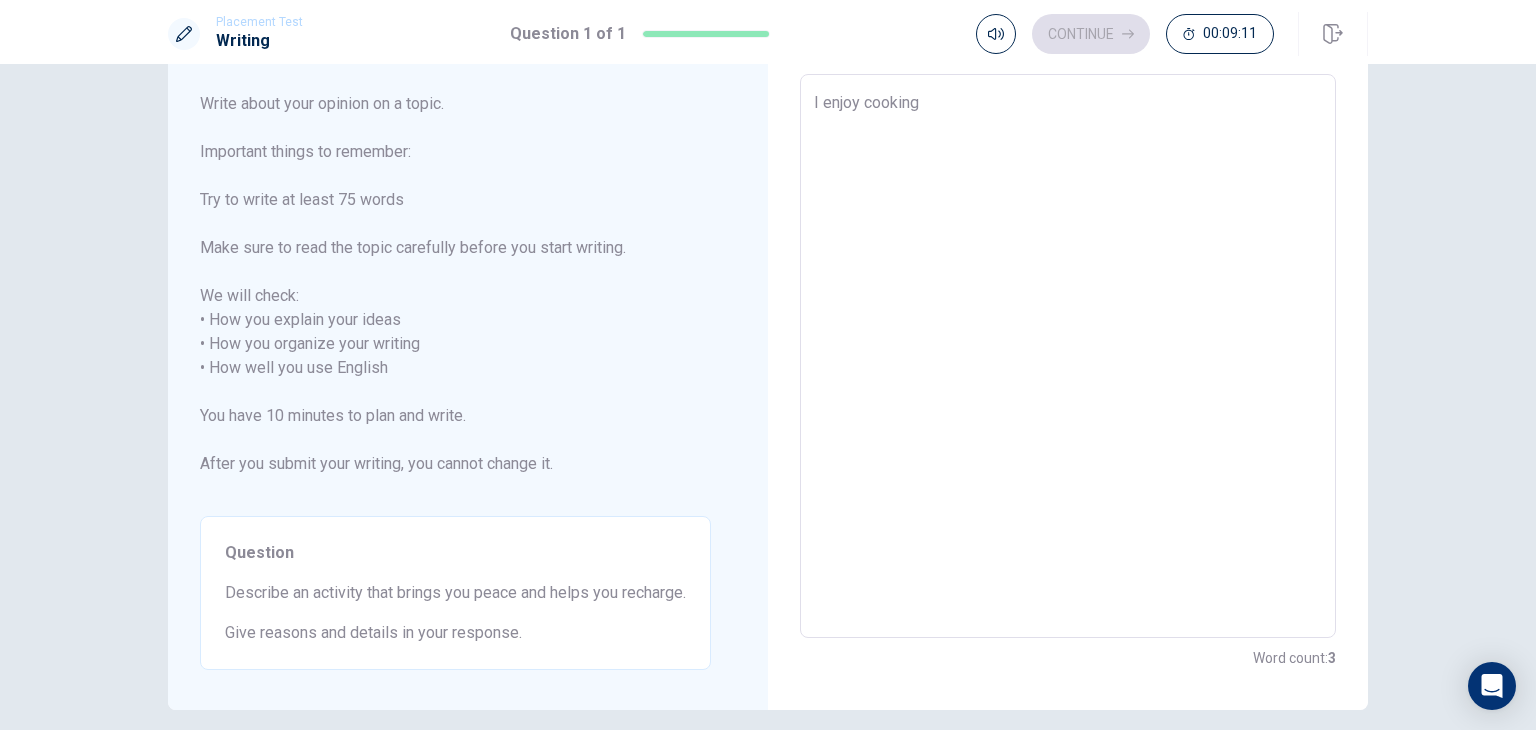 type on "x" 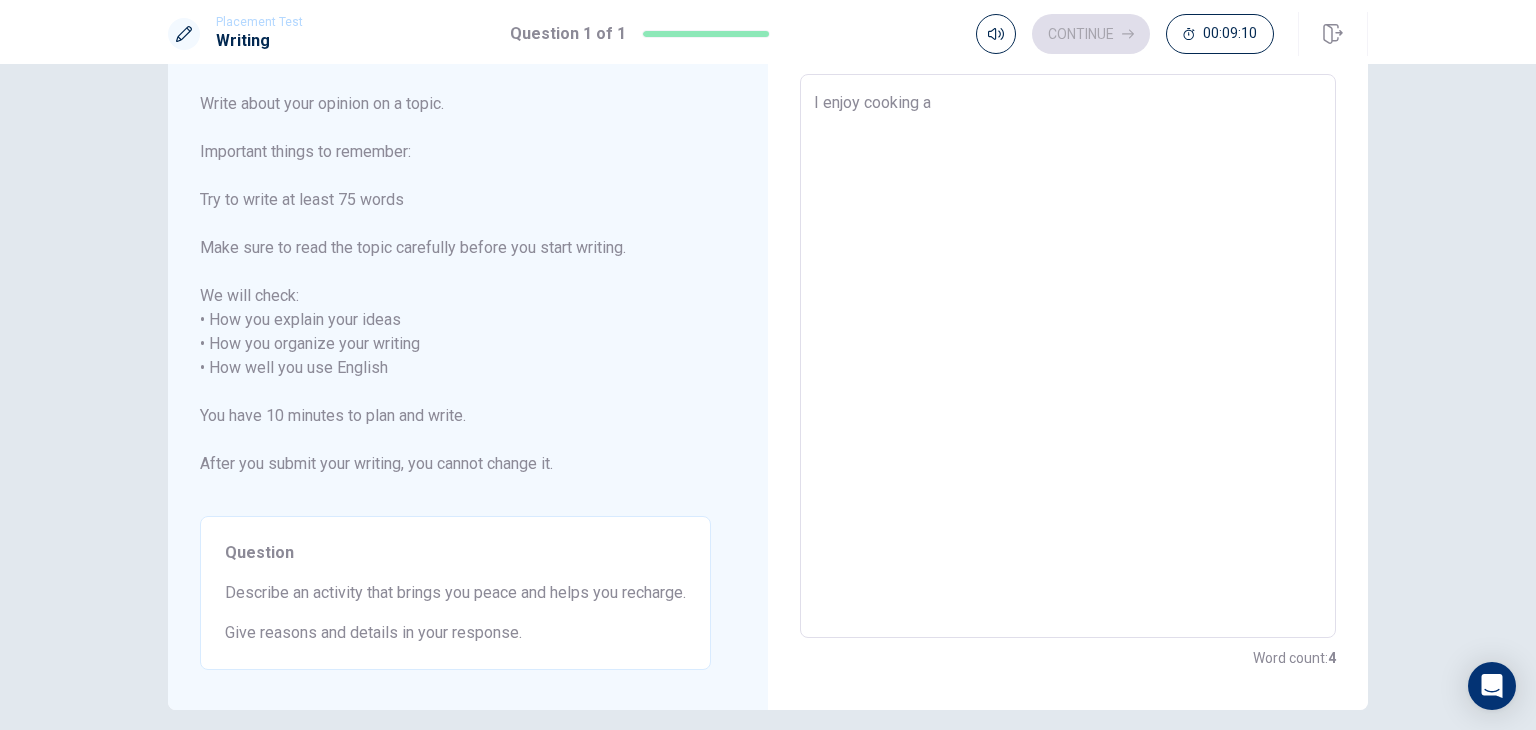 type on "x" 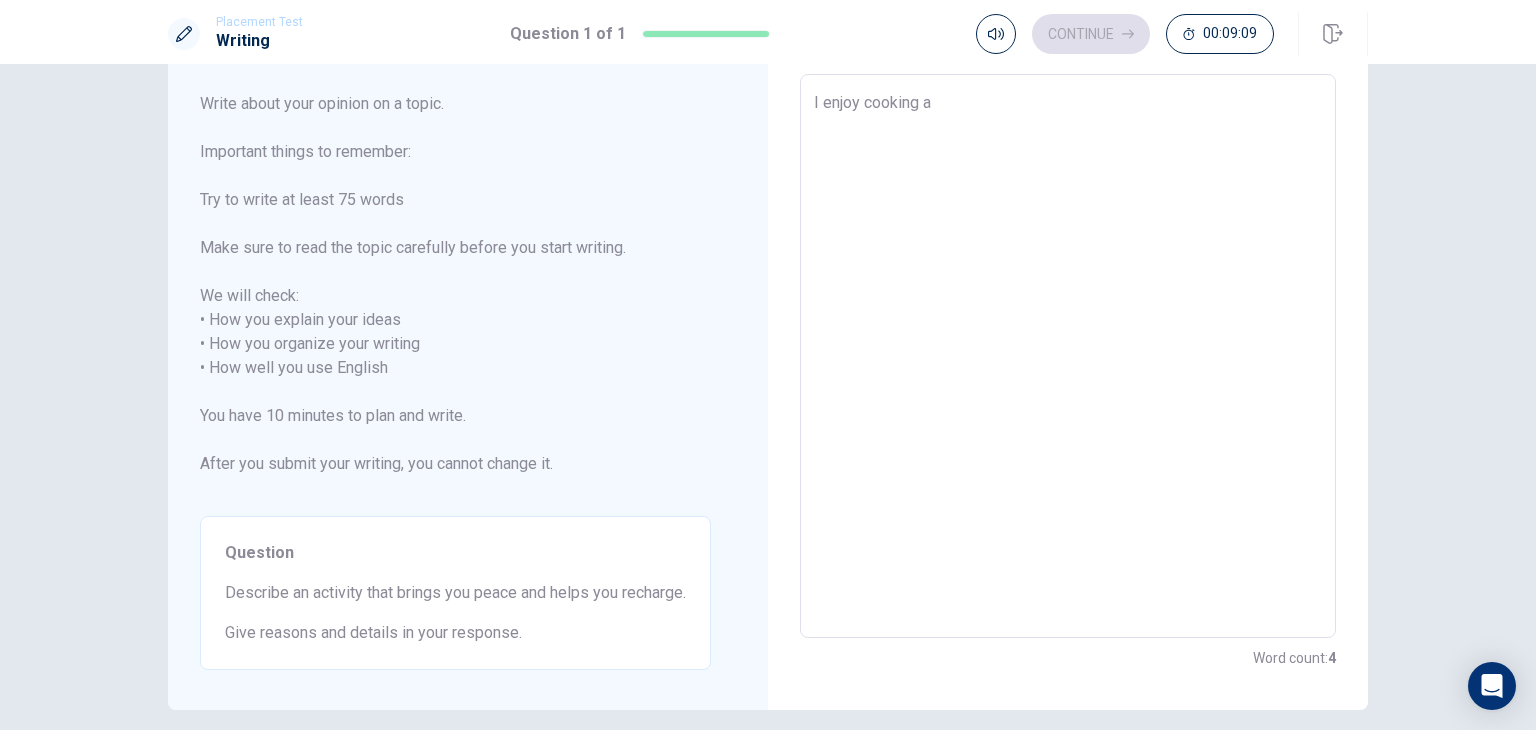 type on "I enjoy cooking an" 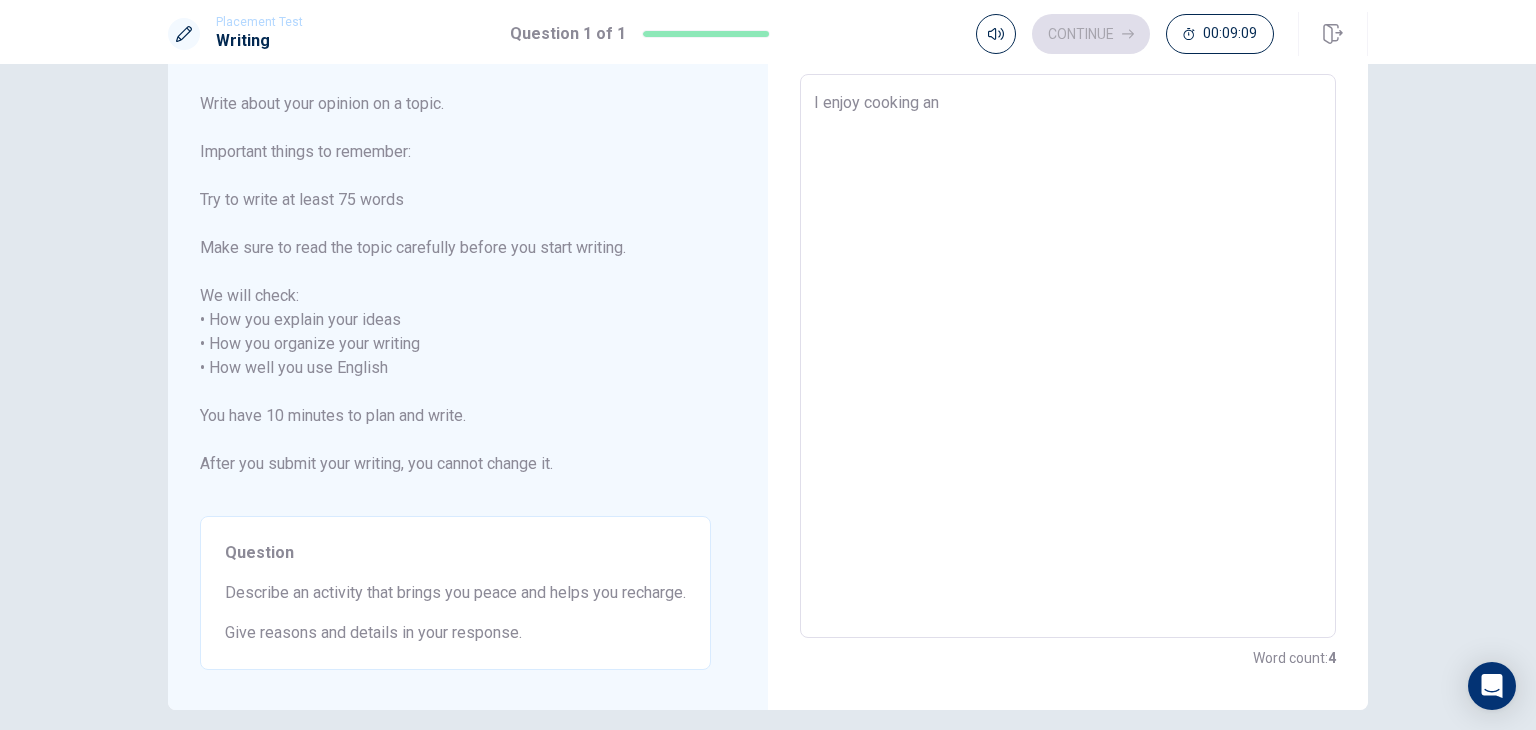 type on "x" 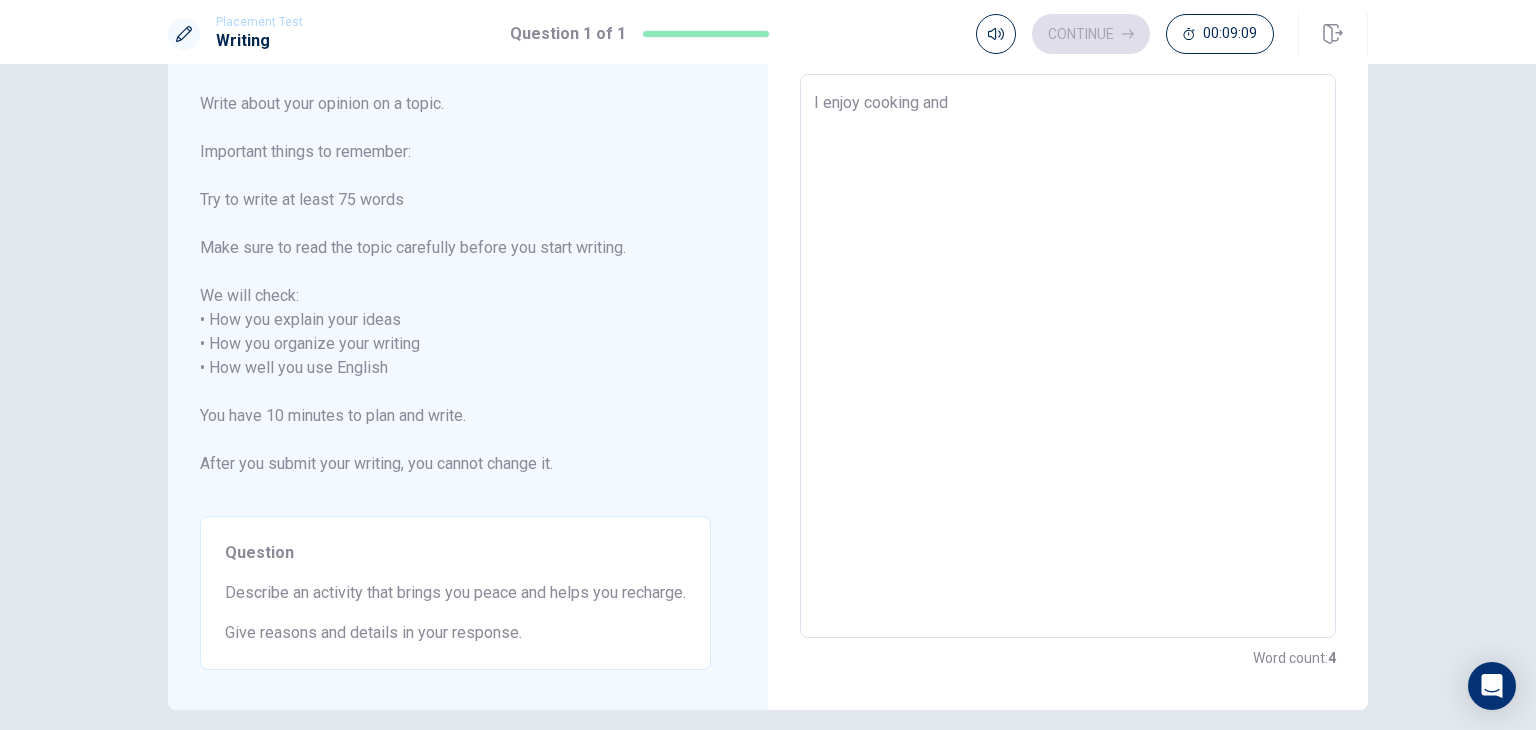 type on "x" 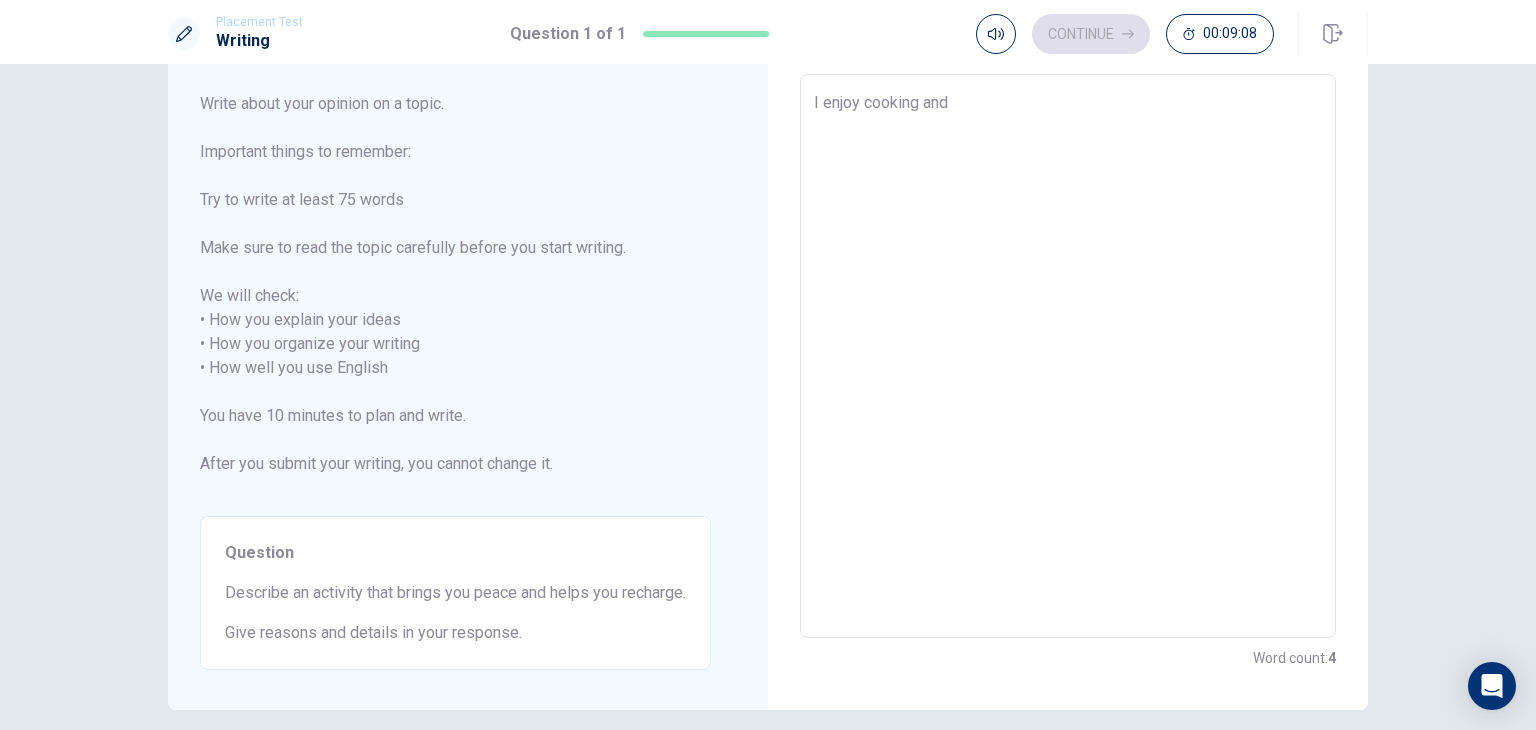 type on "I enjoy cooking and" 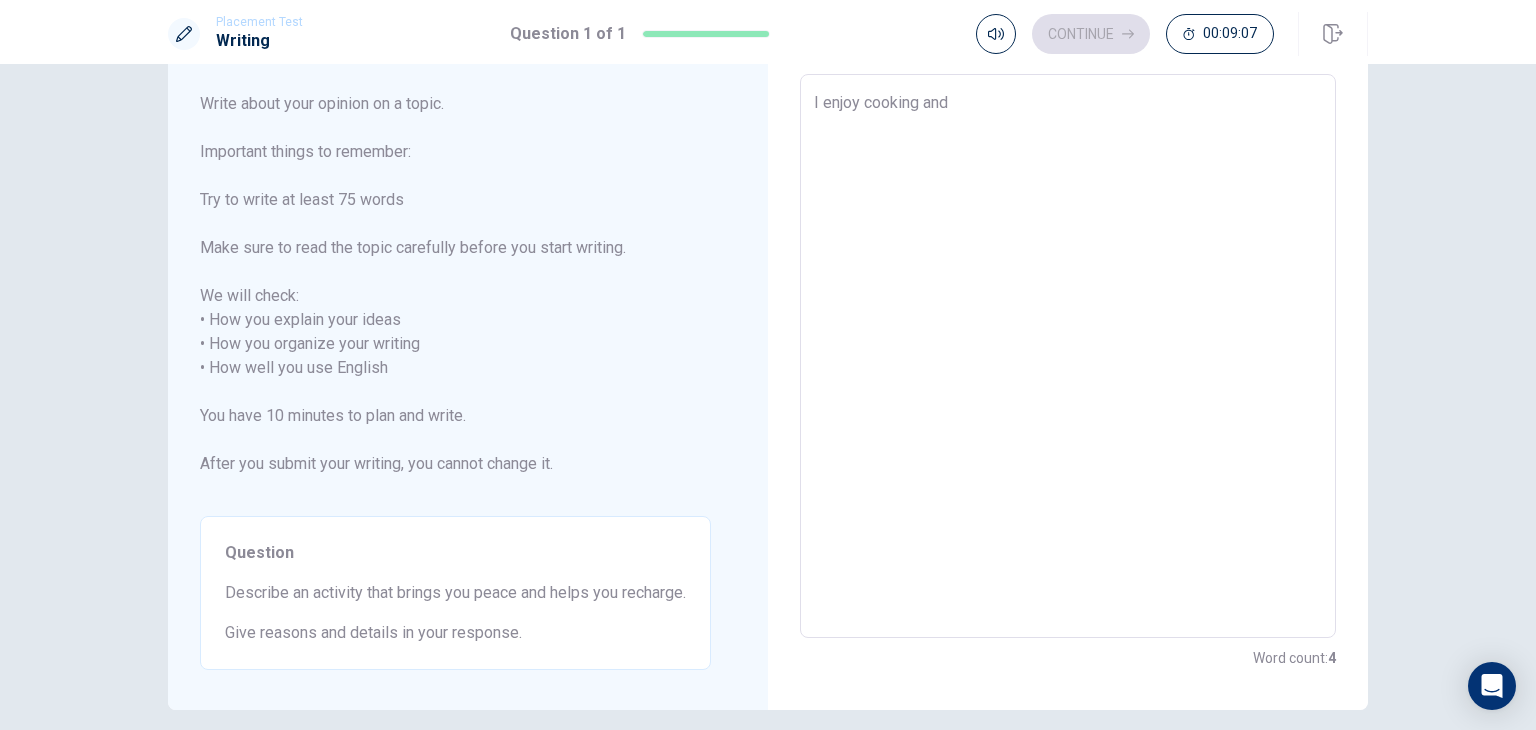 type on "I enjoy cooking and b" 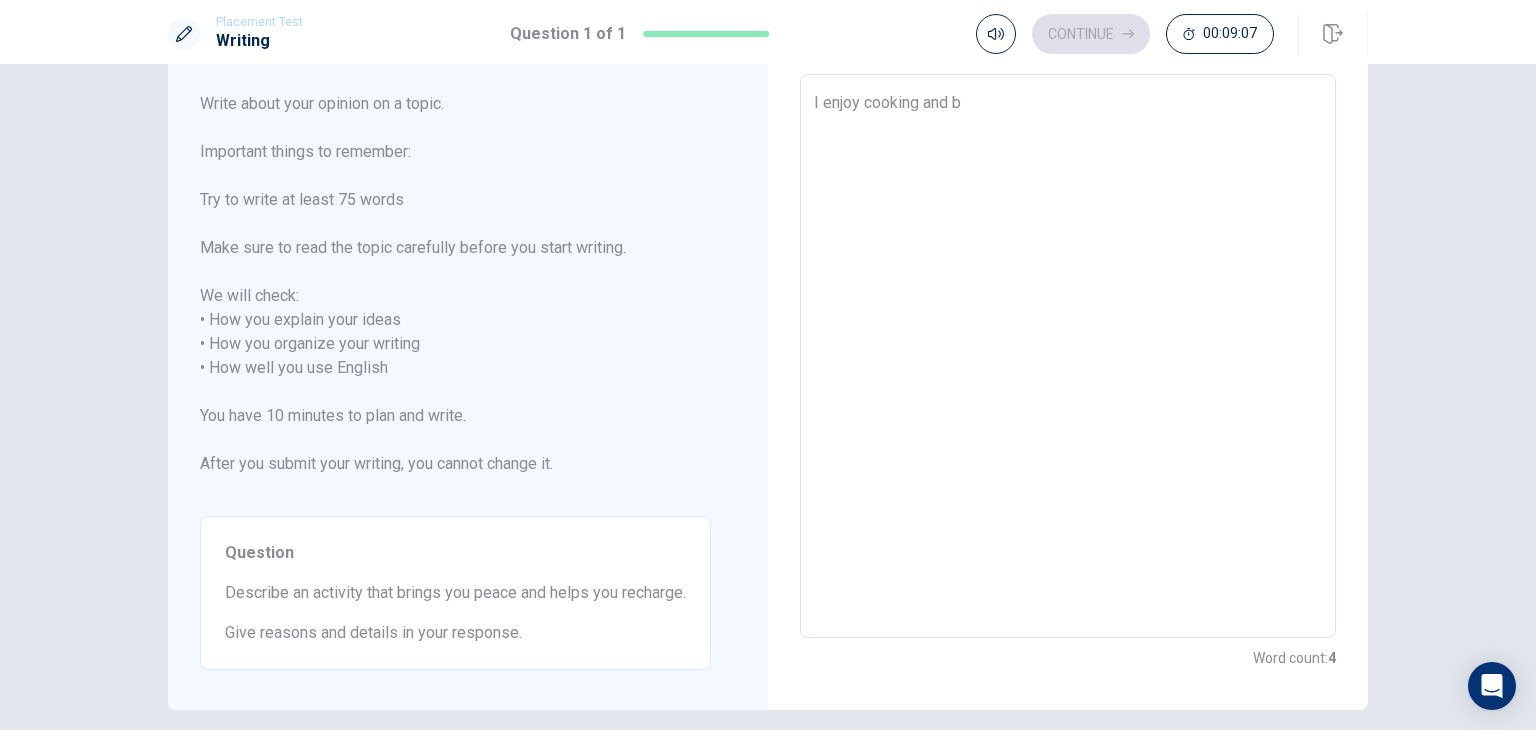 type on "x" 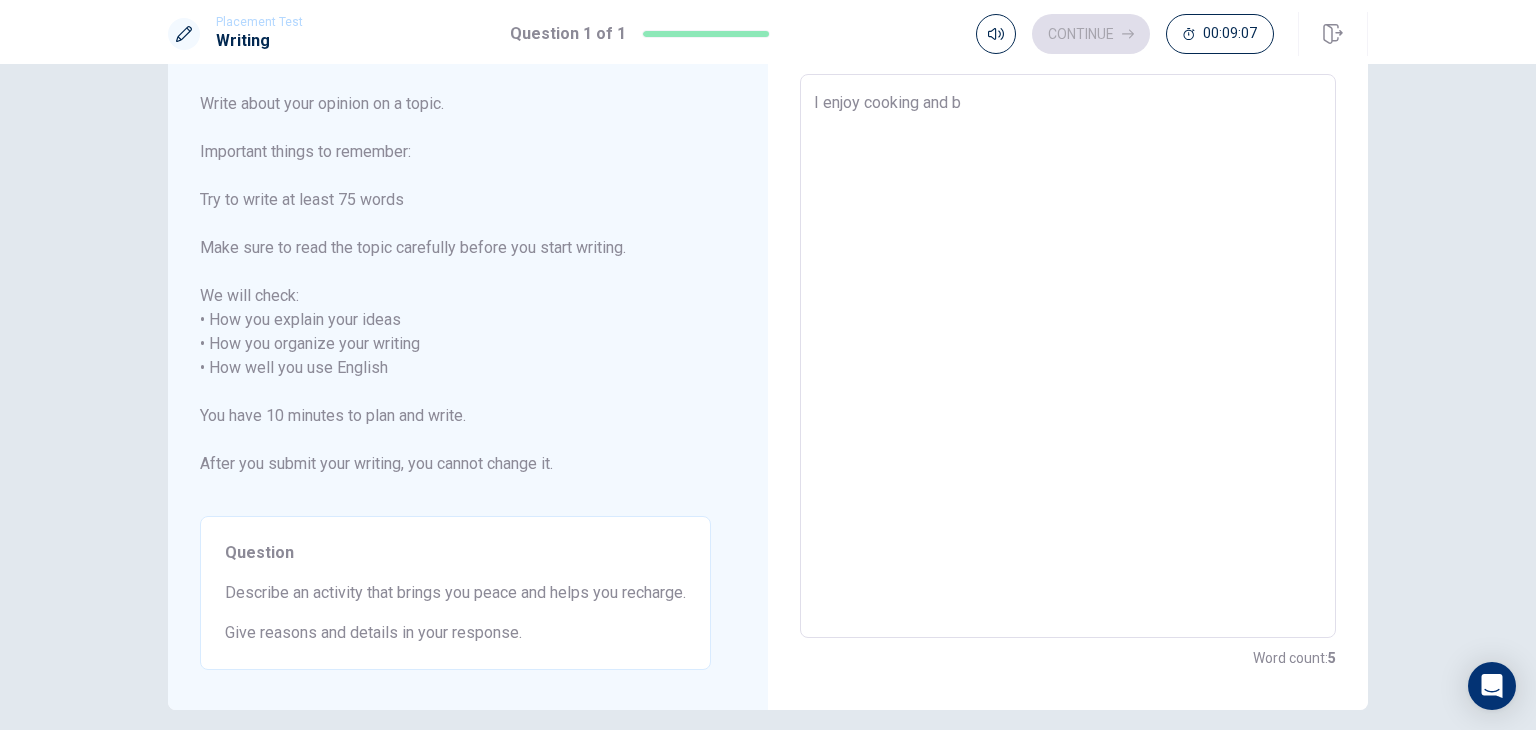 type on "I enjoy cooking and ba" 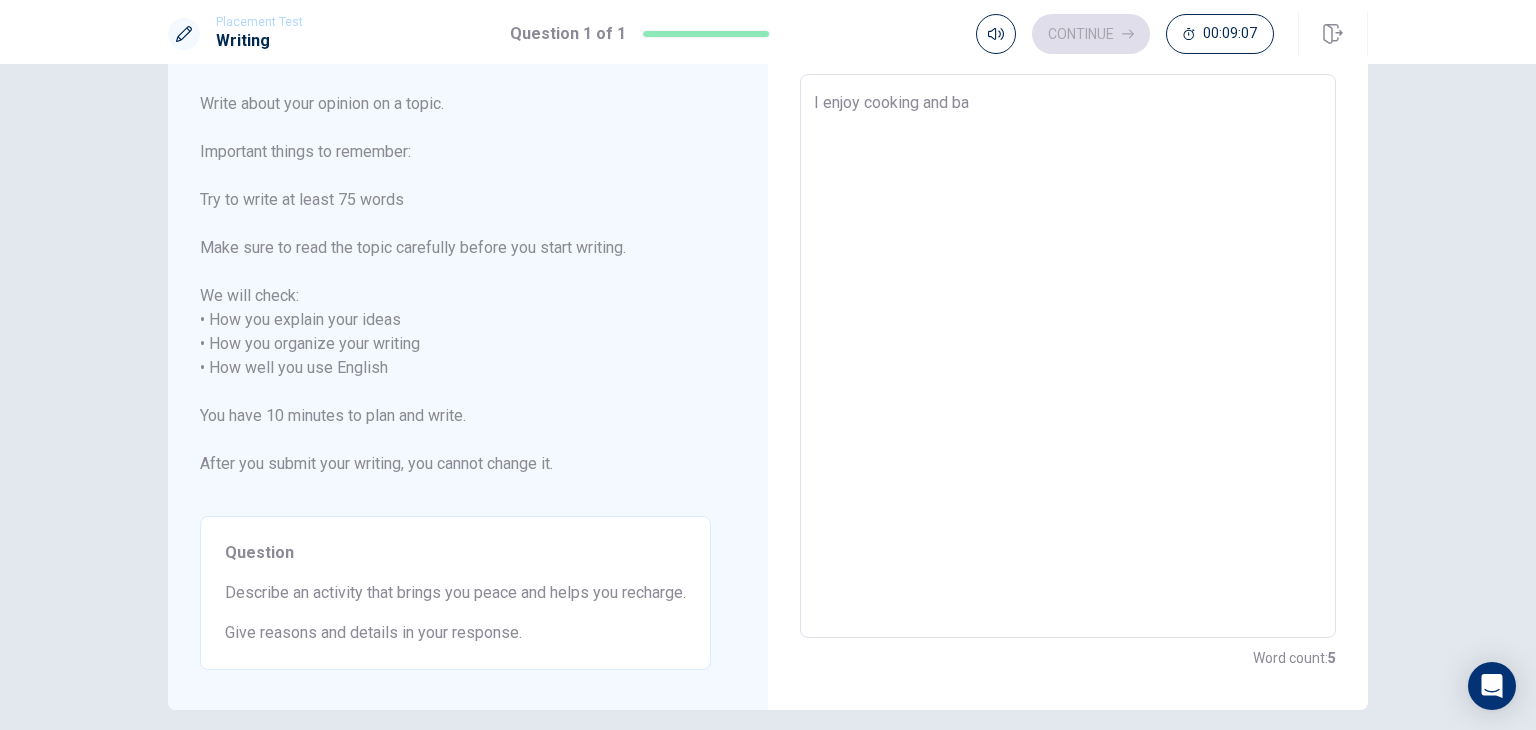 type on "x" 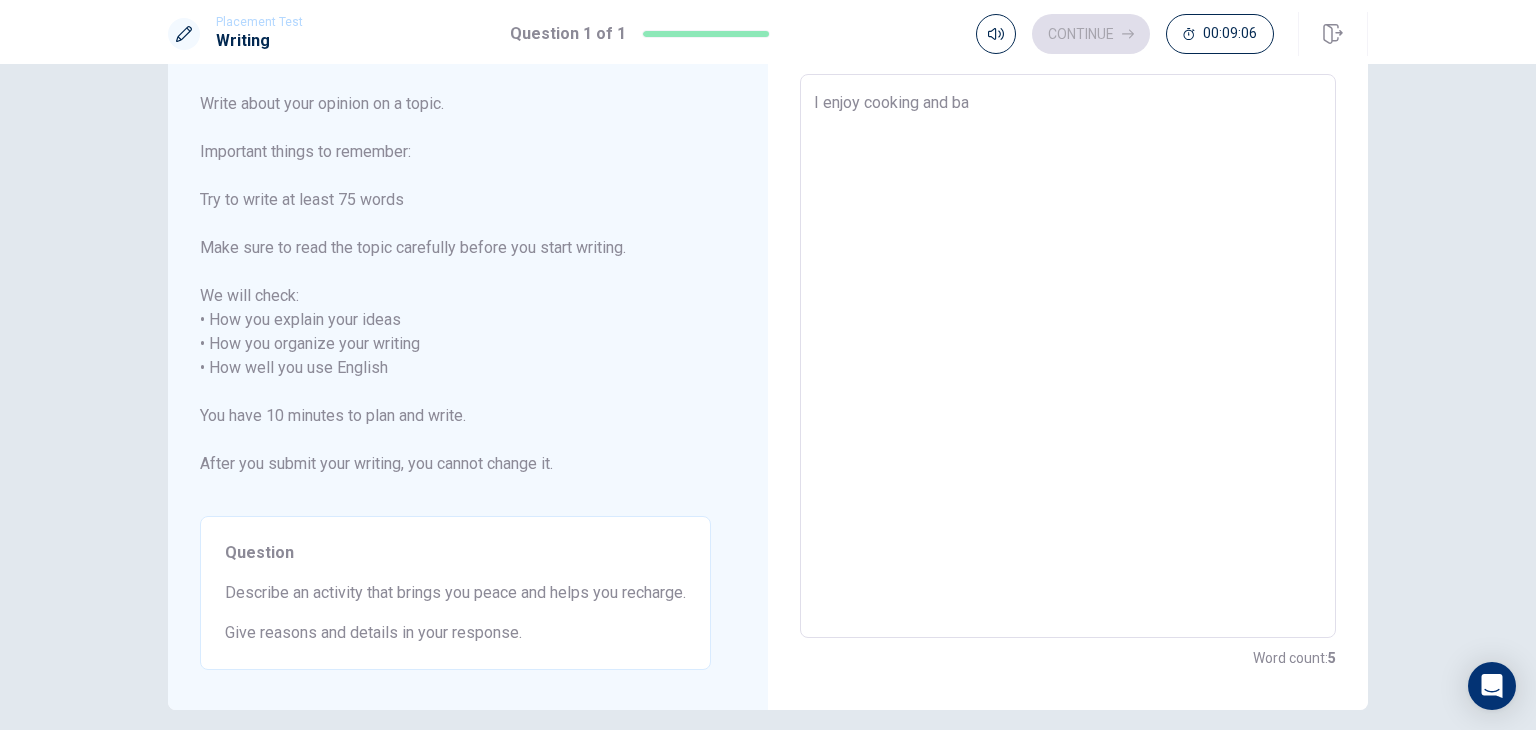 type on "I enjoy cooking and bak" 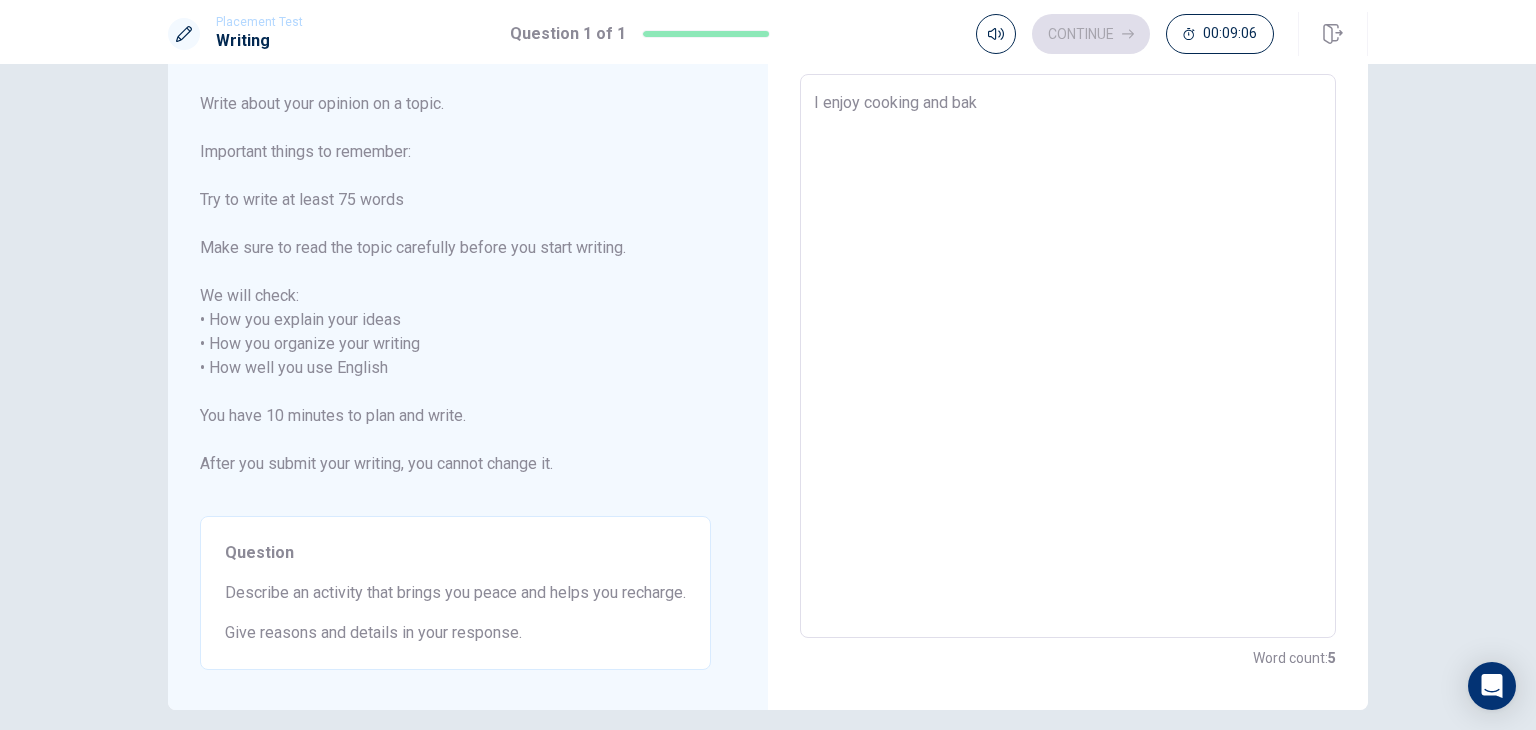 type on "x" 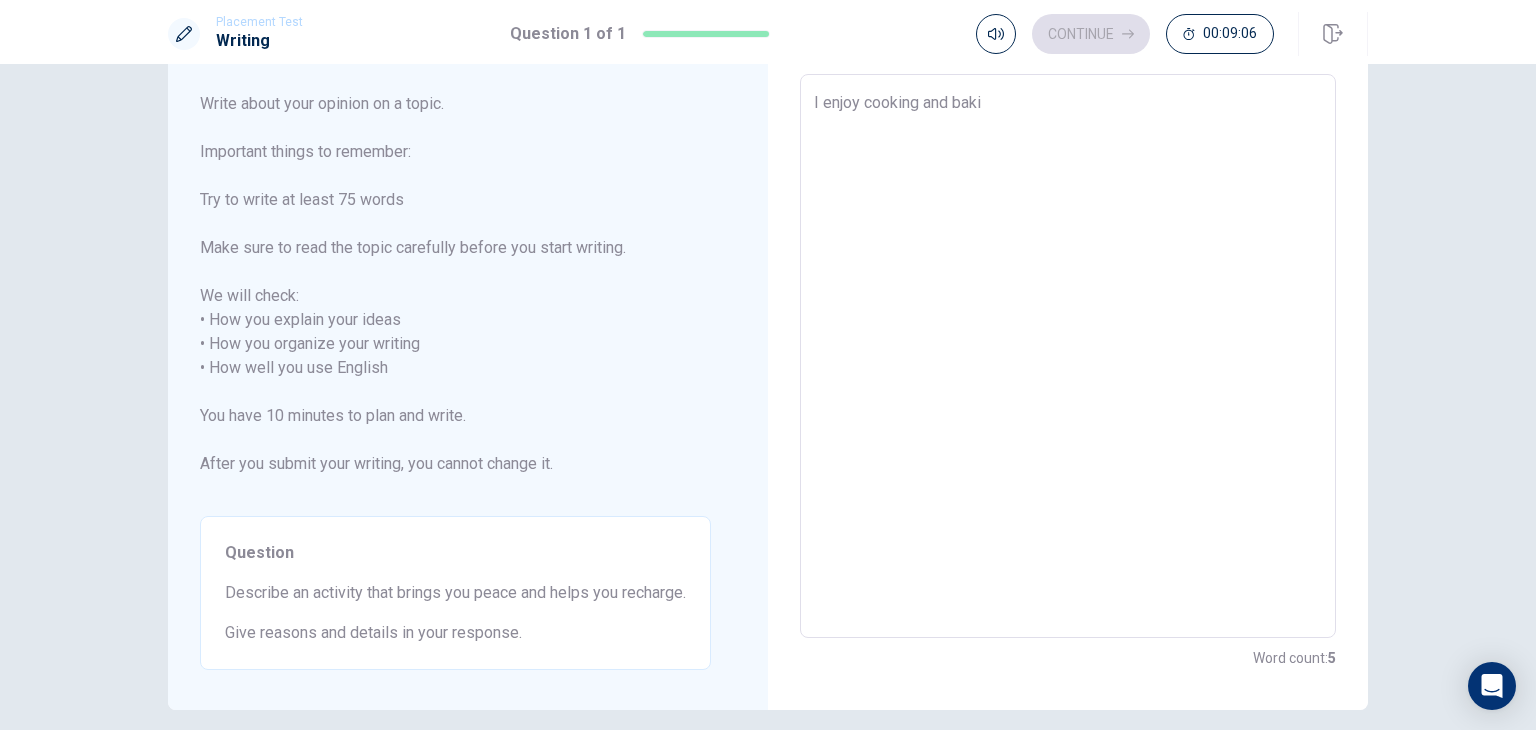 type on "x" 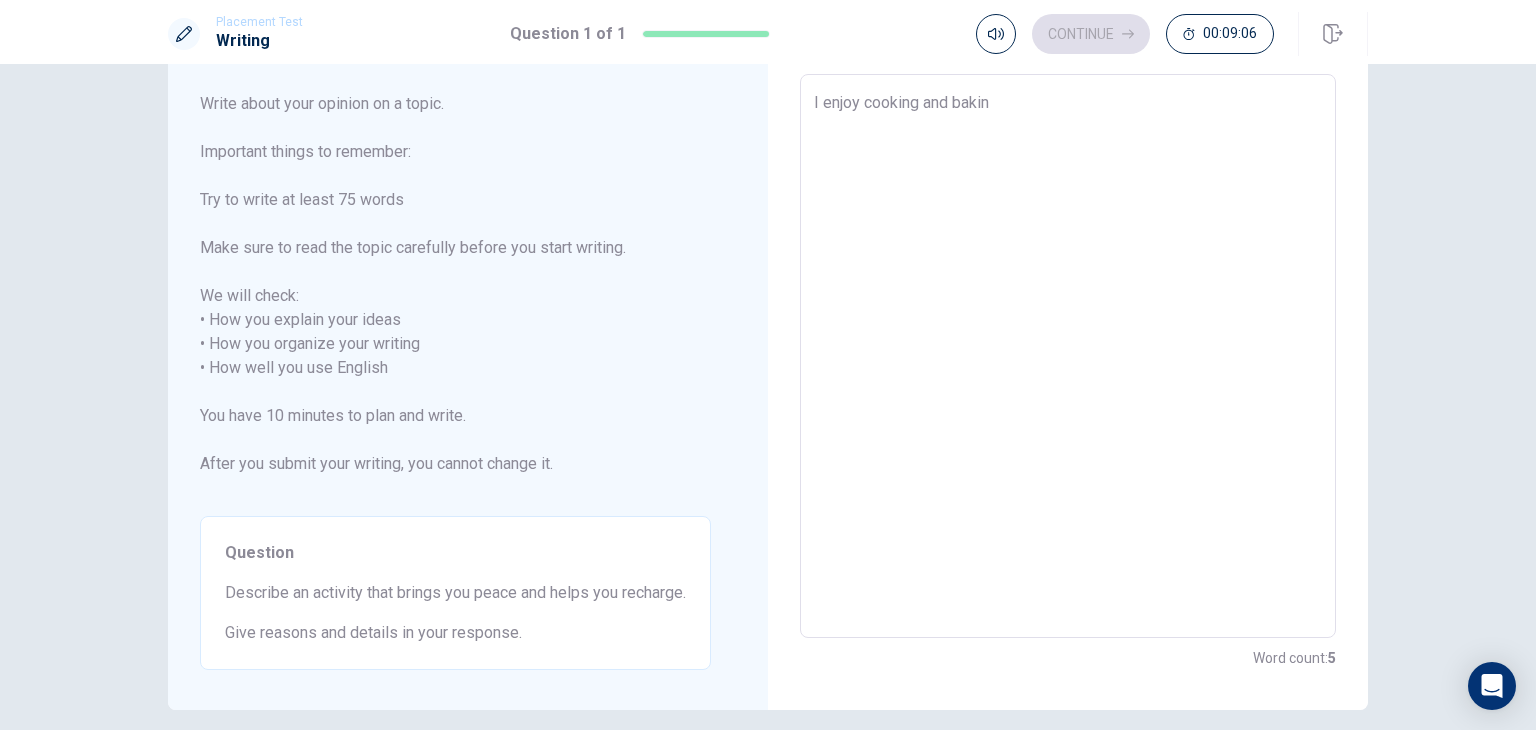 type on "x" 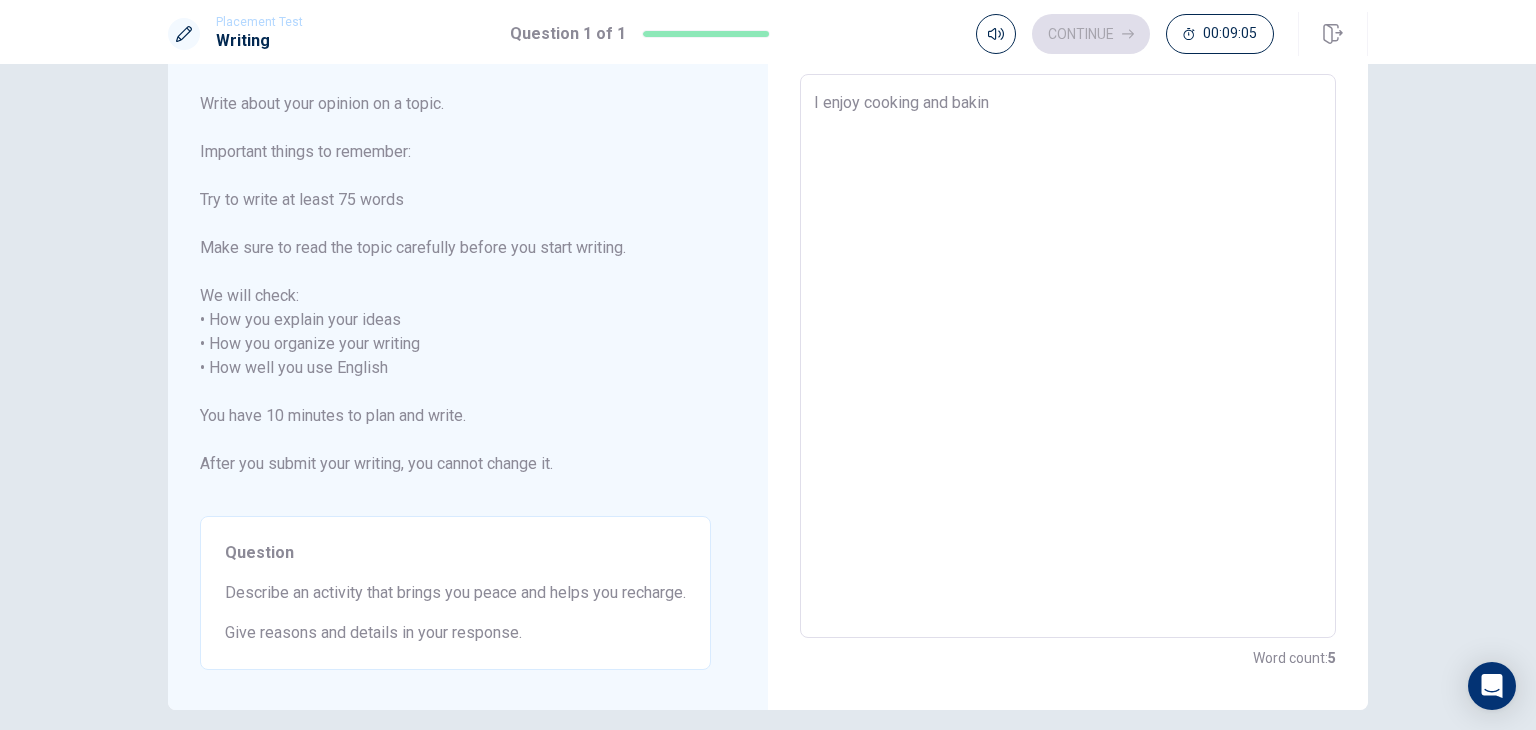 type on "I enjoy cooking and baking" 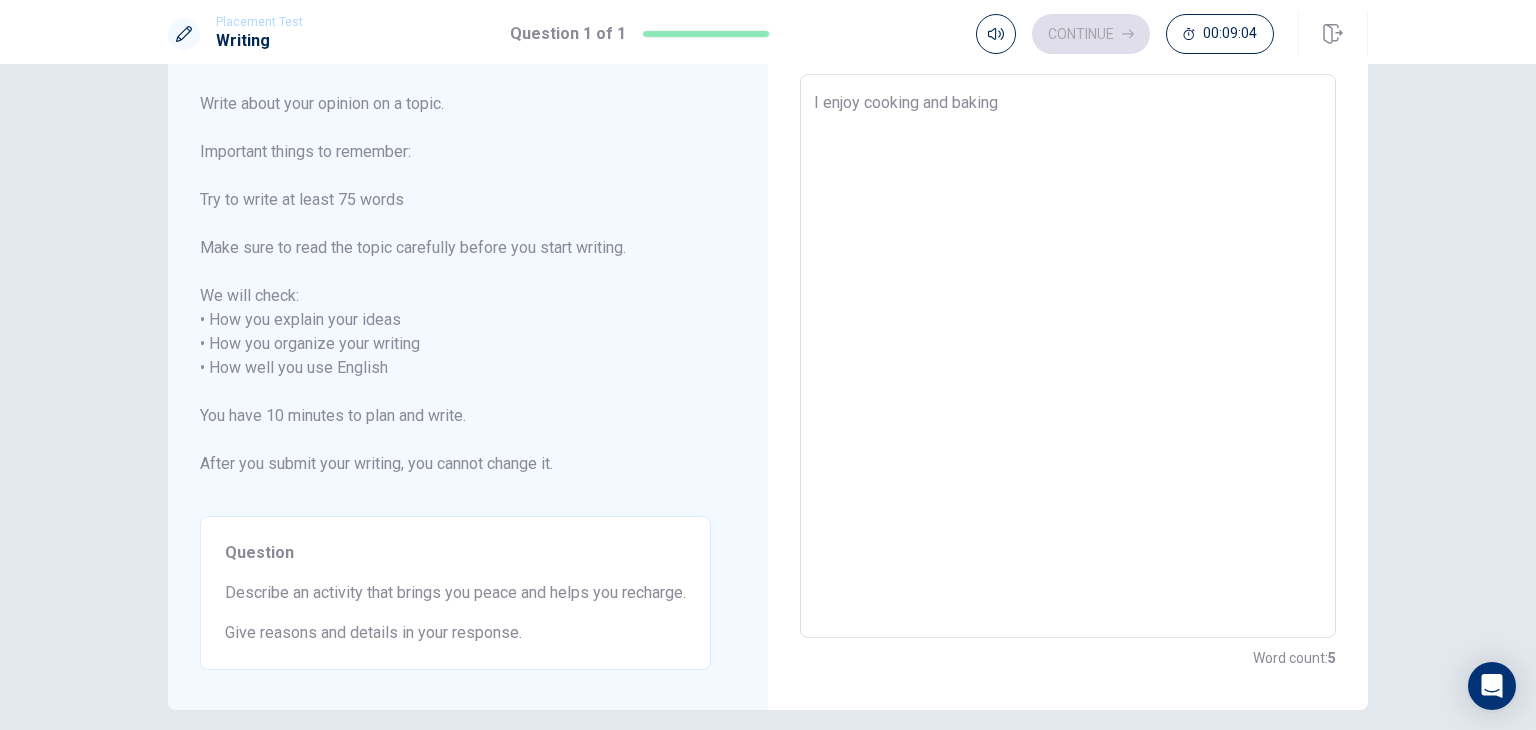 type on "x" 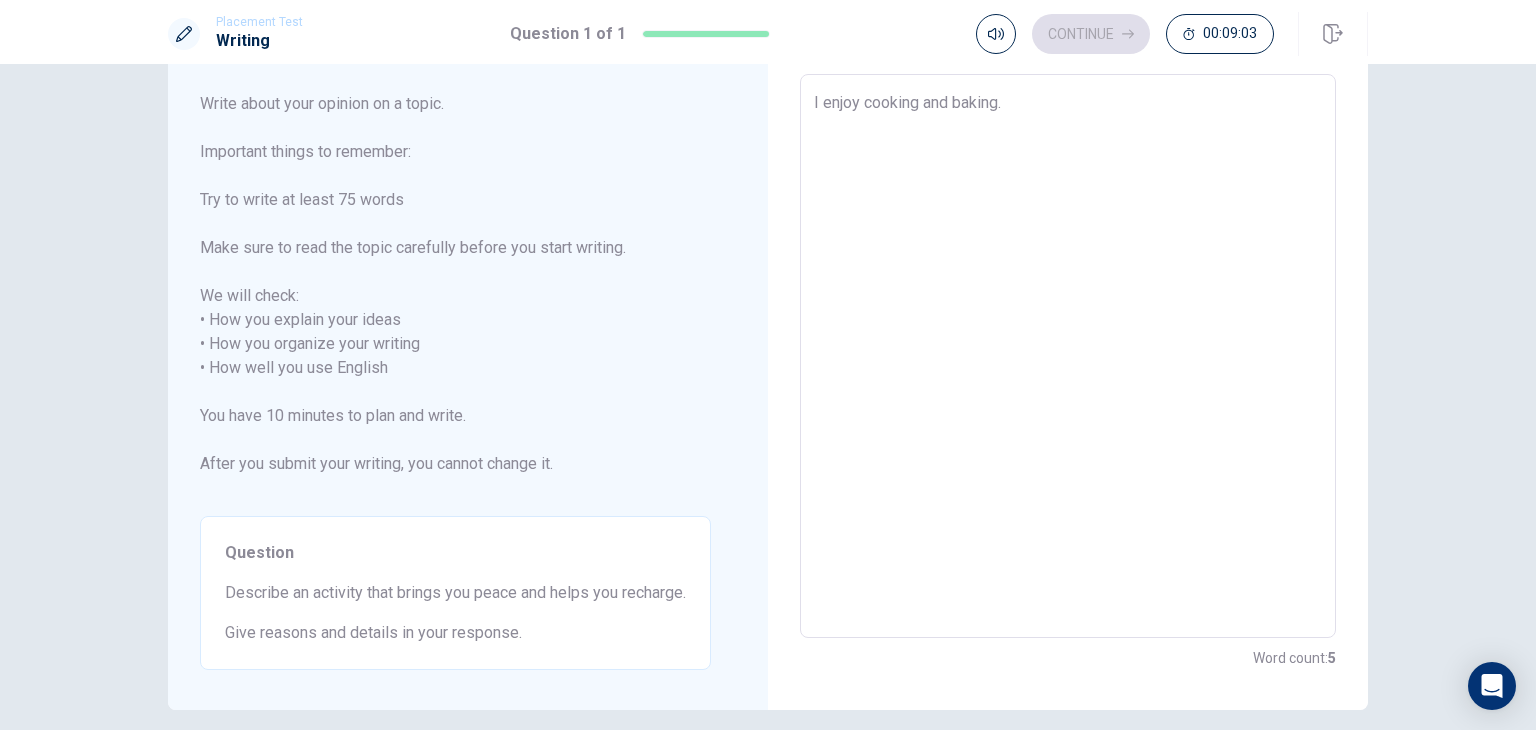 type on "x" 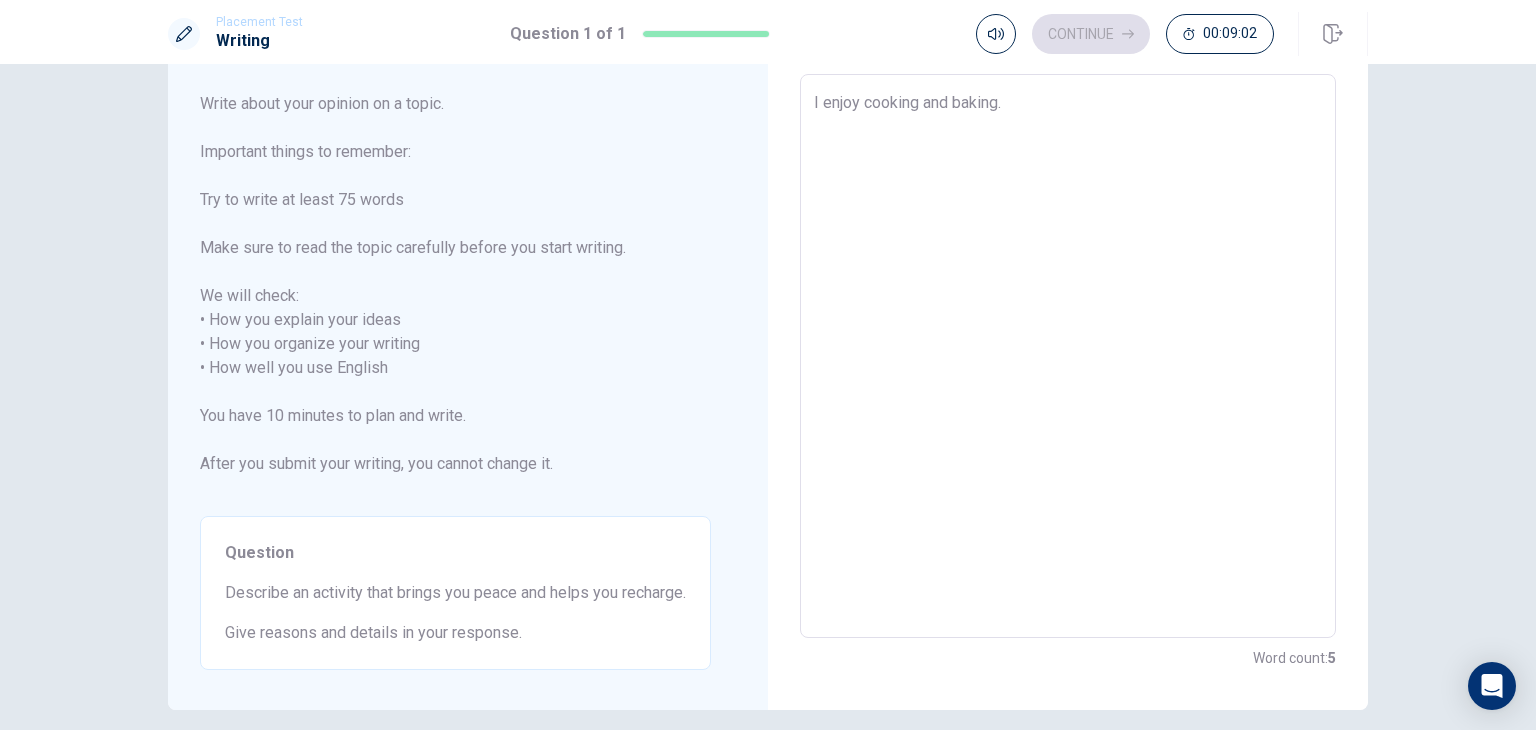 type on "I enjoy cooking and baking." 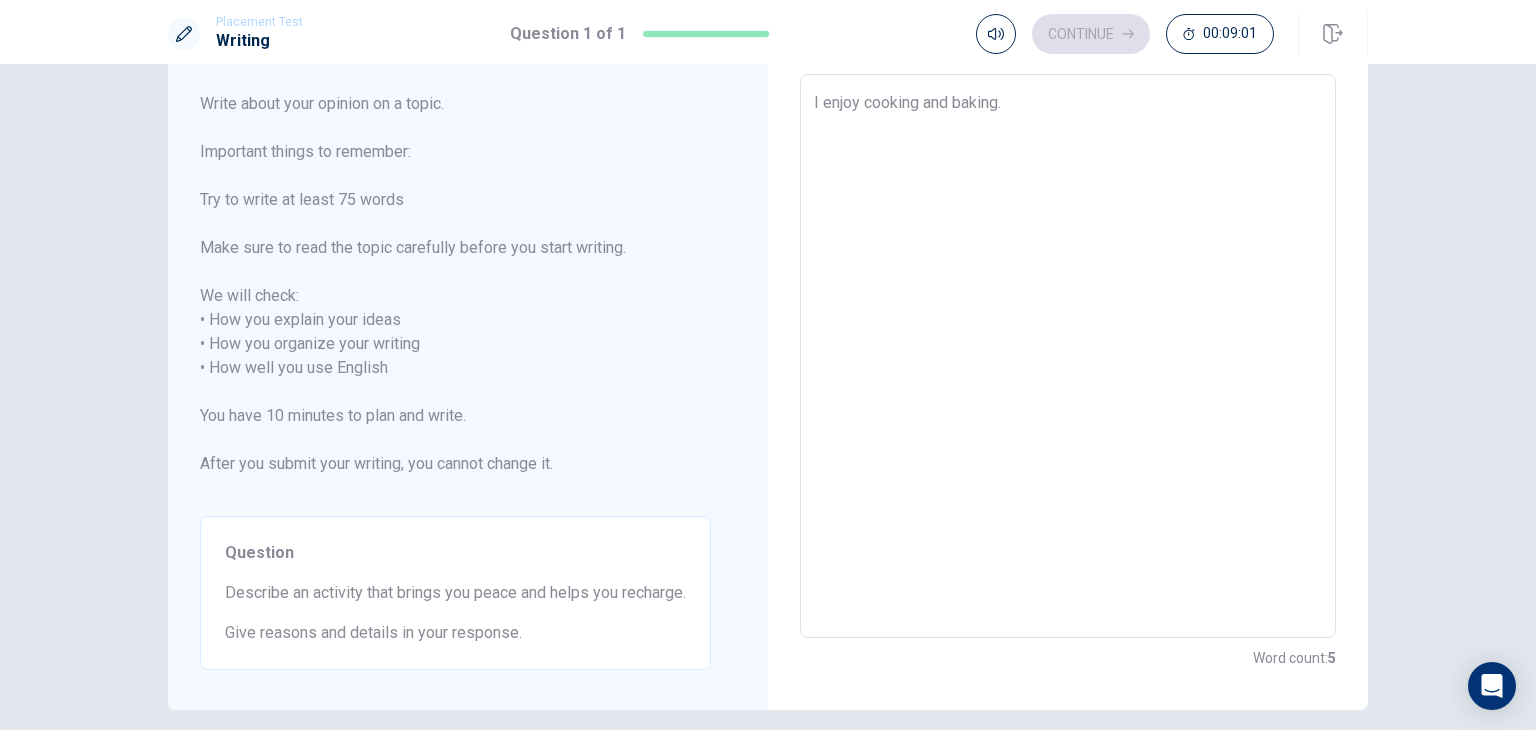 type on "I enjoy cooking and baking. I" 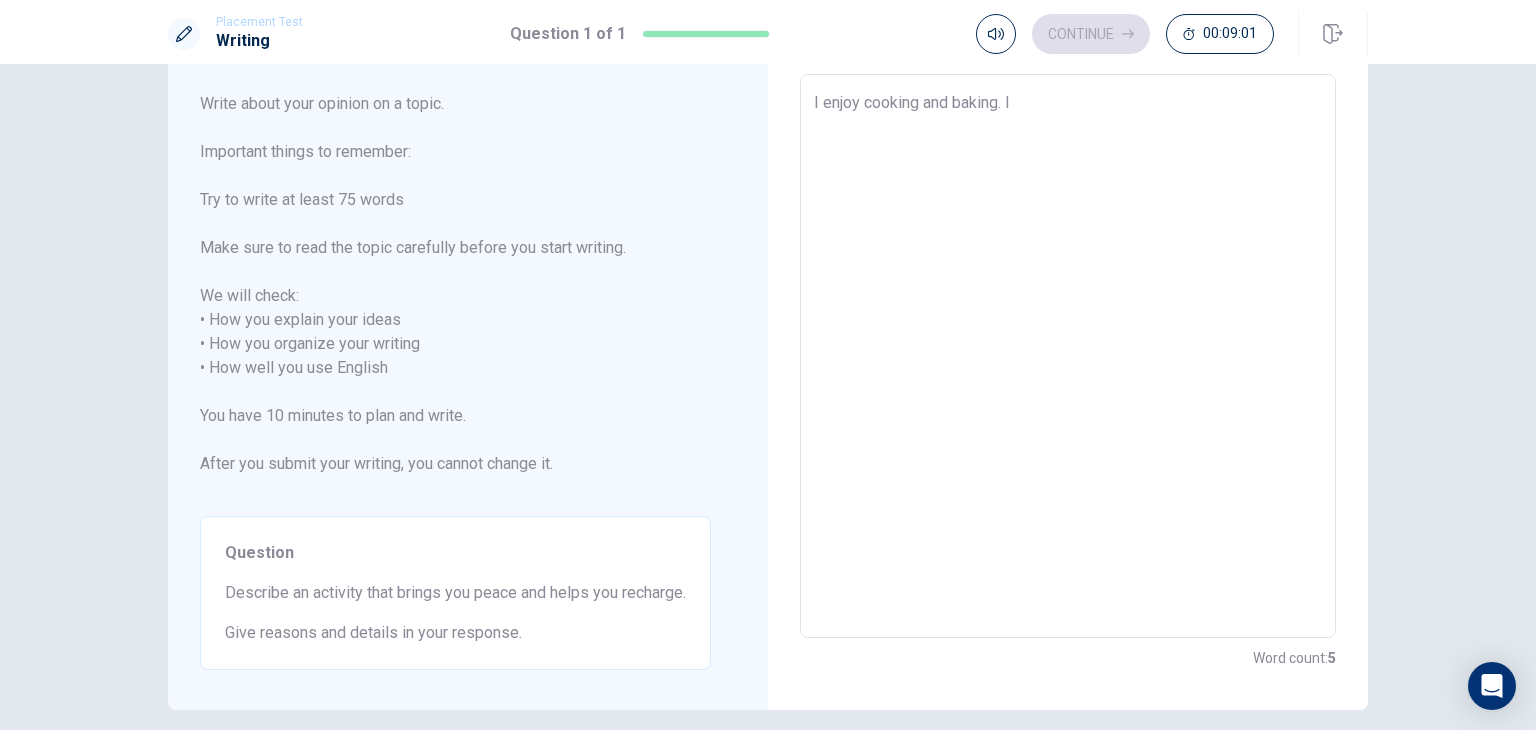 type on "x" 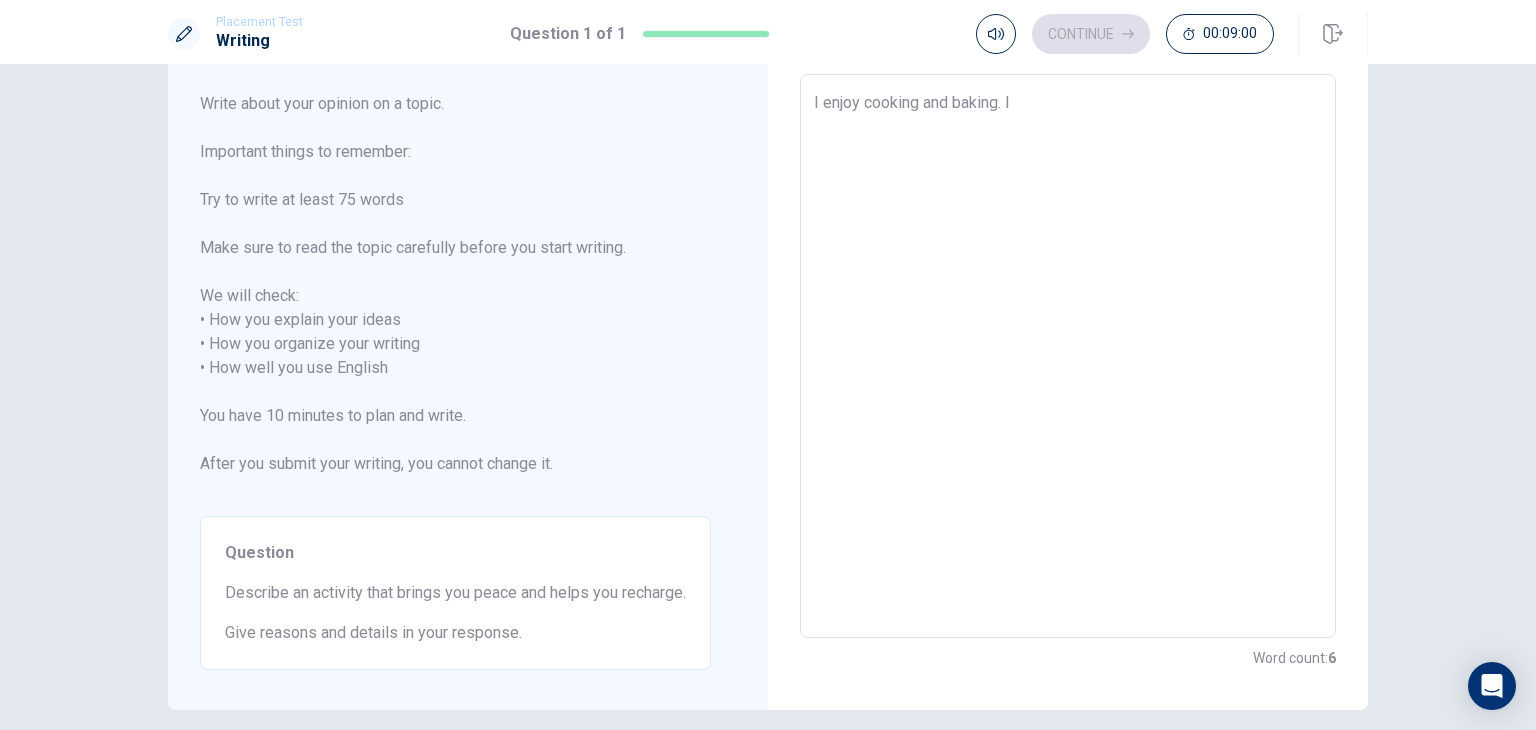type on "I enjoy cooking and baking. Iㄊ" 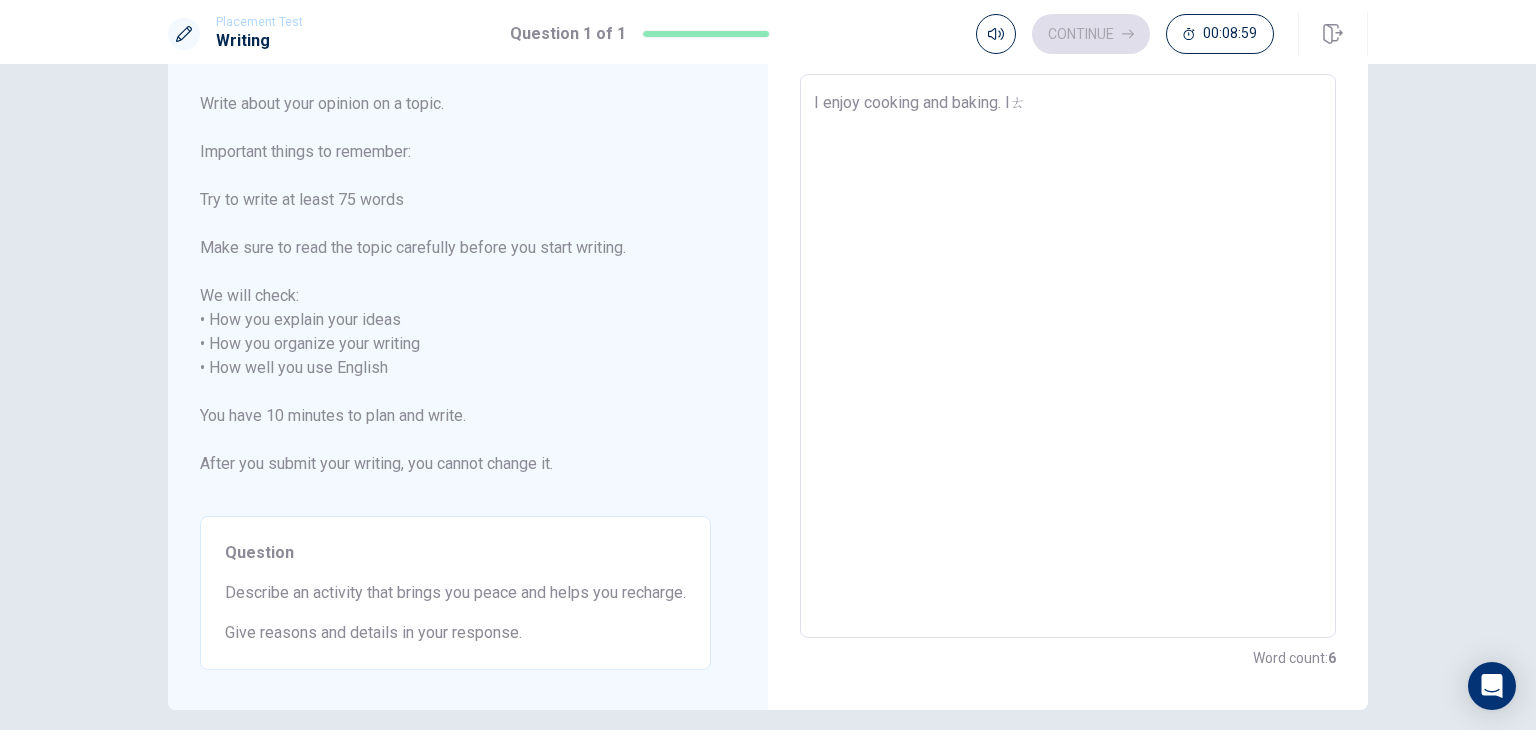 type on "x" 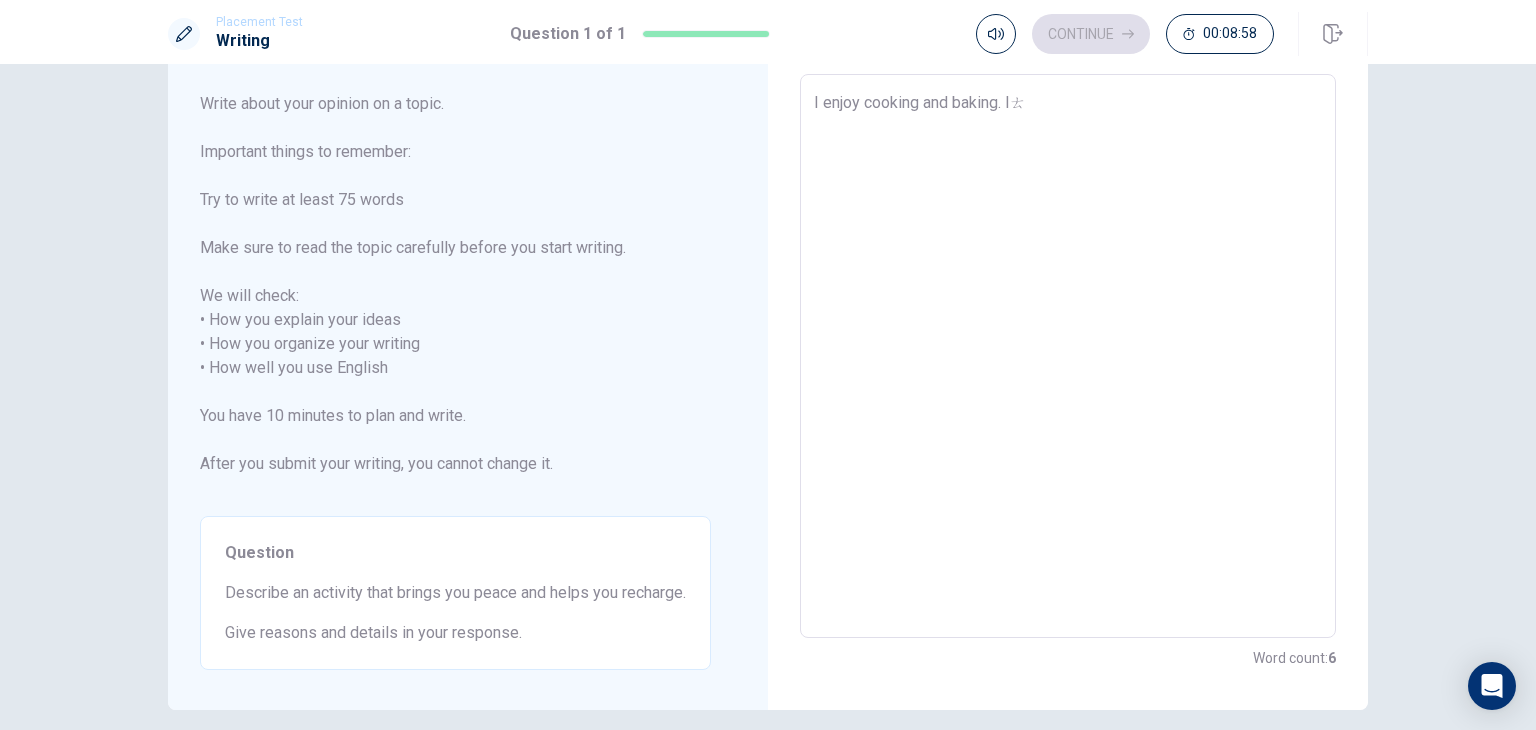 type on "I enjoy cooking and baking. Iㄘ" 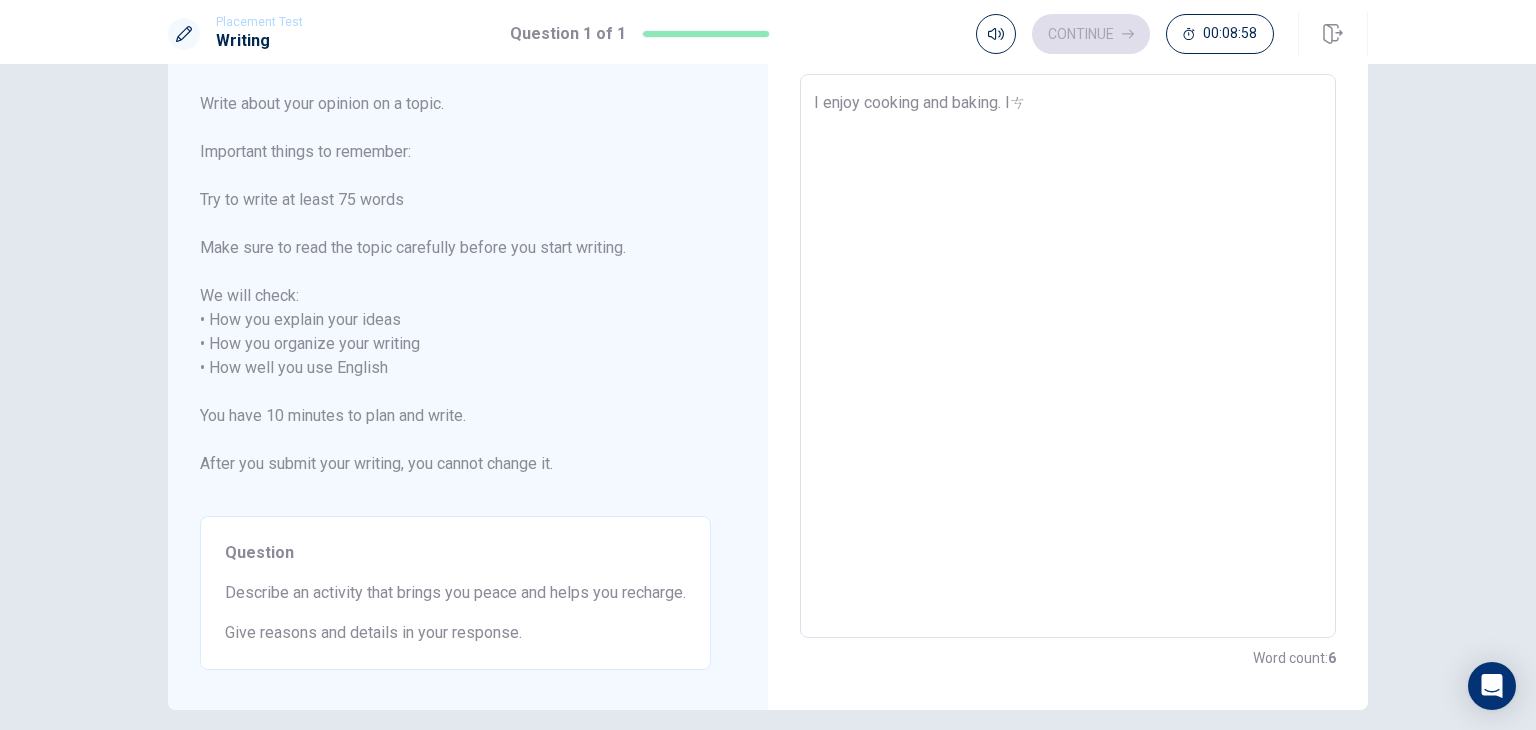 type on "x" 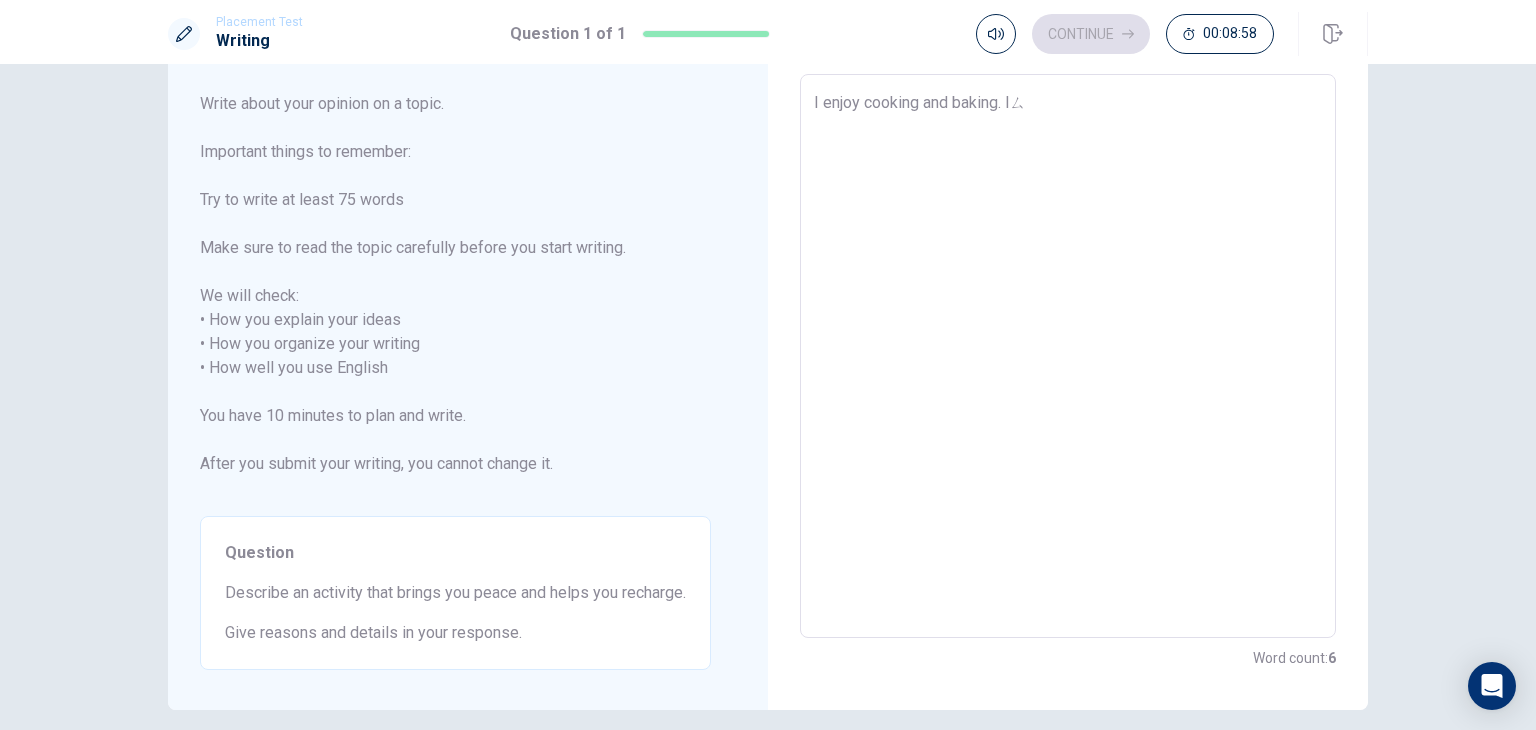 type on "x" 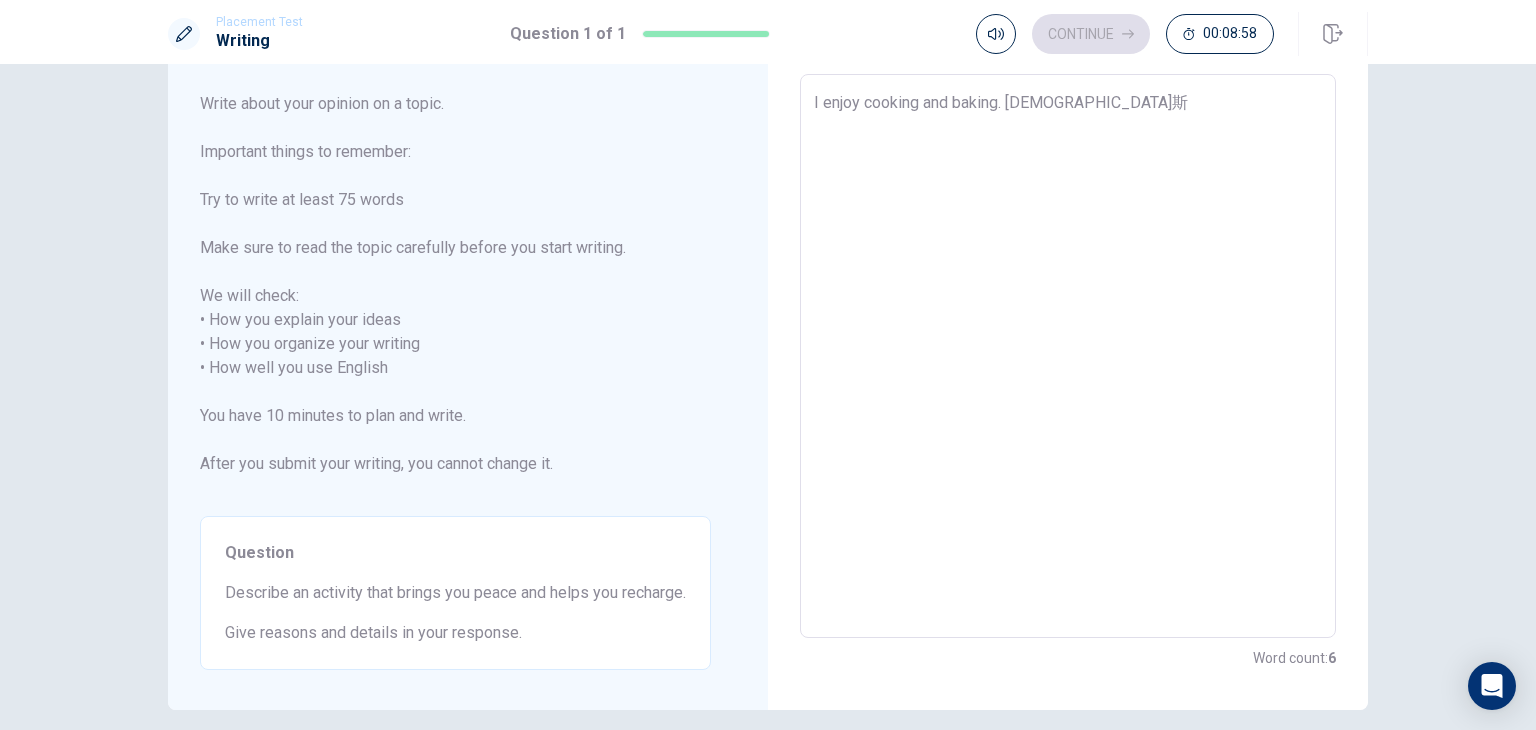 type on "x" 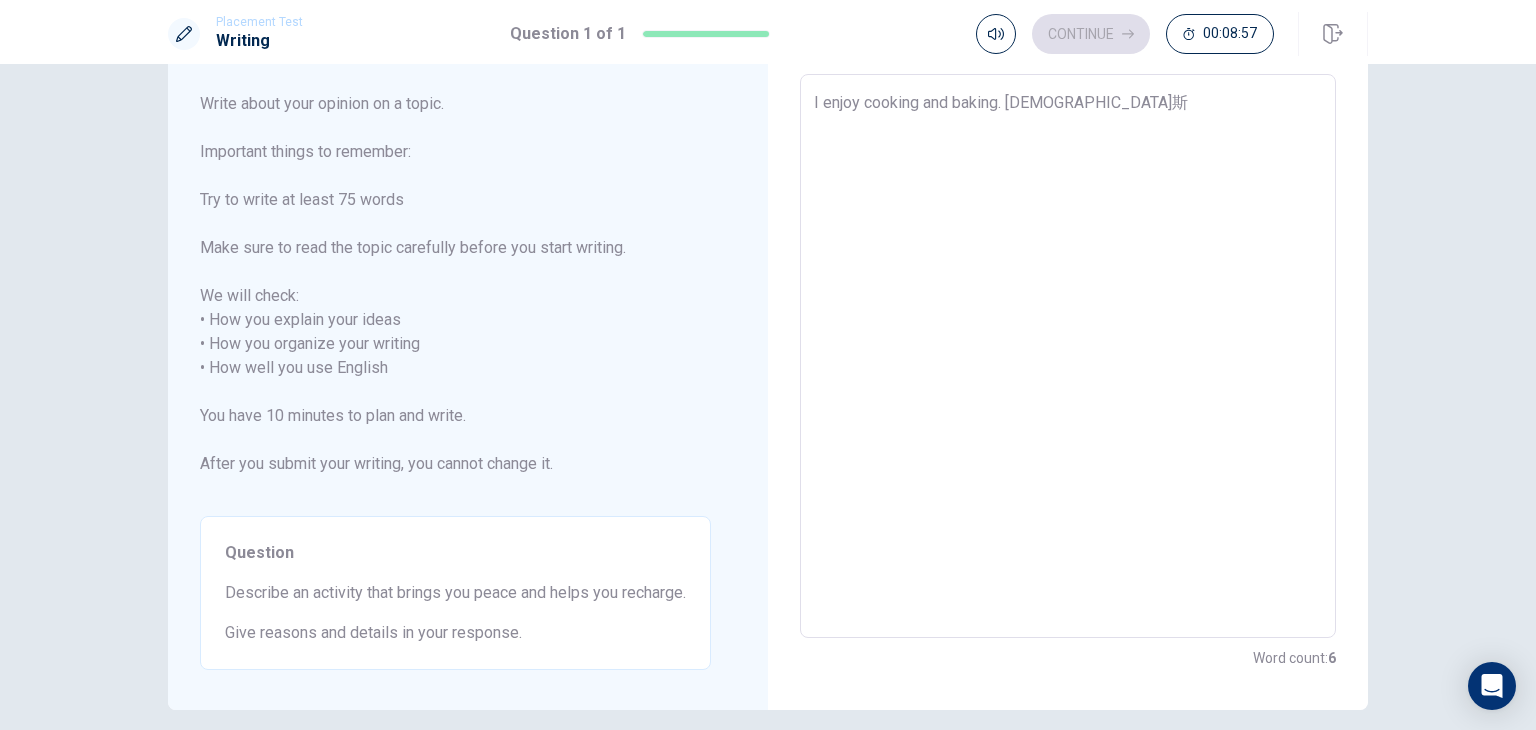 type on "I enjoy cooking and baking. I" 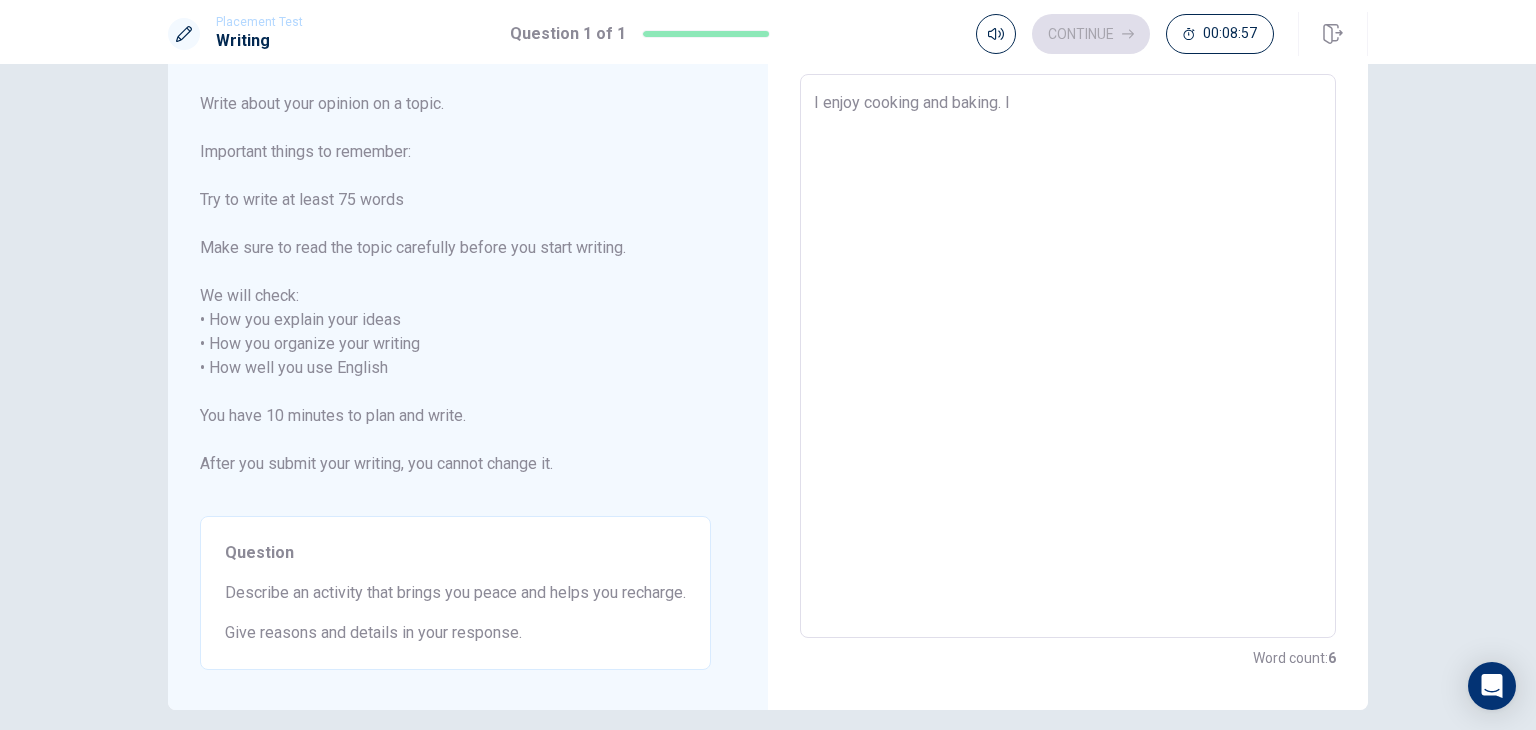 type on "x" 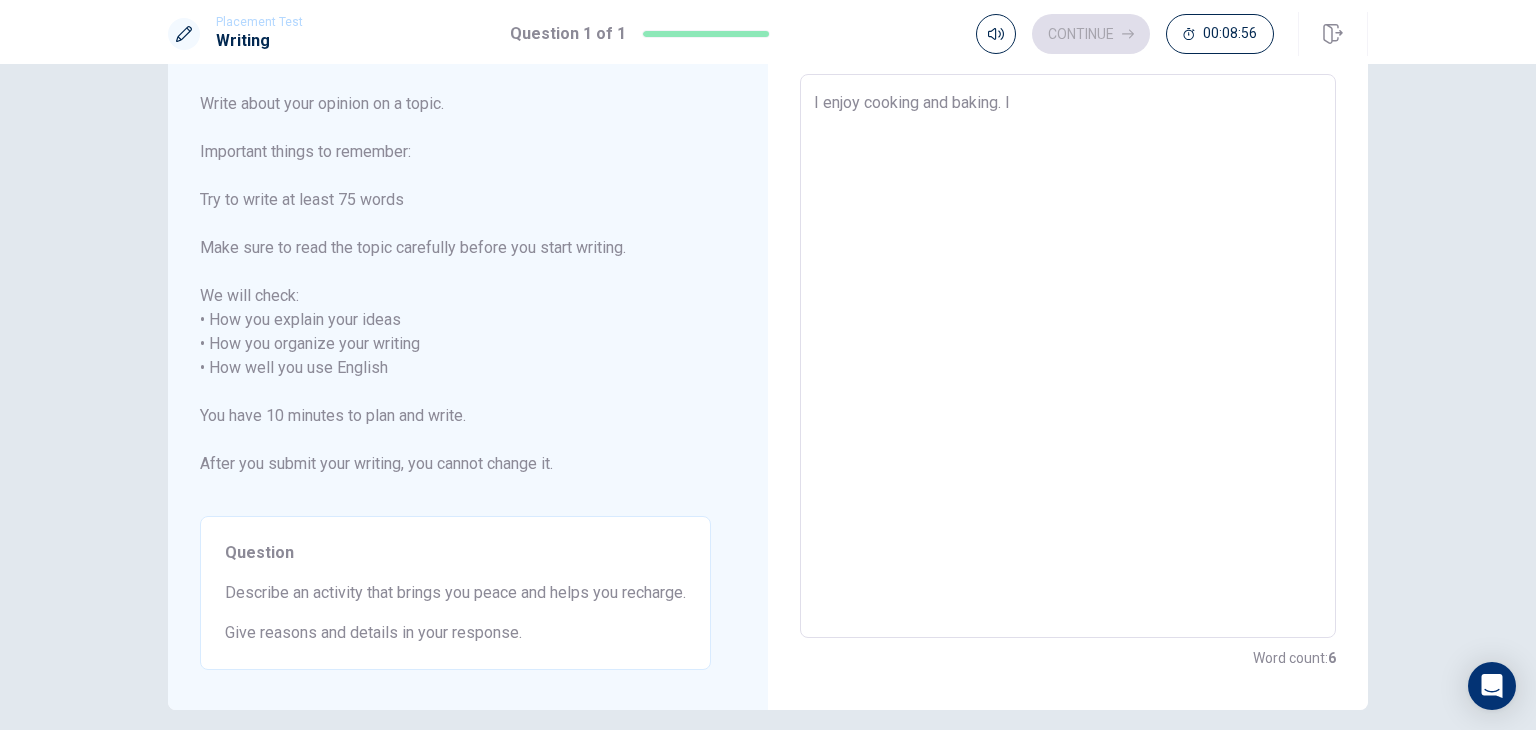 type on "I enjoy cooking and baking. I'" 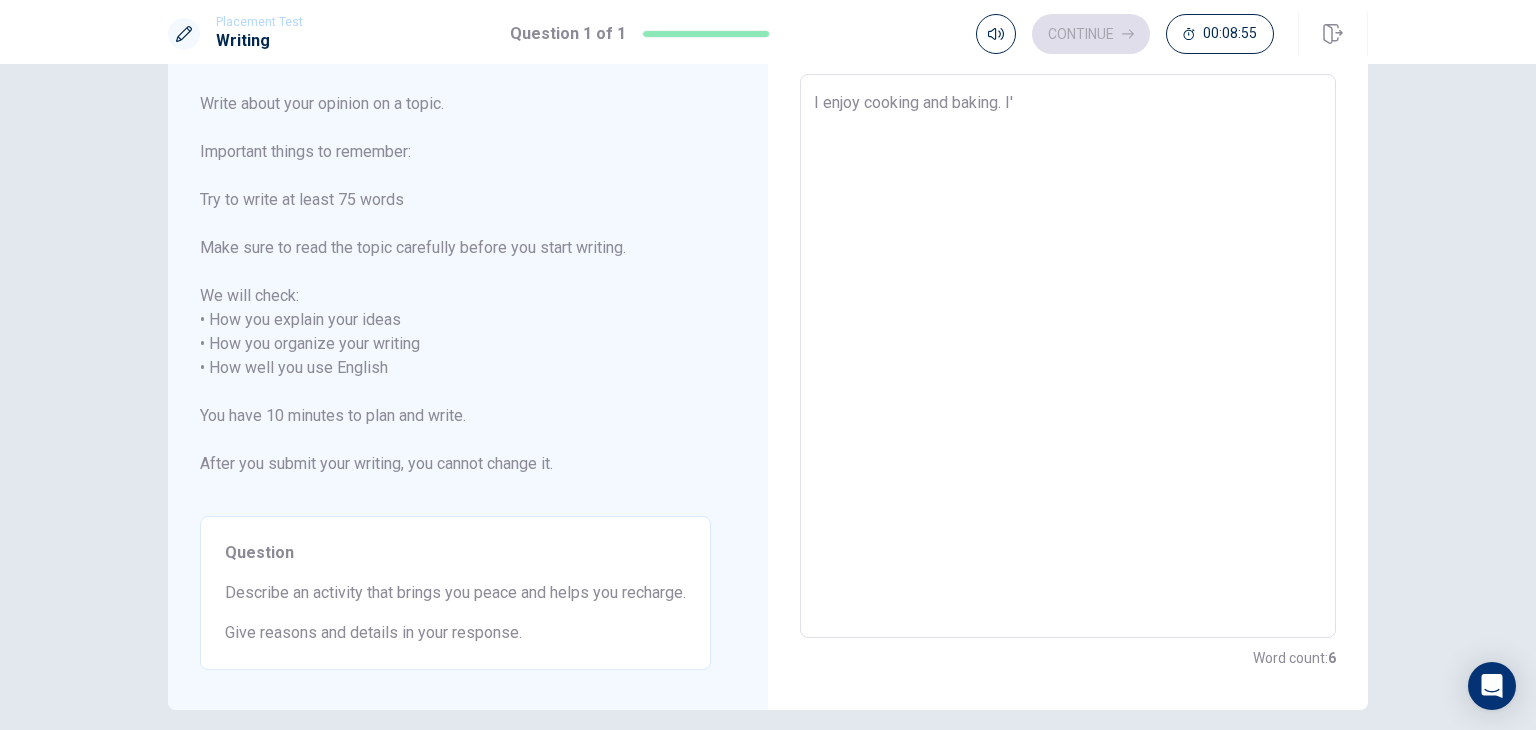 type on "x" 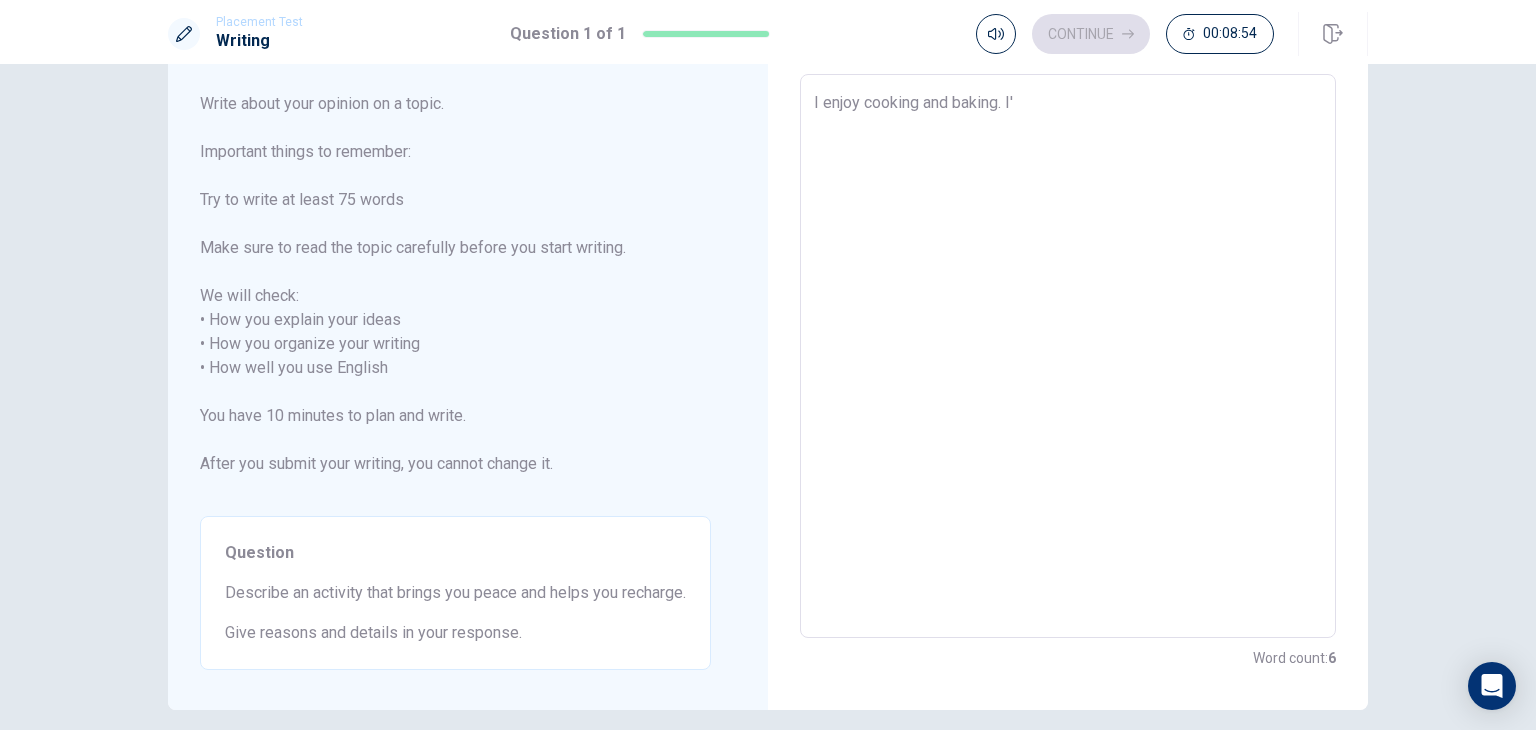 type on "I enjoy cooking and baking. I" 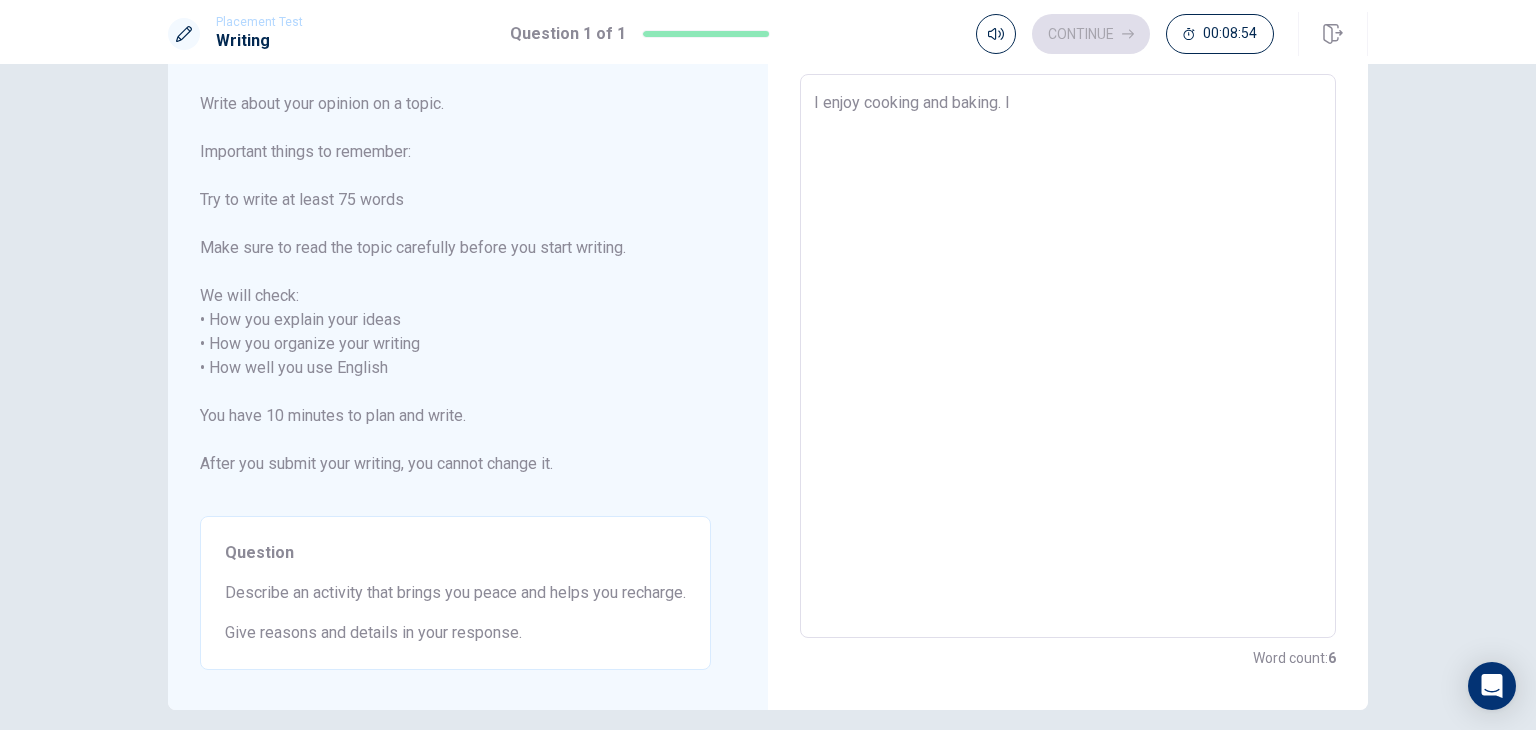 type on "x" 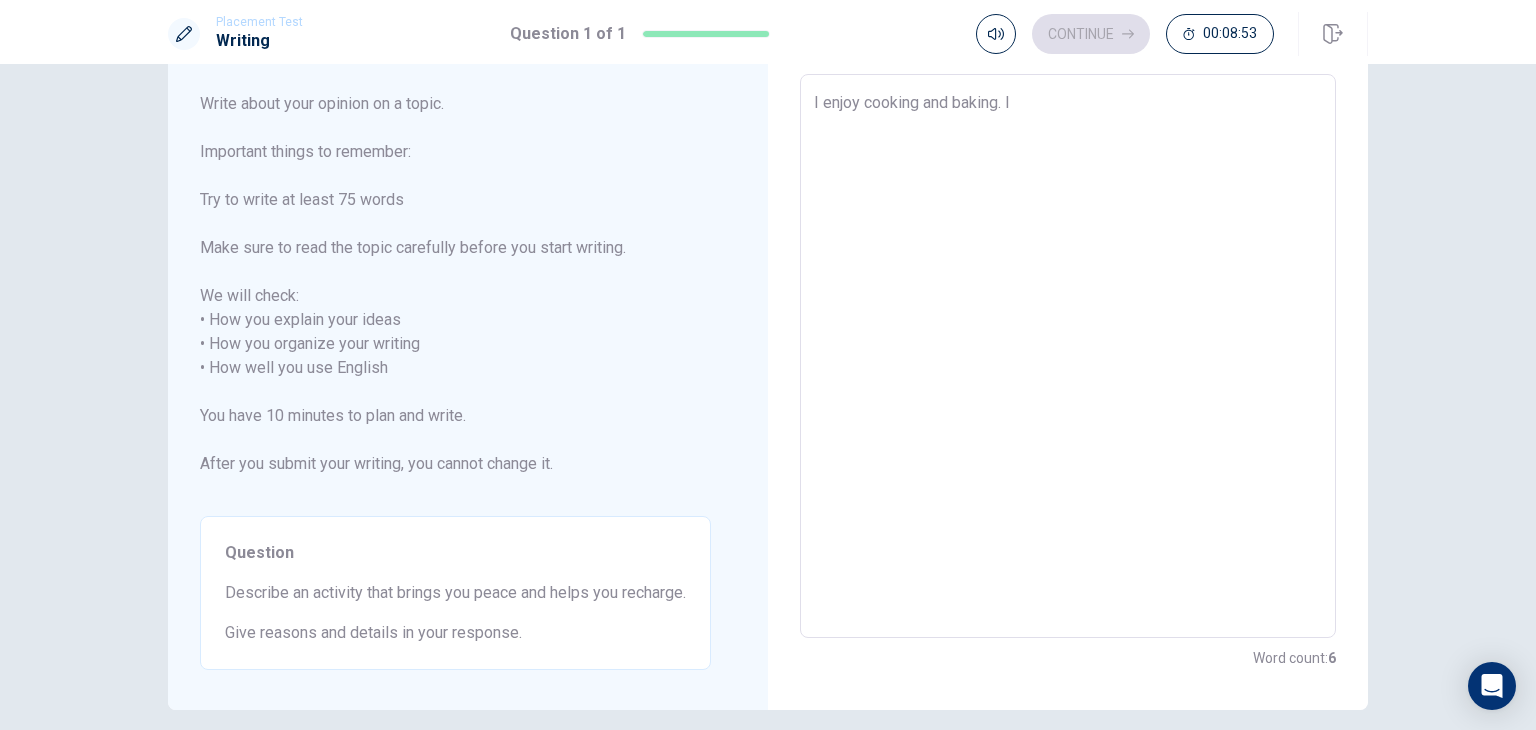 type on "I enjoy cooking and baking. It" 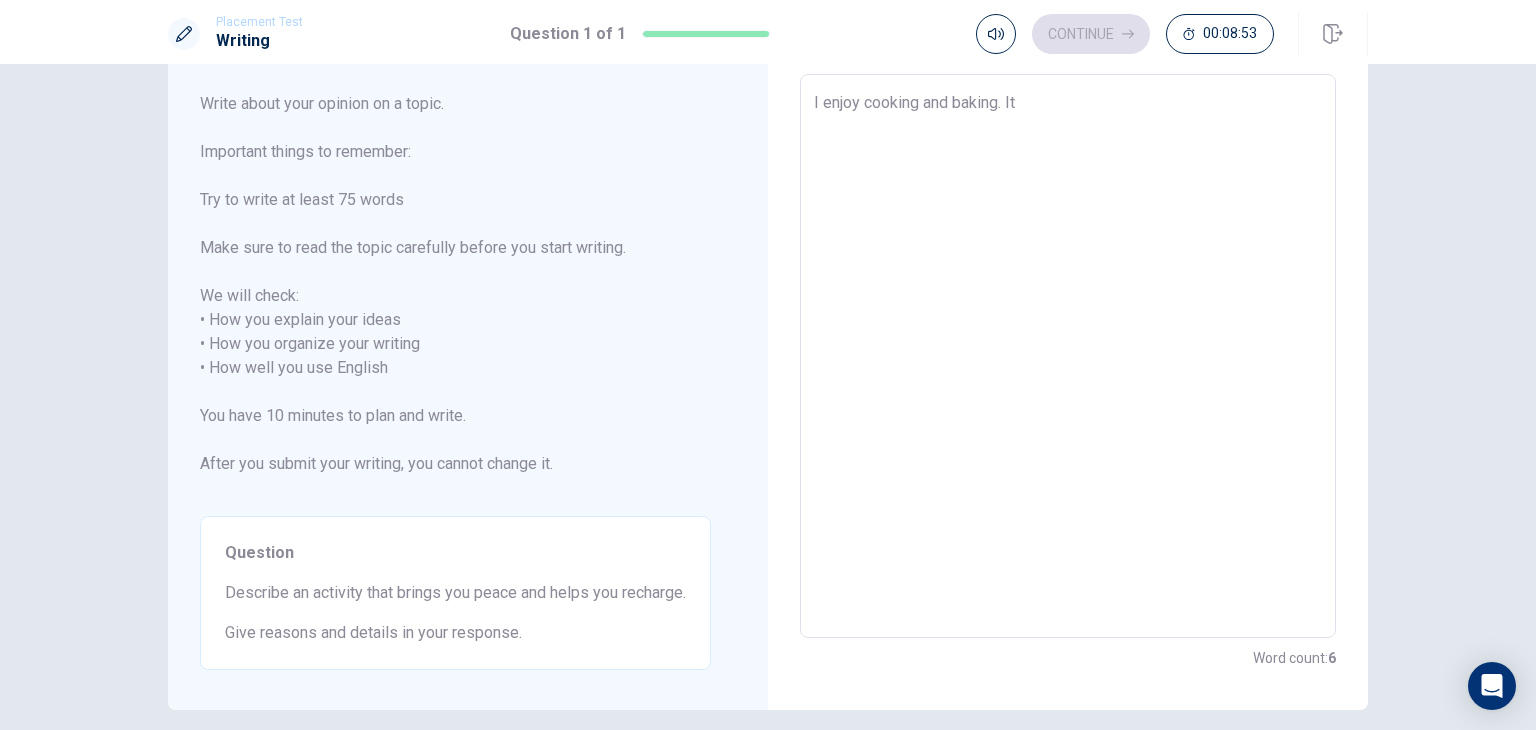 type on "x" 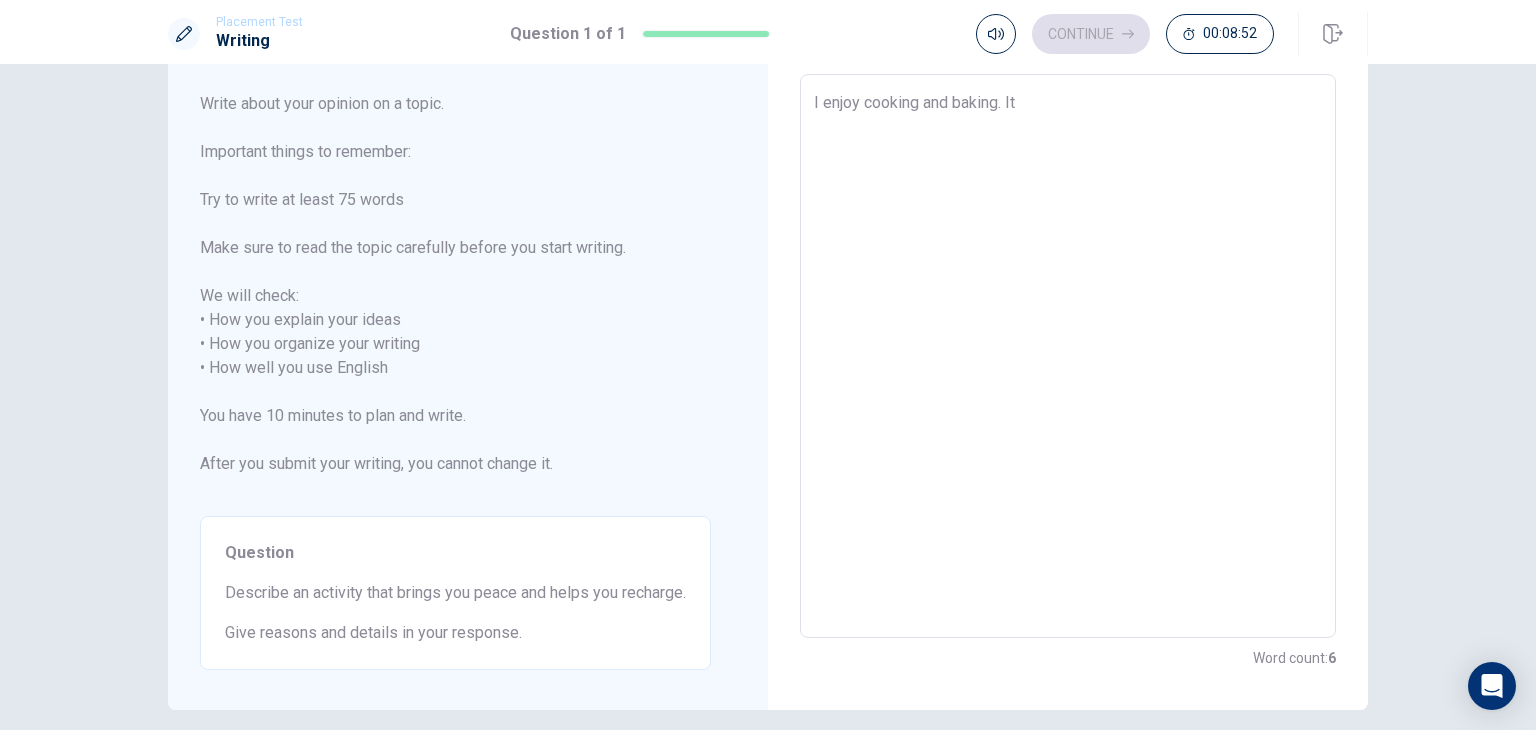 type on "I enjoy cooking and baking. It'" 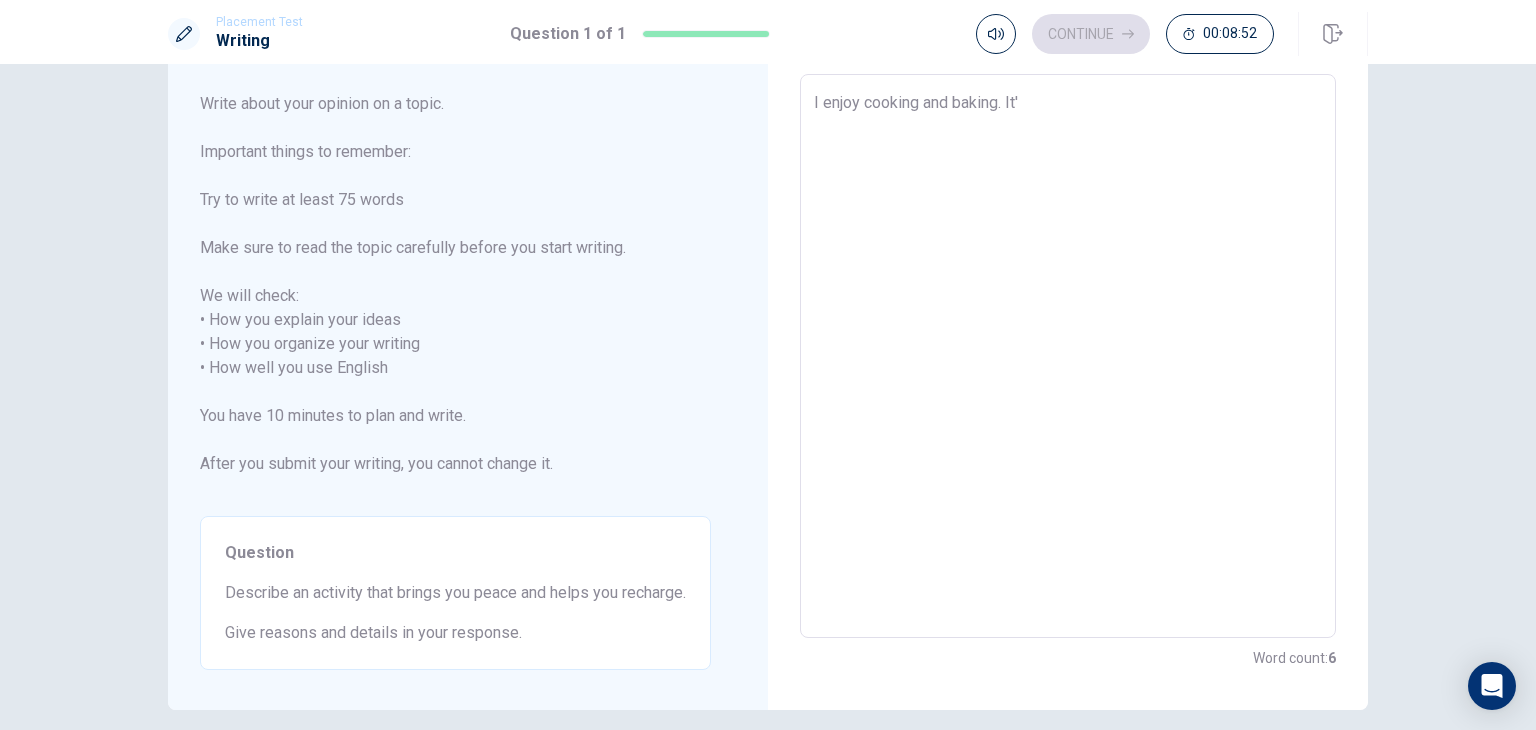 type on "x" 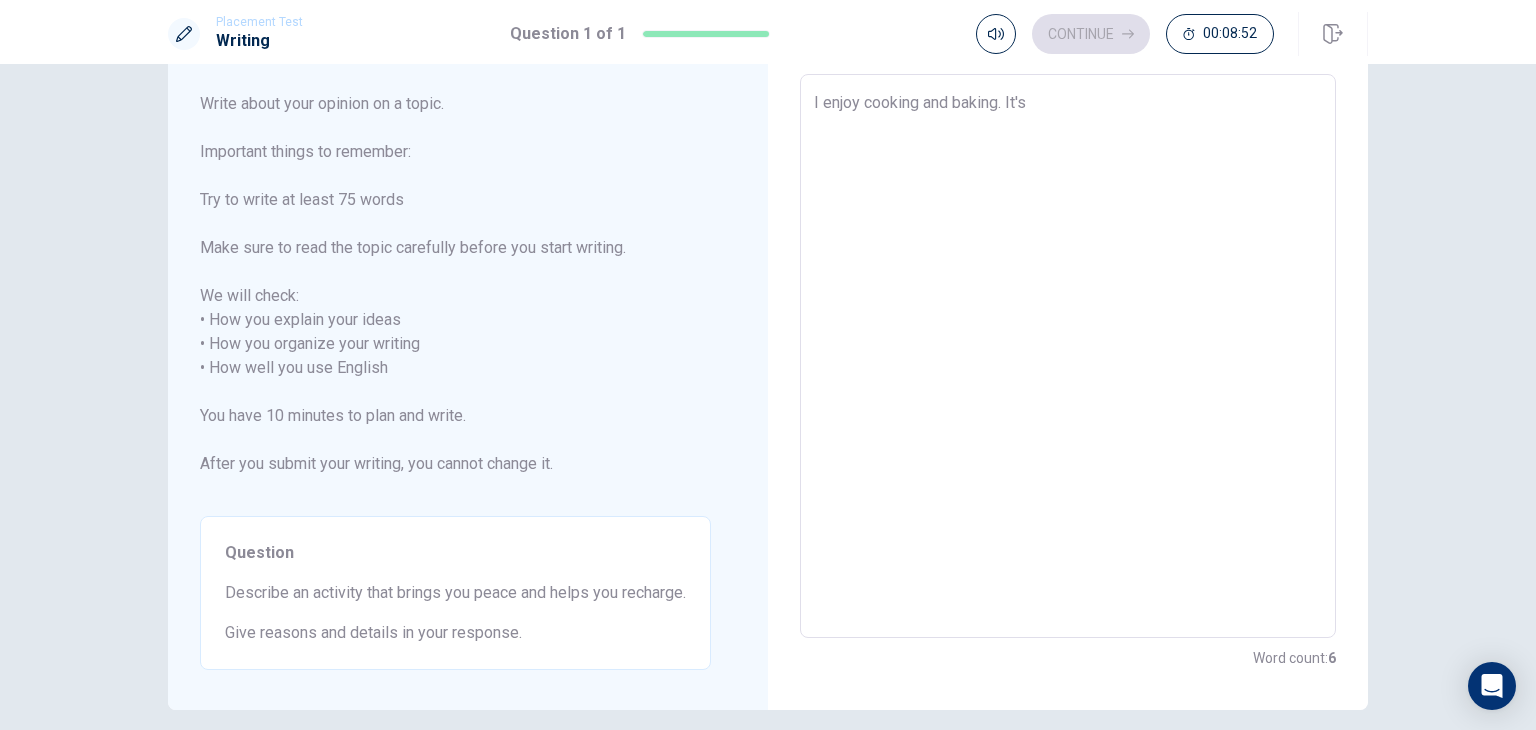 type on "x" 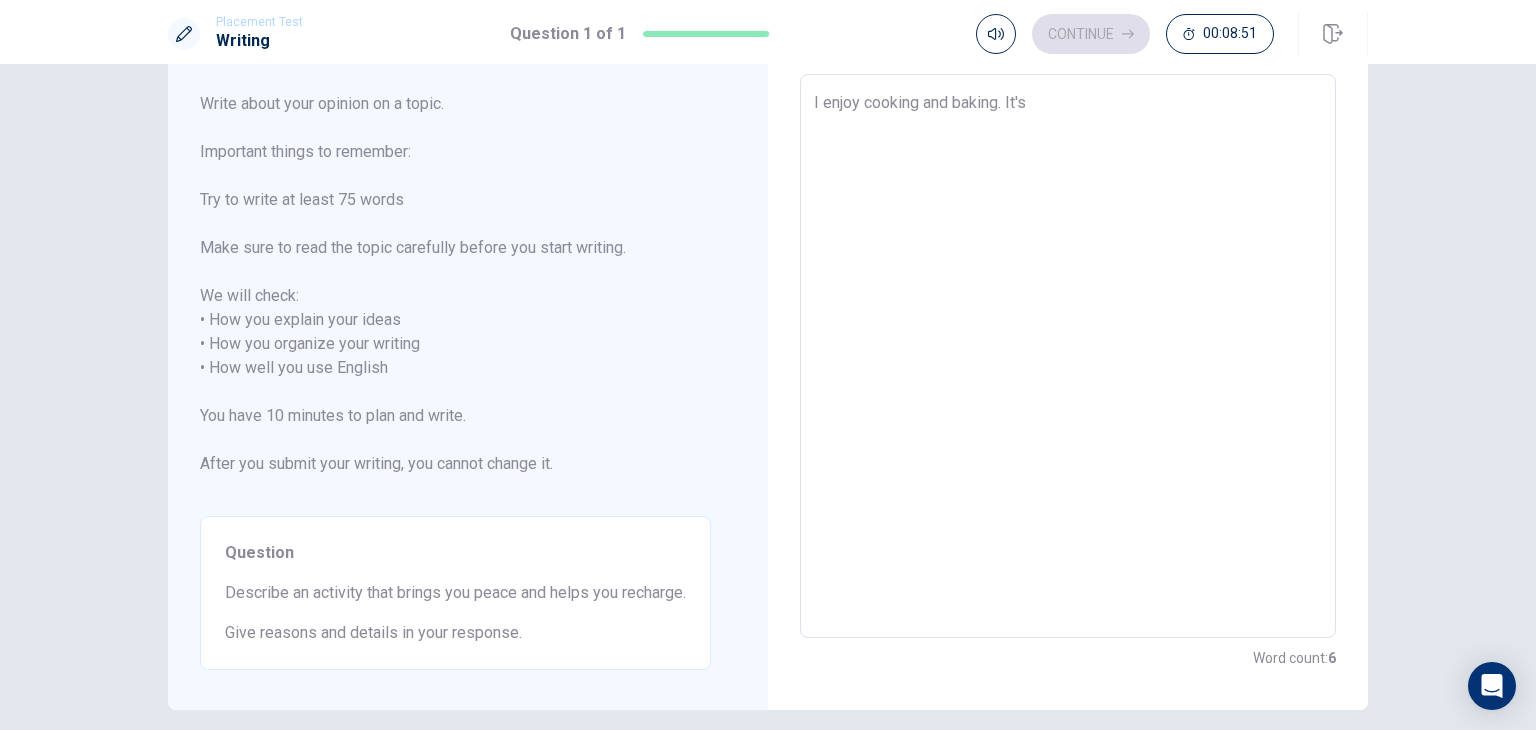 type on "I enjoy cooking and baking. It's a" 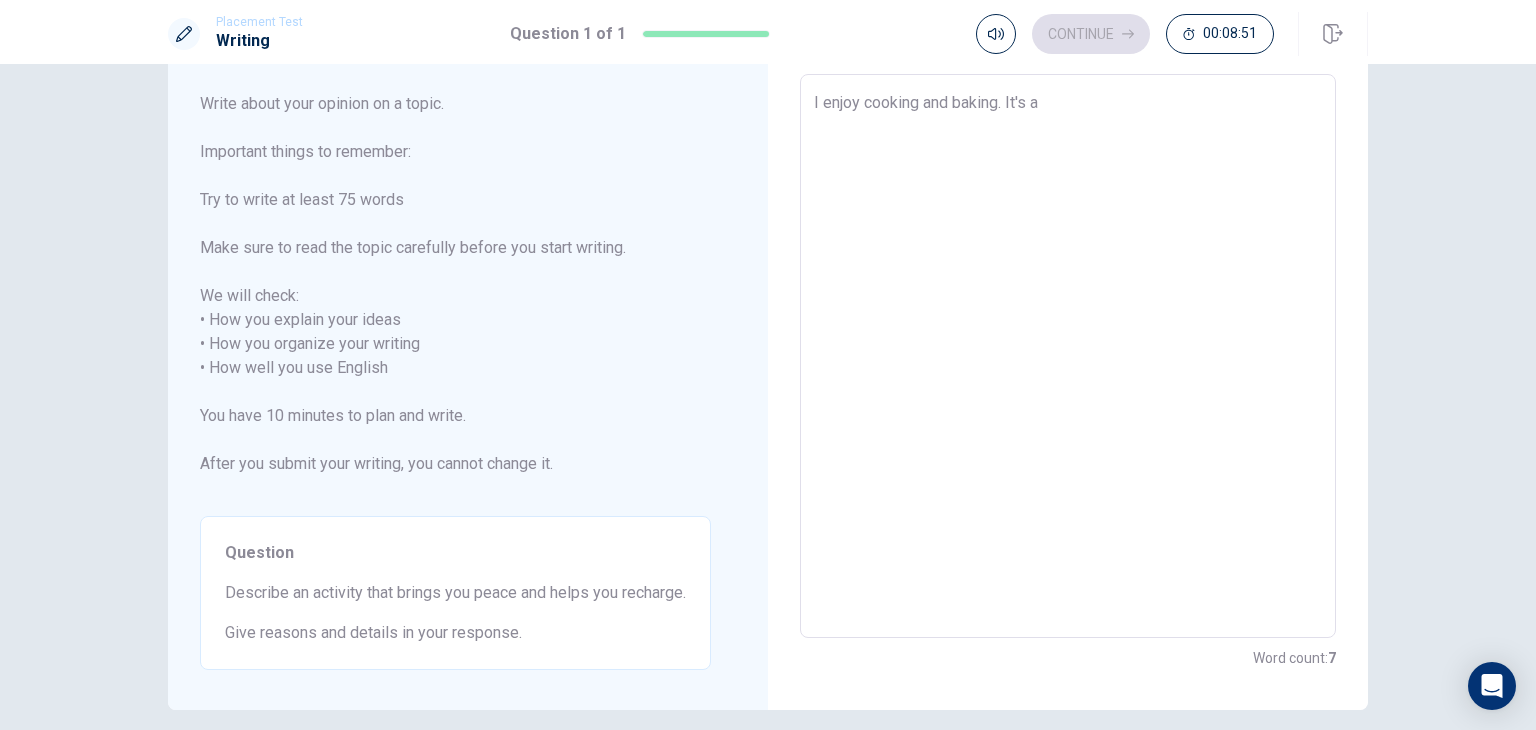 type on "x" 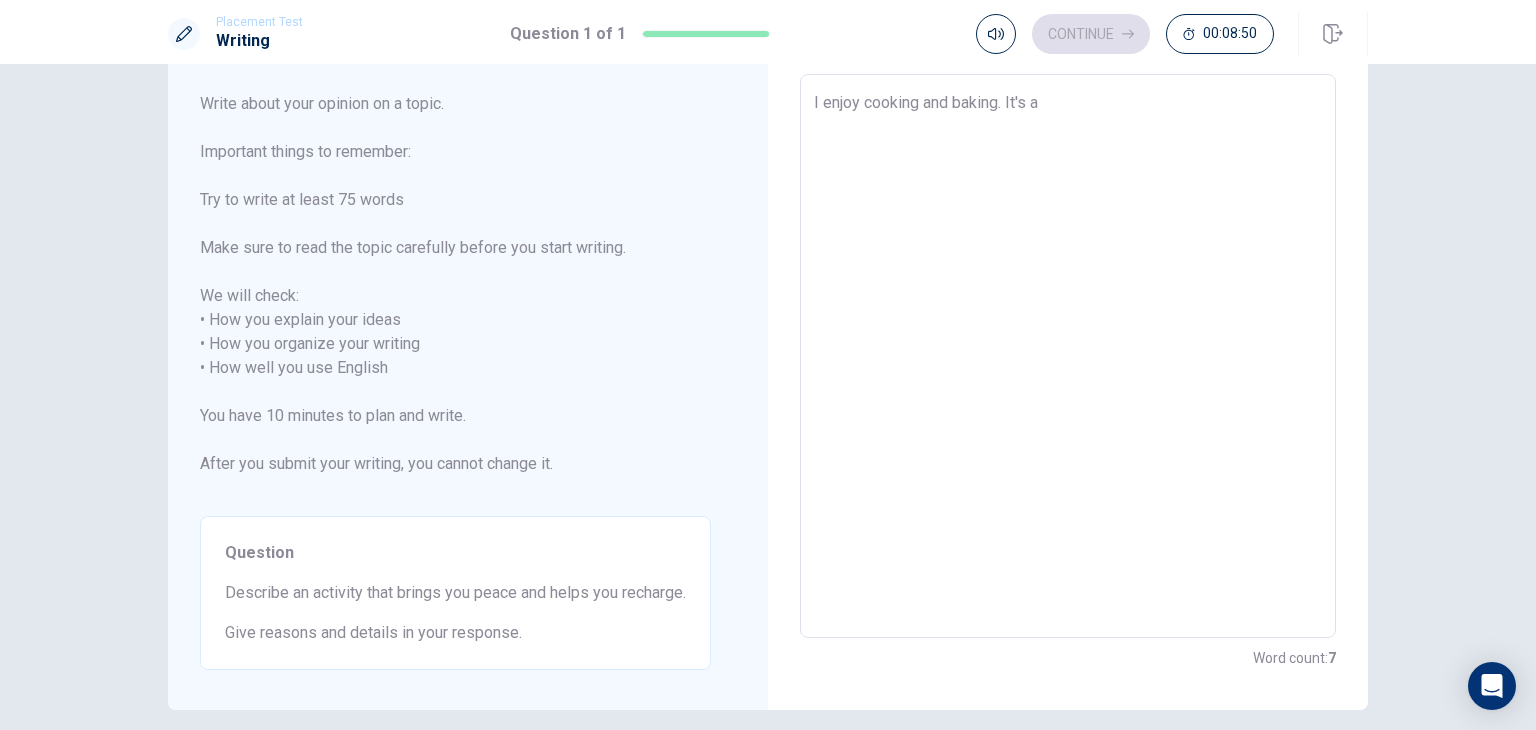 type on "I enjoy cooking and baking. It's a" 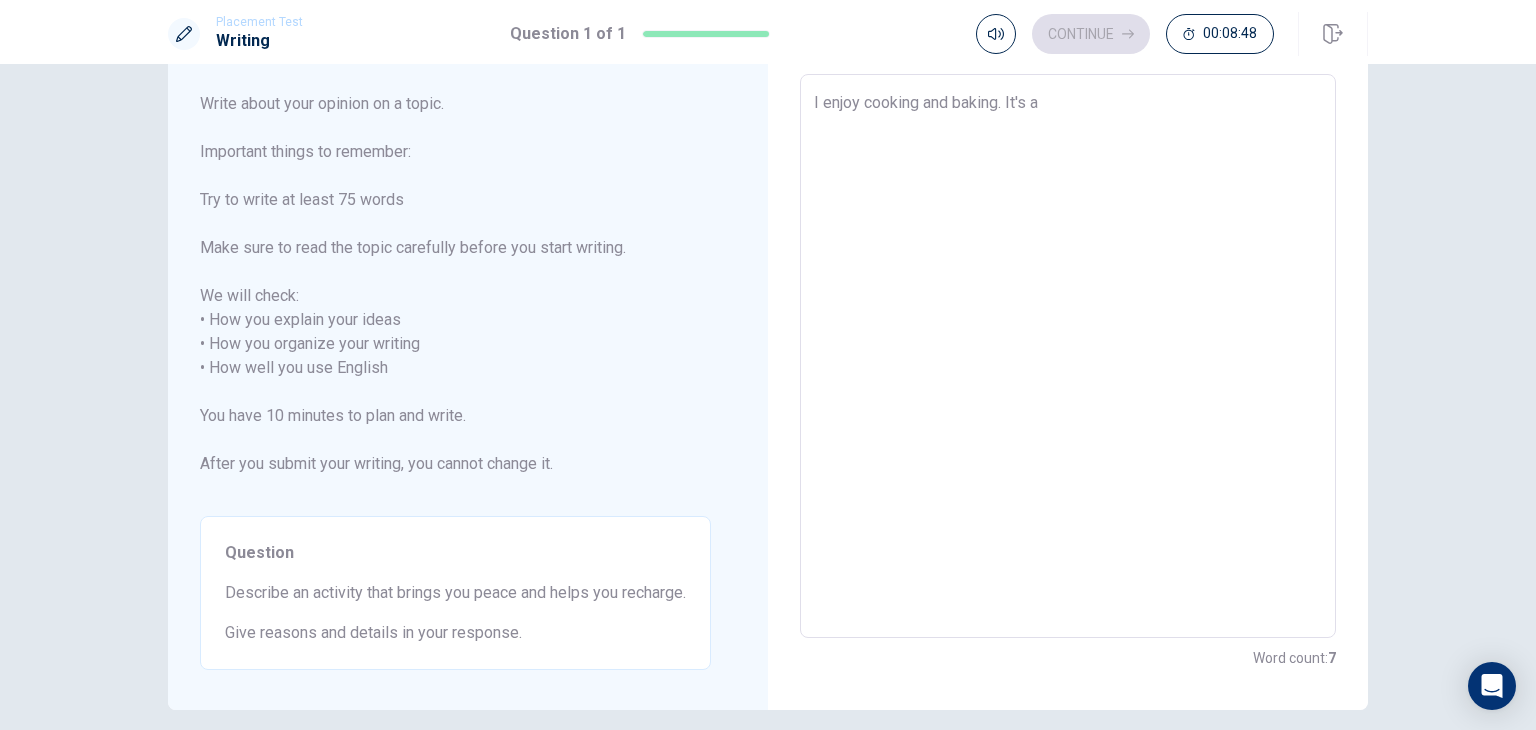 type on "x" 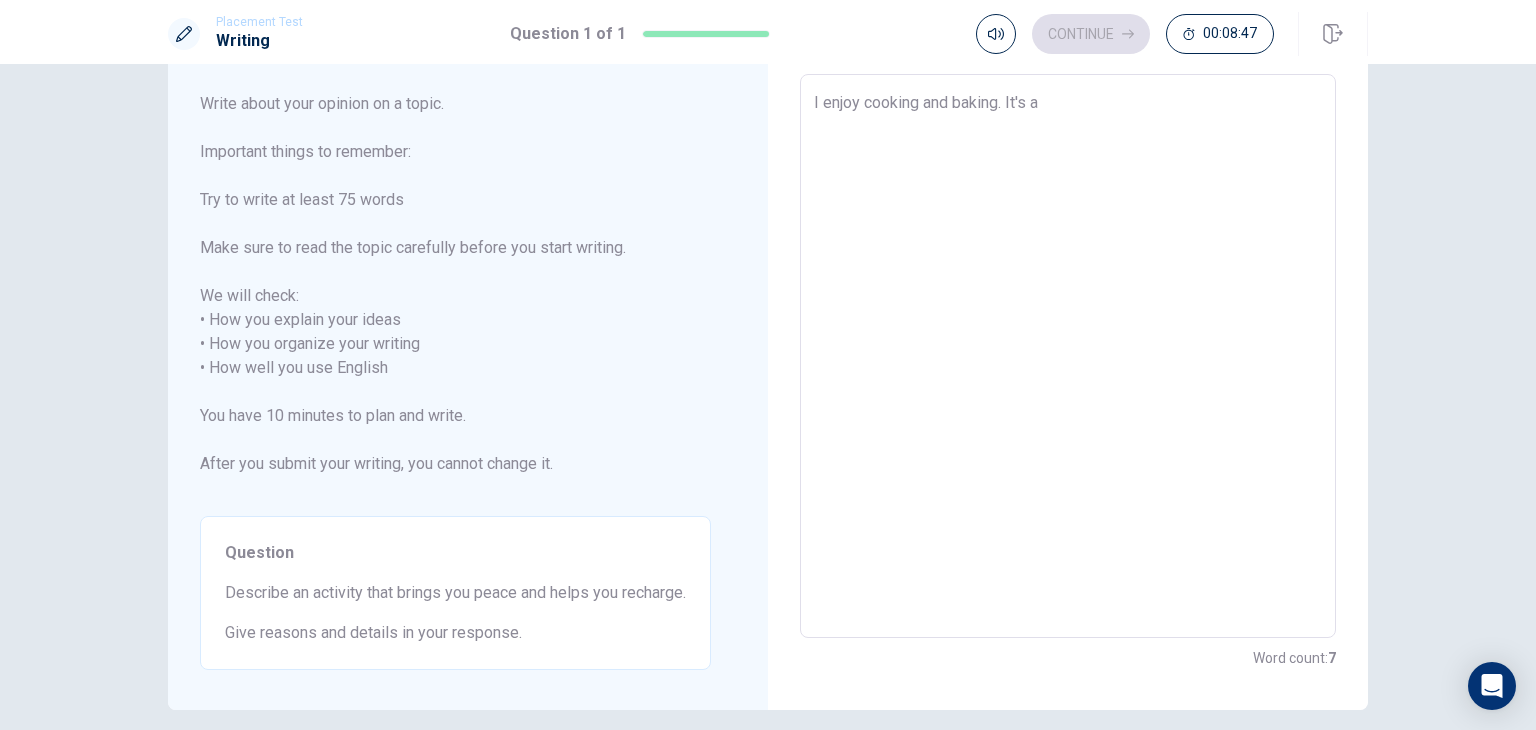 type on "I enjoy cooking and baking. It's a" 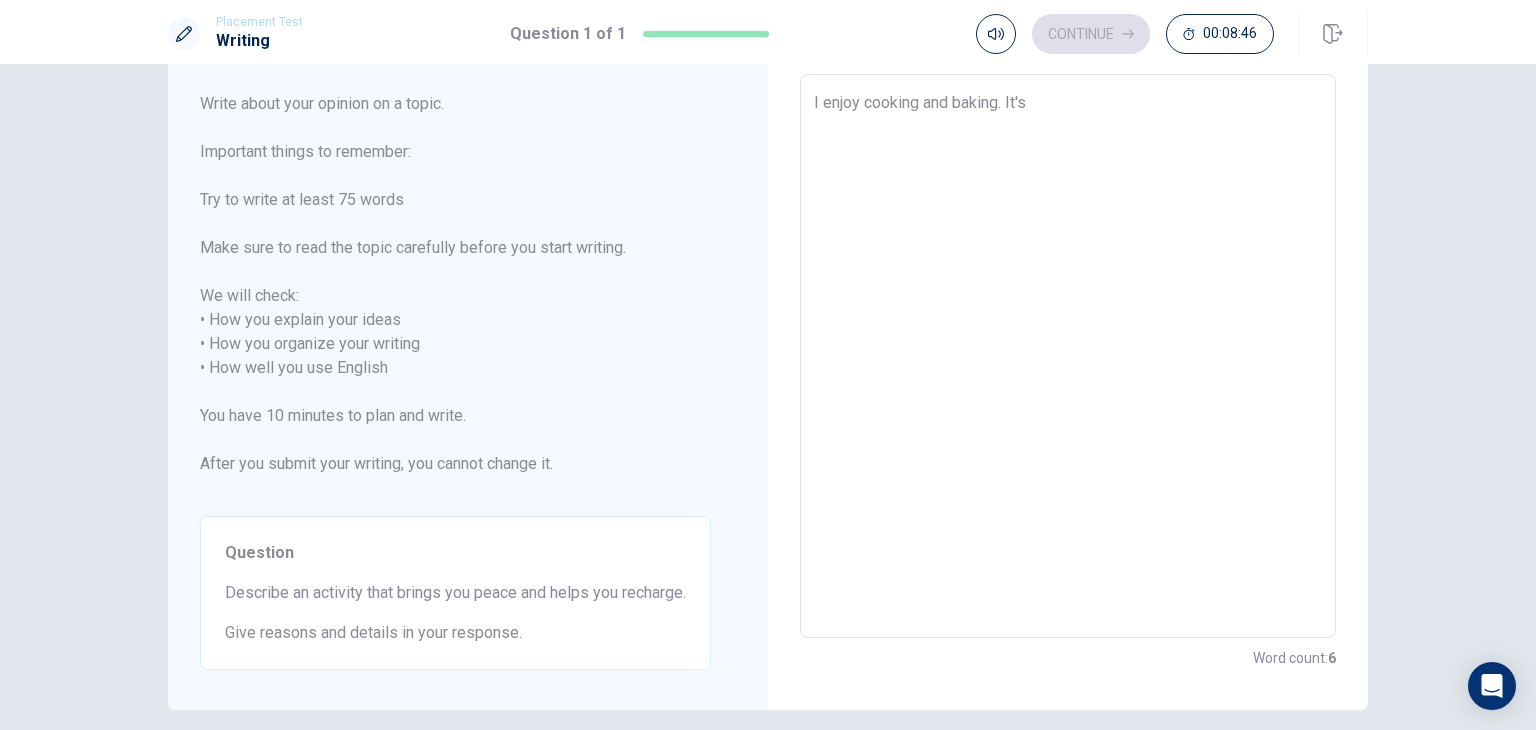 type on "x" 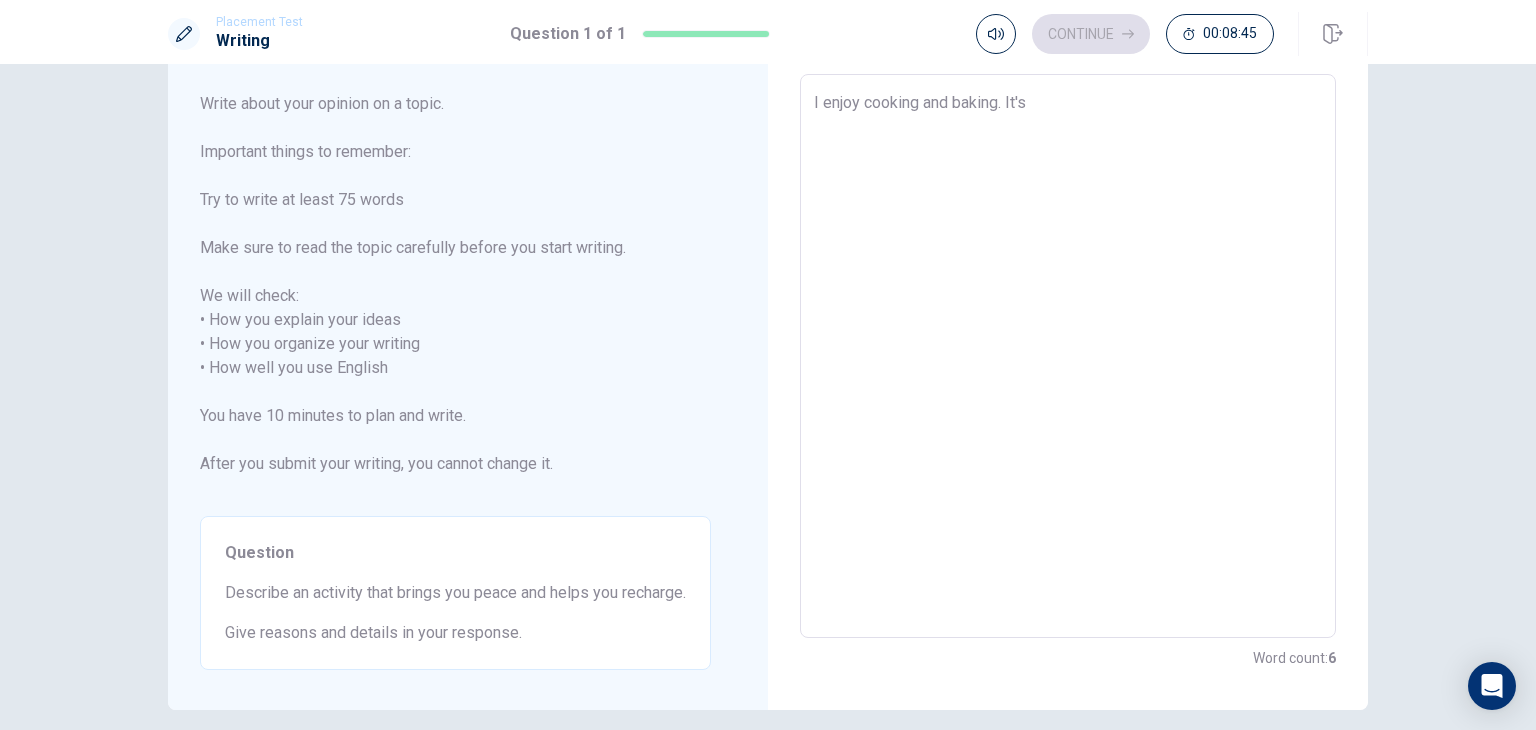 type on "I enjoy cooking and baking. It's" 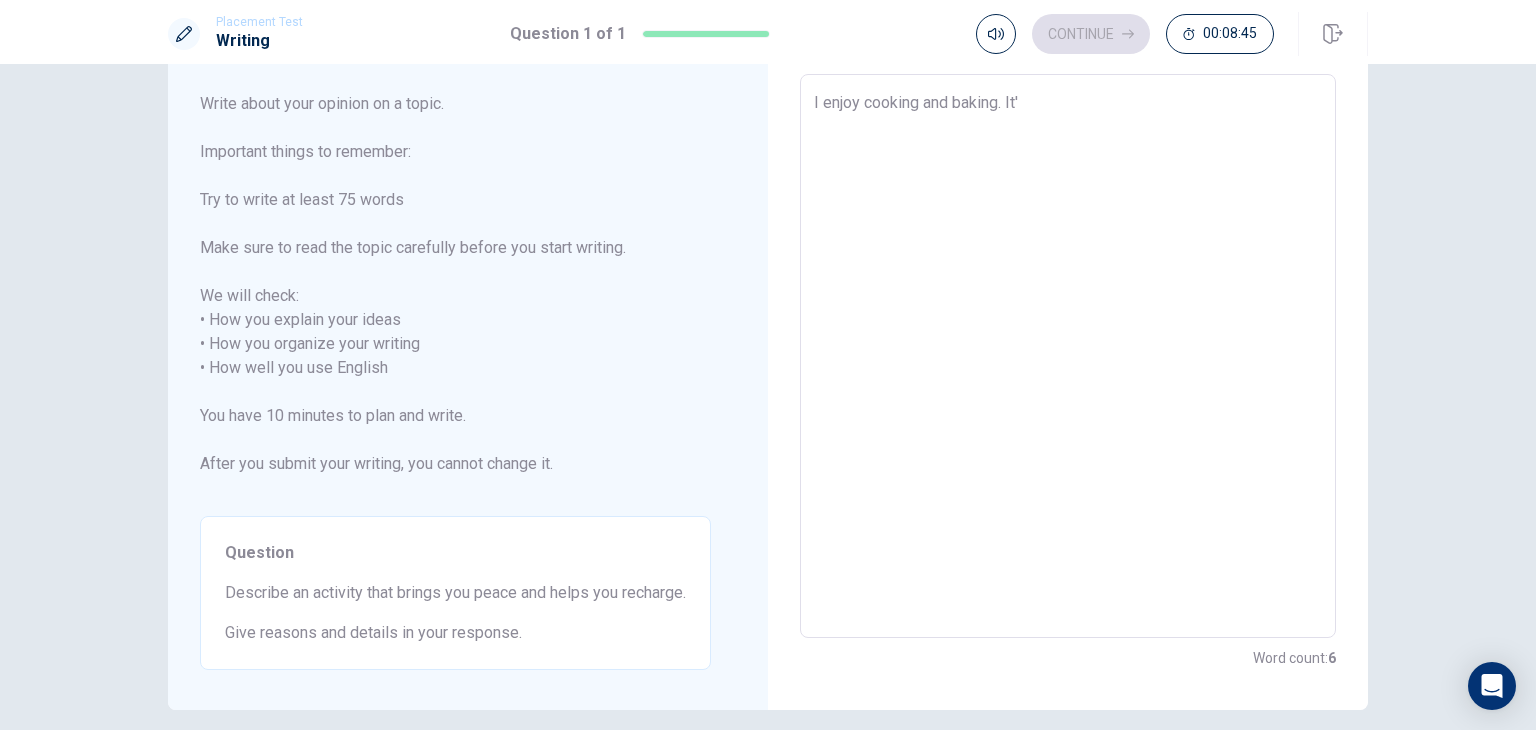 type on "x" 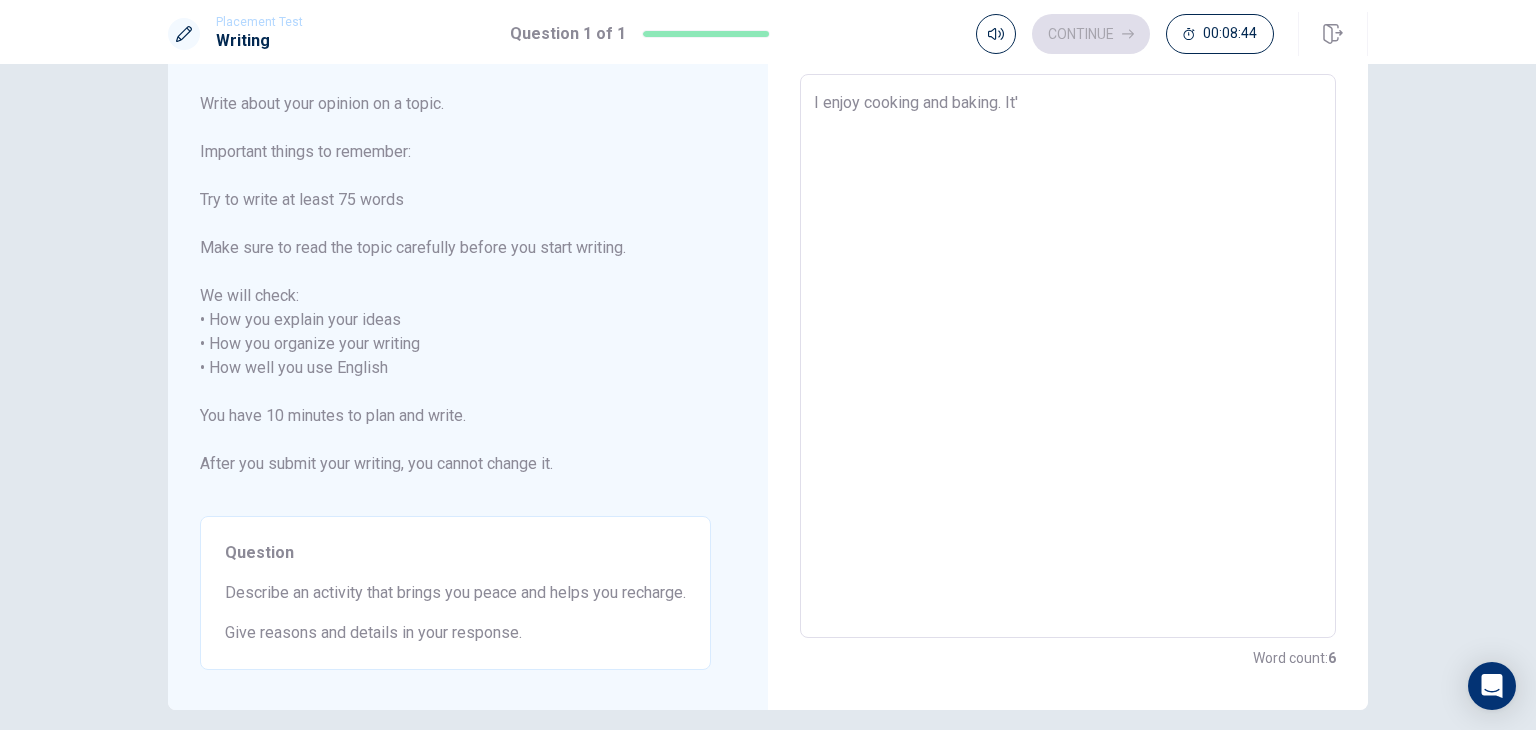 type on "I enjoy cooking and baking. It" 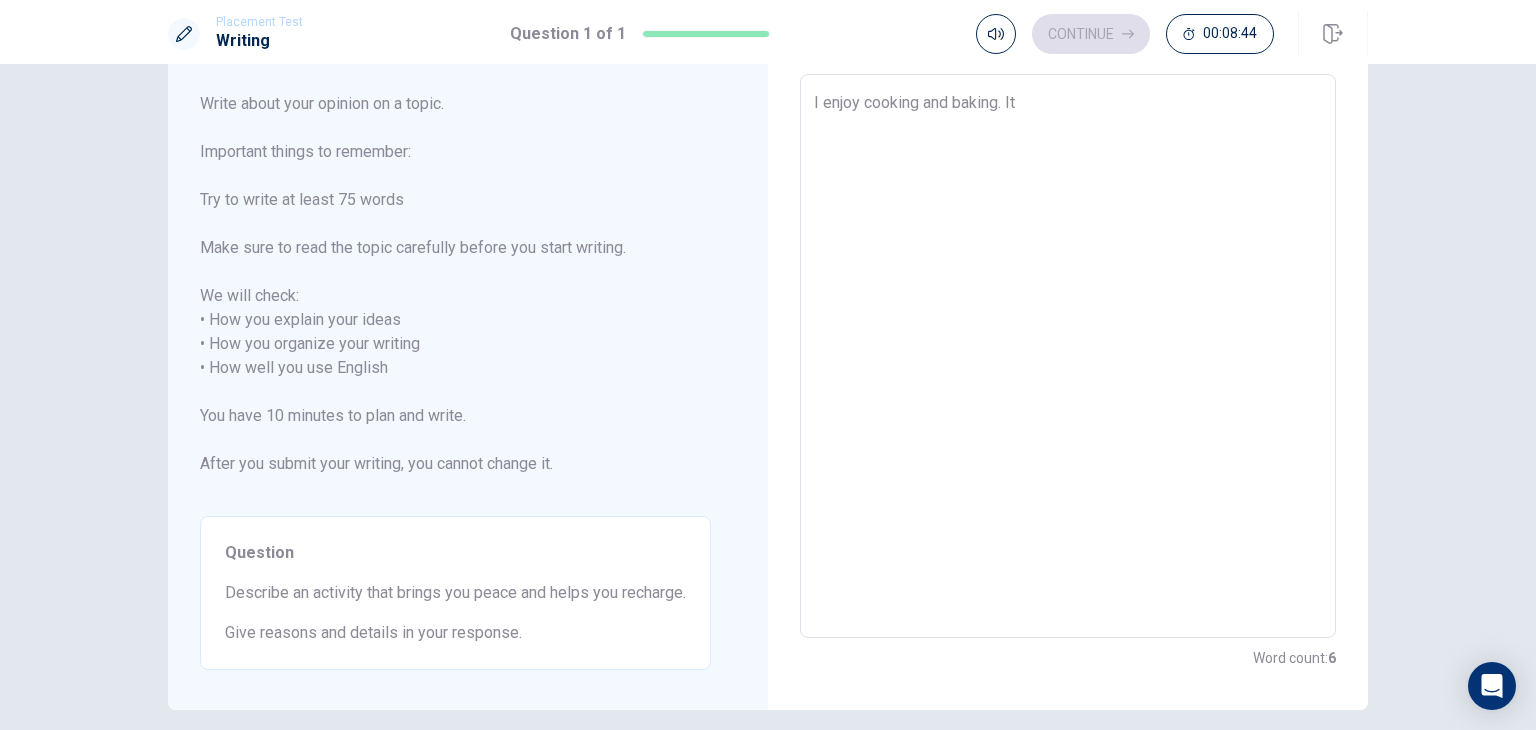 type on "x" 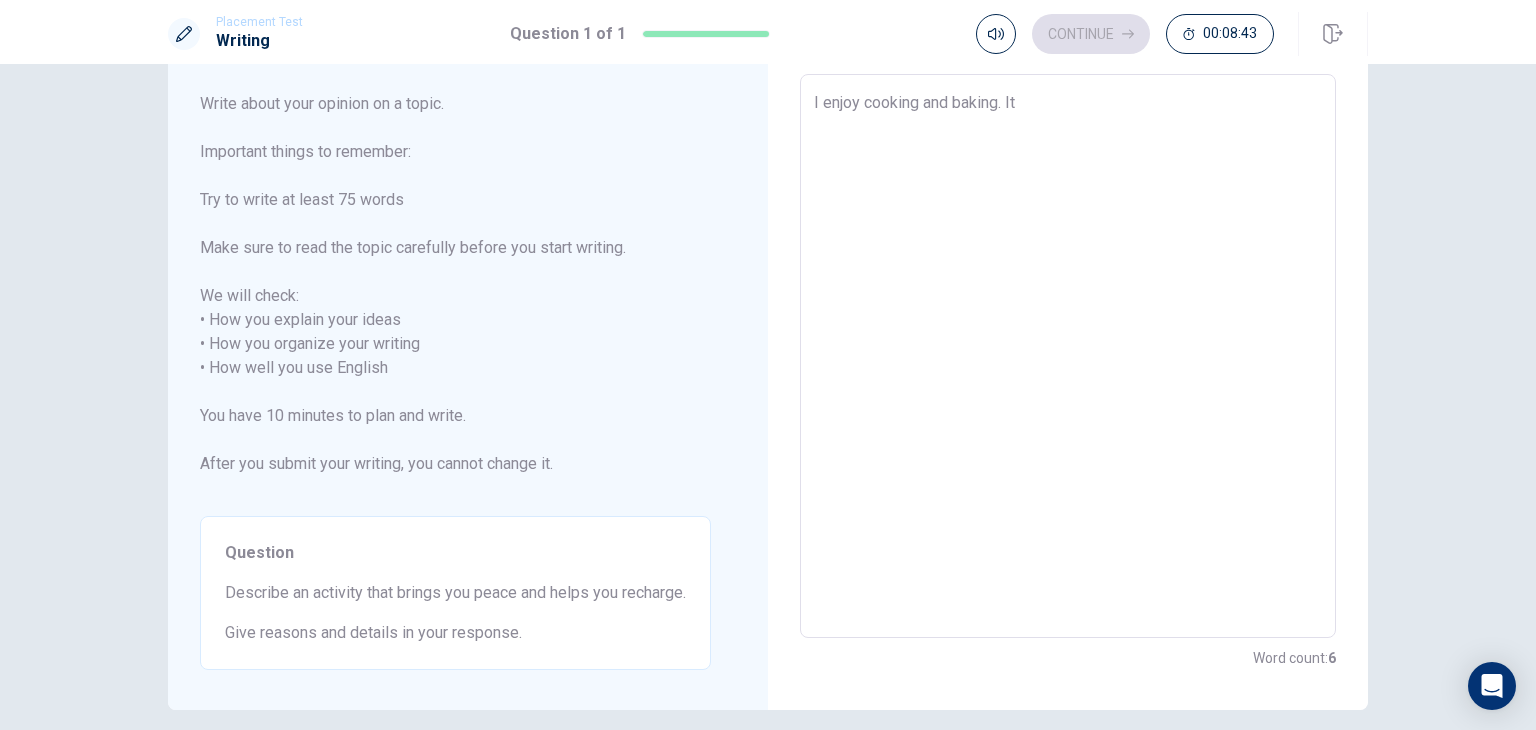 type on "I enjoy cooking and baking. It c" 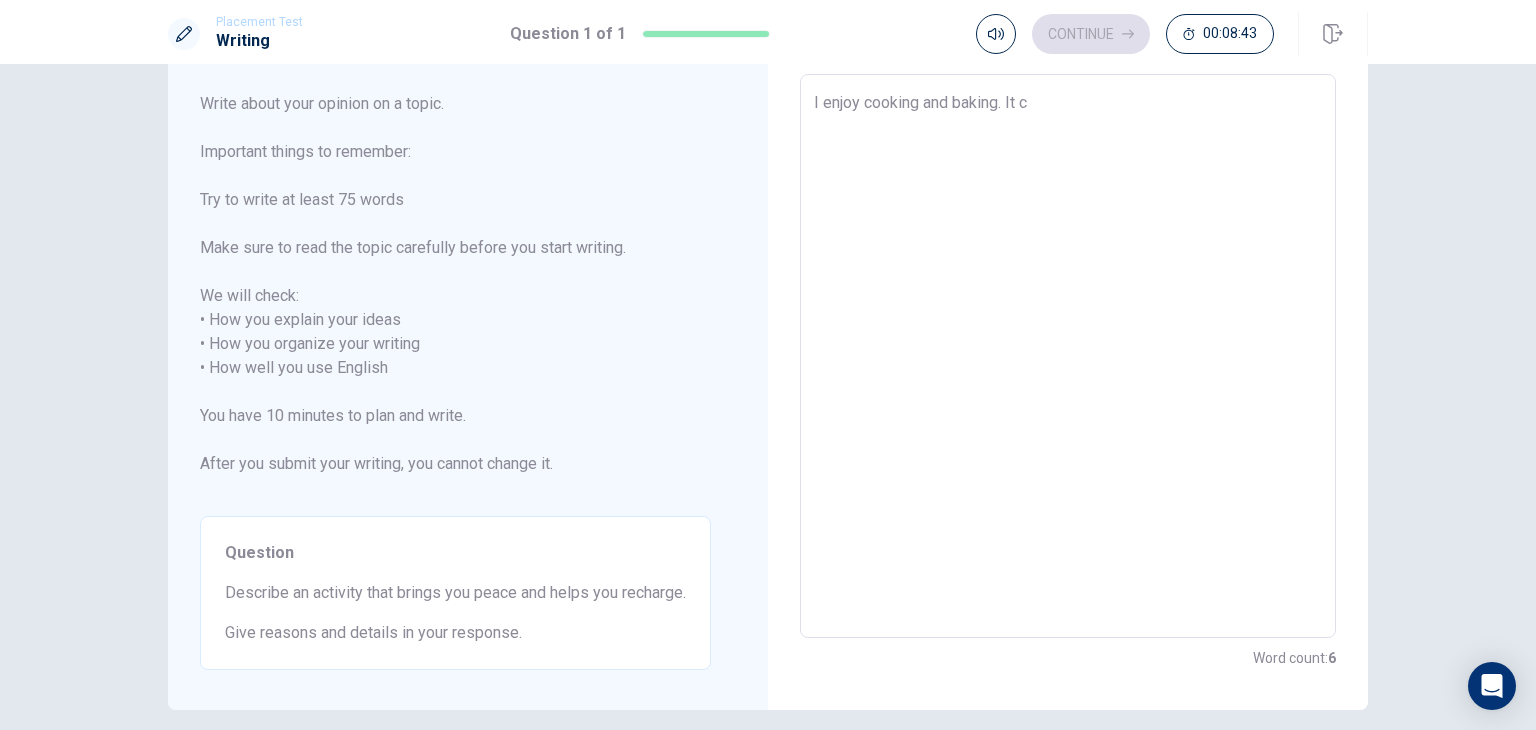 type on "x" 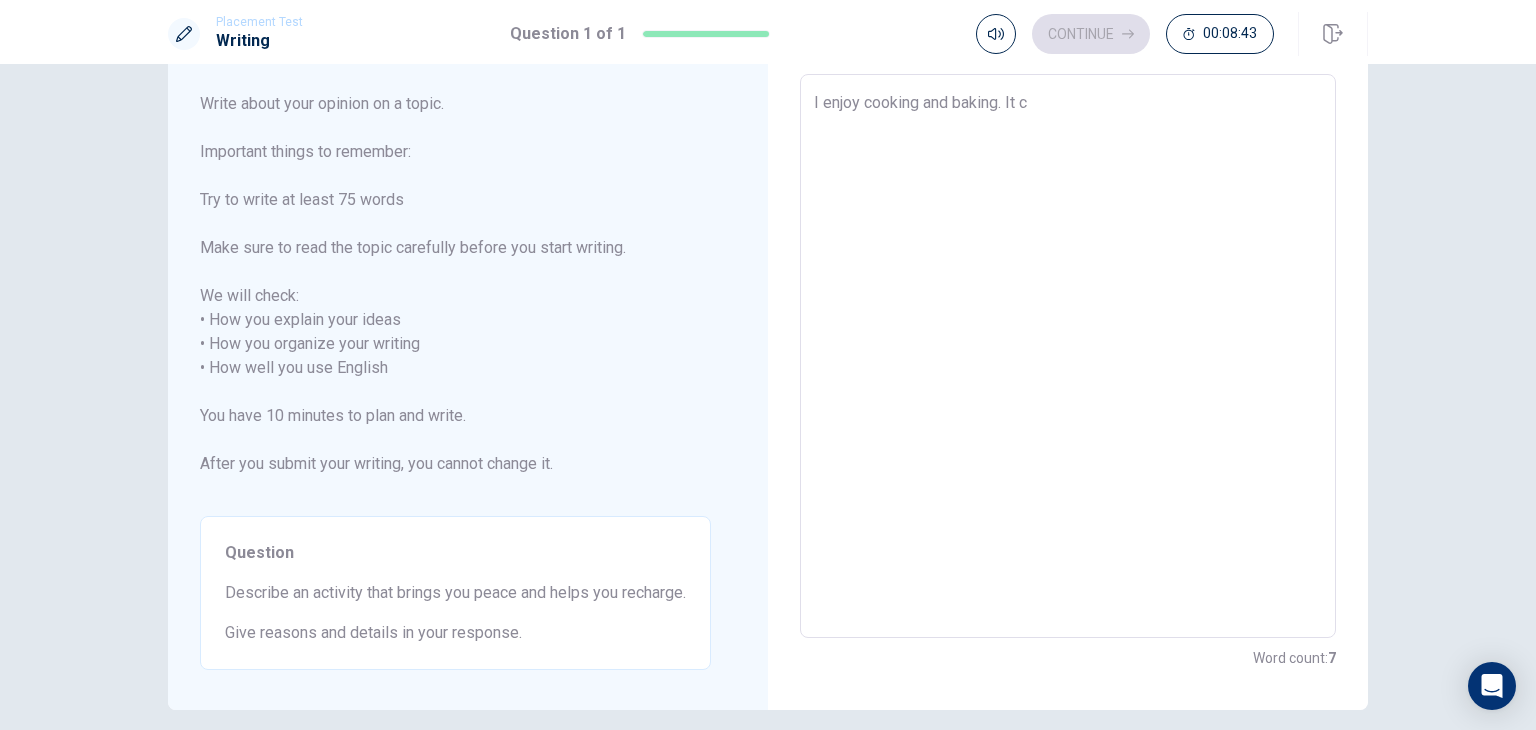 type on "I enjoy cooking and baking. It ca" 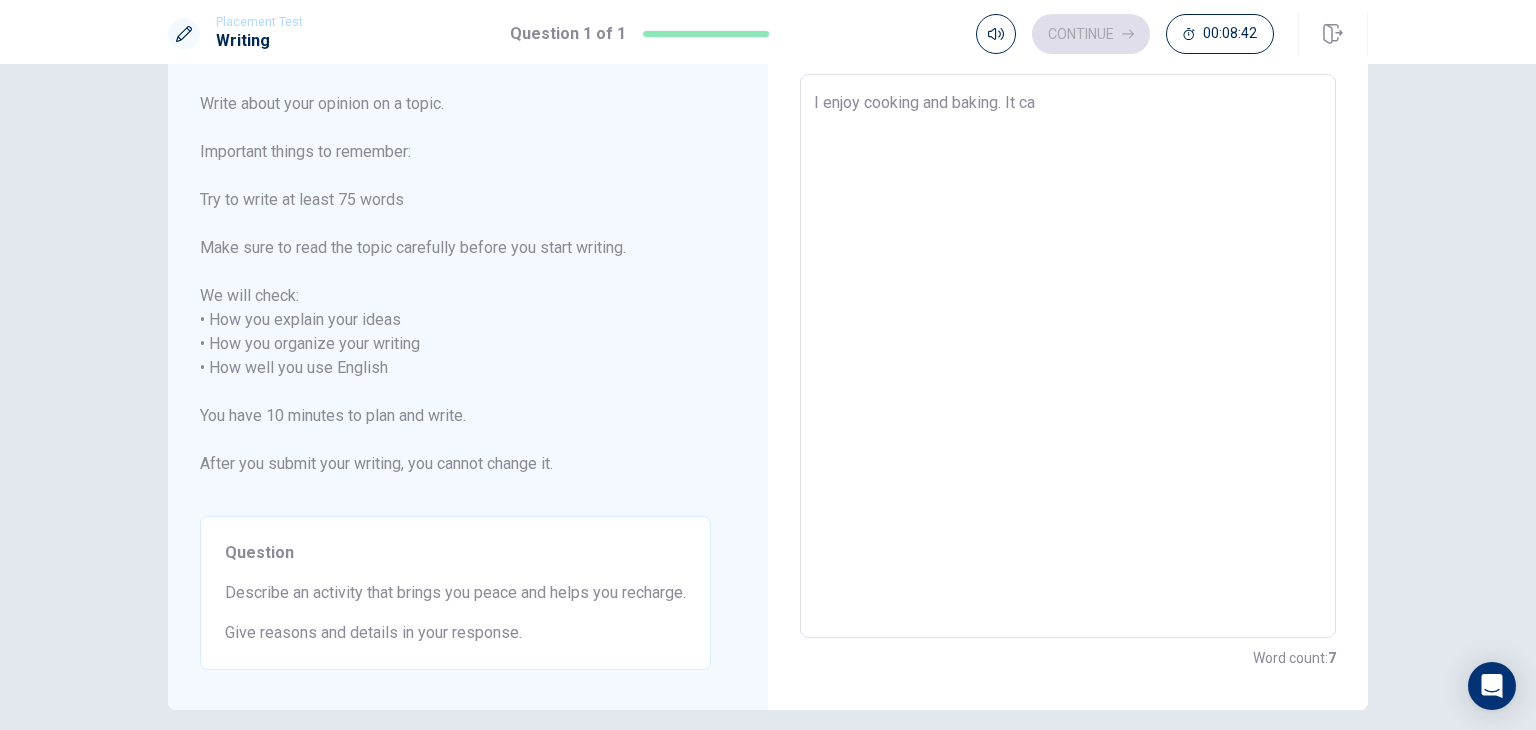 type on "x" 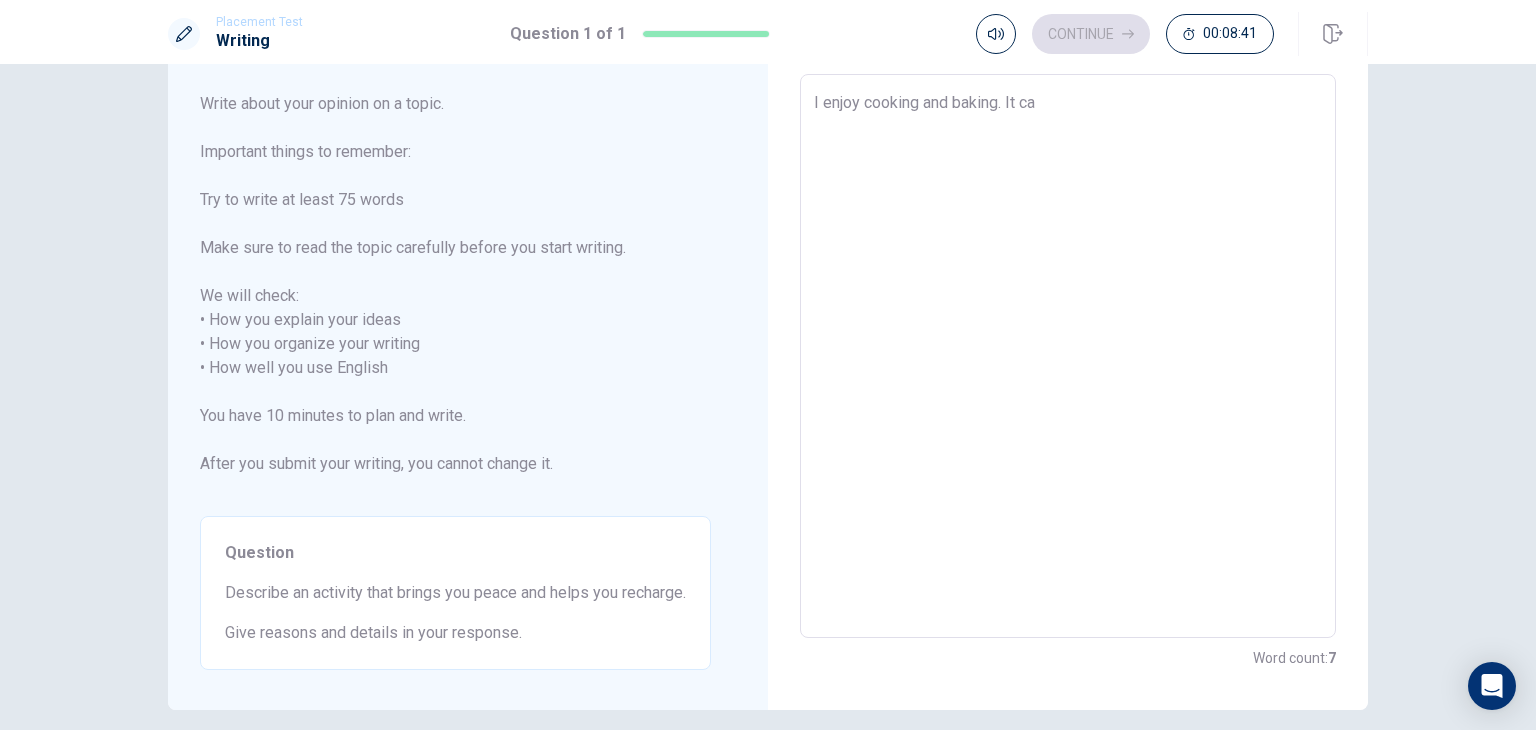 type on "I enjoy cooking and baking. It c" 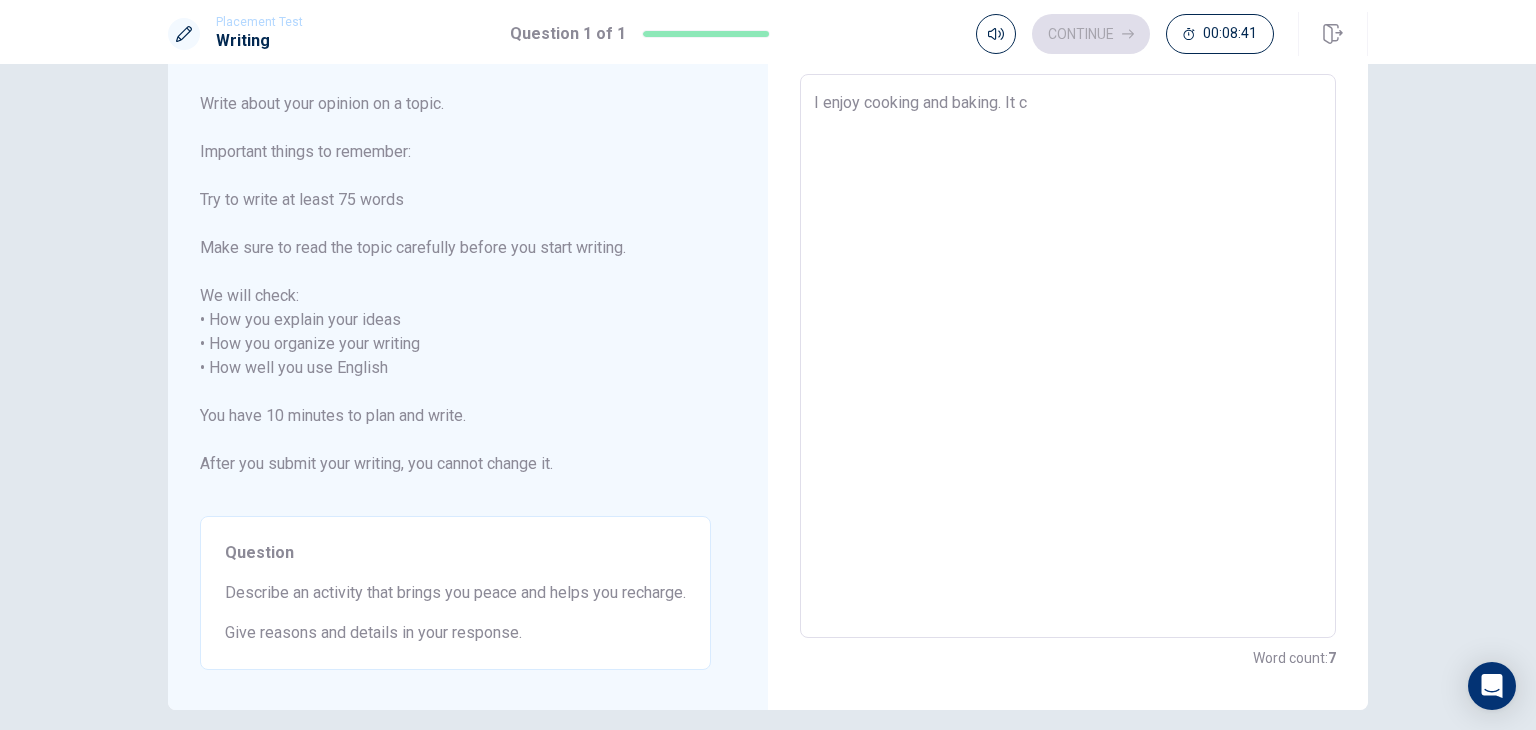 type on "x" 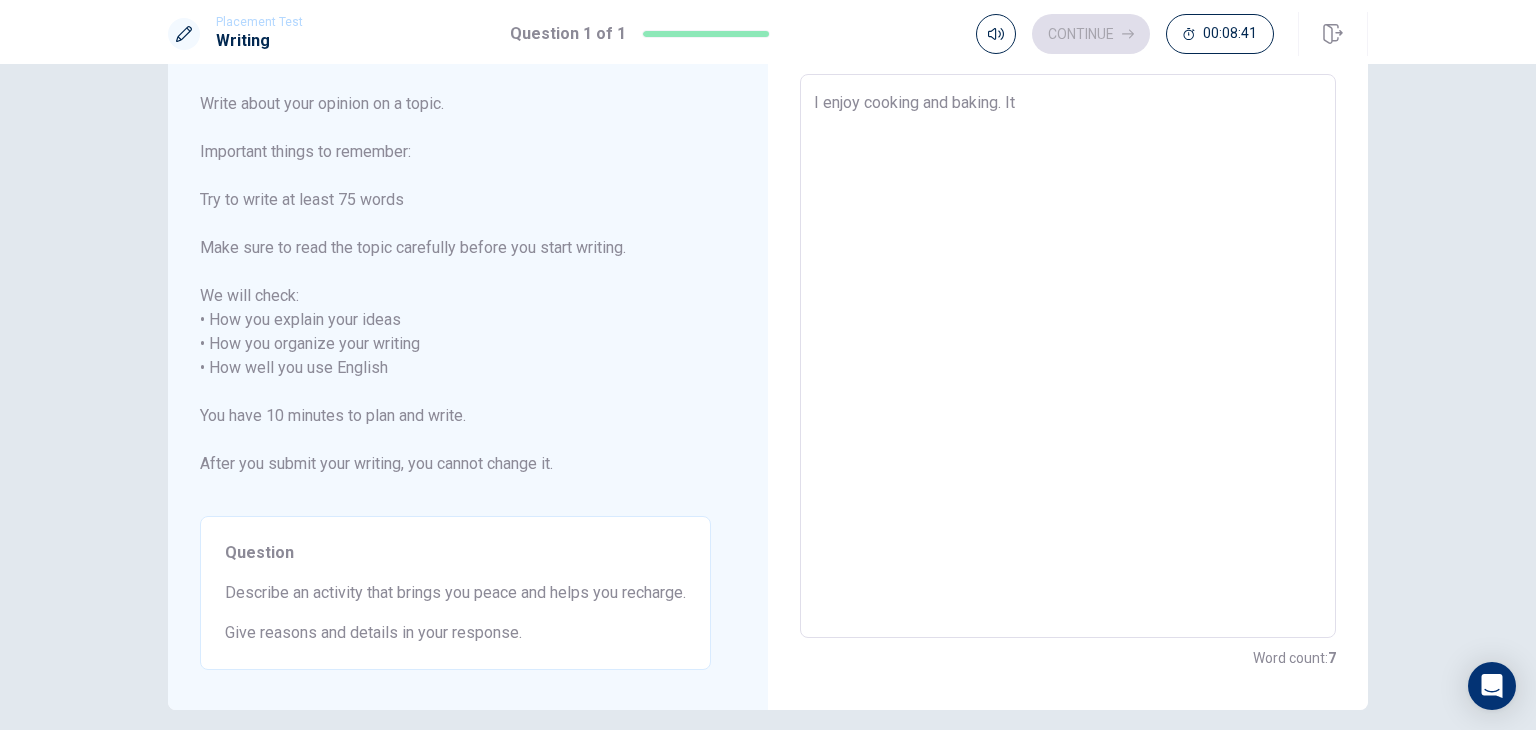 type on "x" 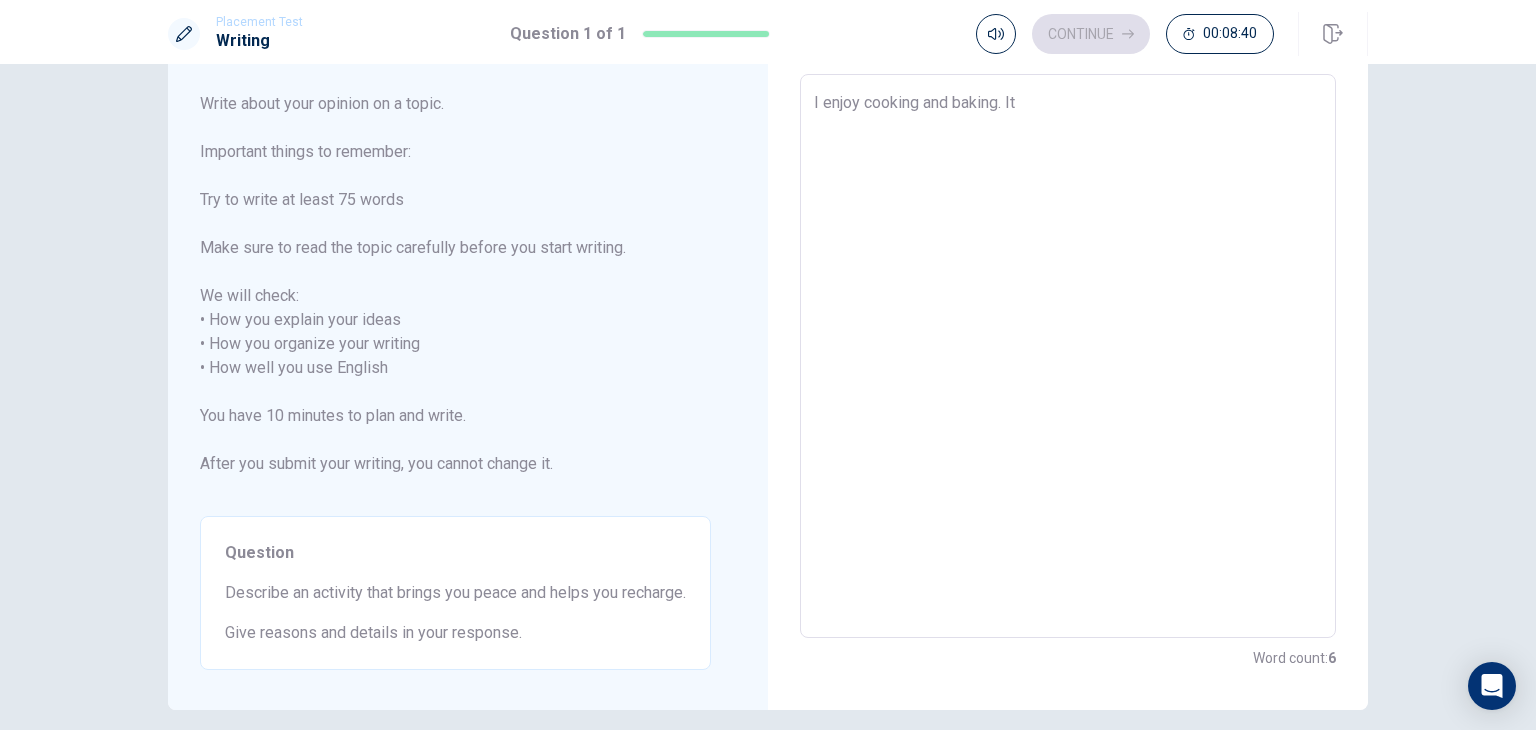 type on "I enjoy cooking and baking. It" 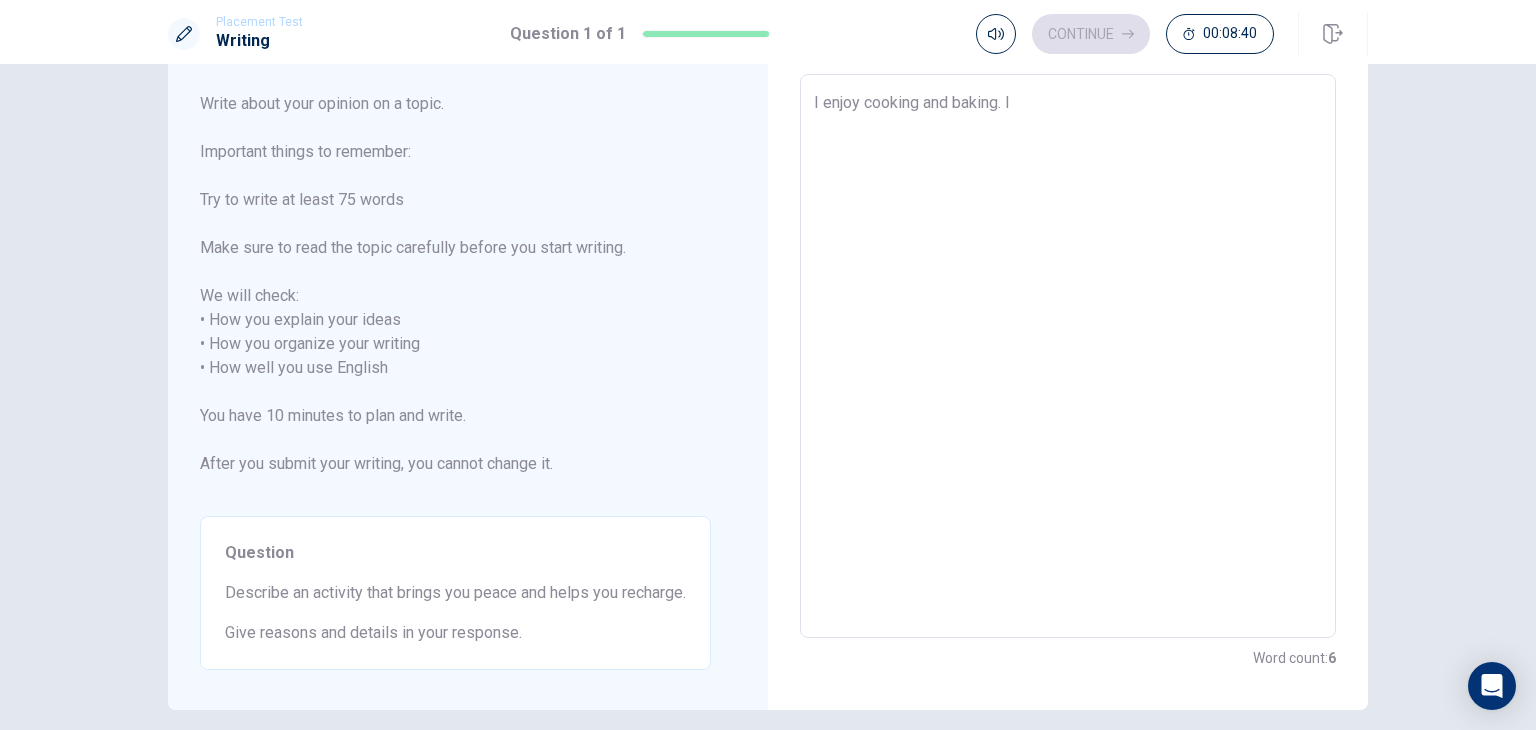 type on "x" 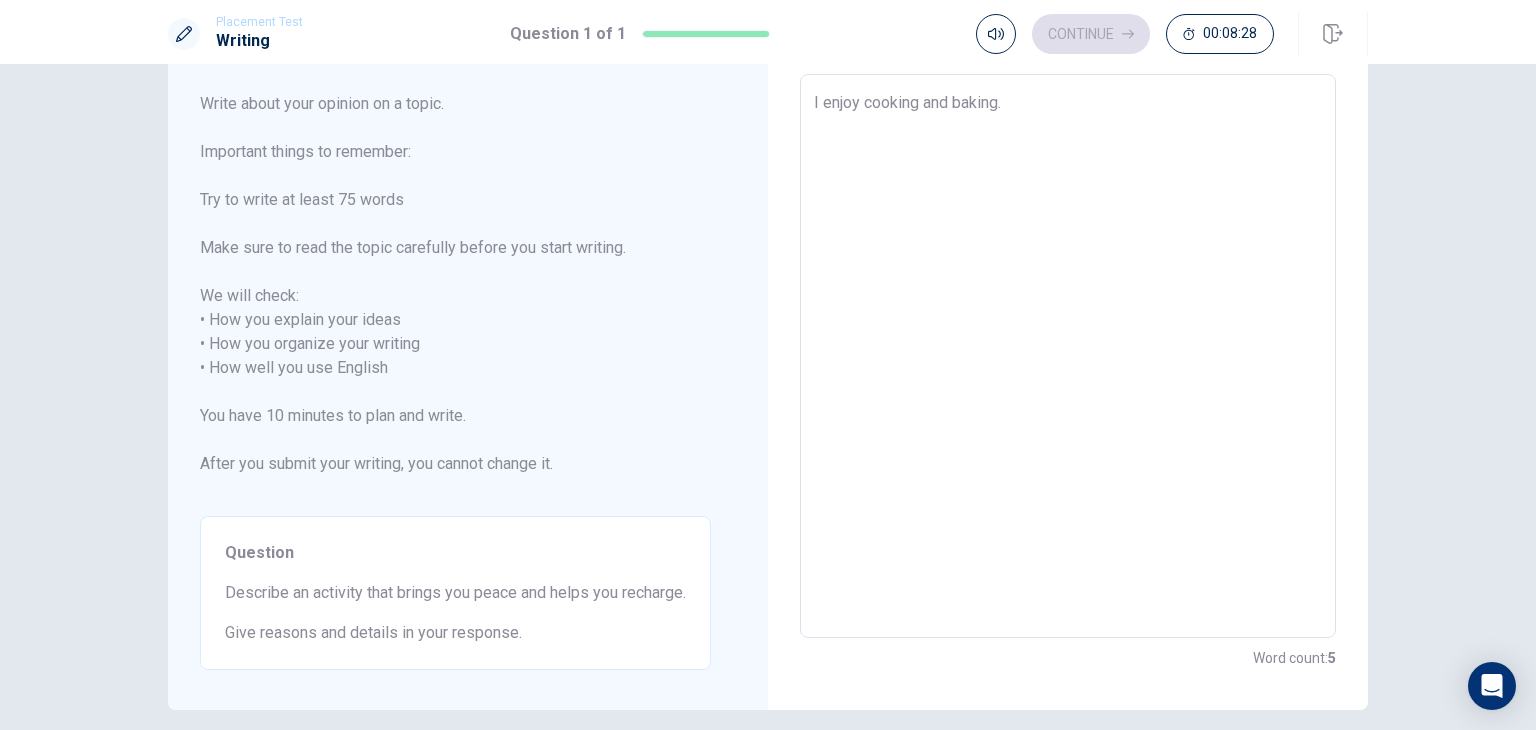 type on "x" 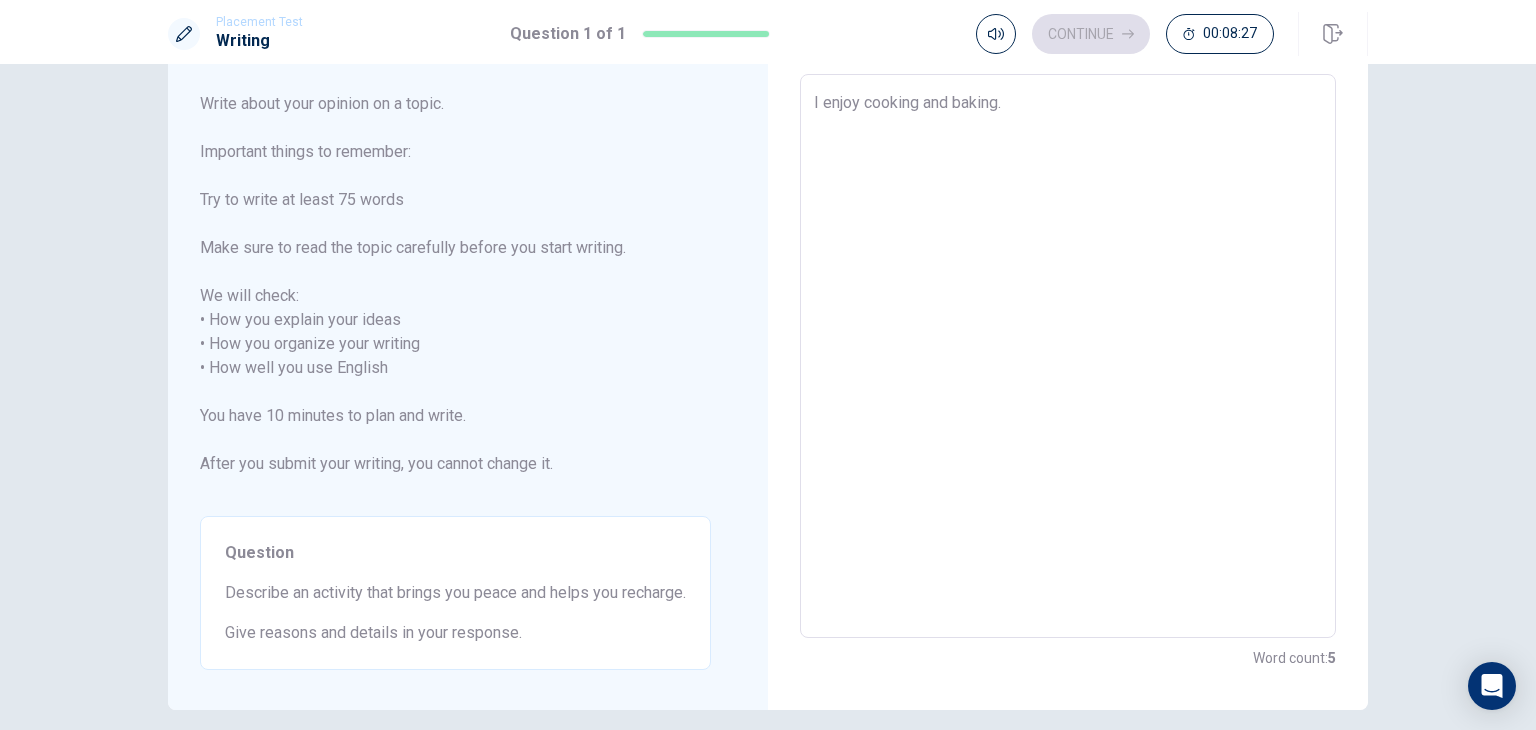 type on "I enjoy cooking and baking. I" 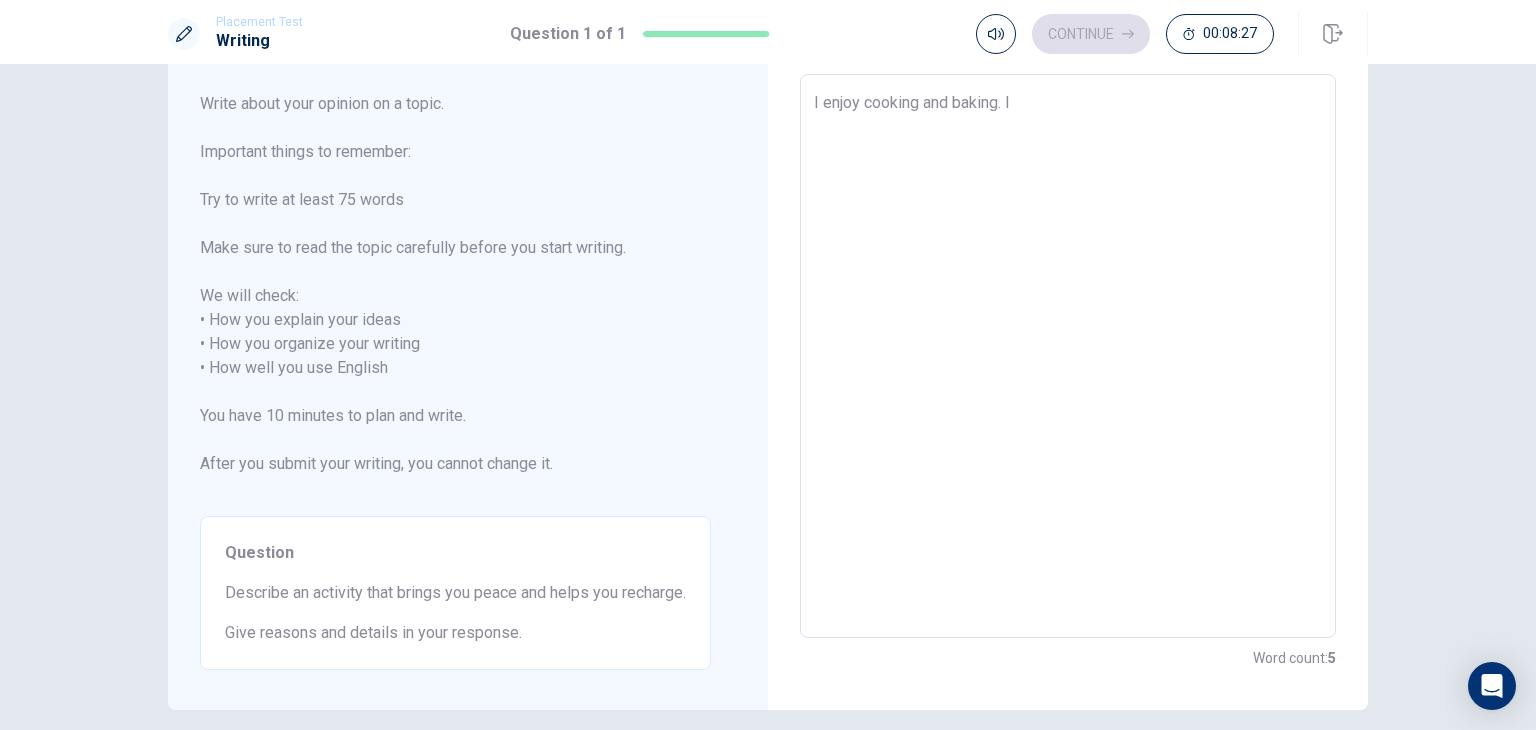 type on "x" 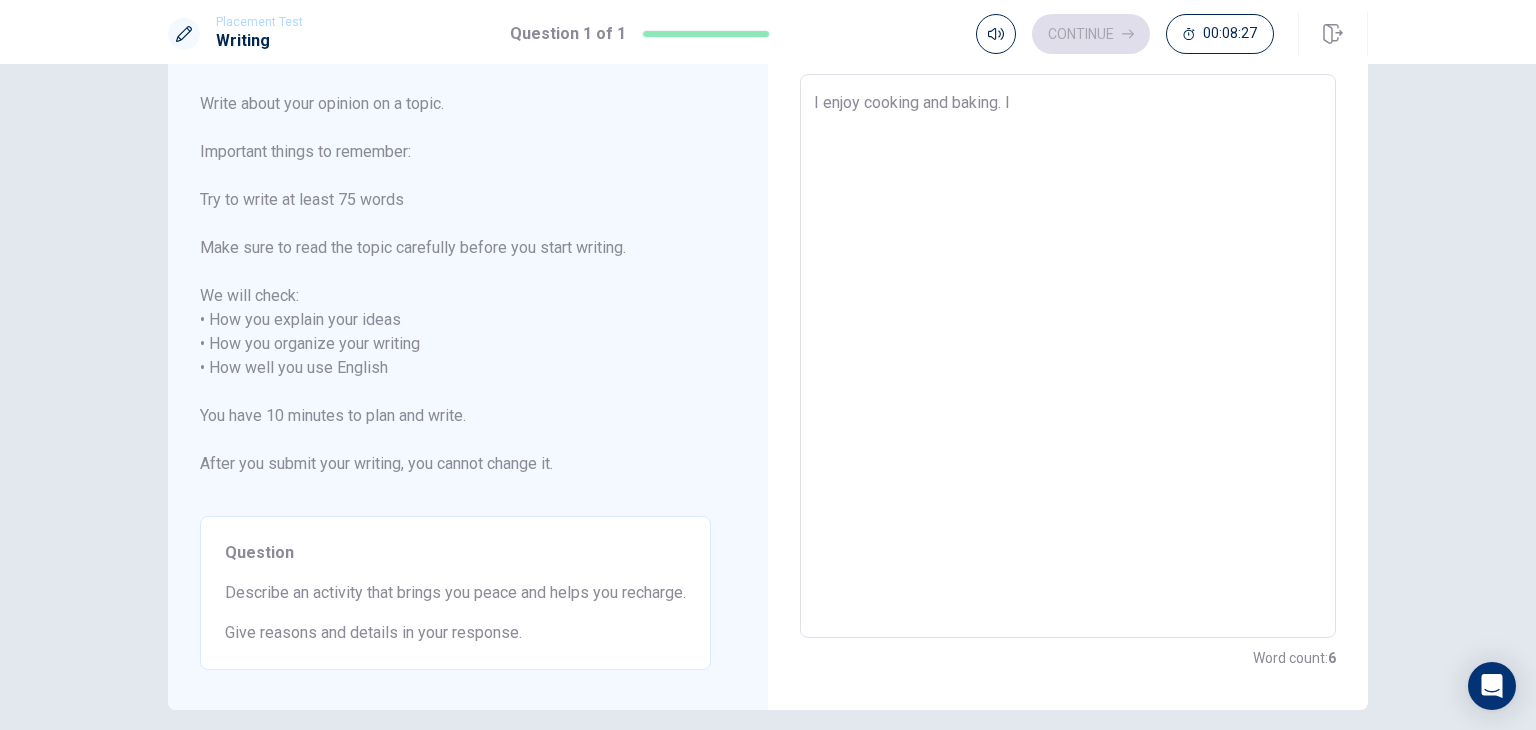 type on "I enjoy cooking and baking. It" 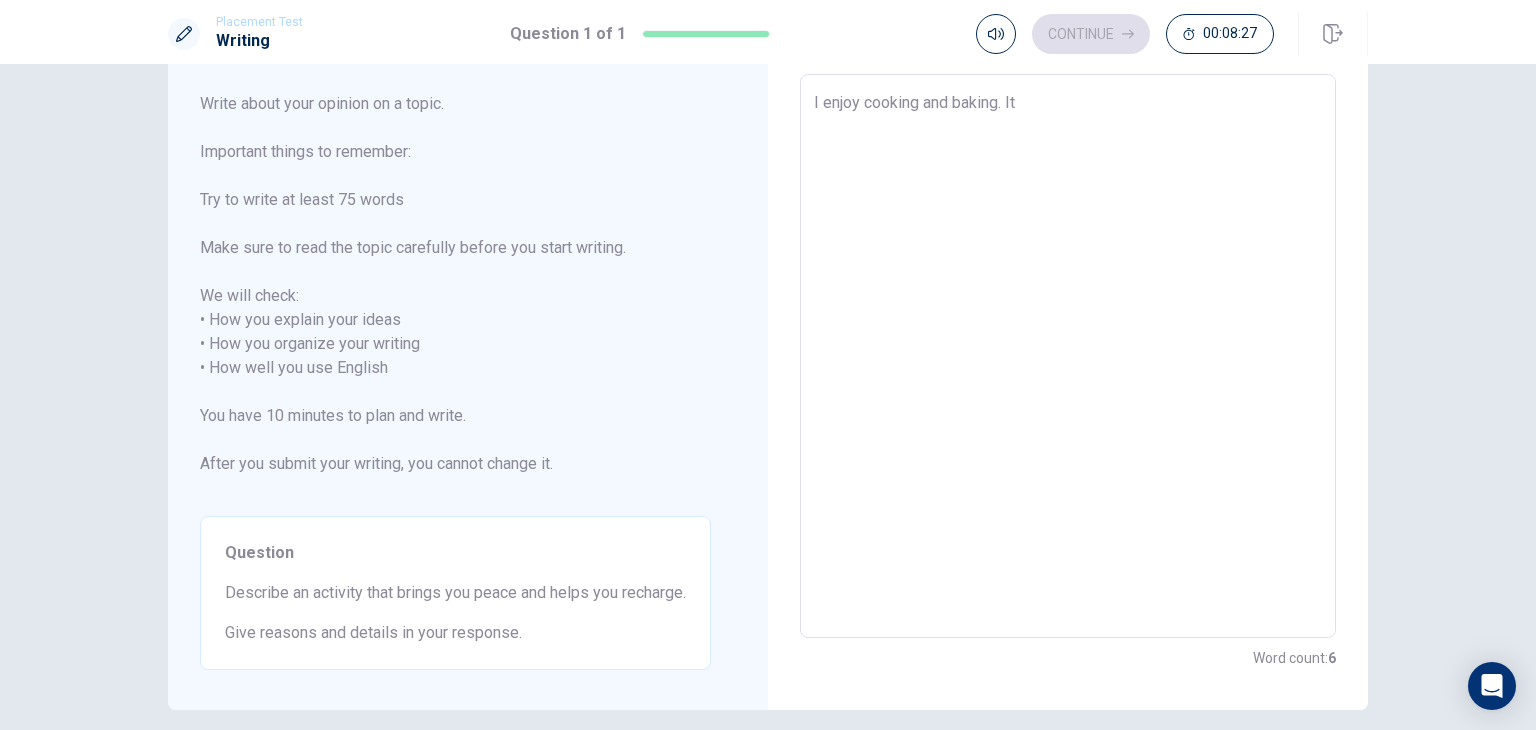 type on "x" 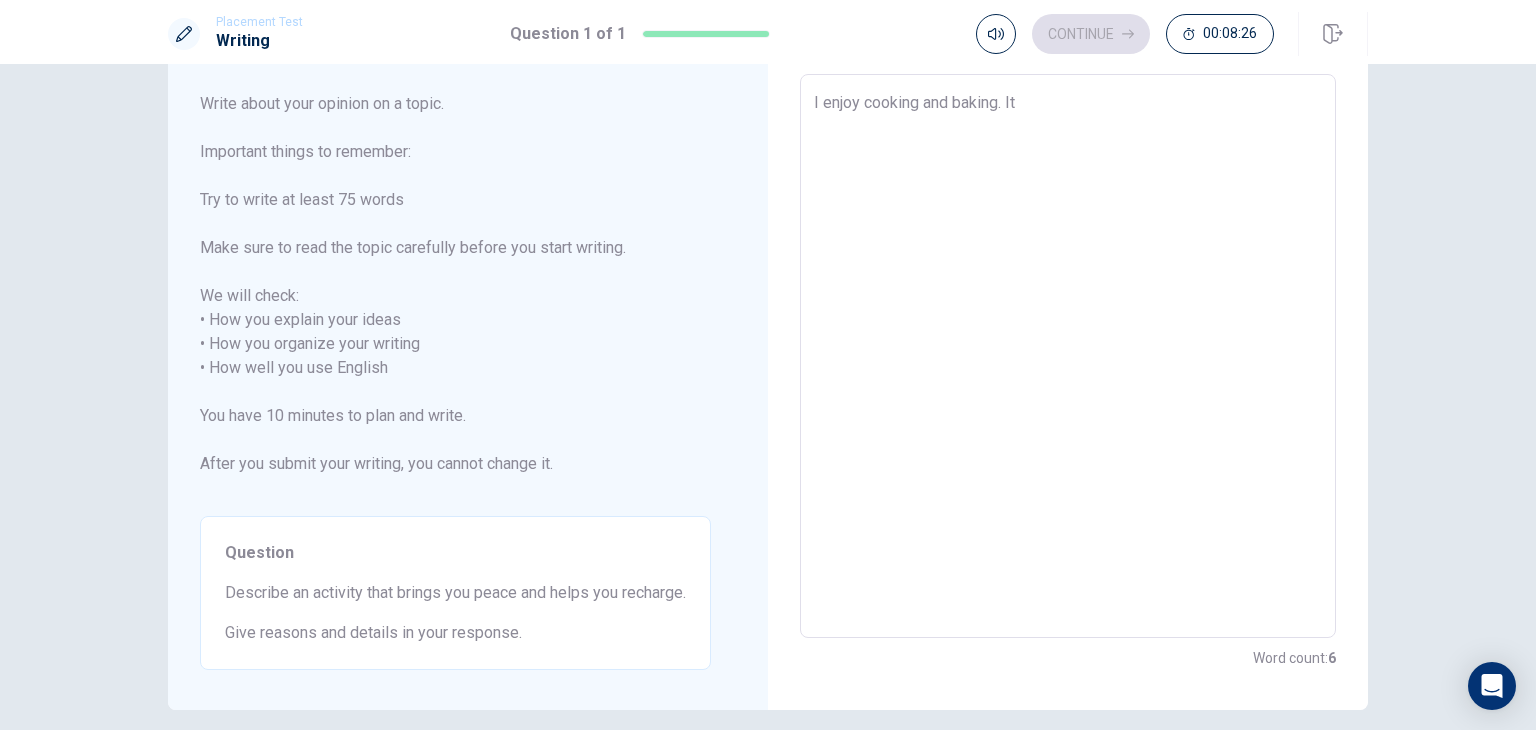 type on "I enjoy cooking and baking. It" 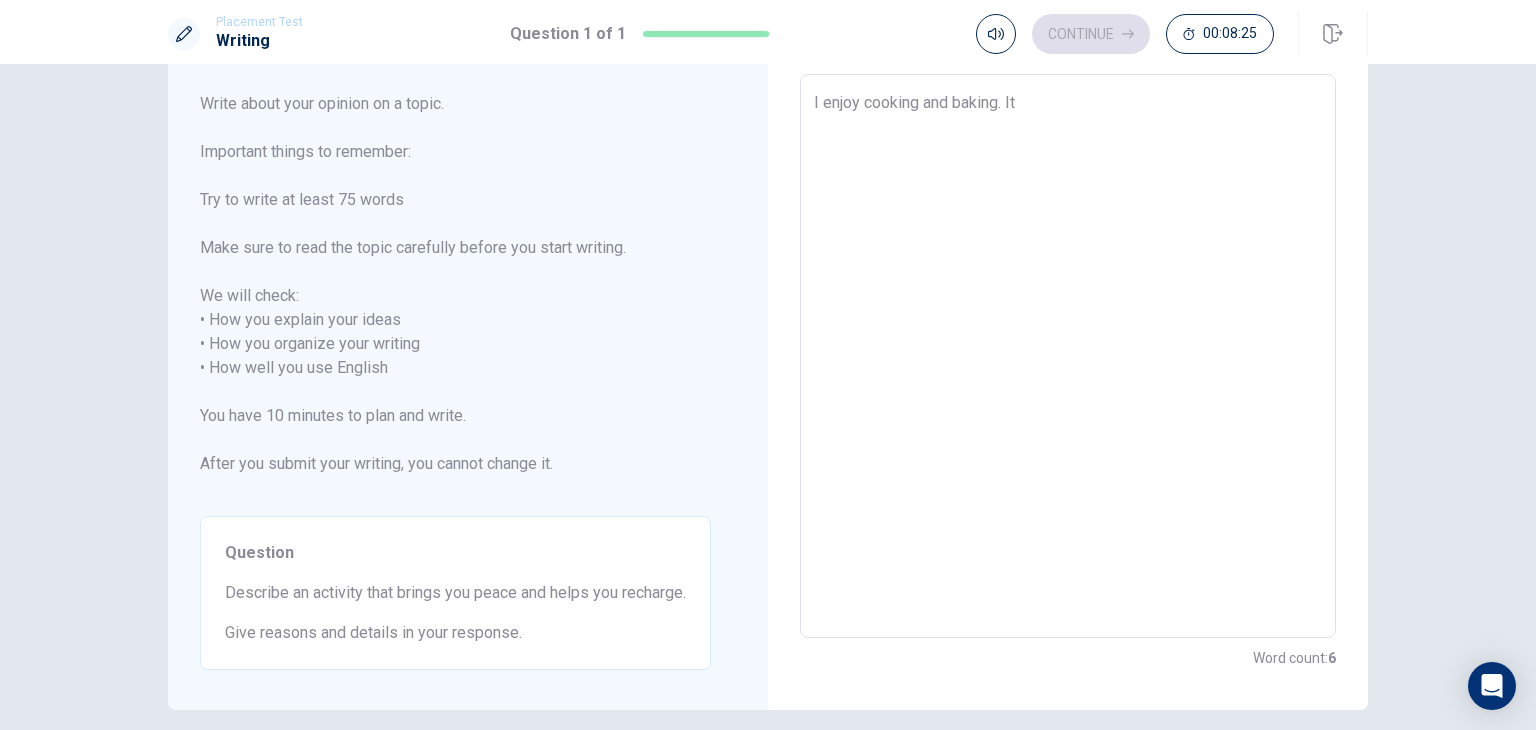 type on "I enjoy cooking and baking. It c" 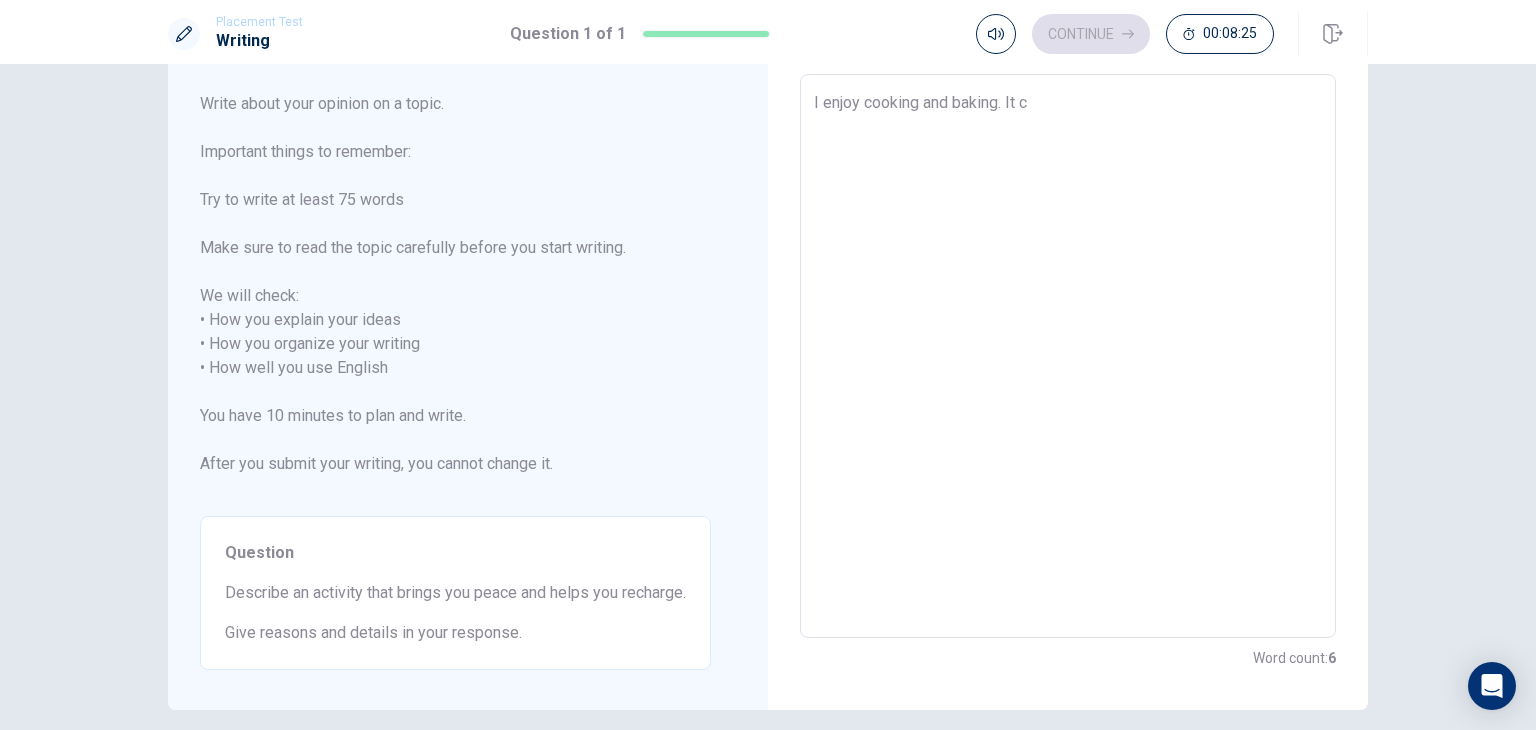 type on "x" 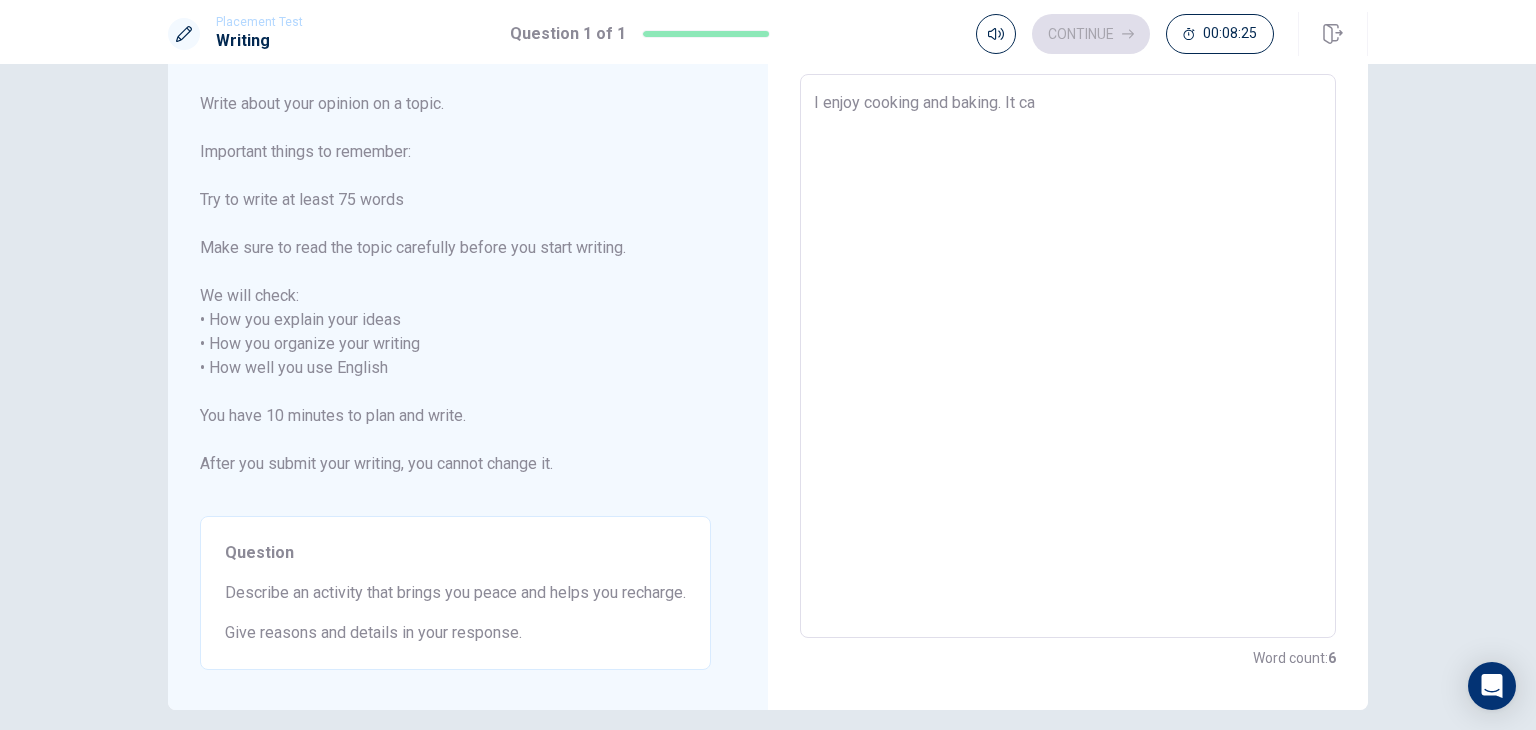 type on "x" 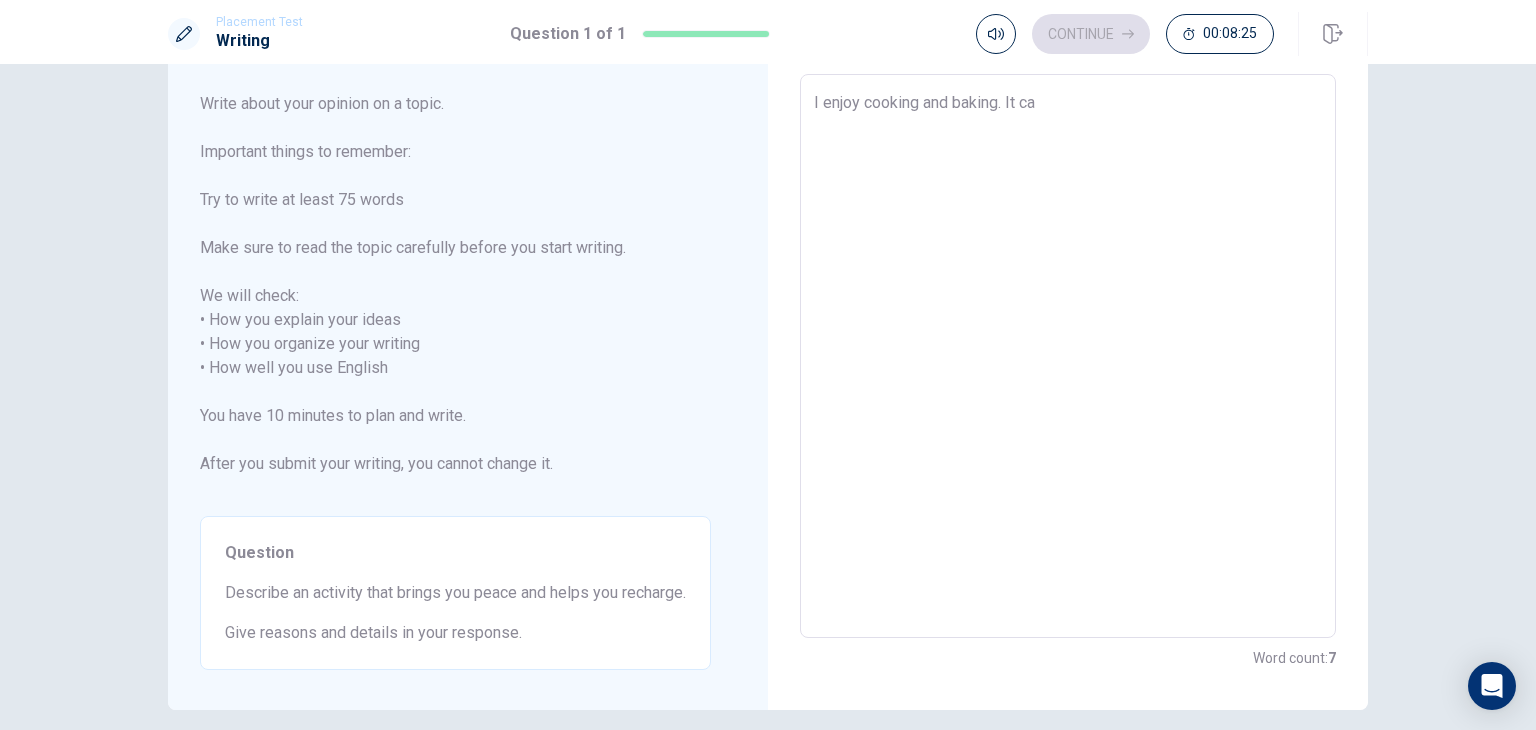 type on "I enjoy cooking and baking. It can" 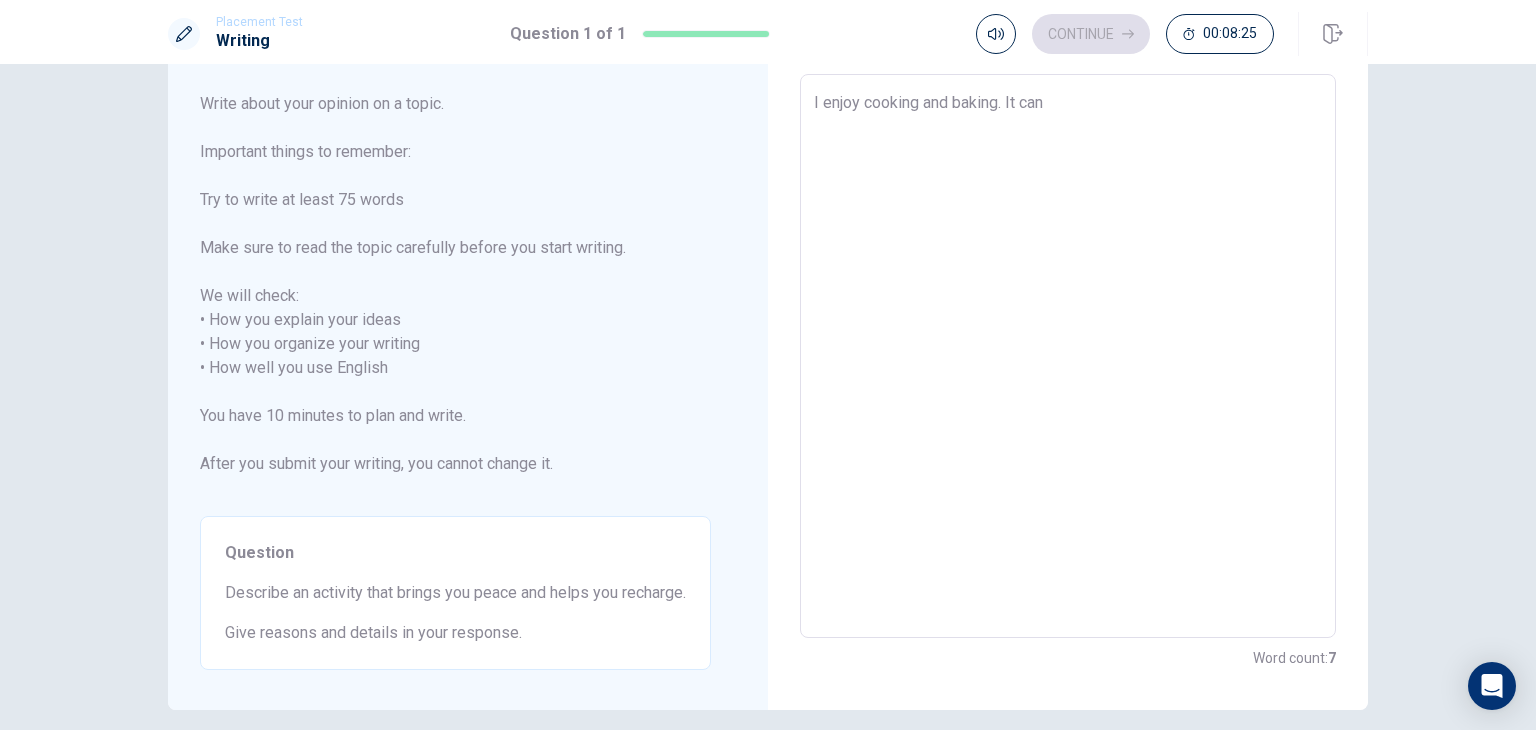 type on "x" 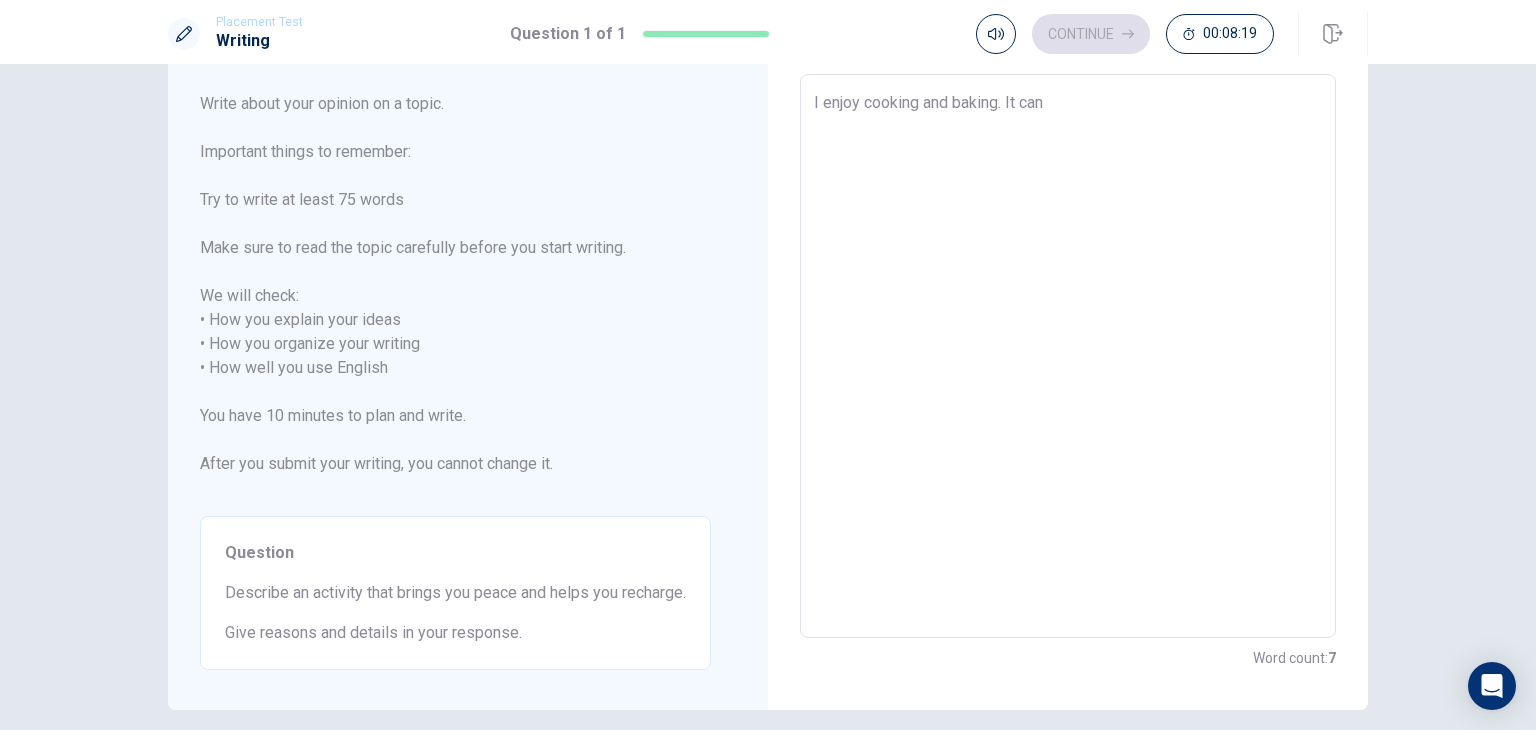 type on "x" 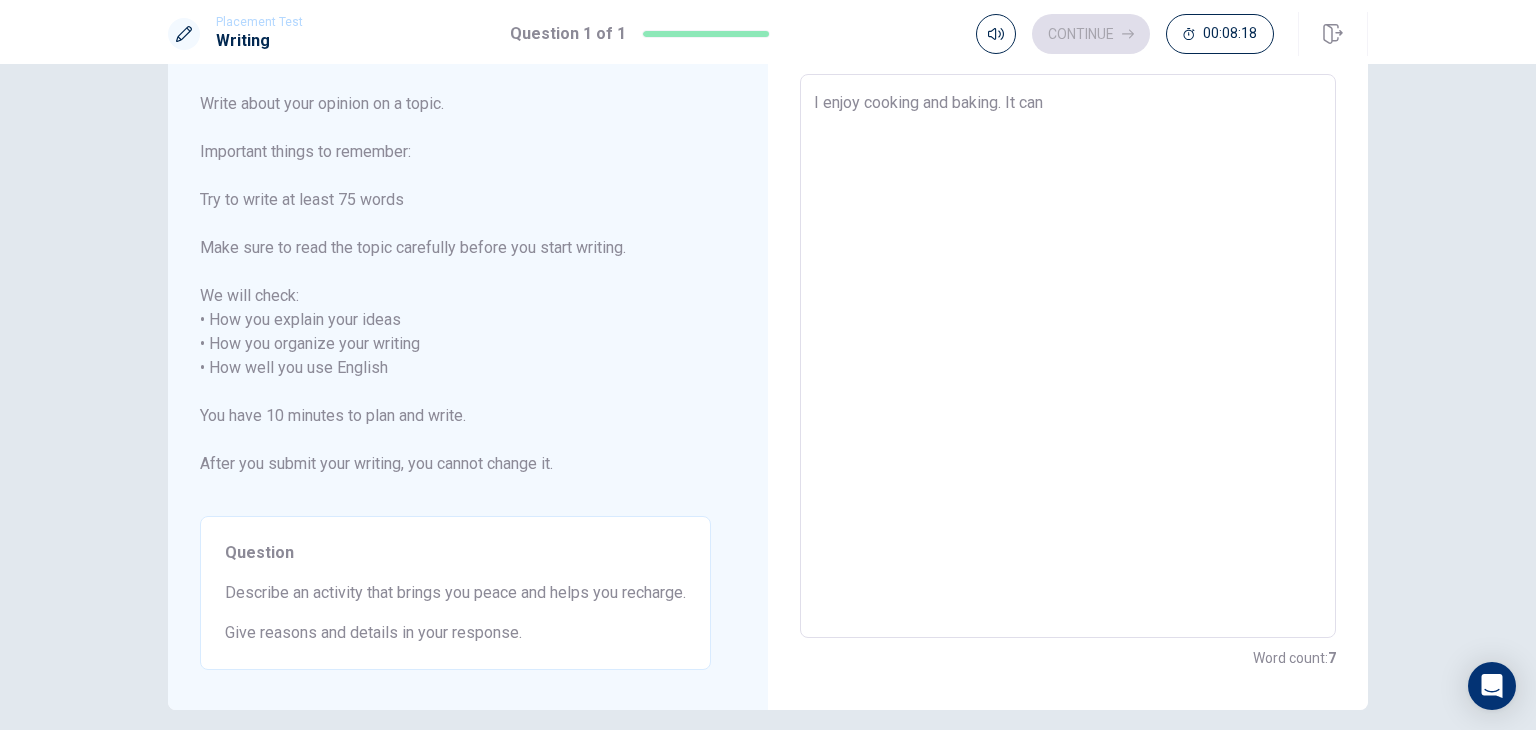 type on "I enjoy cooking and baking. It can h" 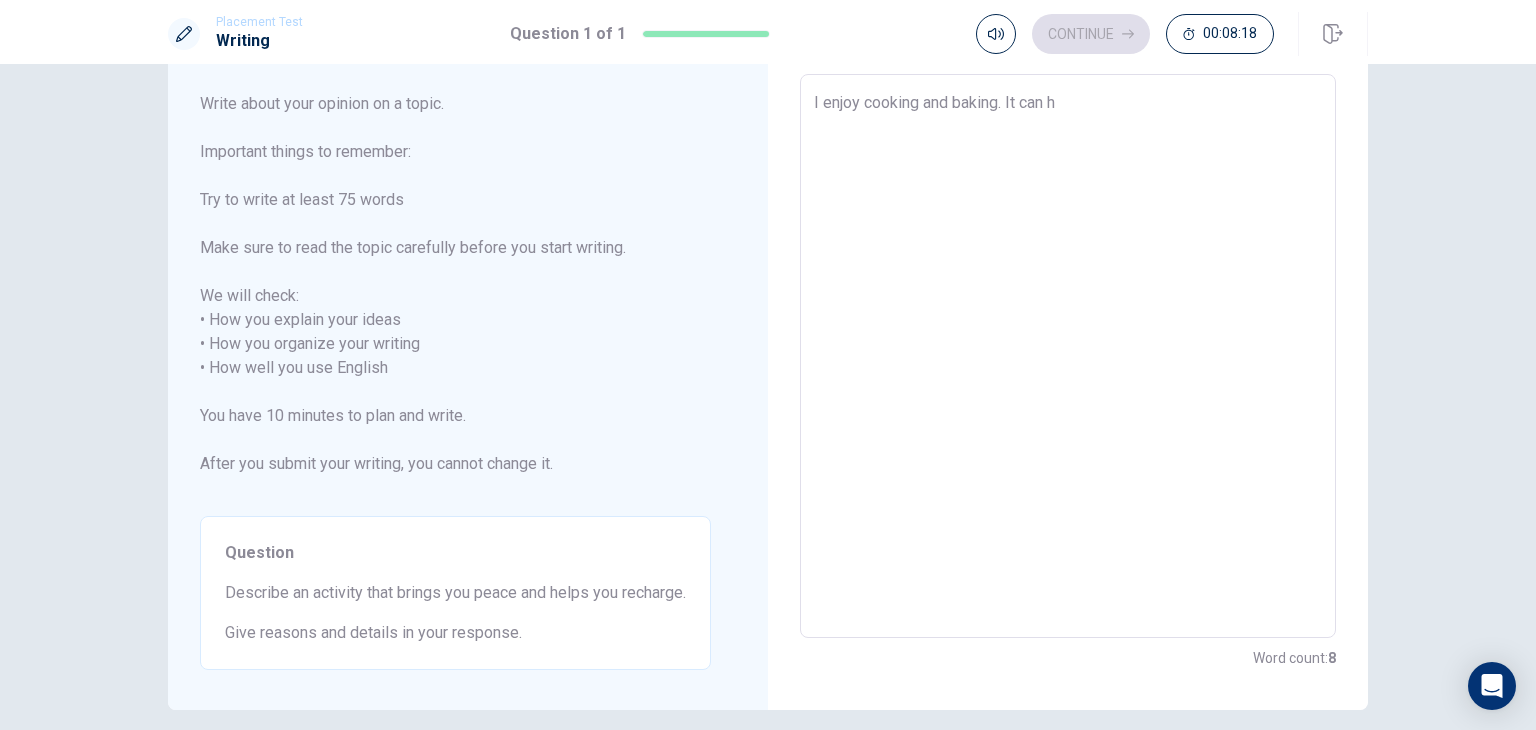 type on "x" 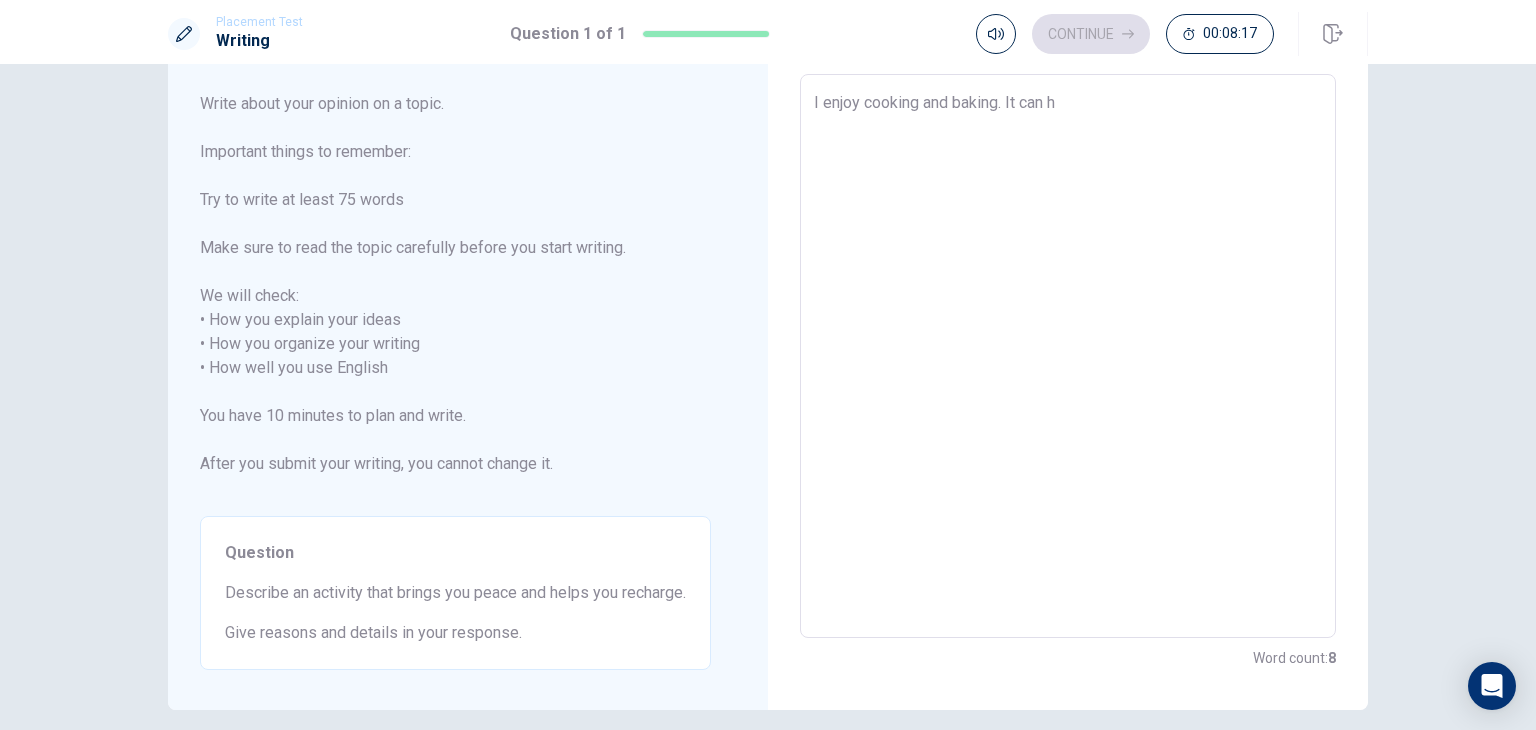 type on "I enjoy cooking and baking. It can he" 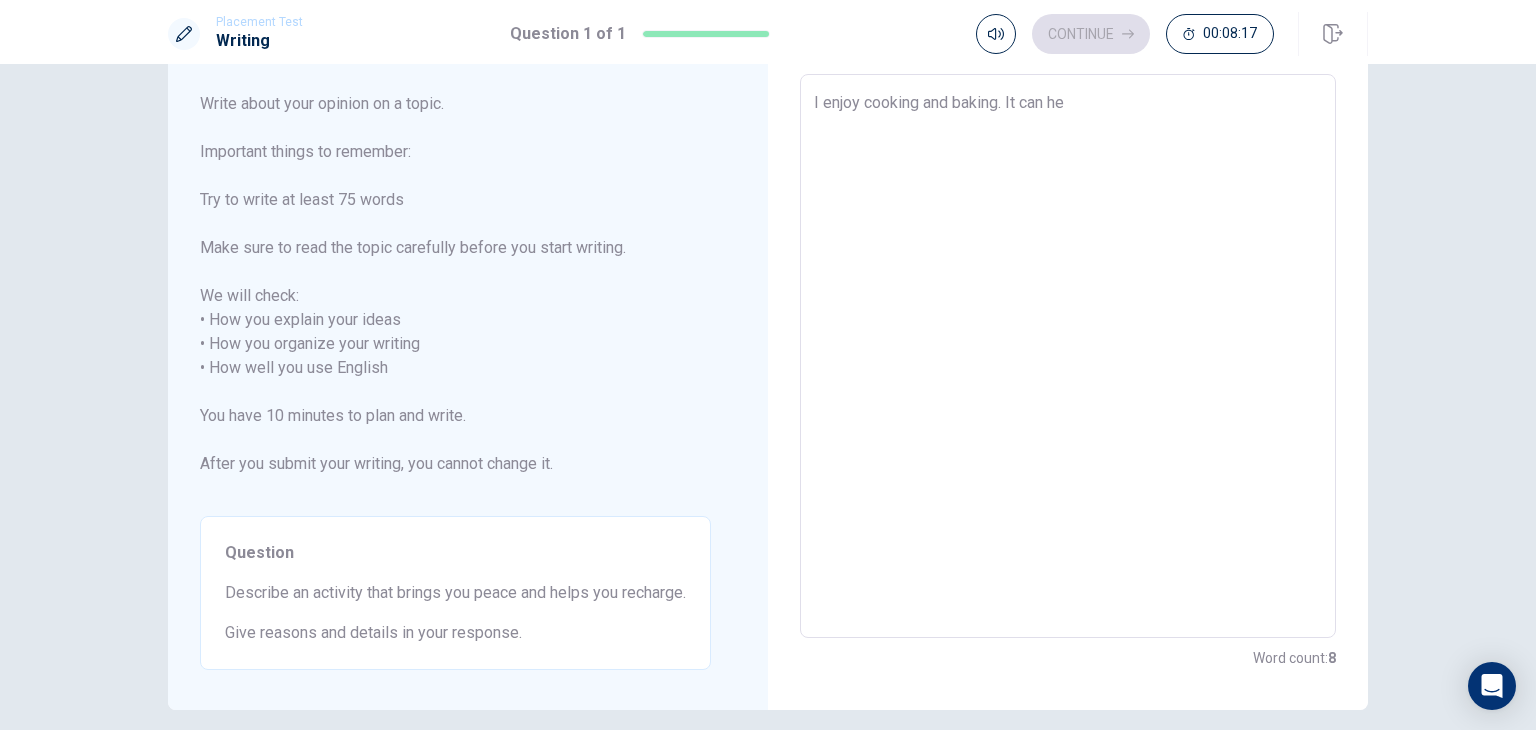 type on "x" 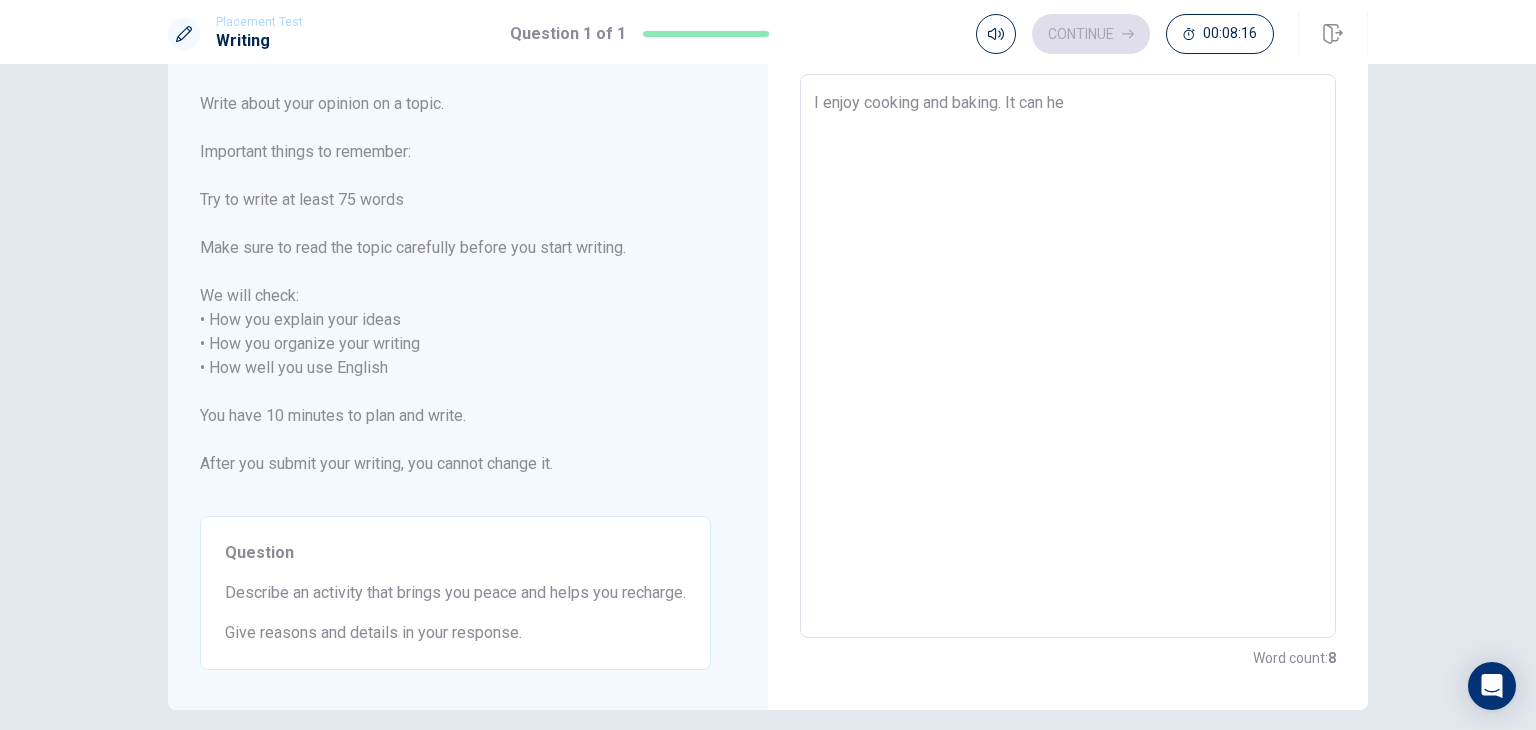 type on "I enjoy cooking and baking. It can hel" 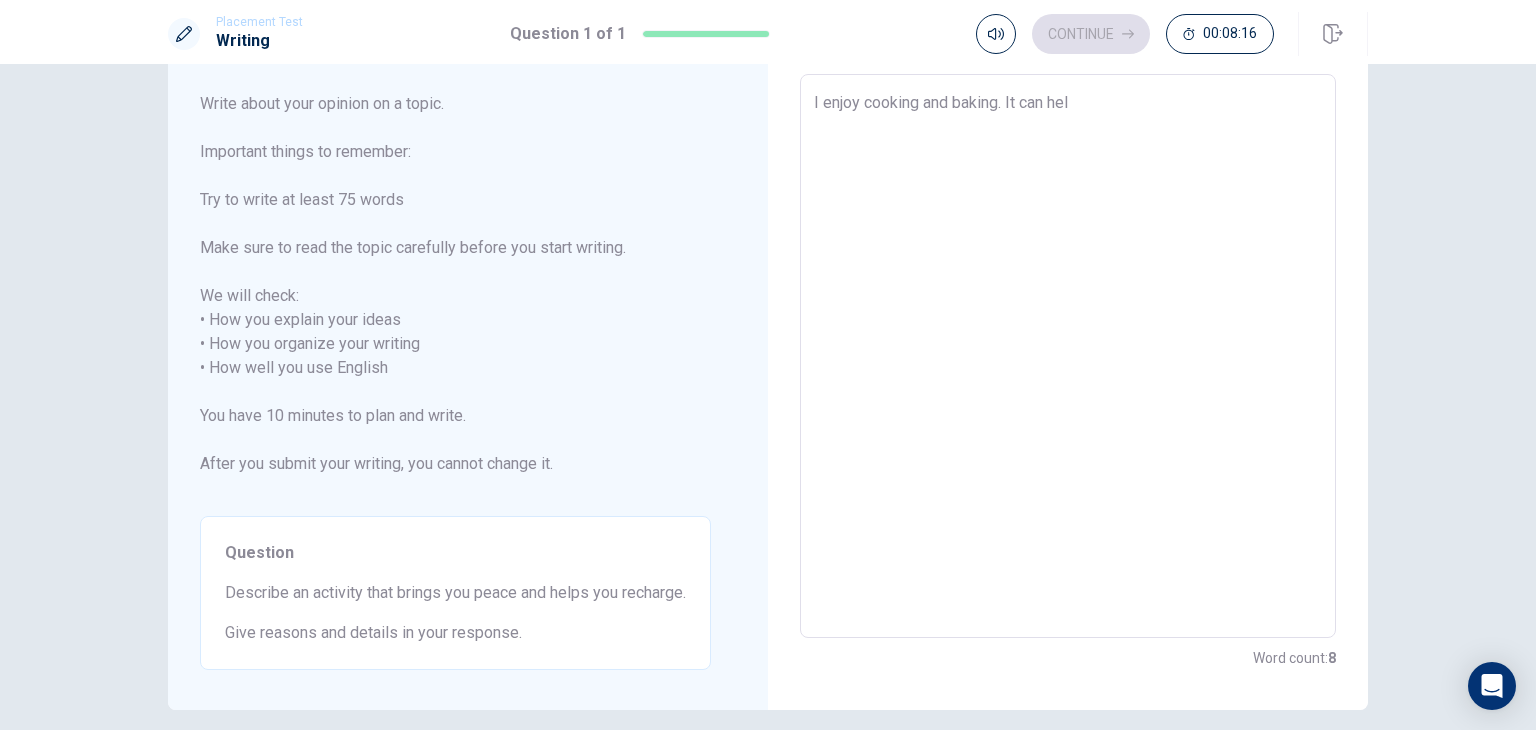 type on "x" 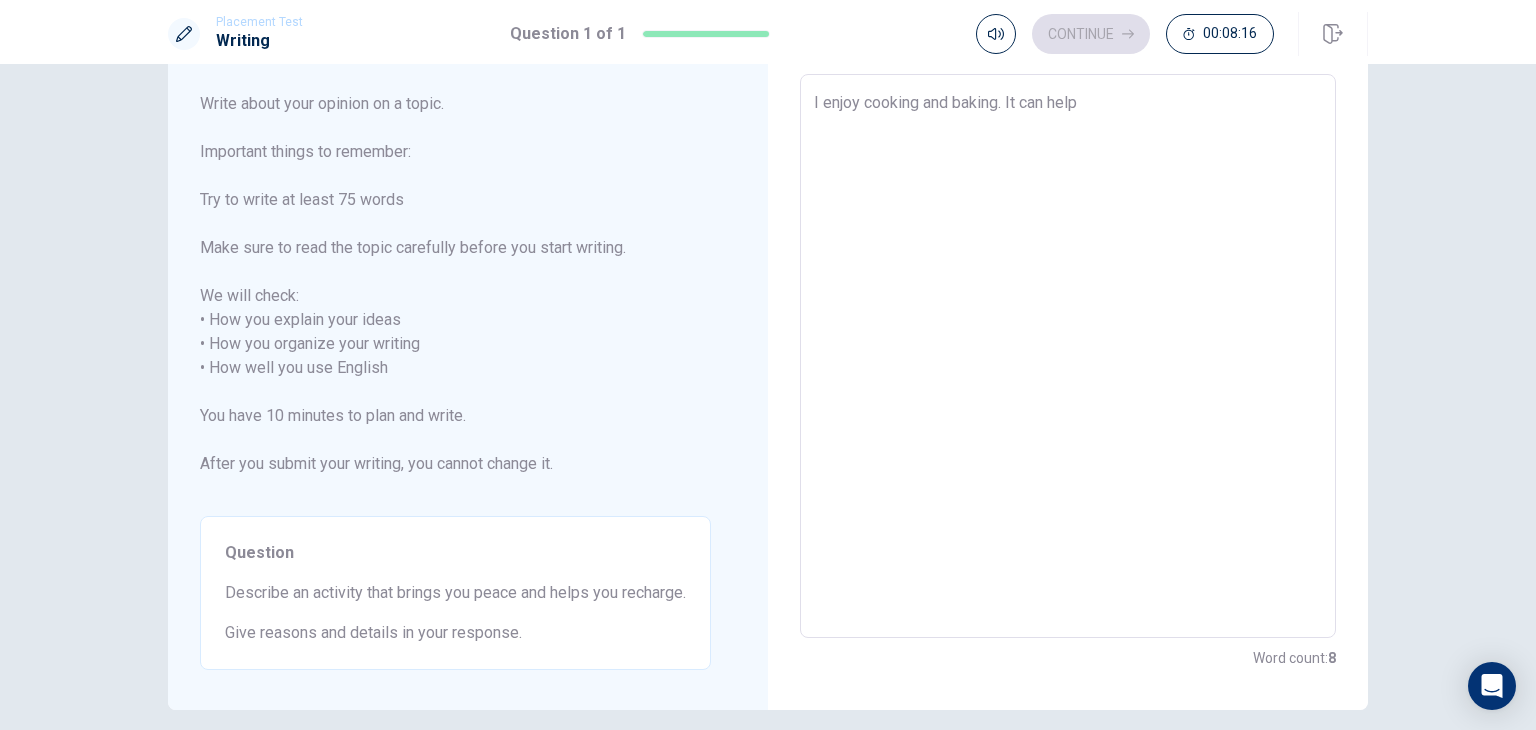 type on "x" 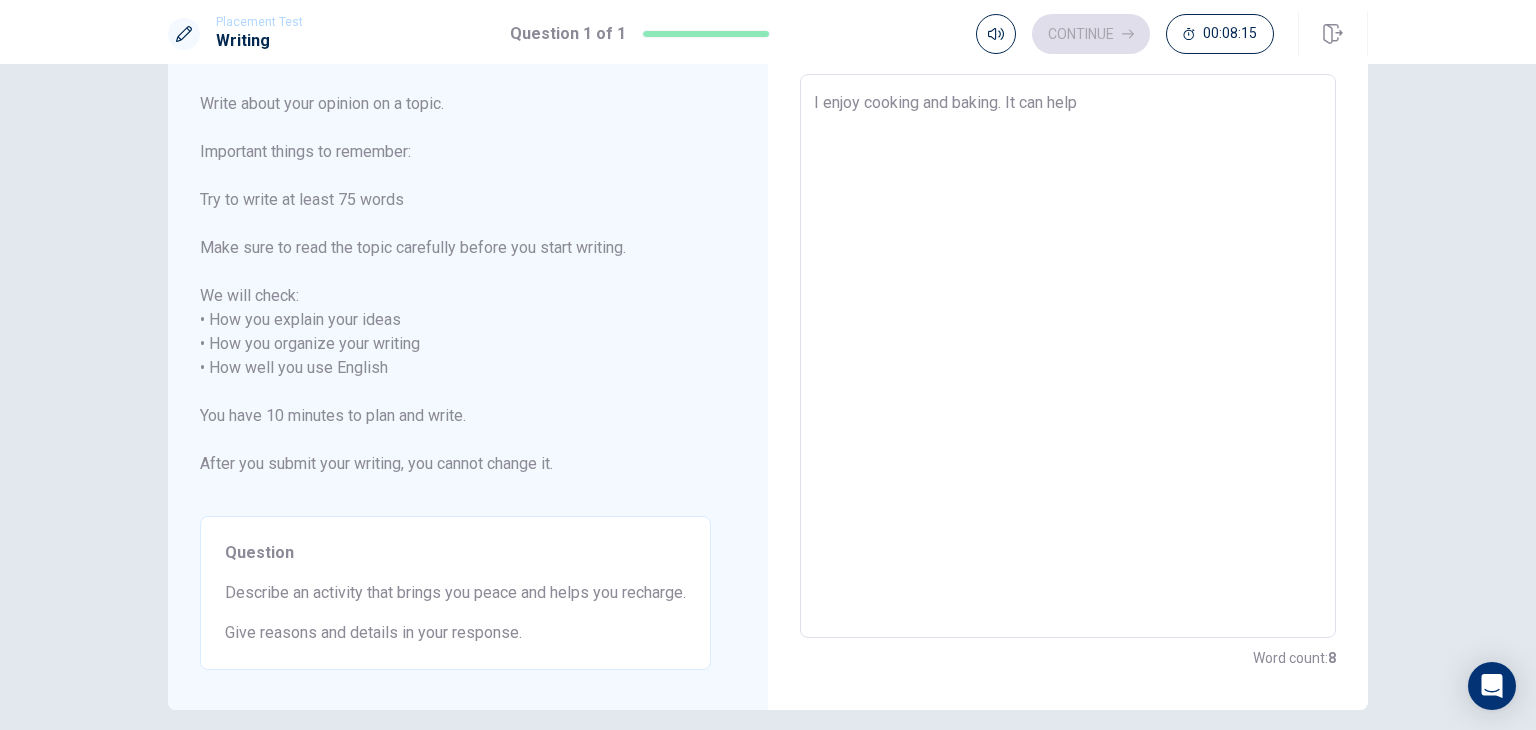 type on "I enjoy cooking and baking. It can helps" 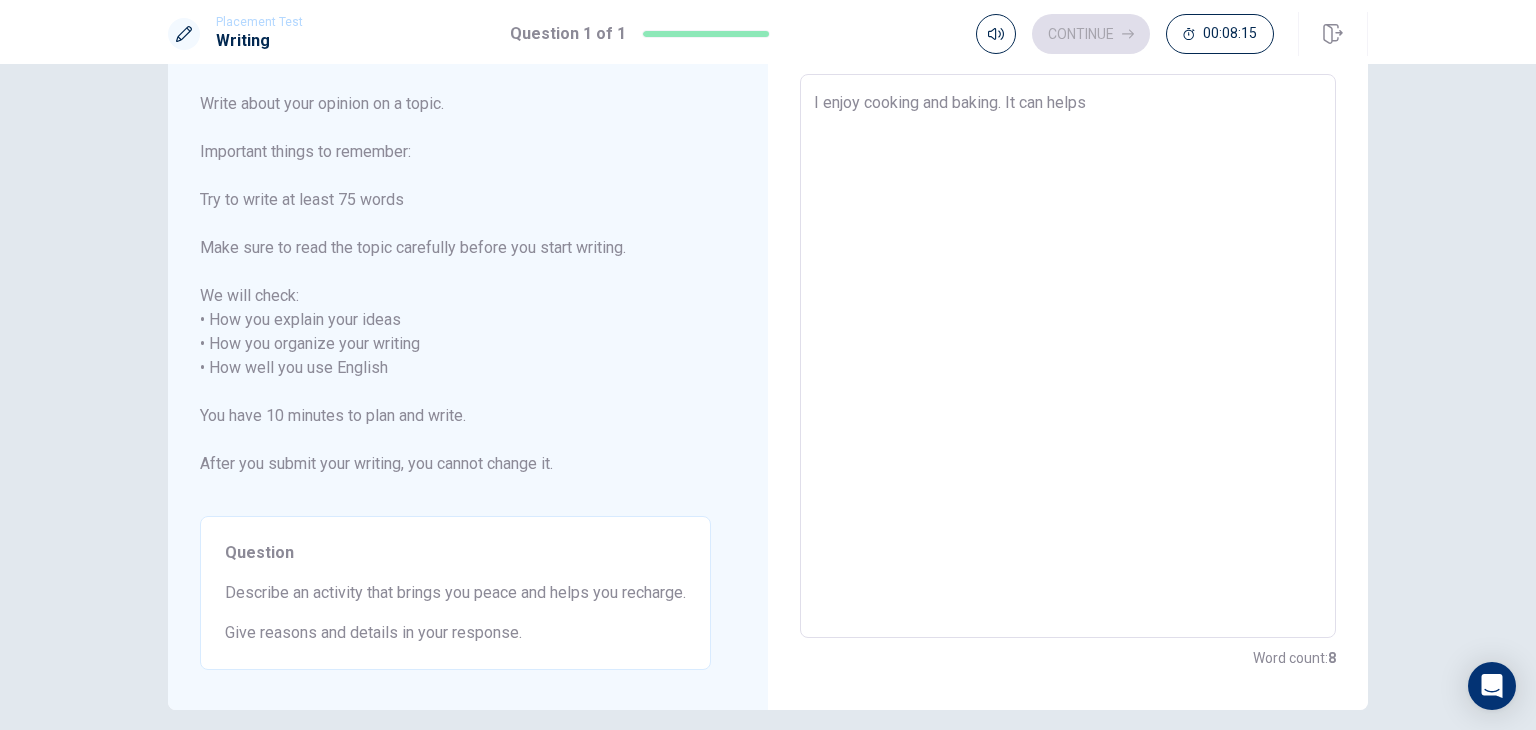 type on "x" 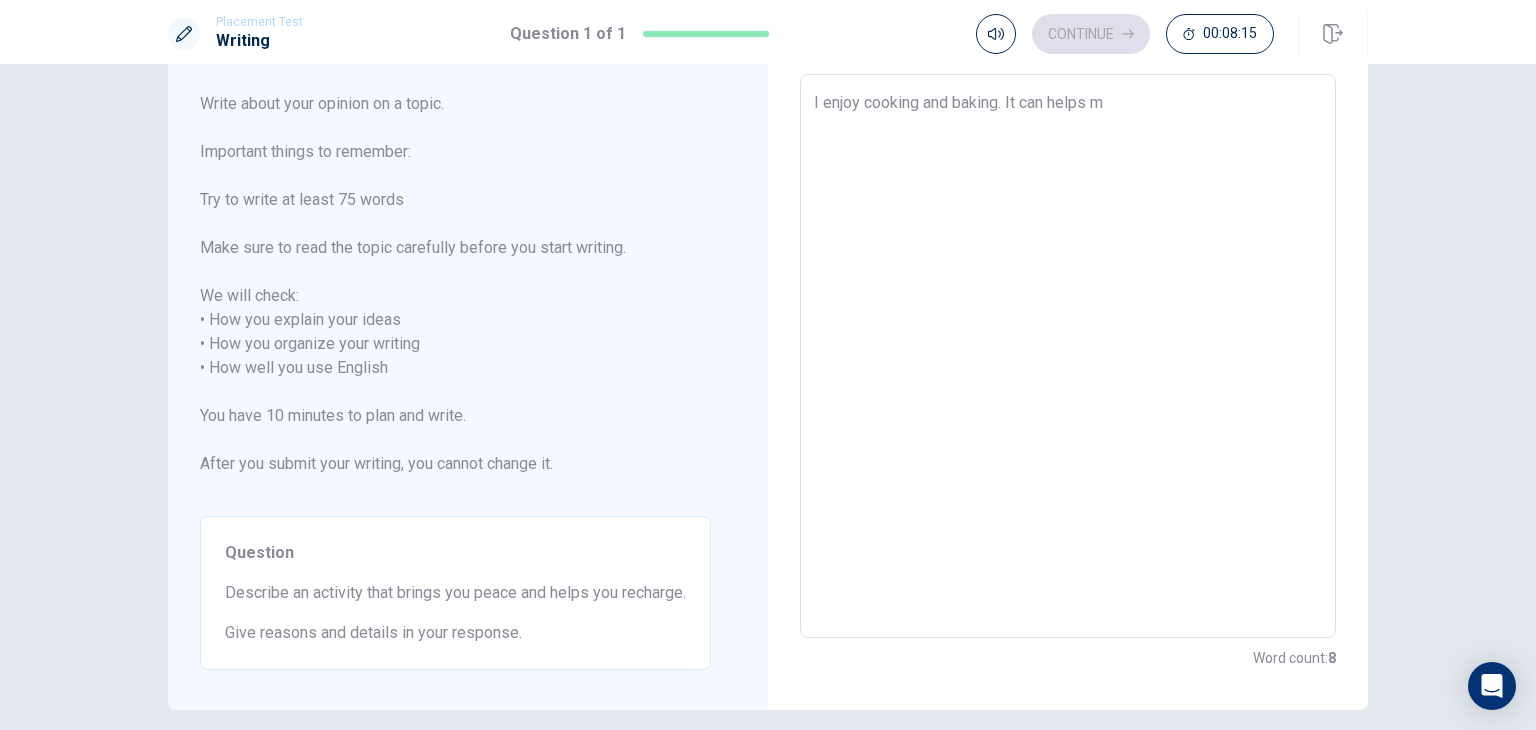 type on "x" 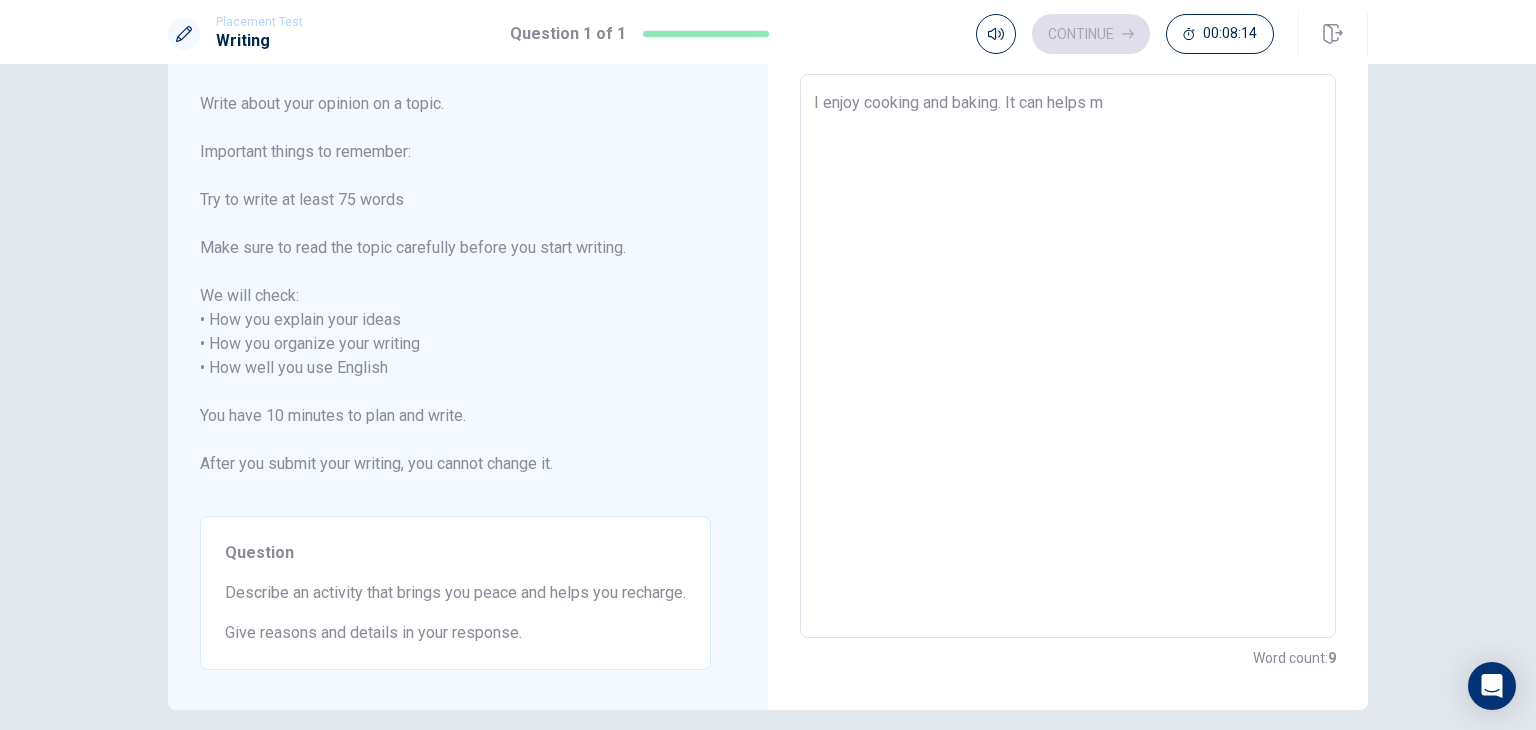 type on "I enjoy cooking and baking. It can helps me" 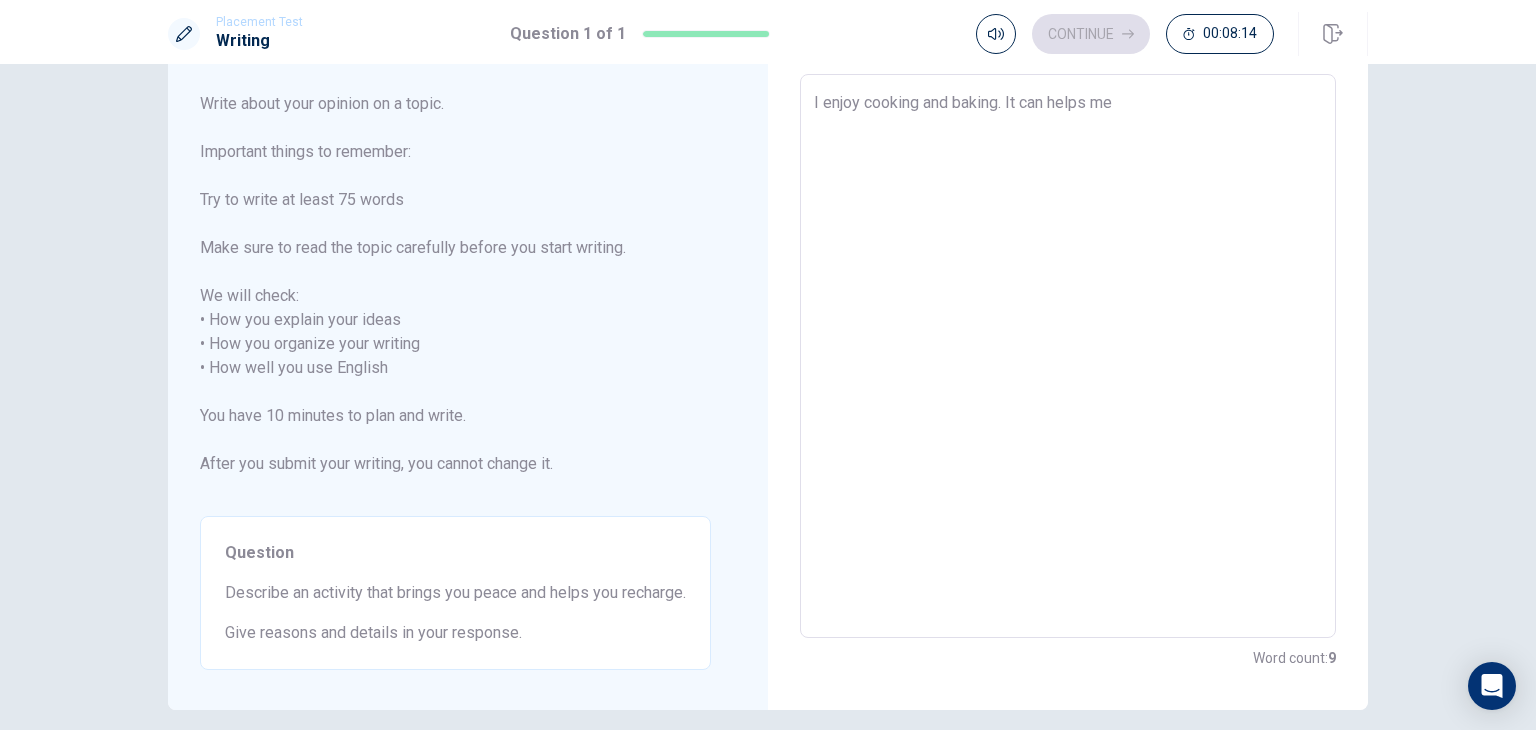 type on "x" 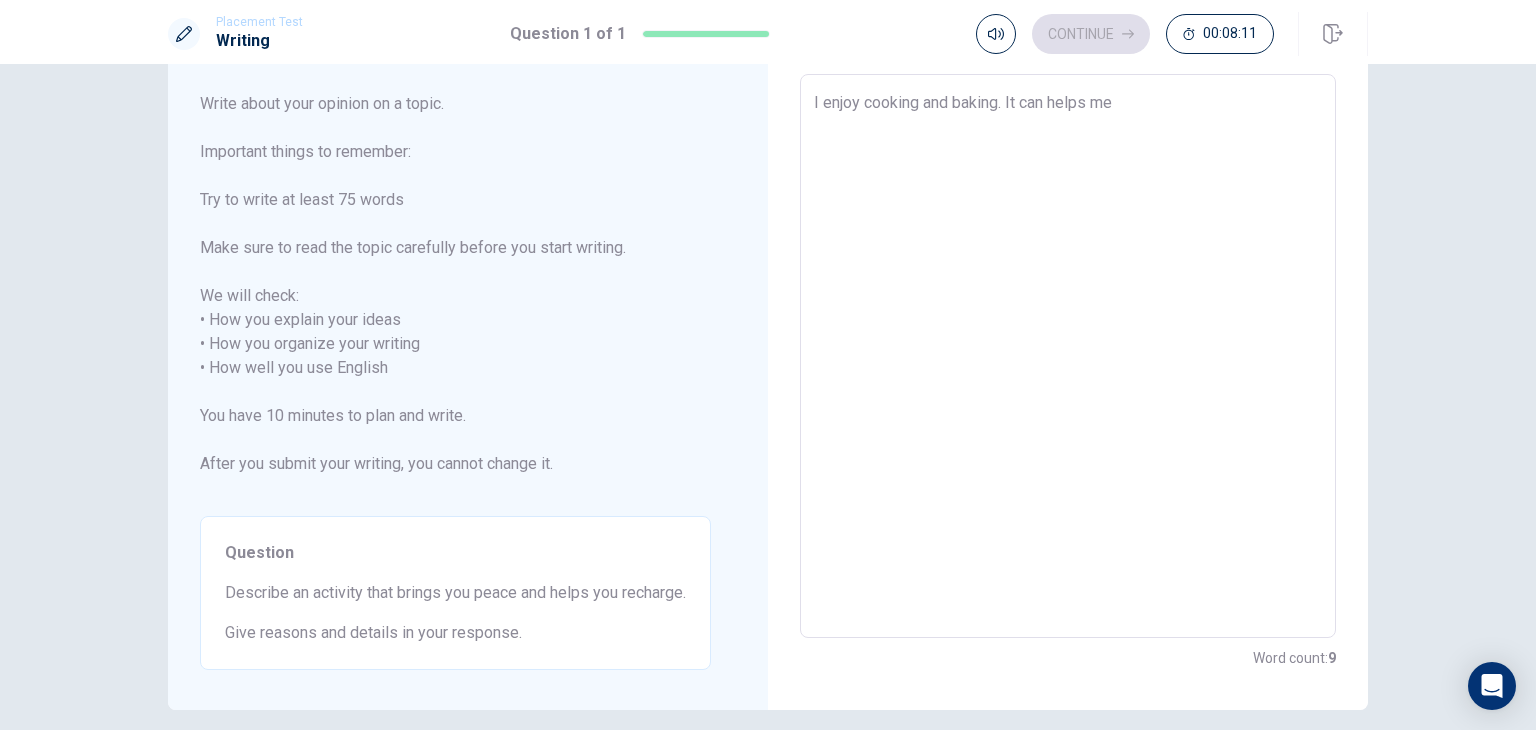 type on "x" 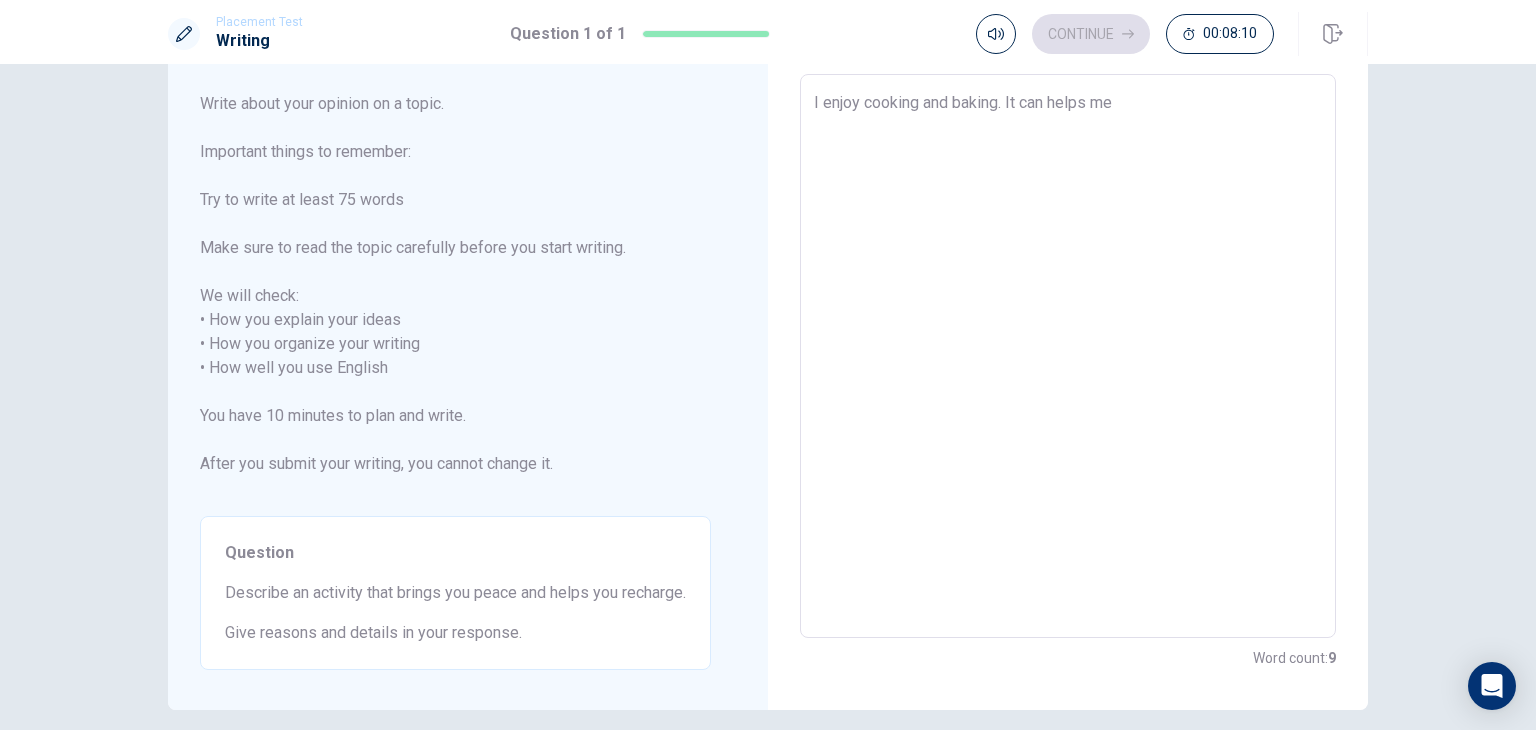type on "I enjoy cooking and baking. It can helps me r" 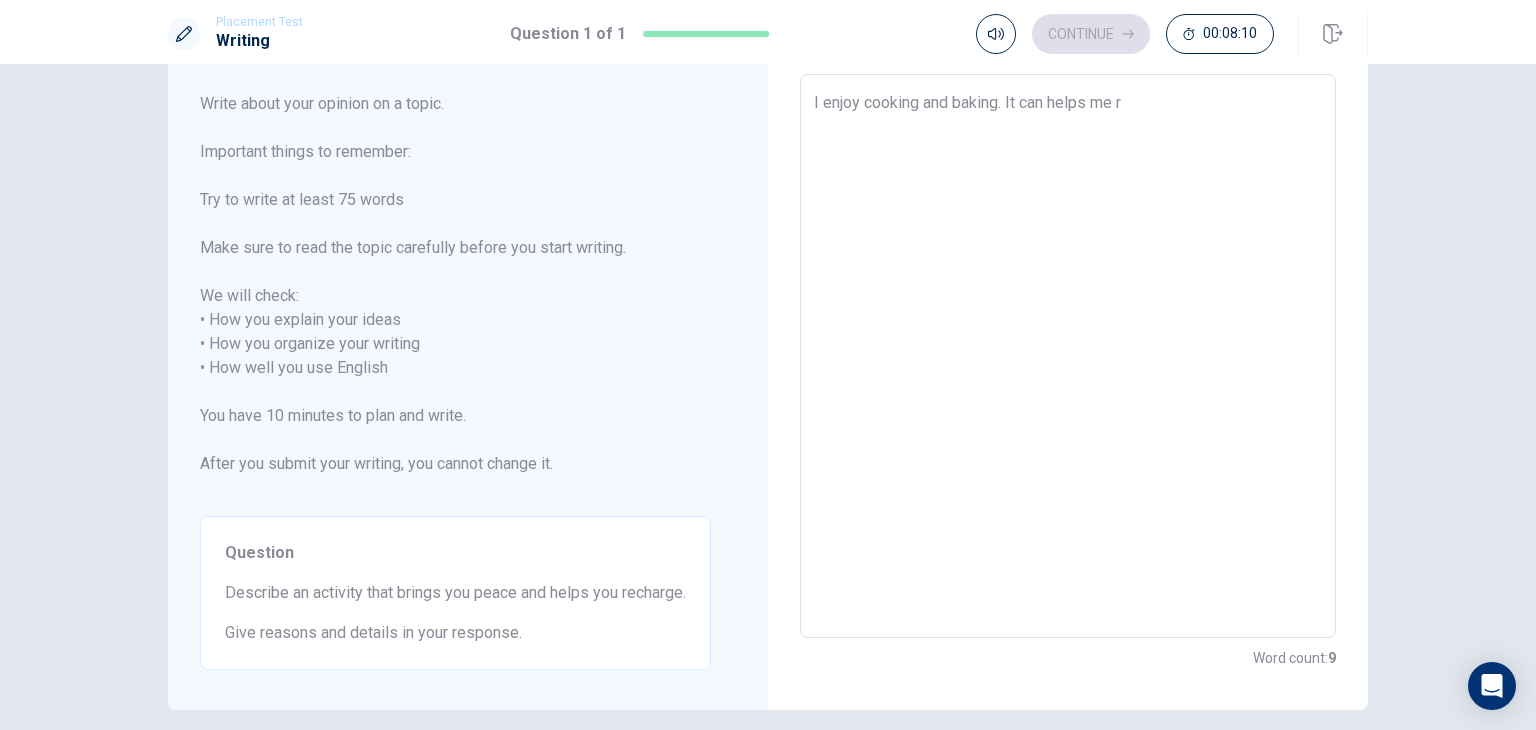 type on "x" 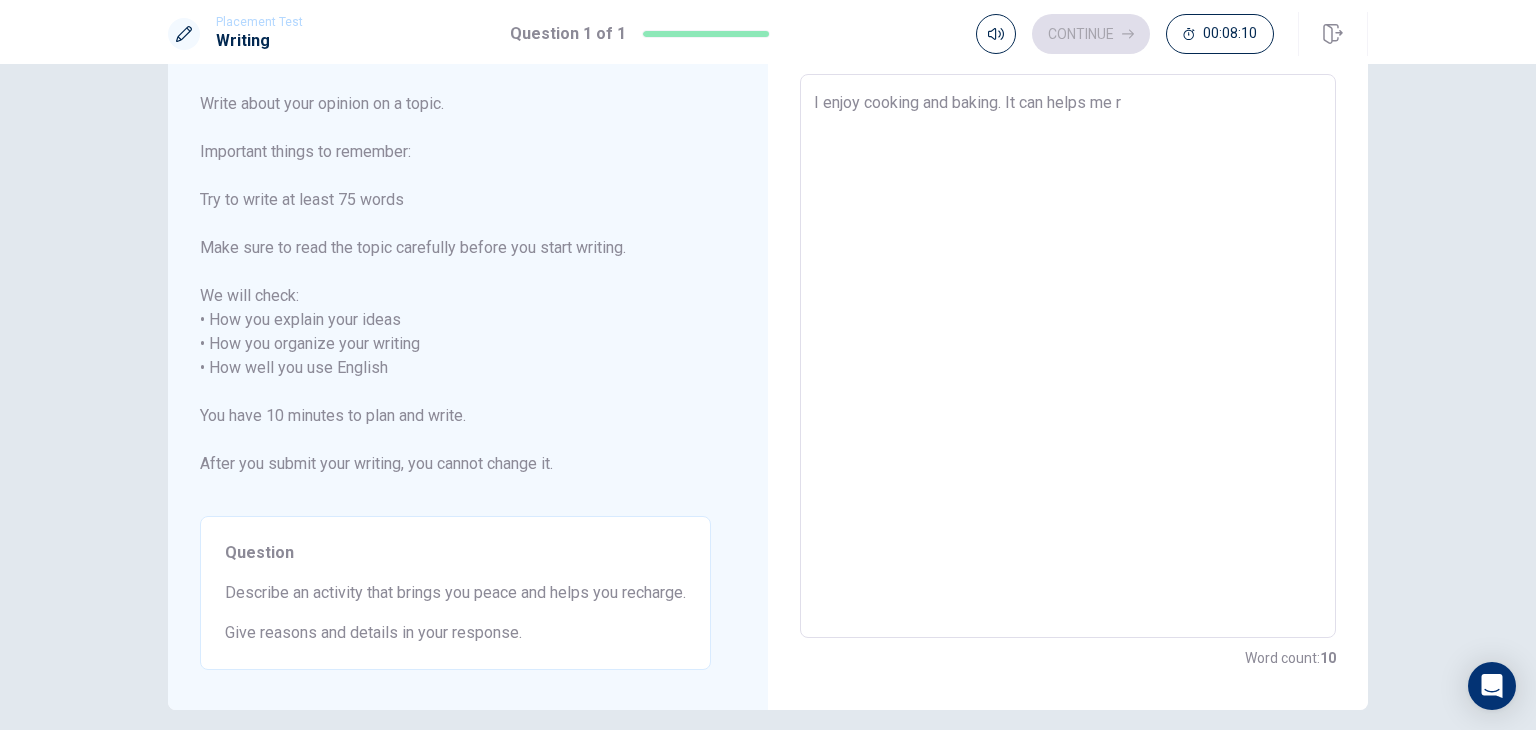 type on "I enjoy cooking and baking. It can helps me re" 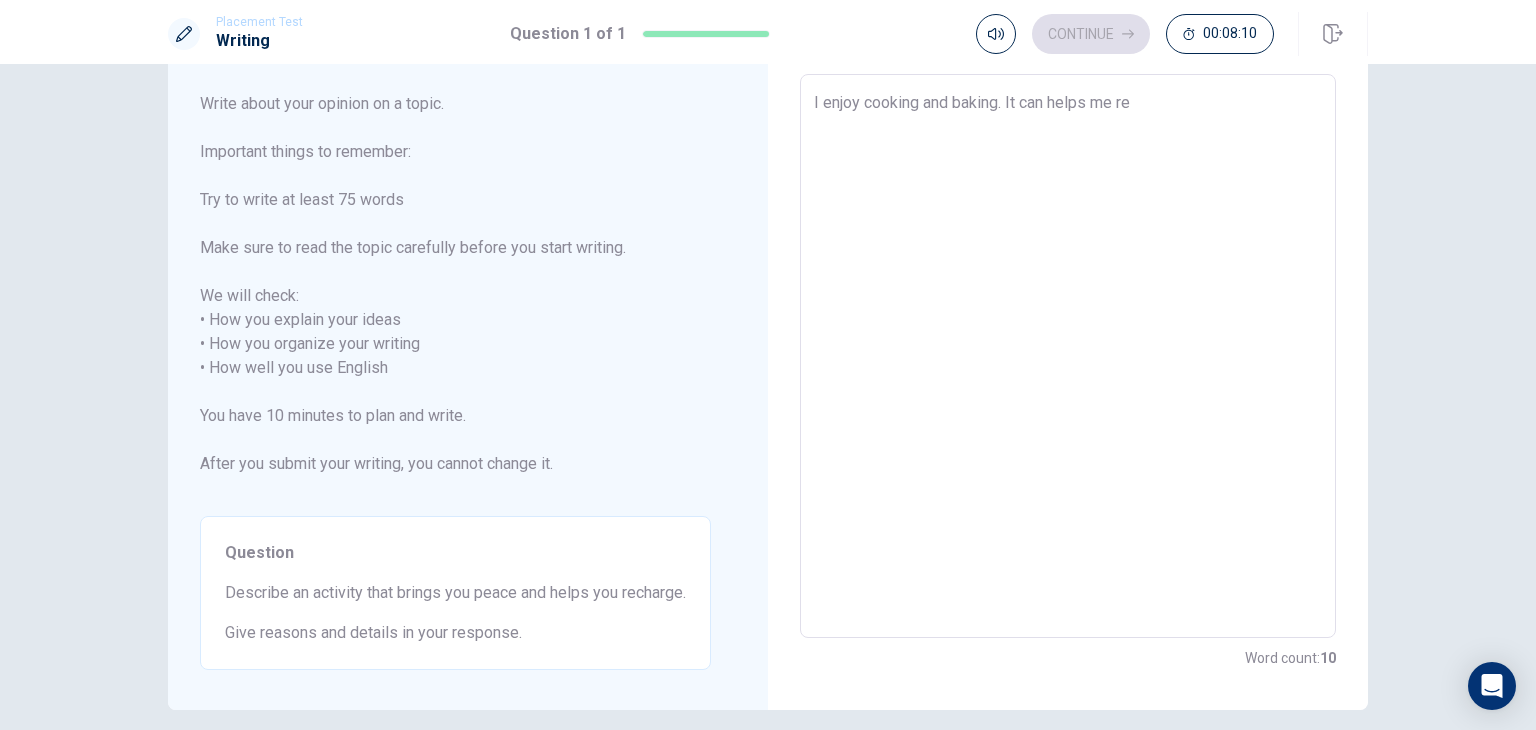 type on "x" 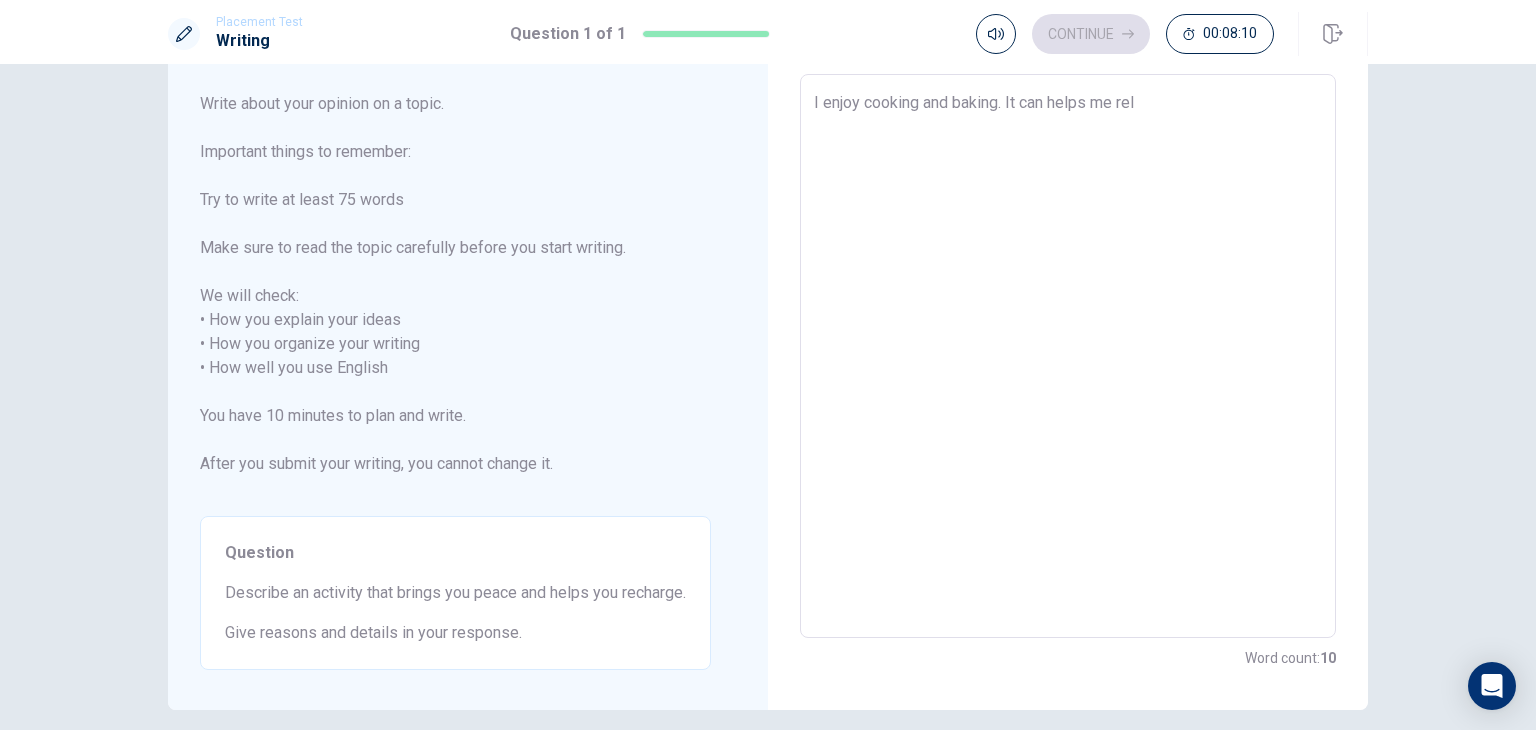 type on "x" 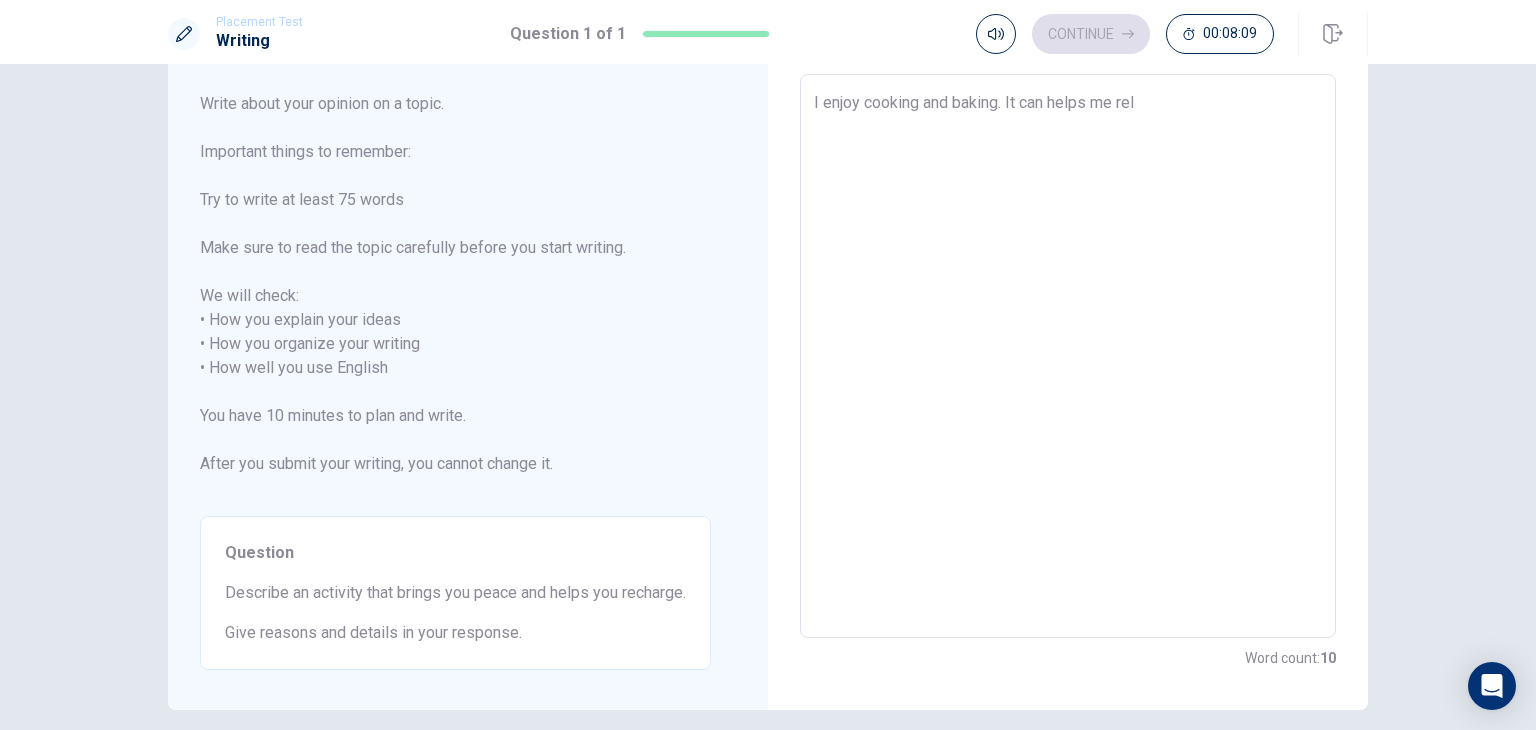 type on "I enjoy cooking and baking. It can helps me [MEDICAL_DATA]" 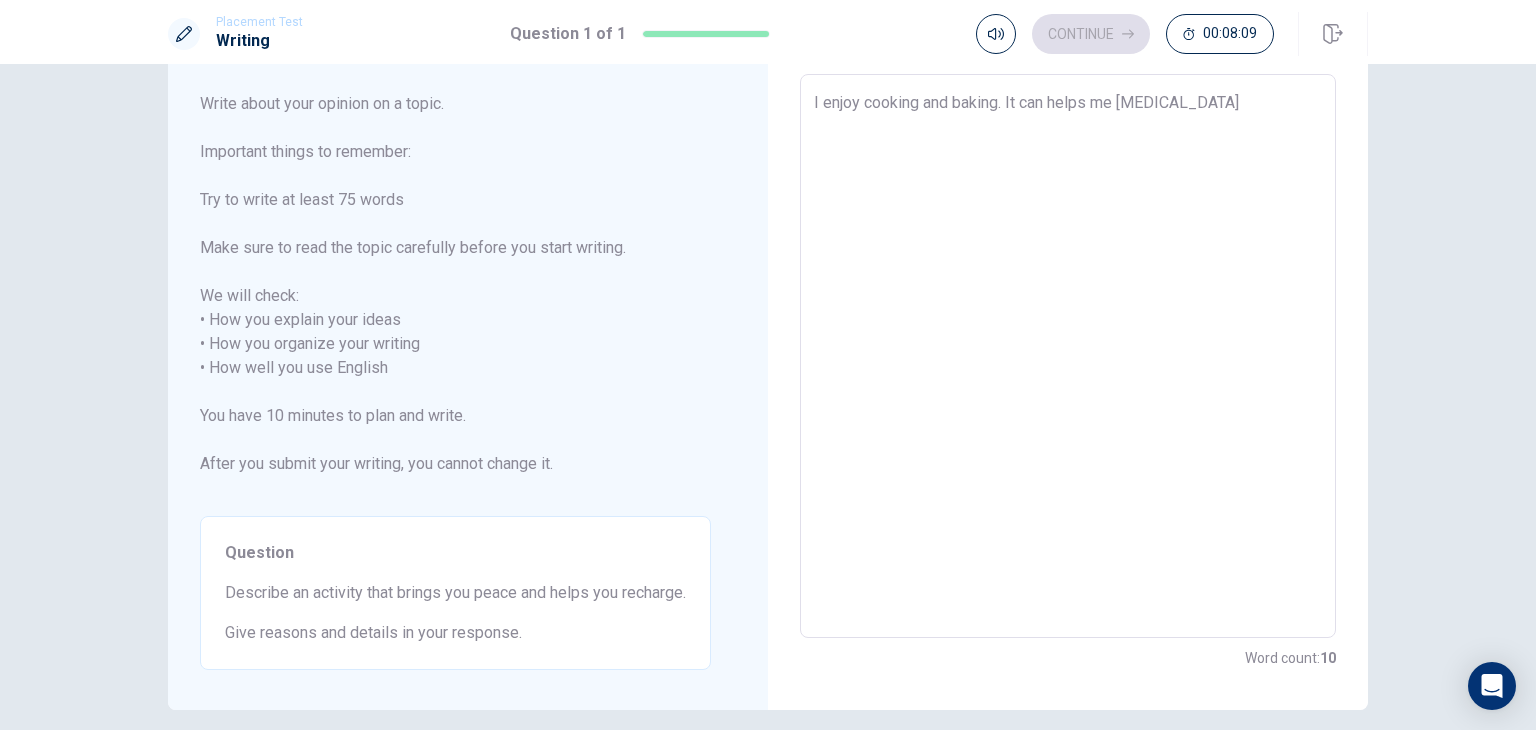 type on "x" 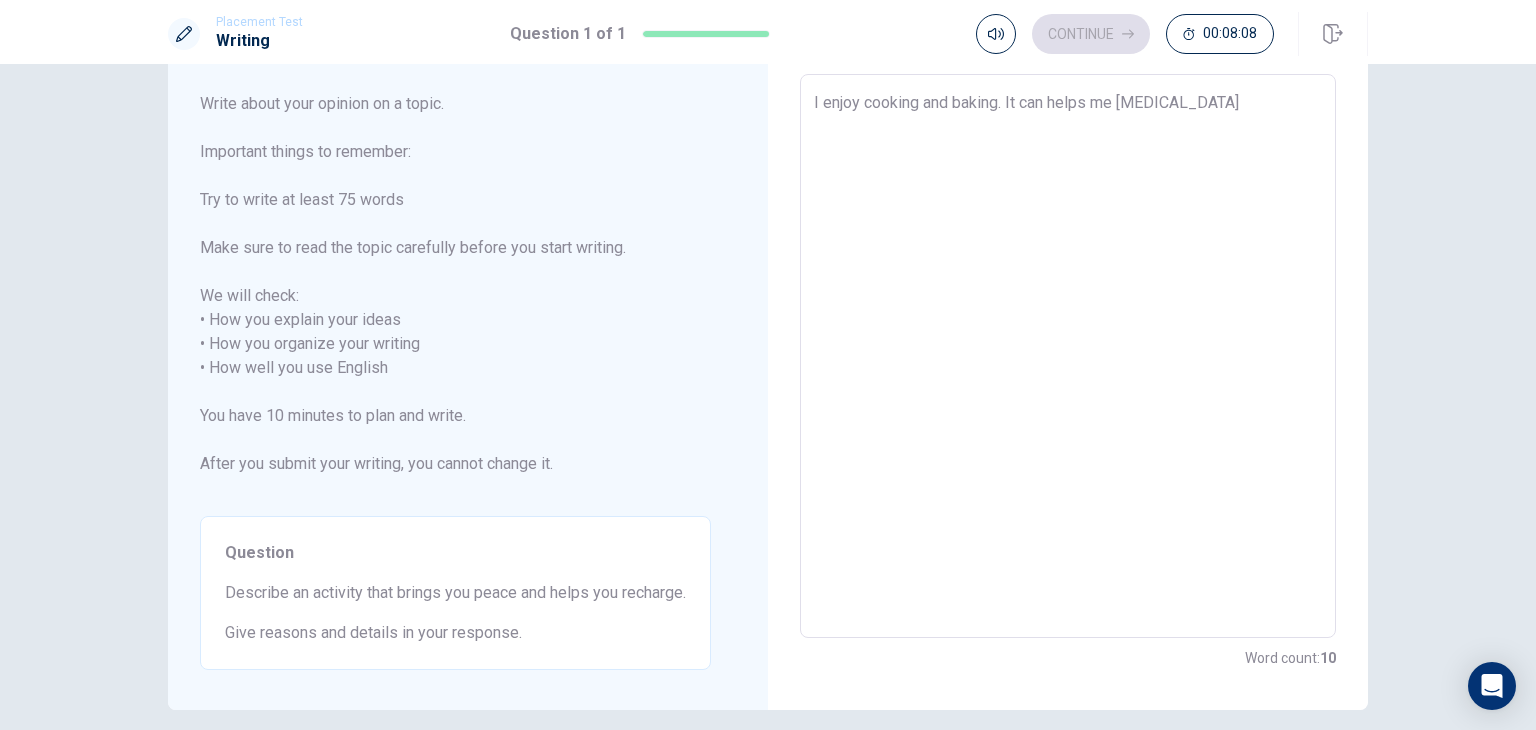 type on "I enjoy cooking and baking. It can helps me relax" 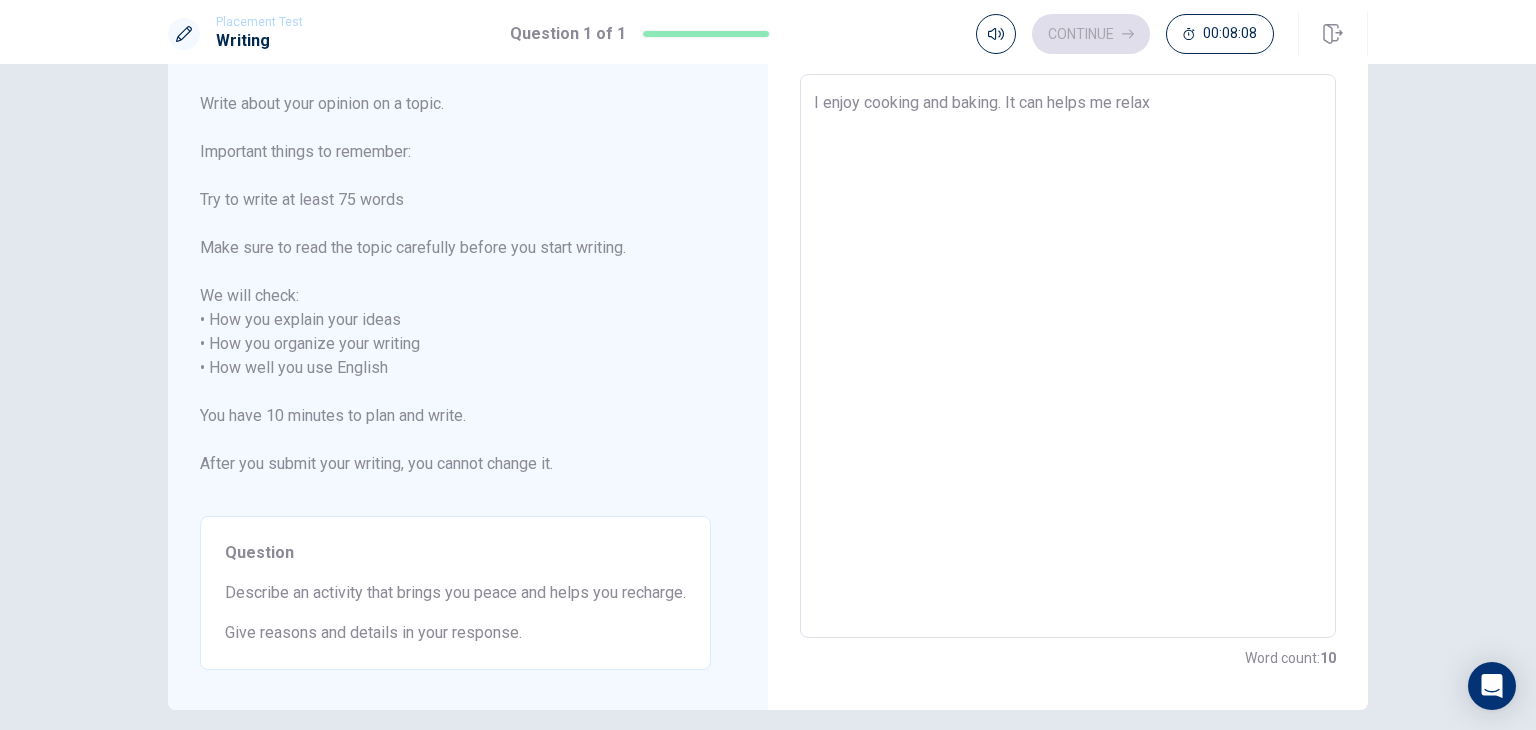 type on "x" 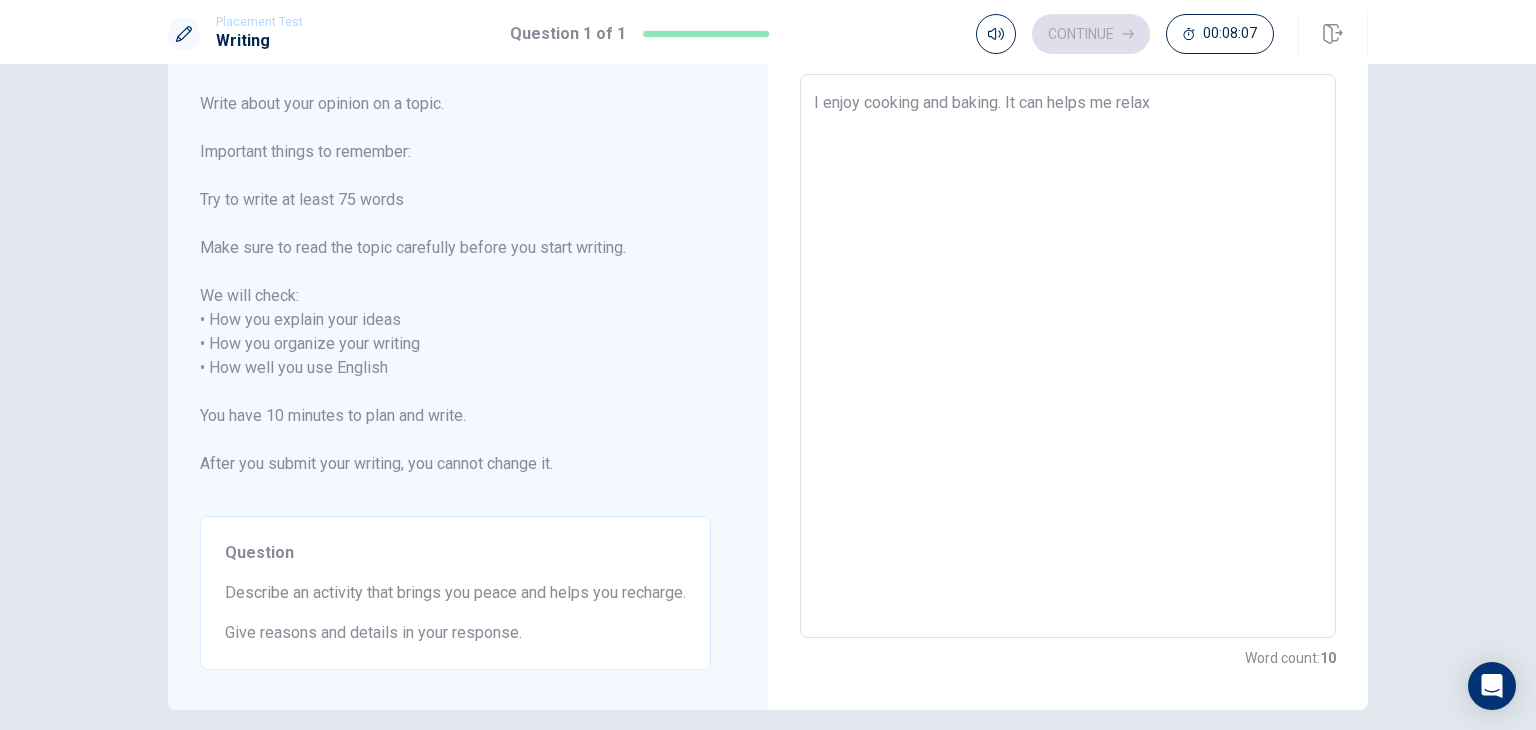 type on "I enjoy cooking and baking. It can helps me relax" 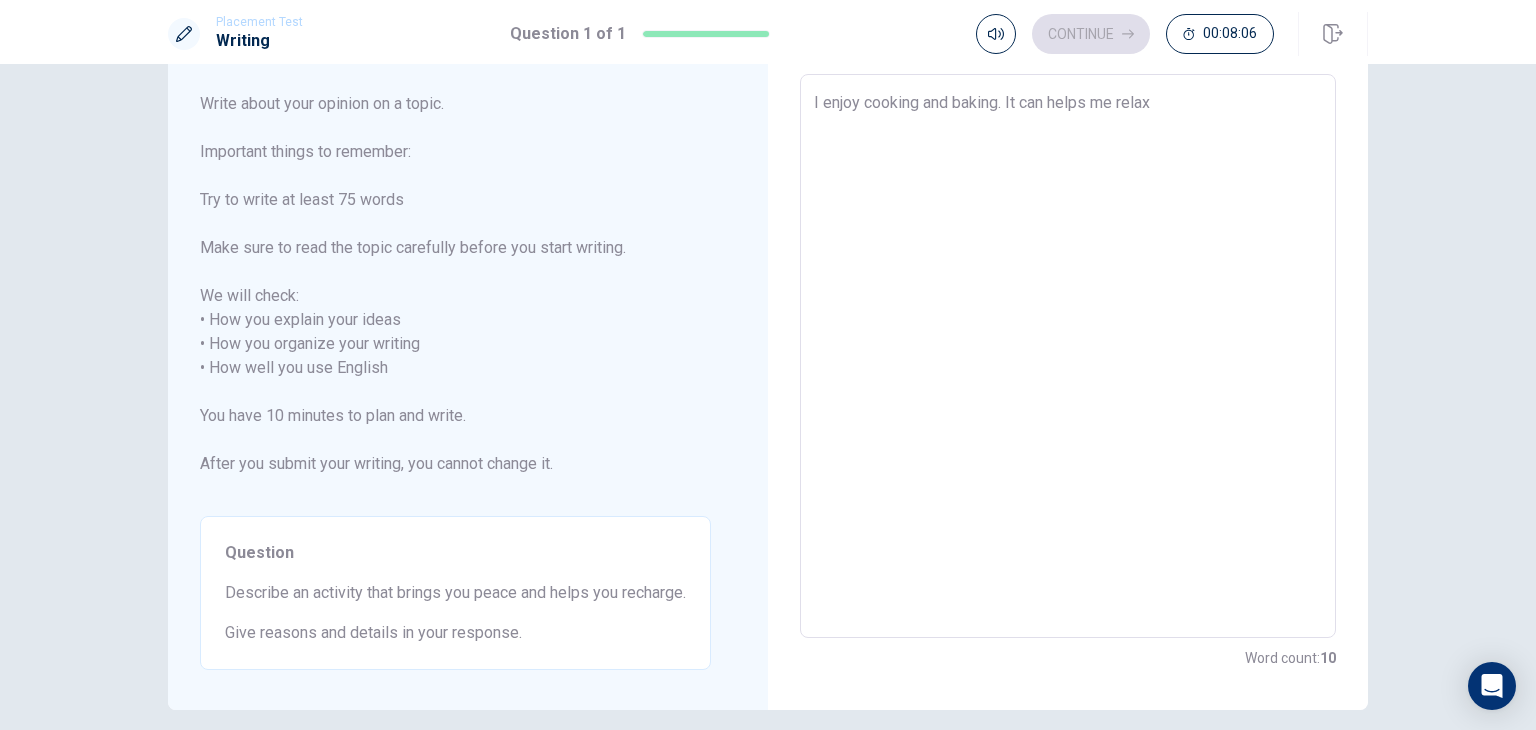 type on "I enjoy cooking and baking. It can helps me relax f" 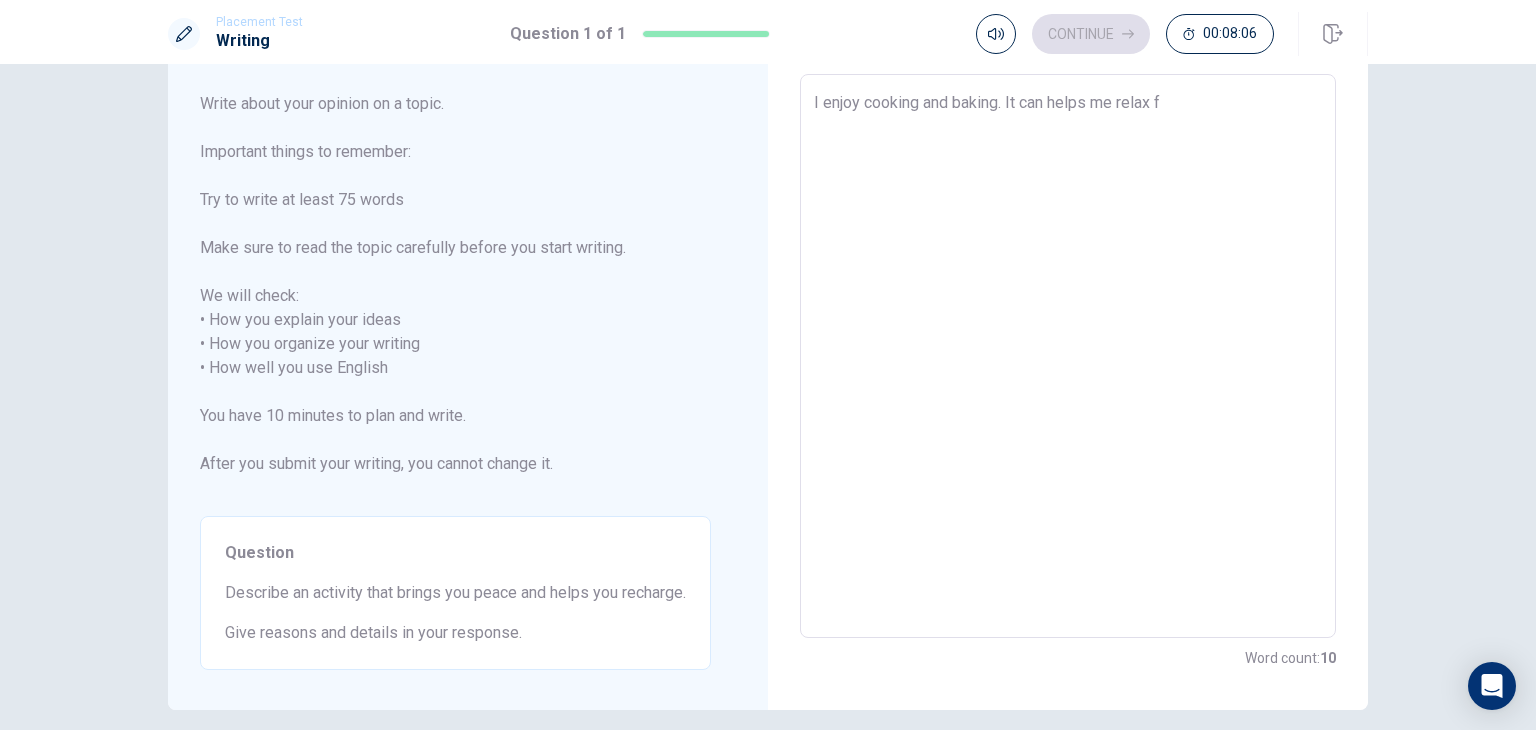 type on "x" 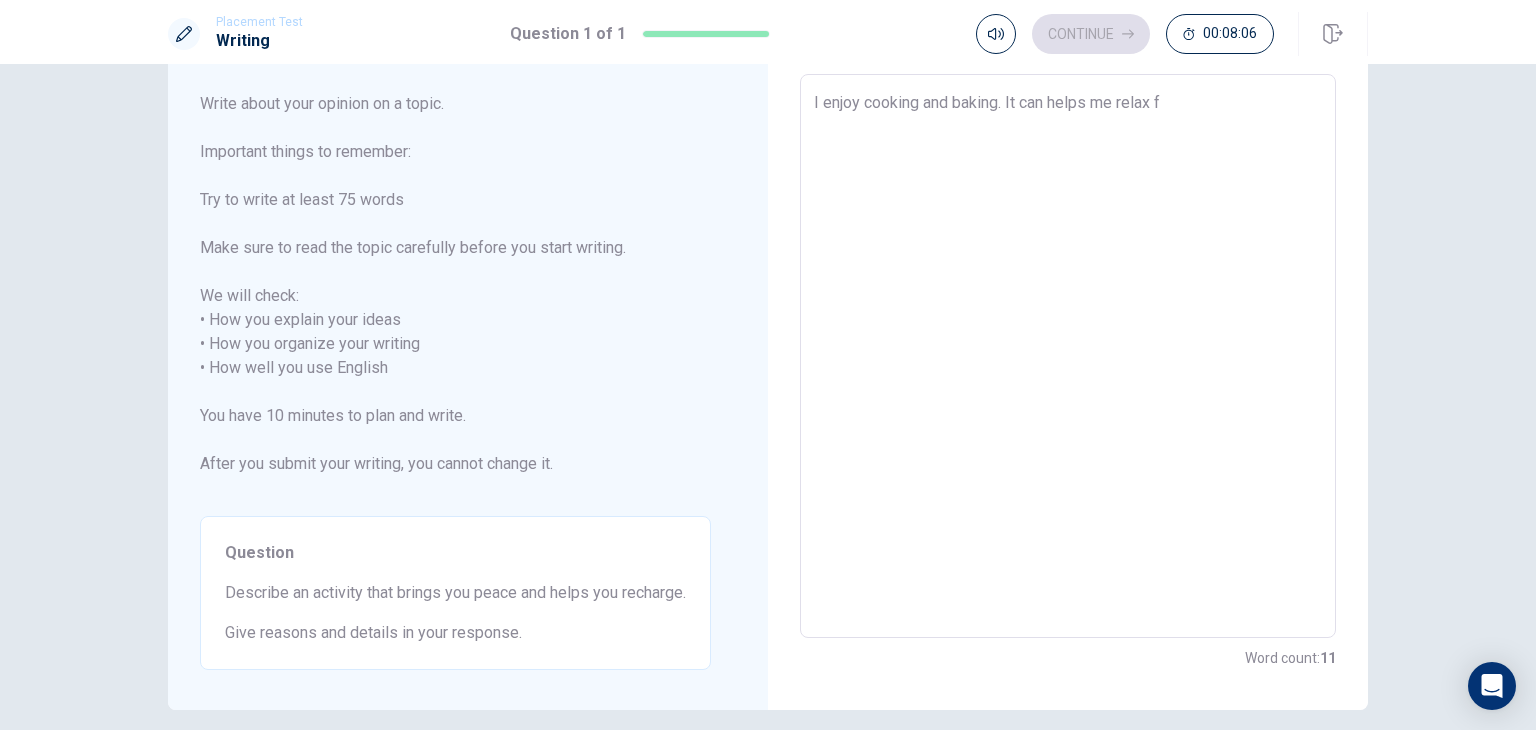 type on "I enjoy cooking and baking. It can helps me relax fr" 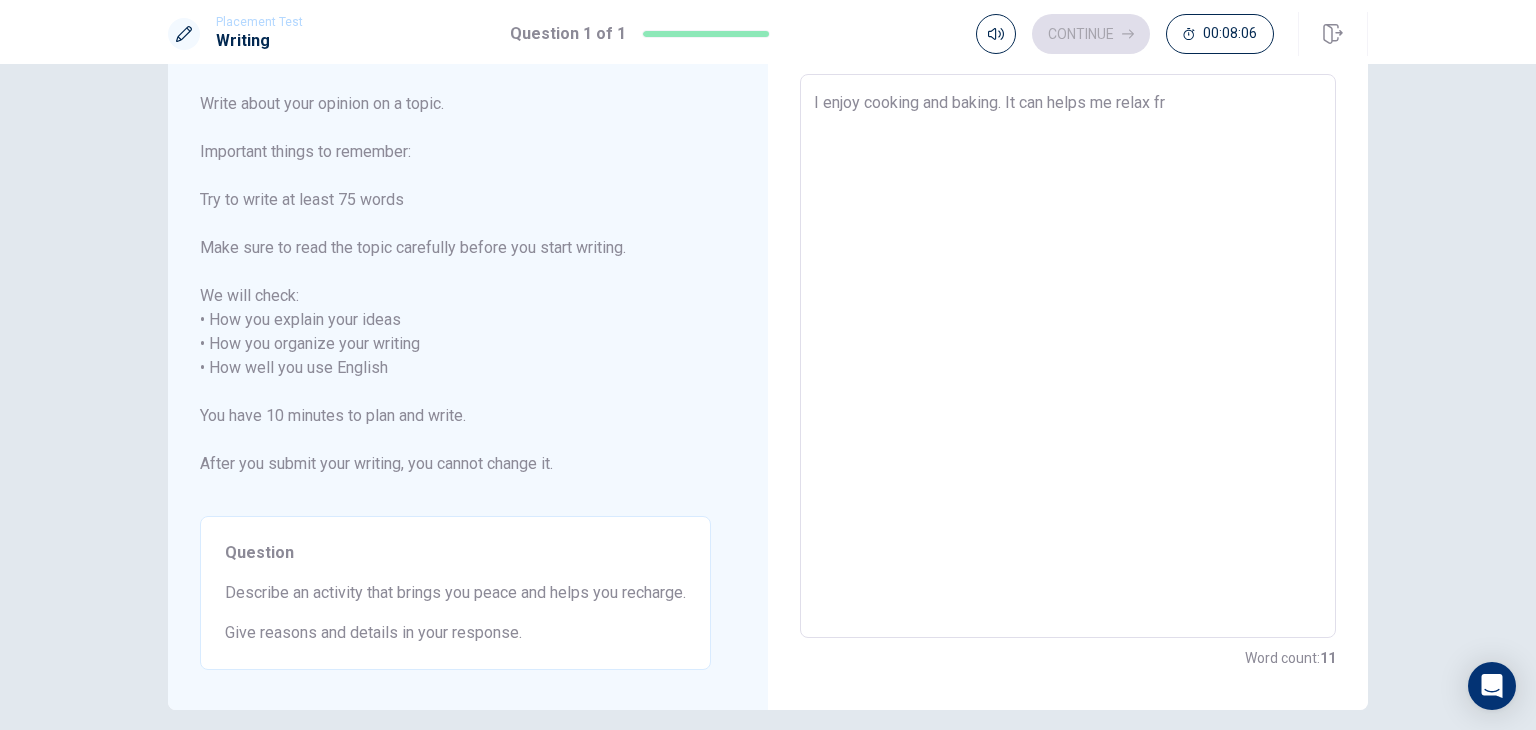 type on "x" 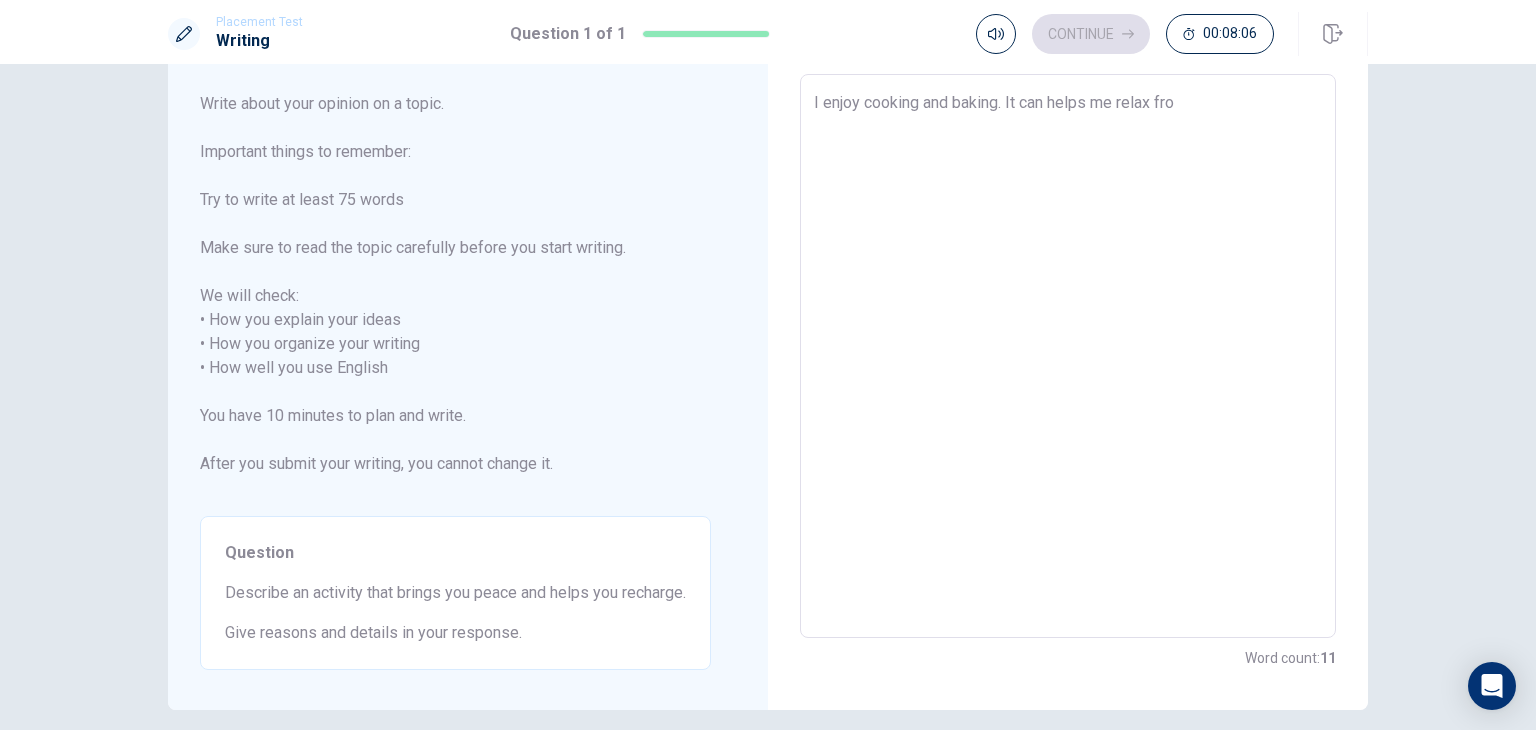 type on "x" 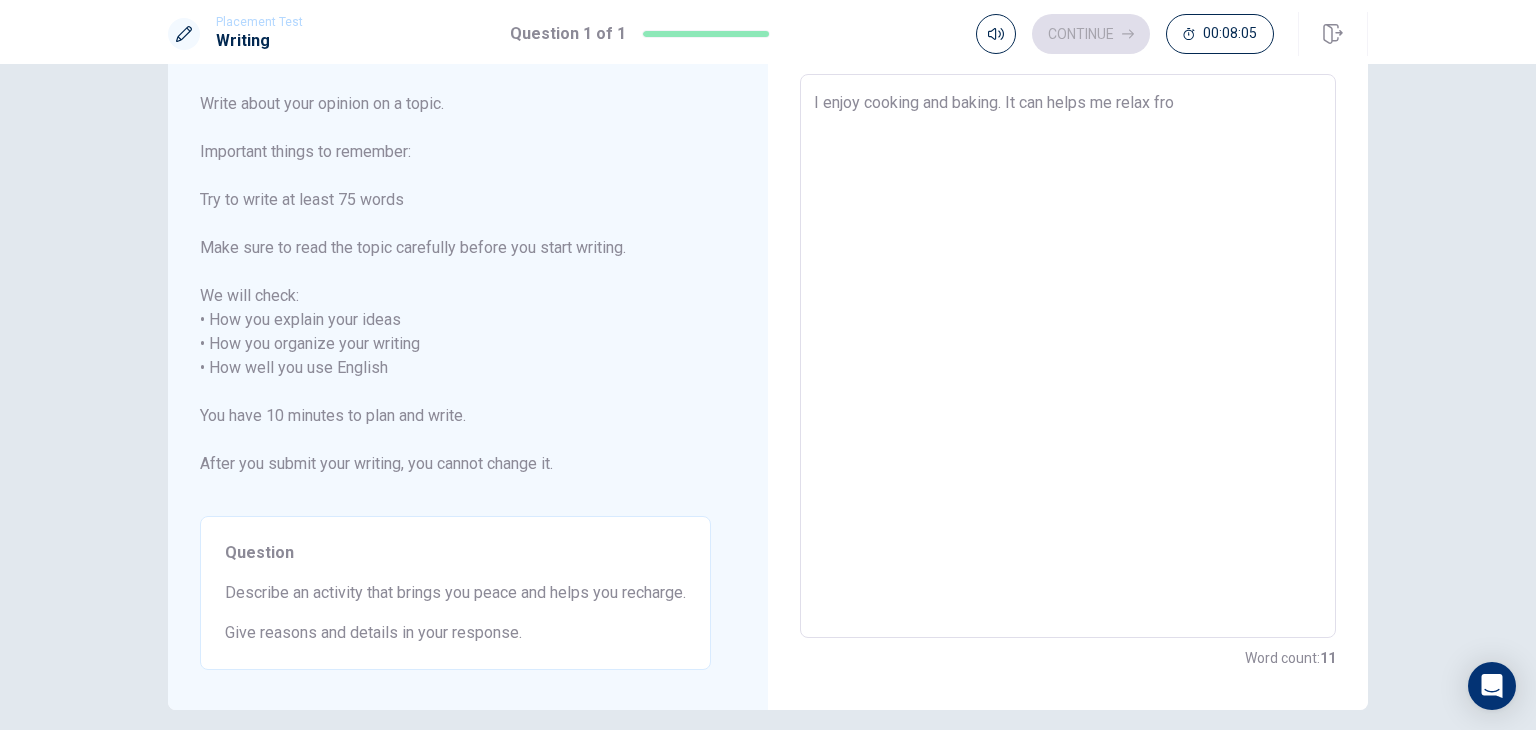type on "I enjoy cooking and baking. It can helps me relax from" 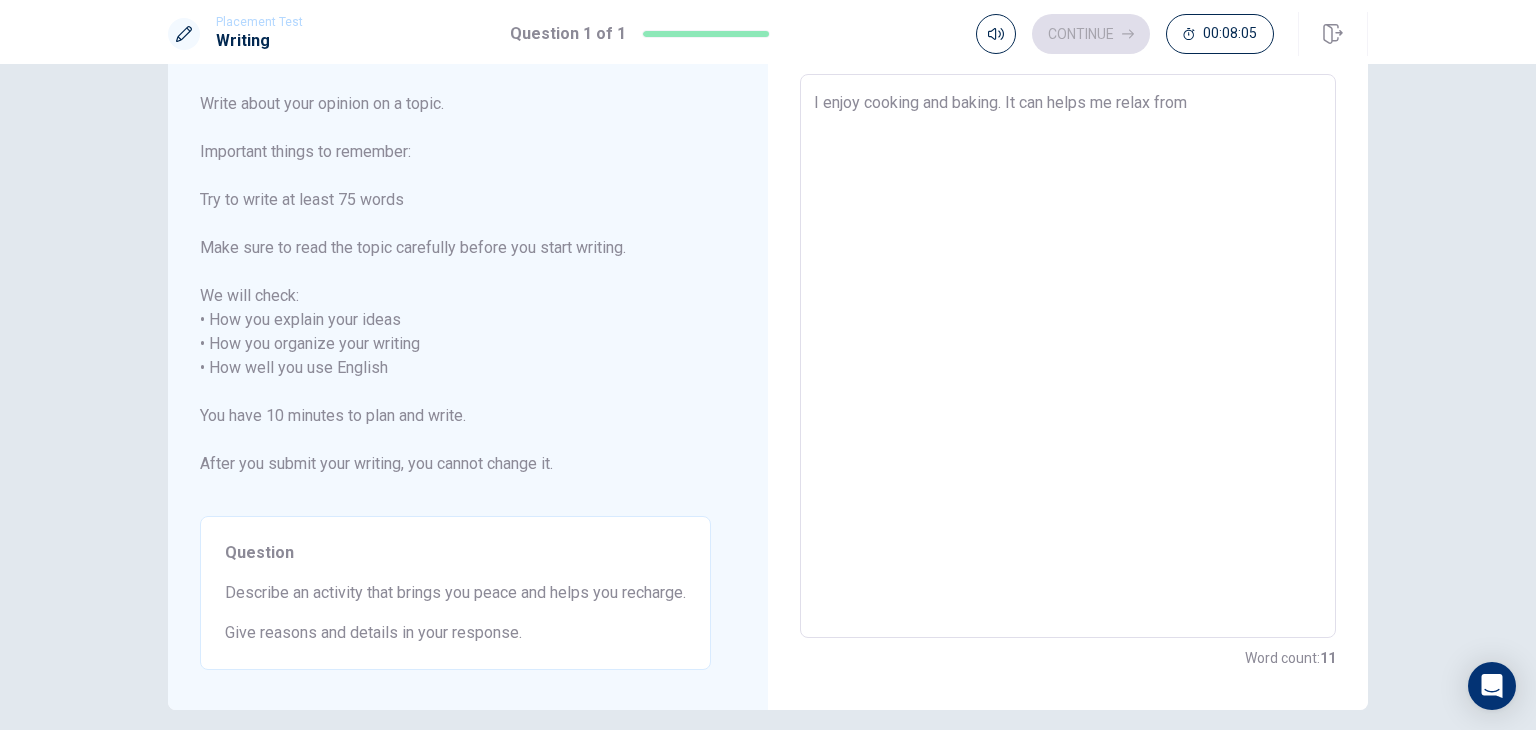 type on "x" 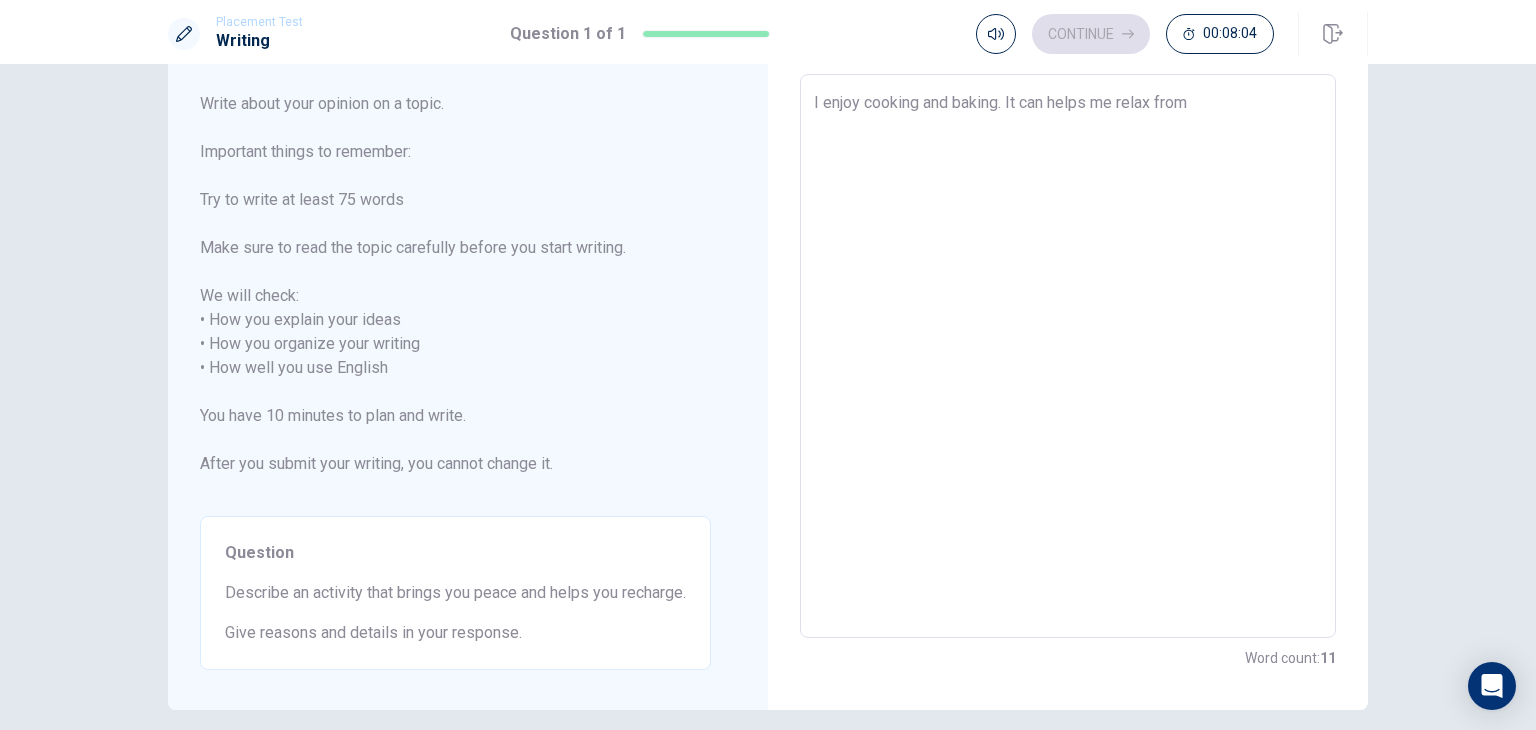 type on "I enjoy cooking and baking. It can helps me relax from m" 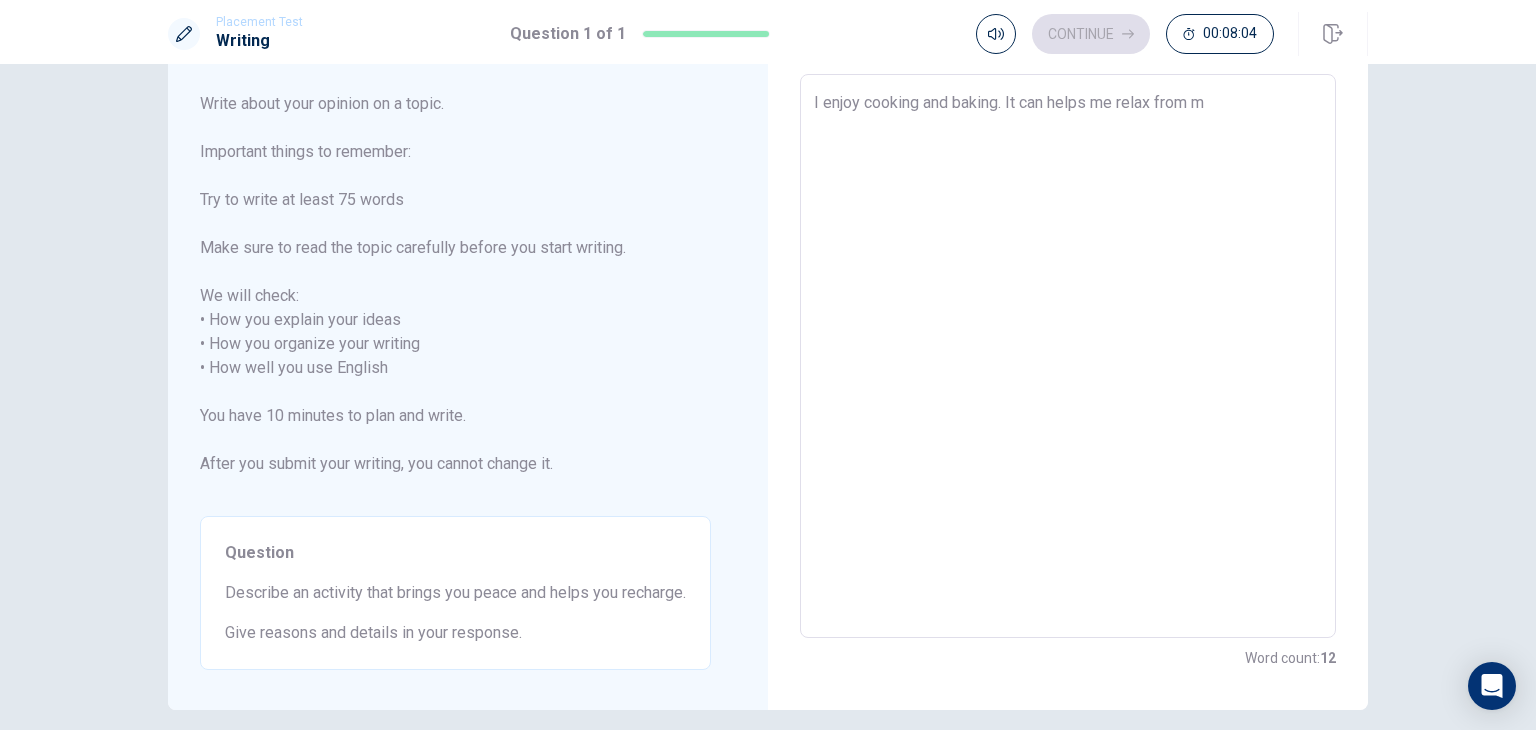 type on "x" 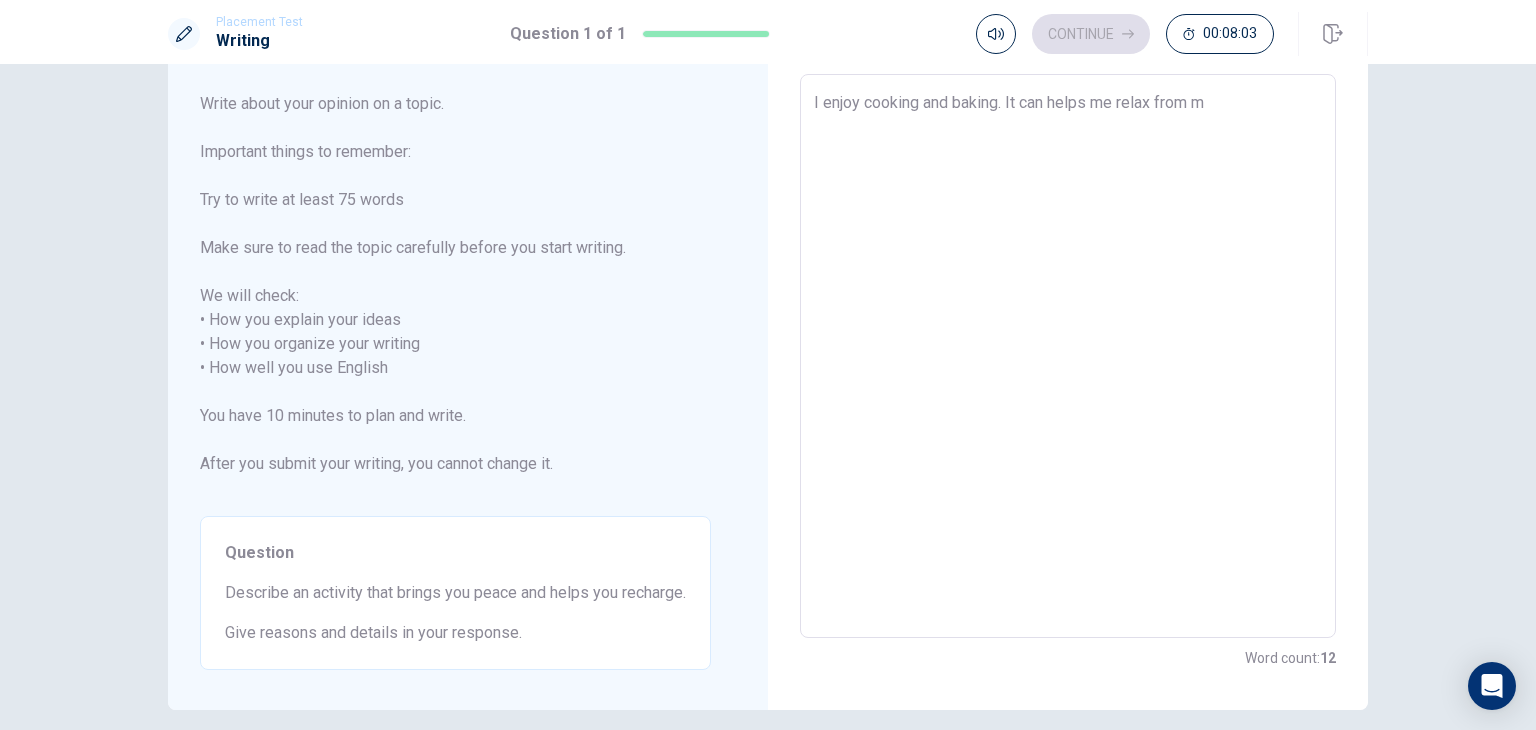 type on "I enjoy cooking and baking. It can helps me relax from my" 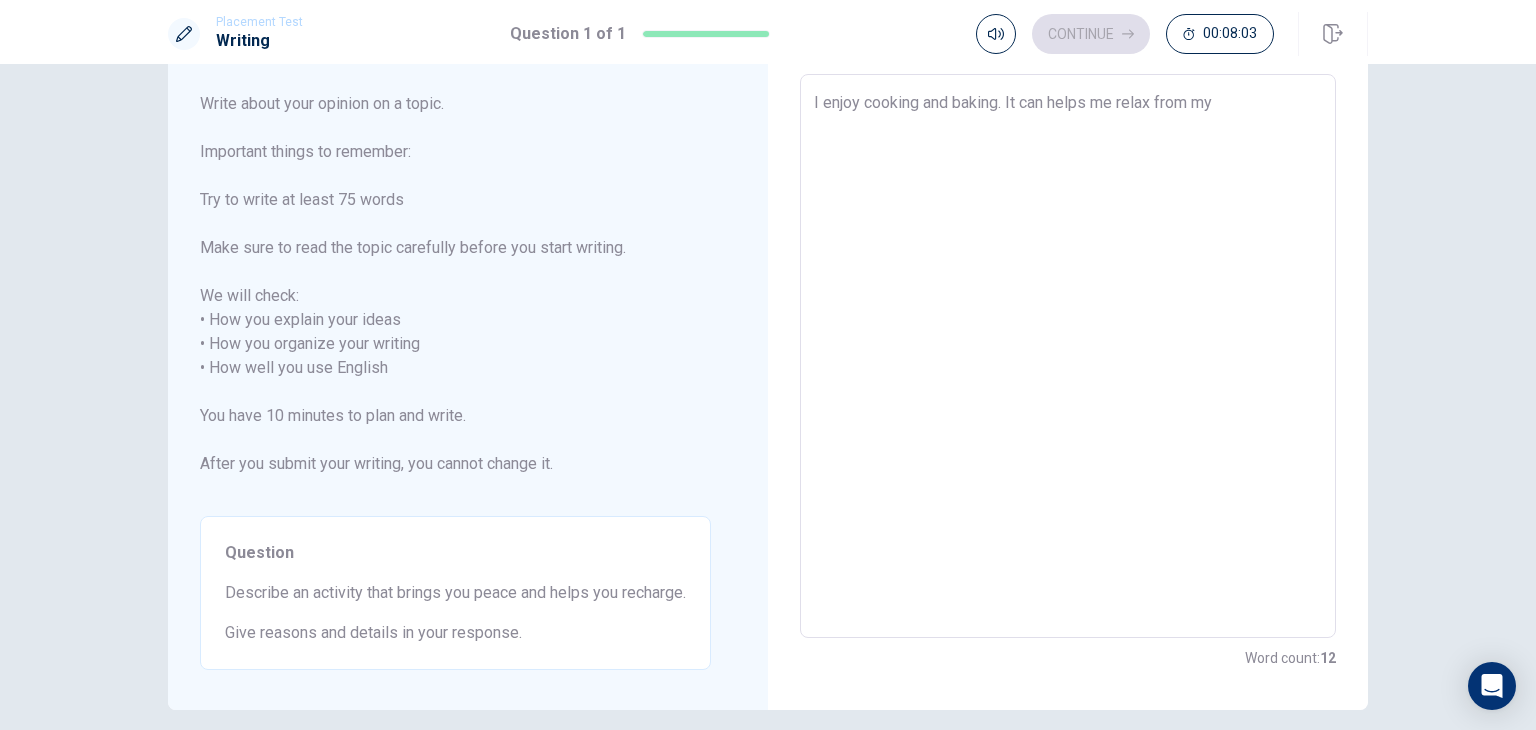 type on "x" 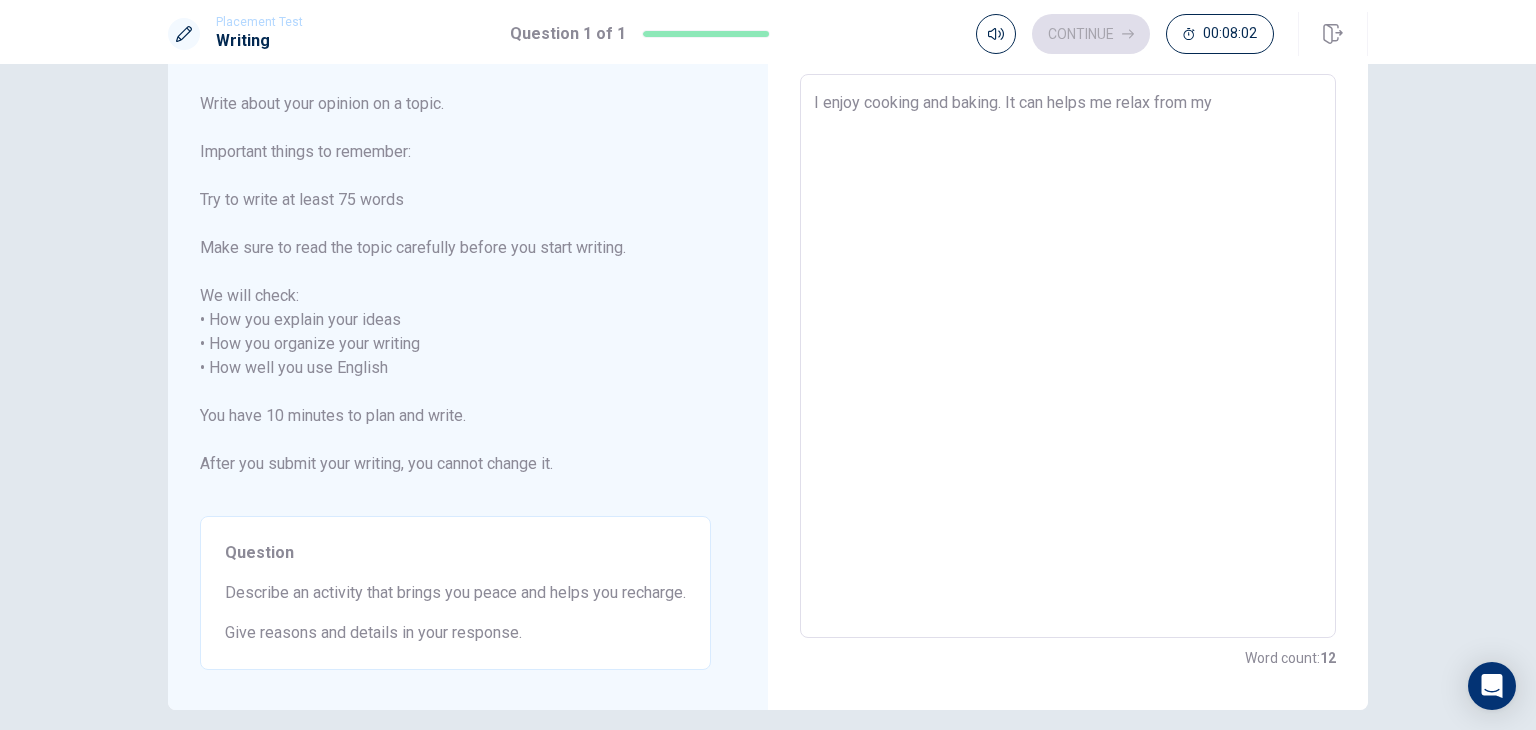 type on "I enjoy cooking and baking. It can helps me relax from my h" 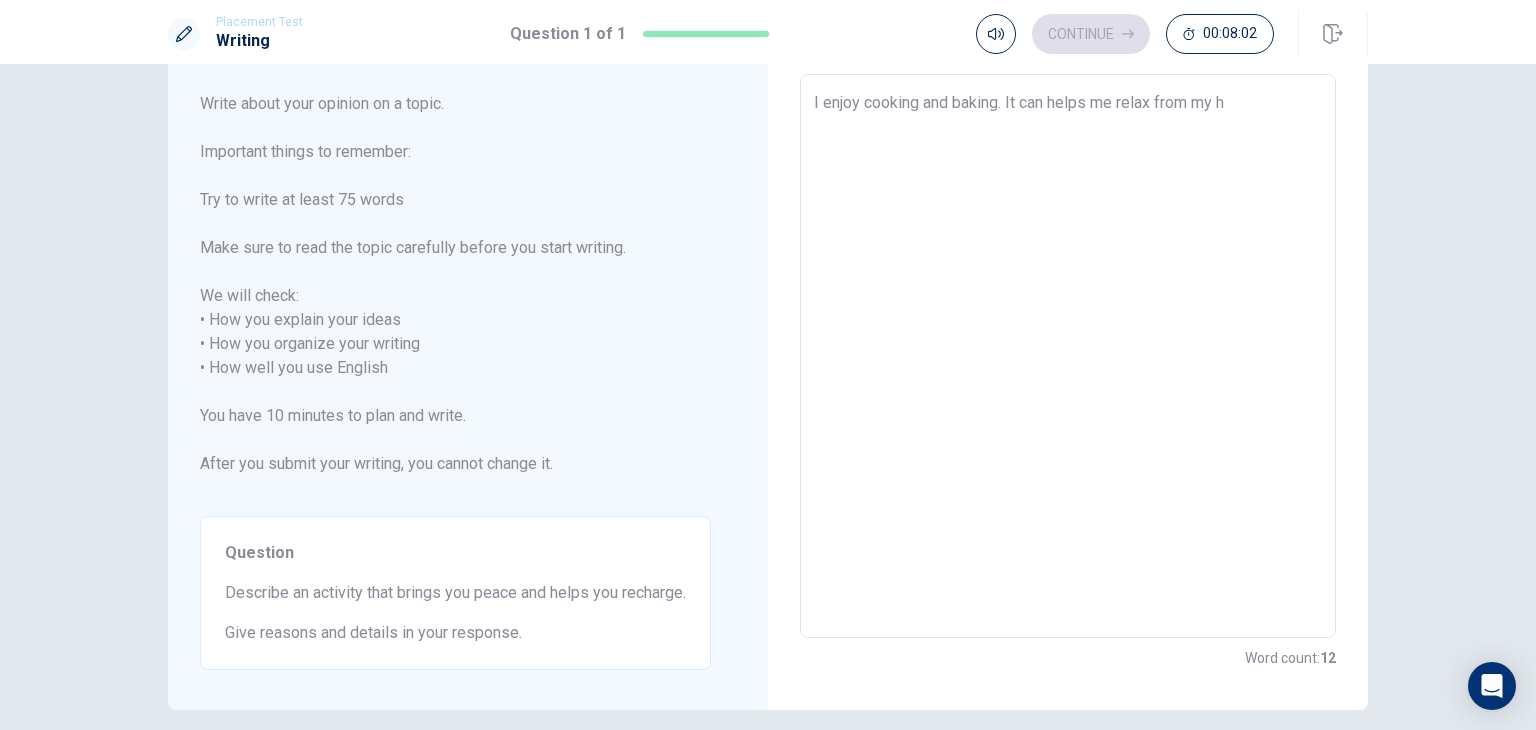 type on "x" 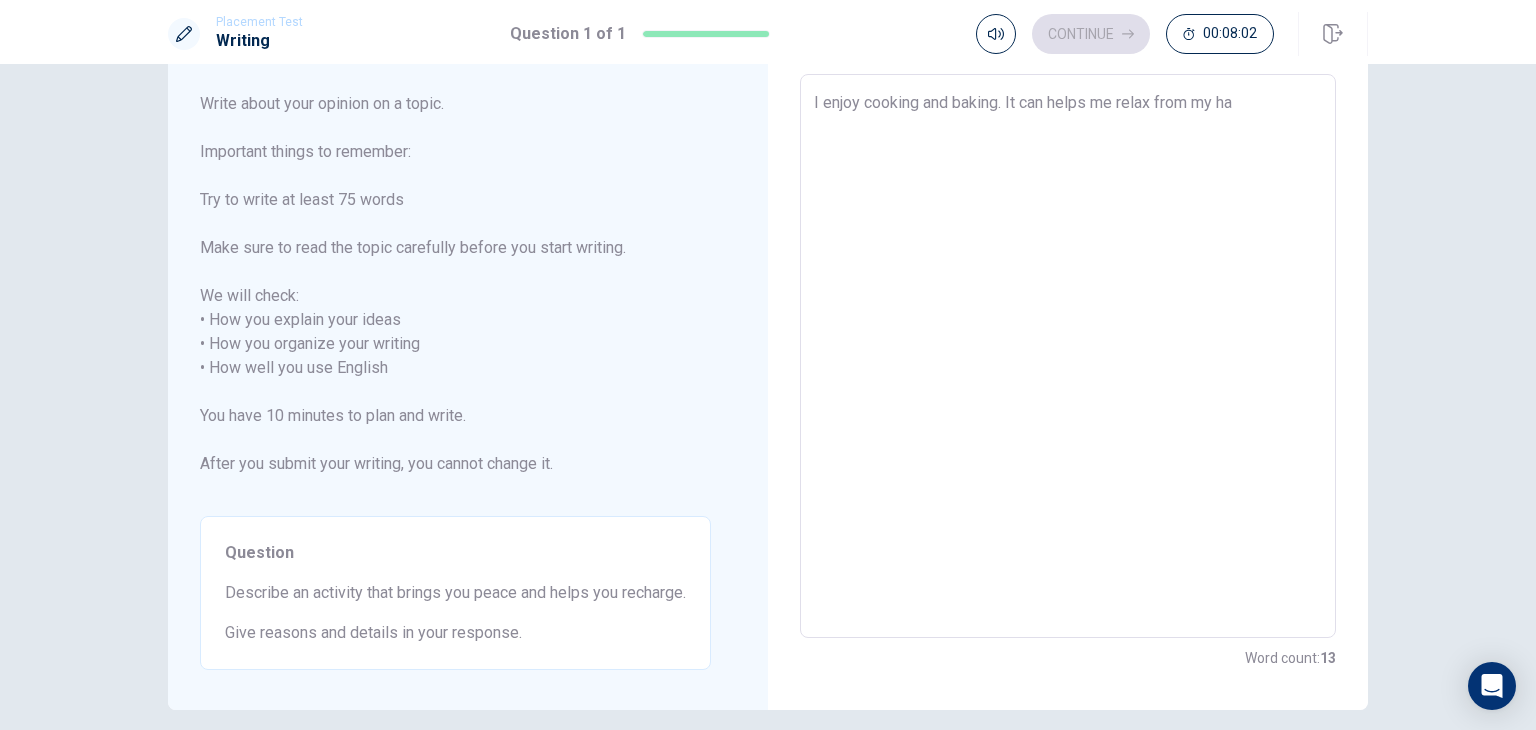 type on "x" 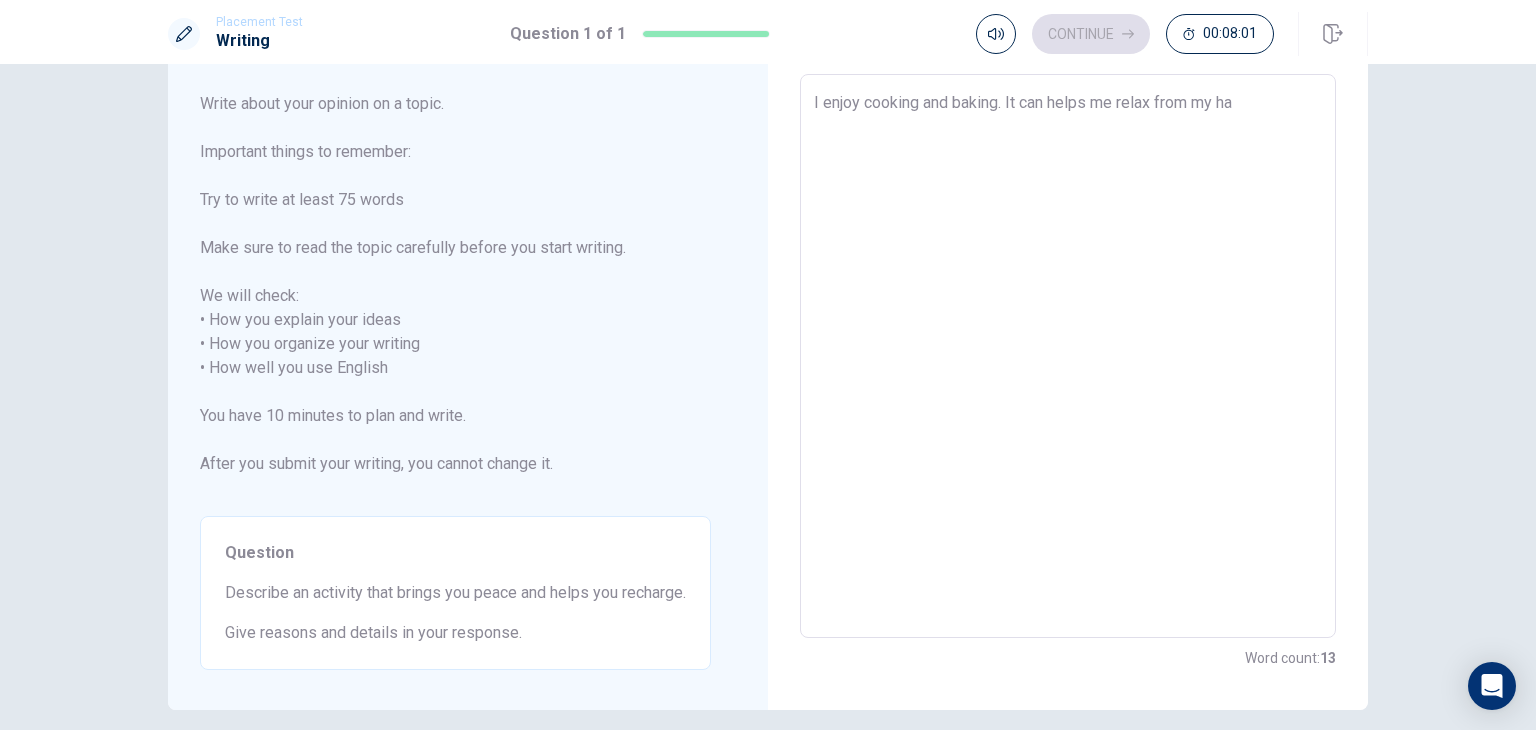 type on "I enjoy cooking and baking. It can helps me relax from my har" 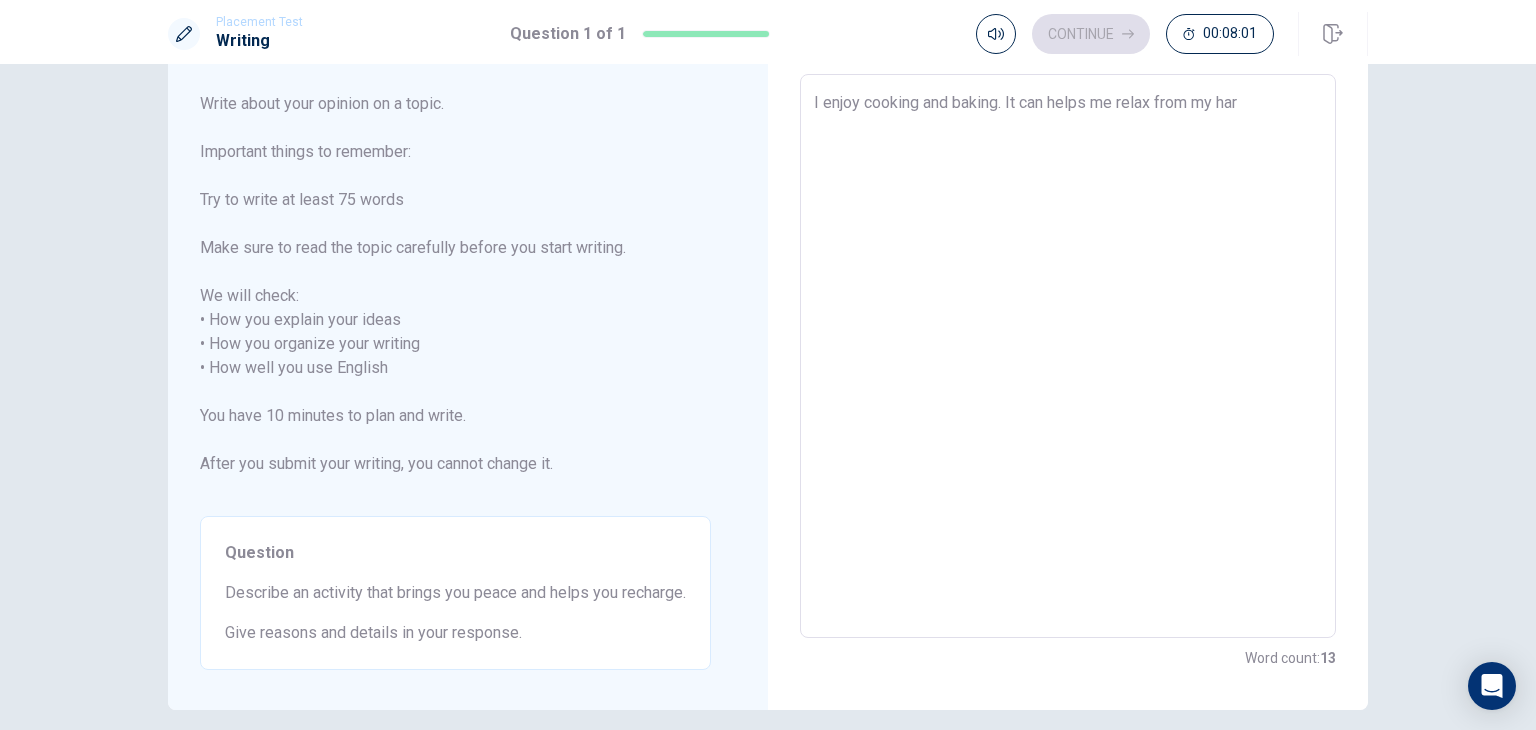 type on "x" 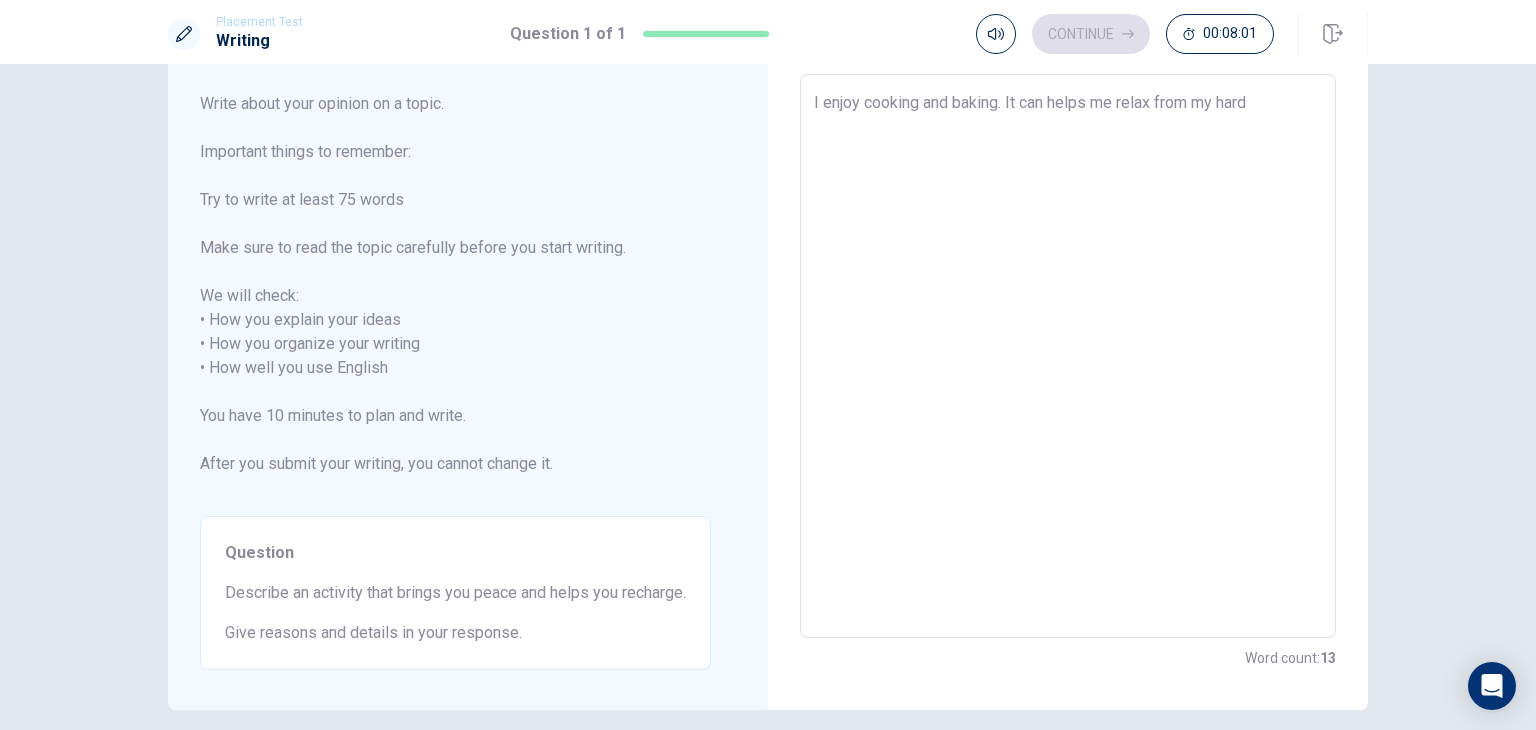 type 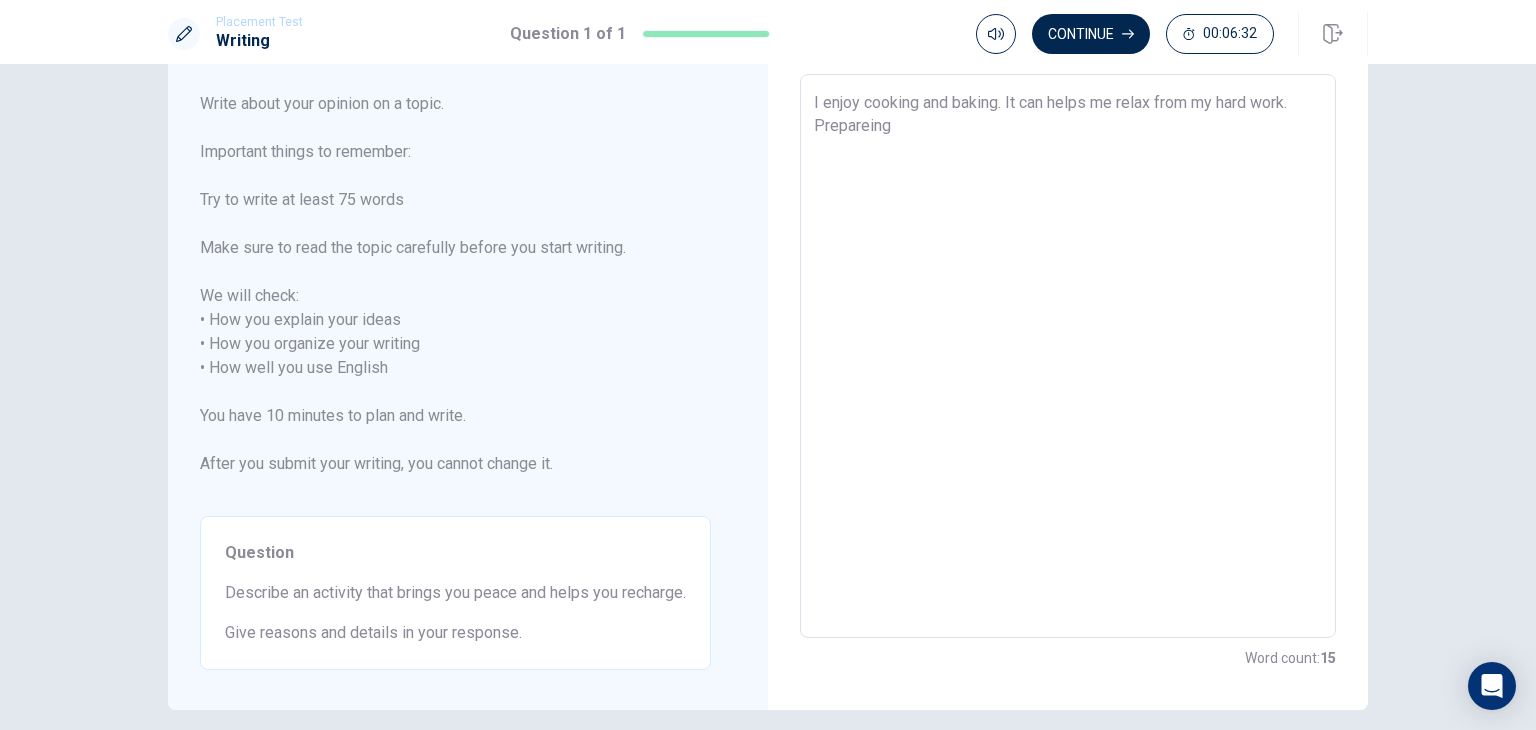 drag, startPoint x: 994, startPoint y: 108, endPoint x: 1016, endPoint y: 109, distance: 22.022715 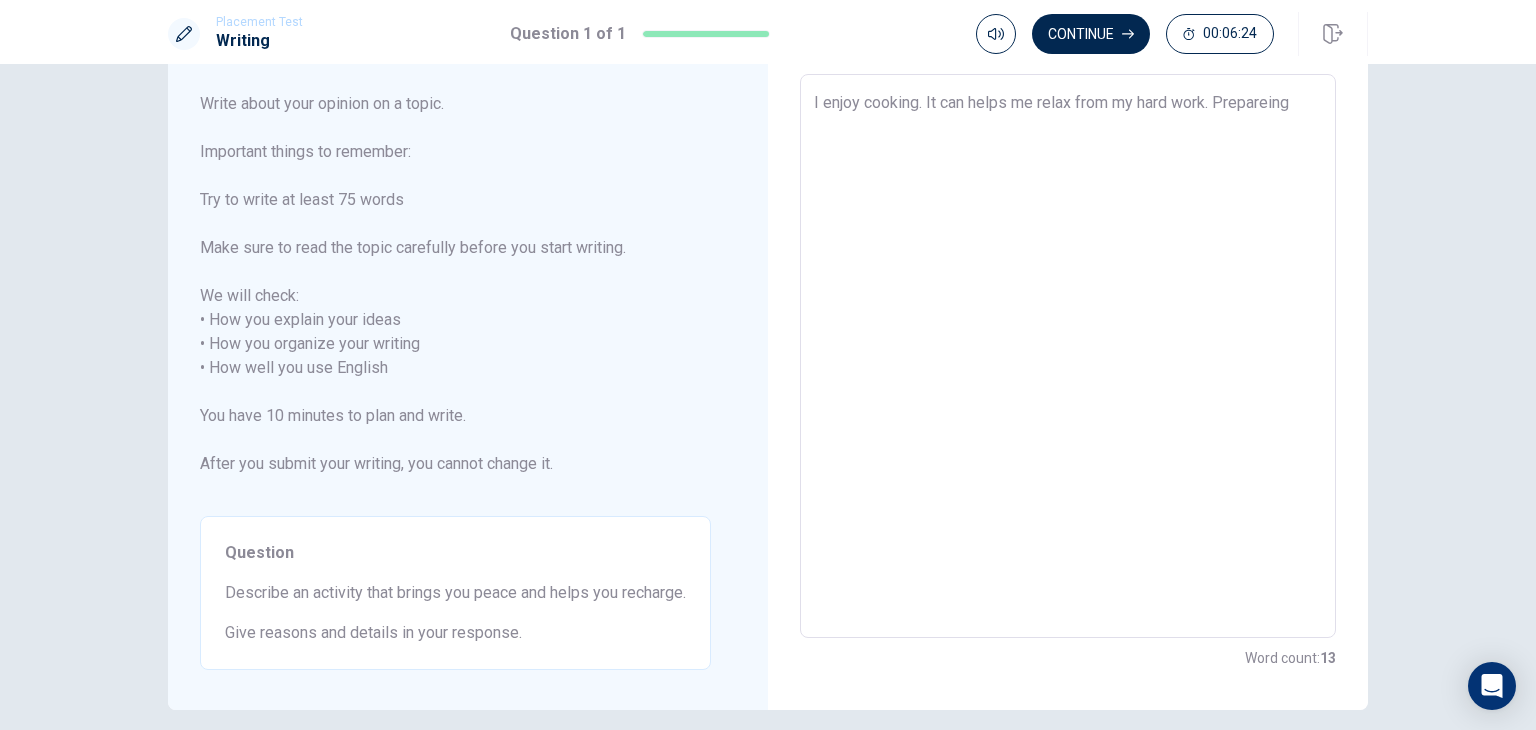click on "I enjoy cooking. It can helps me relax from my hard work. Prepareing" at bounding box center [1068, 356] 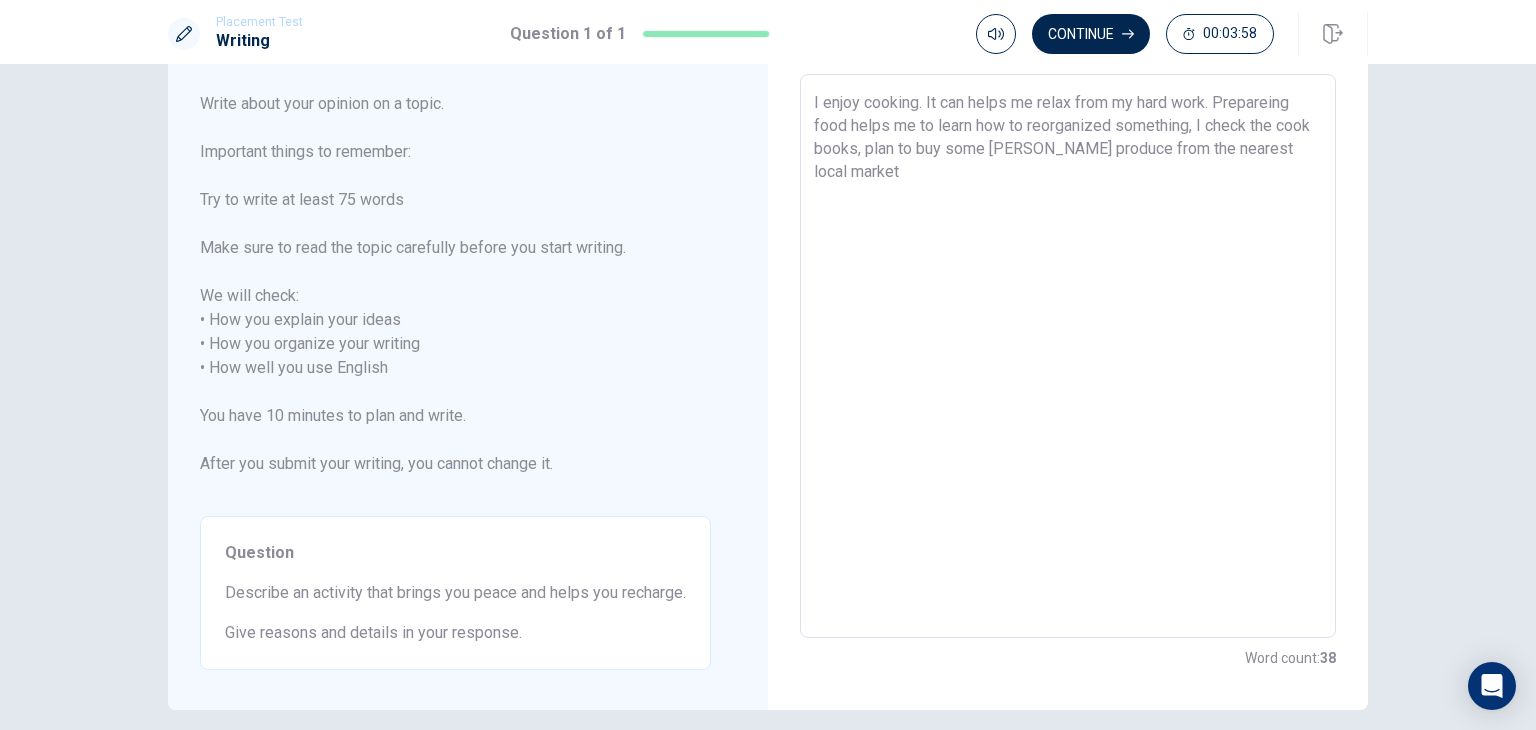 click on "I enjoy cooking. It can helps me relax from my hard work. Prepareing  food helps me to learn how to reorganized something, I check the cook books, plan to buy some [PERSON_NAME] produce from the nearest local market" at bounding box center [1068, 356] 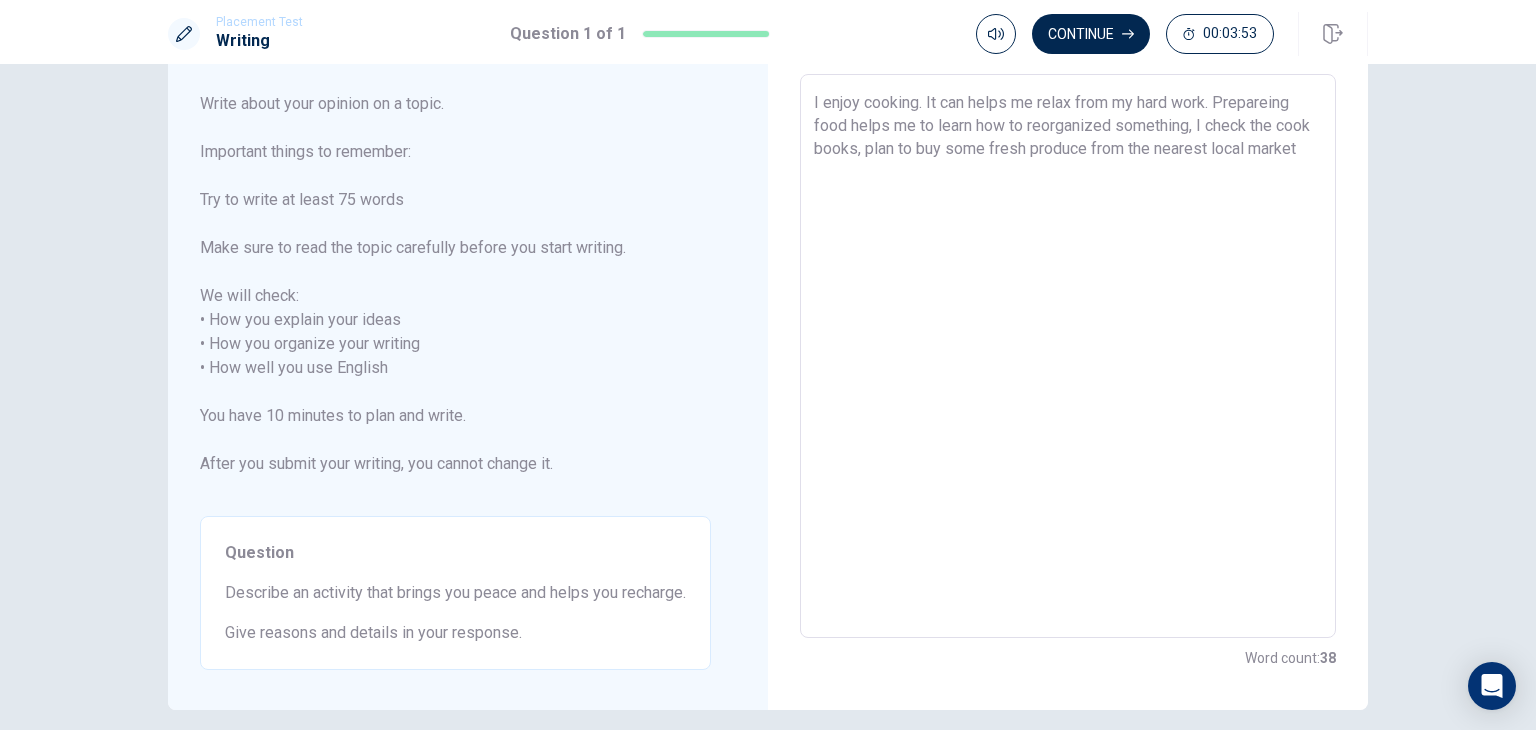 click on "I enjoy cooking. It can helps me relax from my hard work. Prepareing  food helps me to learn how to reorganized something, I check the cook books, plan to buy some fresh produce from the nearest local market" at bounding box center [1068, 356] 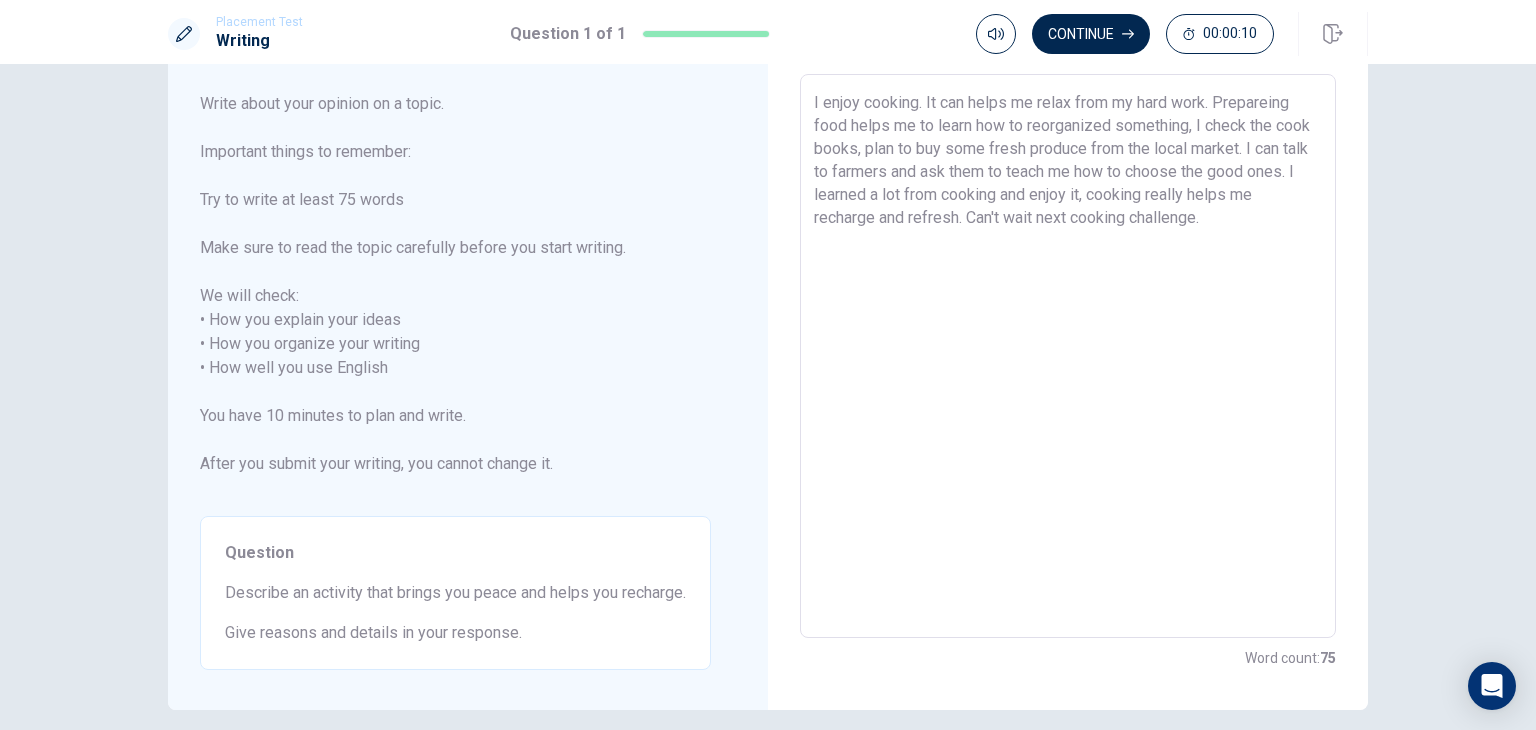 click on "I enjoy cooking. It can helps me relax from my hard work. Prepareing  food helps me to learn how to reorganized something, I check the cook books, plan to buy some fresh produce from the local market. I can talk to farmers and ask them to teach me how to choose the good ones. I learned a lot from cooking and enjoy it, cooking really helps me recharge and refresh. Can't wait next cooking challenge." at bounding box center (1068, 356) 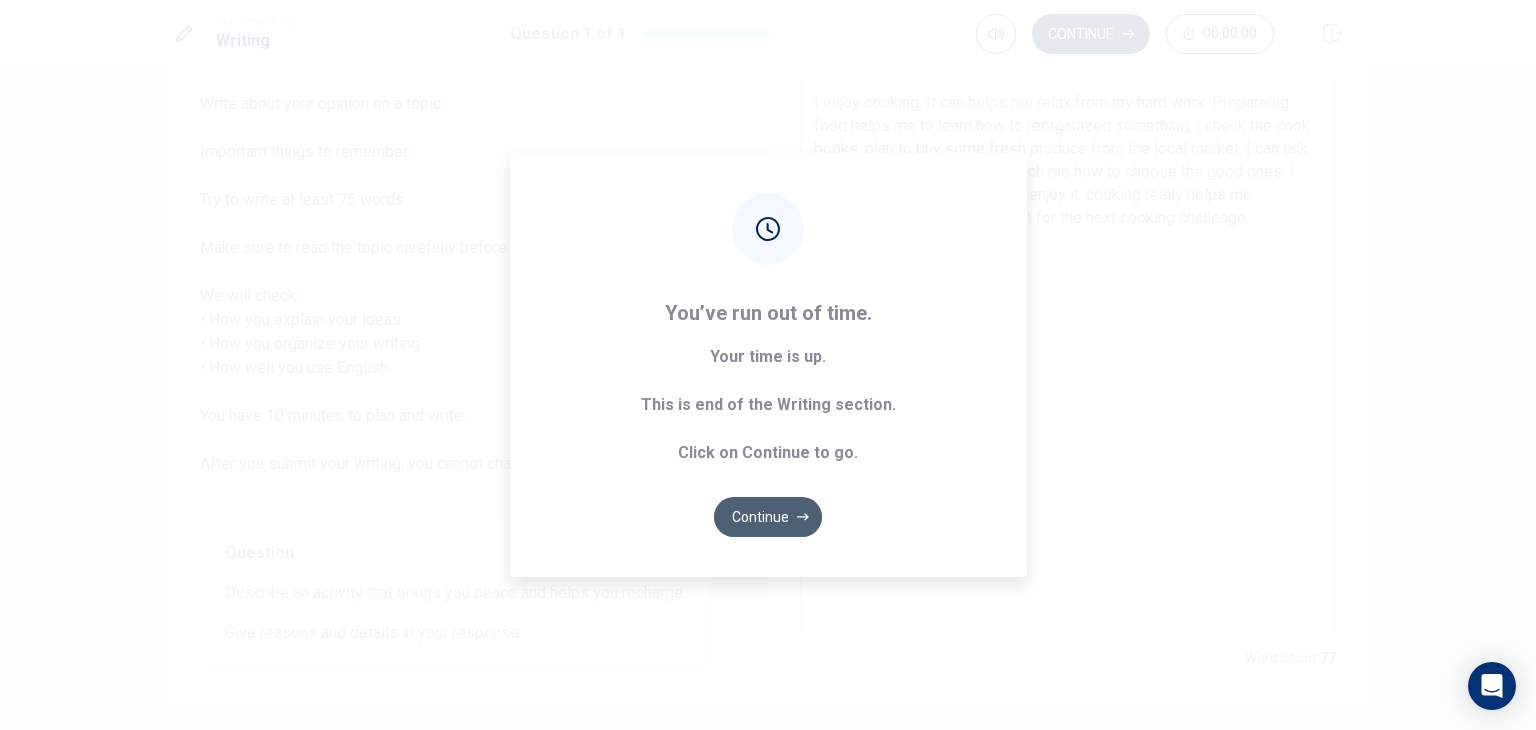 click on "Continue" at bounding box center (768, 517) 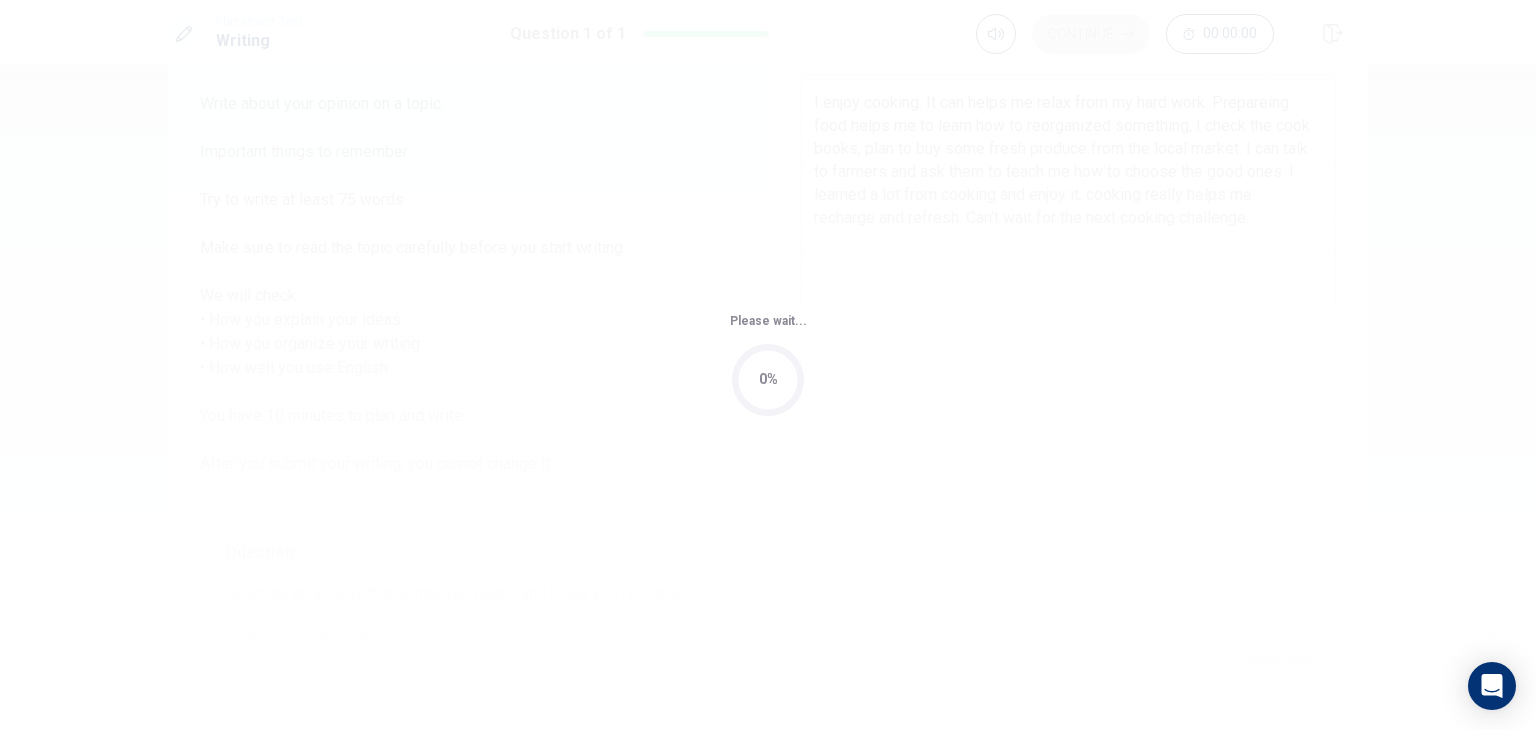 scroll, scrollTop: 0, scrollLeft: 0, axis: both 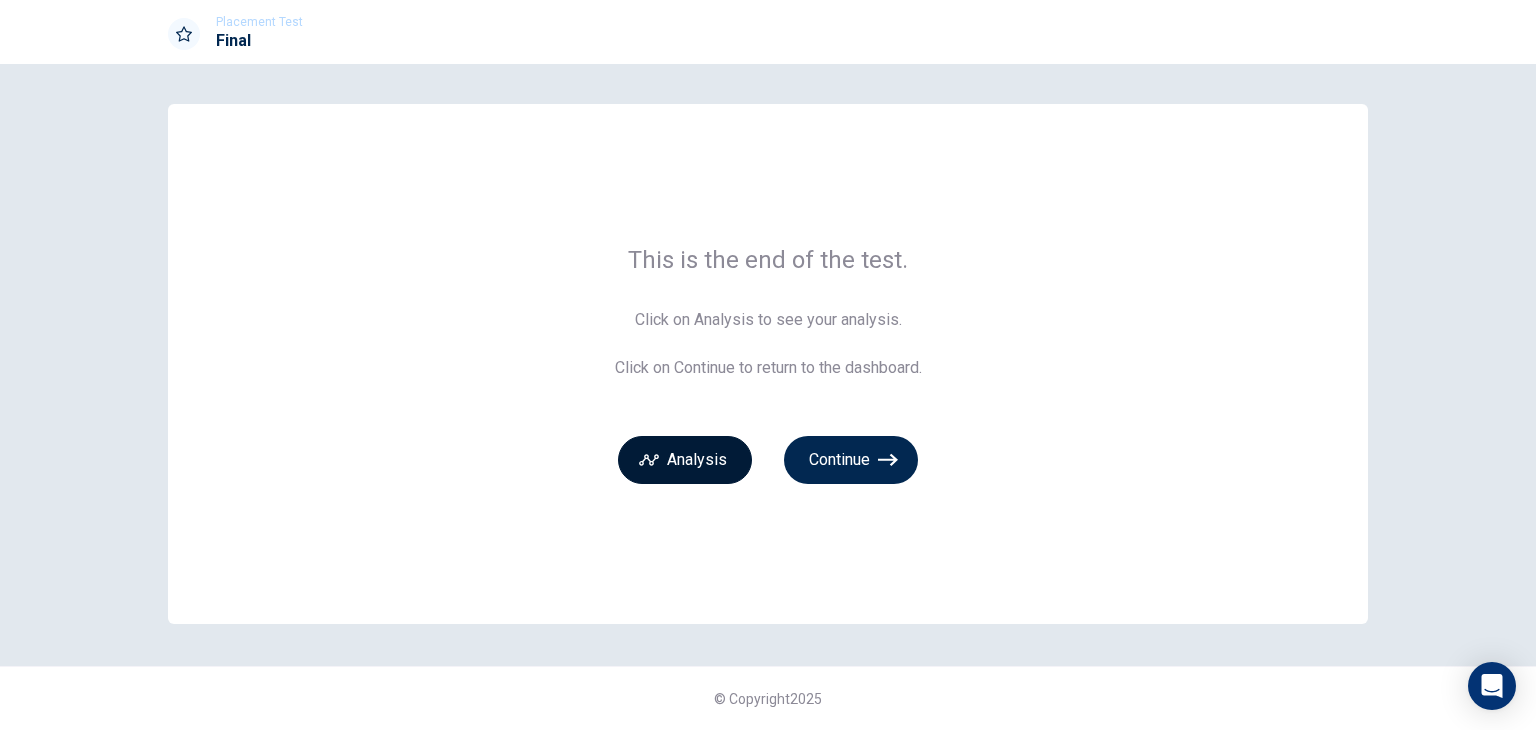 click on "Analysis" at bounding box center (685, 460) 